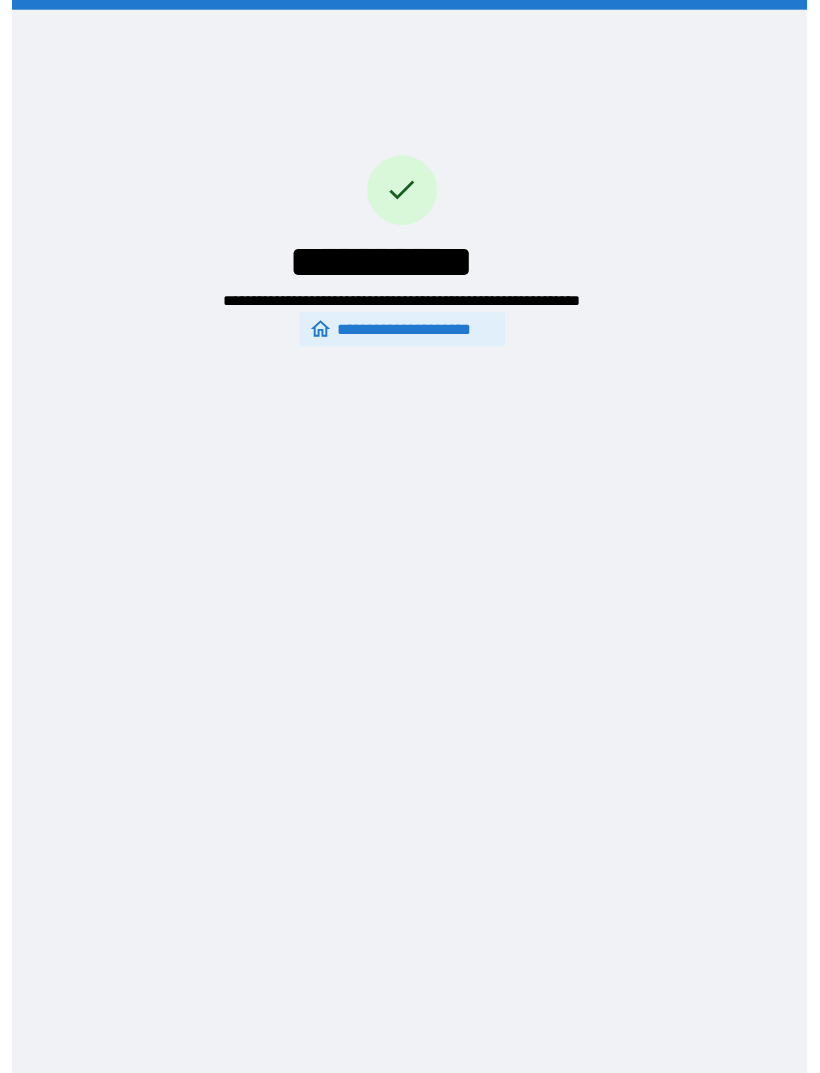 scroll, scrollTop: 31, scrollLeft: 0, axis: vertical 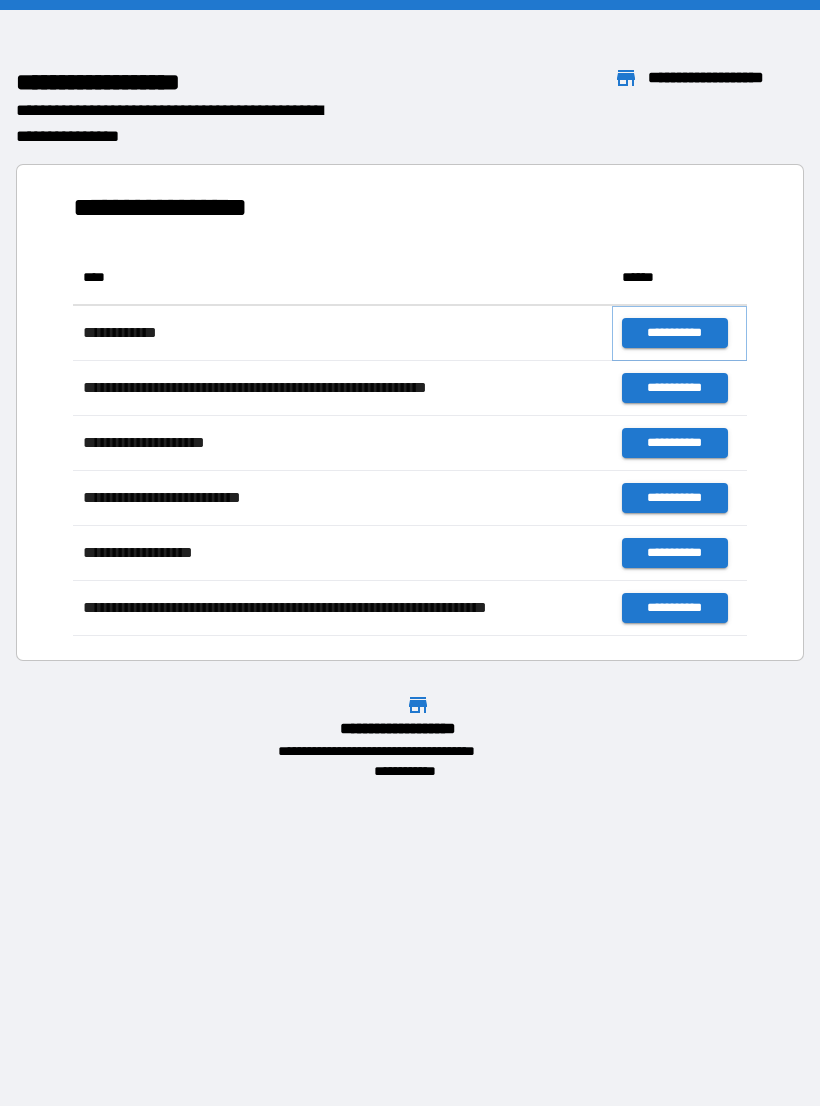 click on "**********" at bounding box center (674, 333) 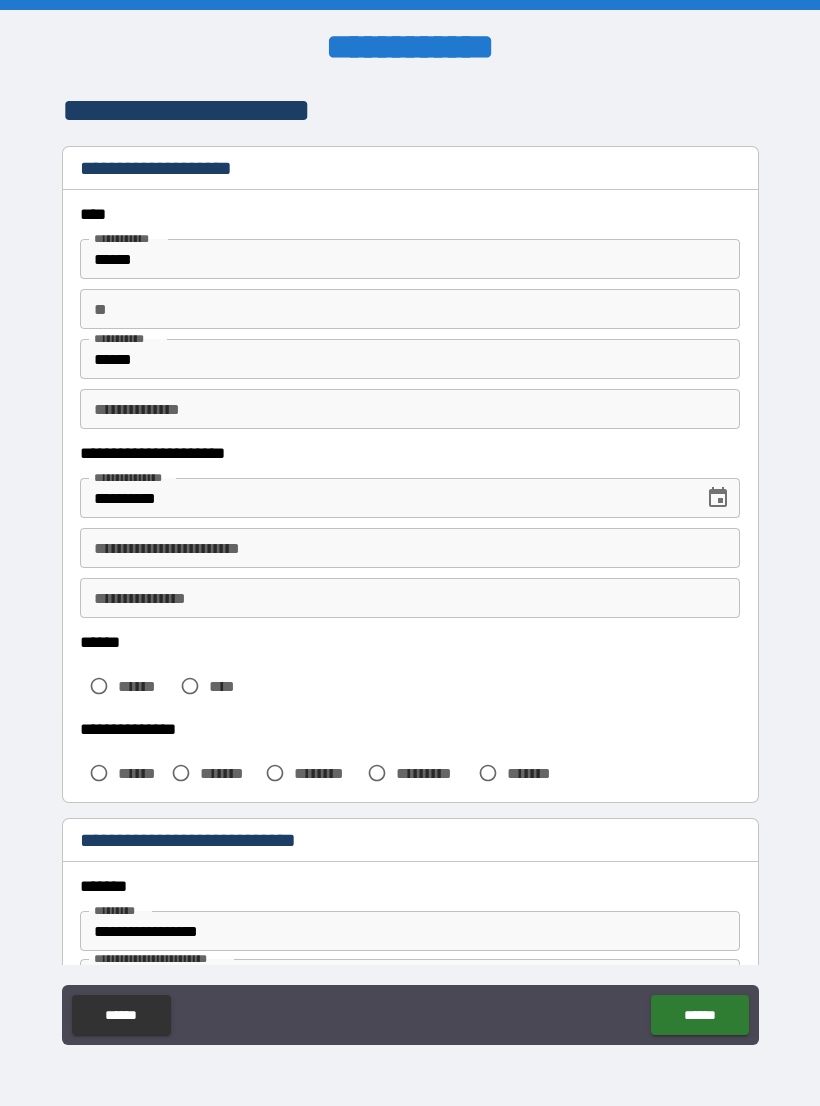 click on "**" at bounding box center [410, 309] 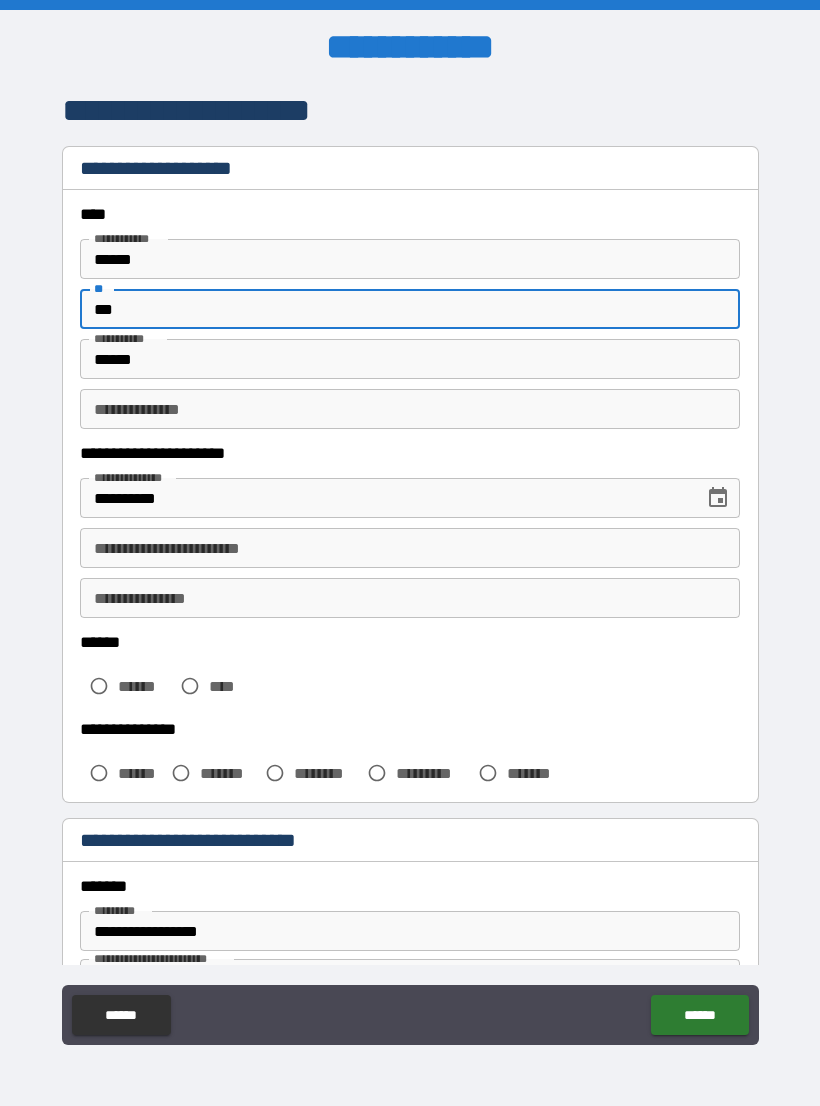 type on "***" 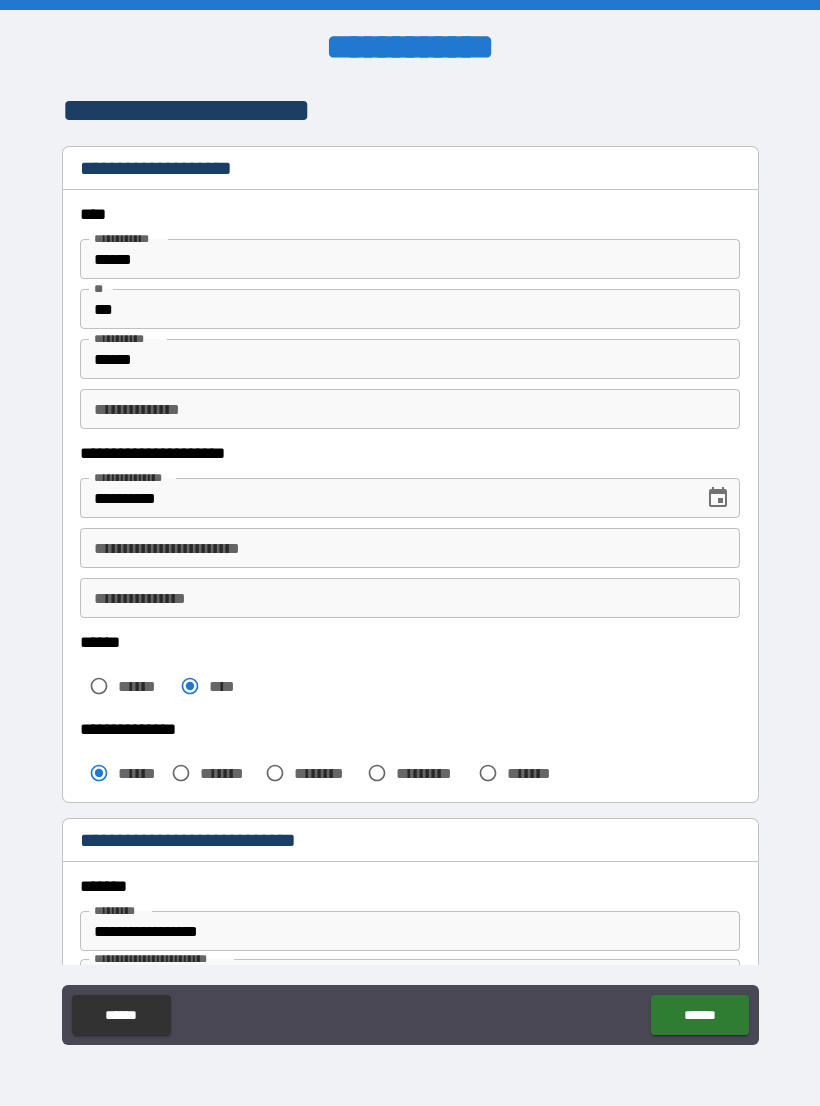 click on "**********" at bounding box center (410, 598) 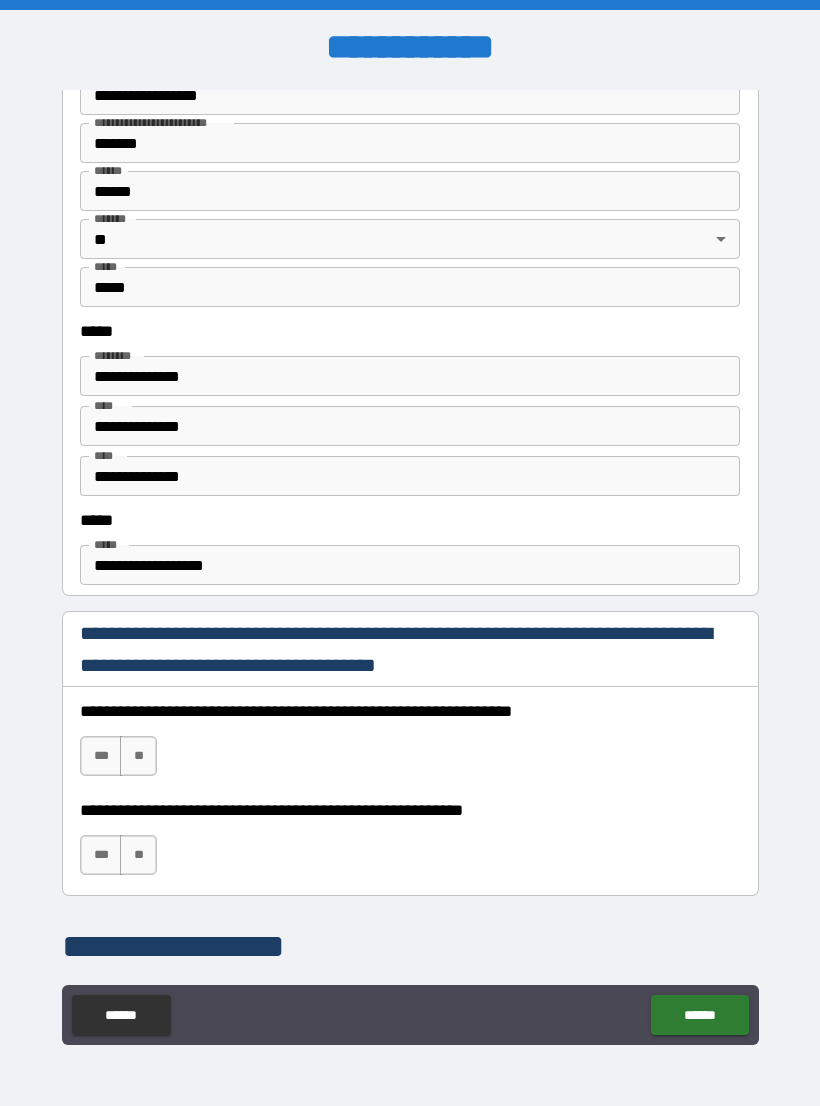 scroll, scrollTop: 838, scrollLeft: 0, axis: vertical 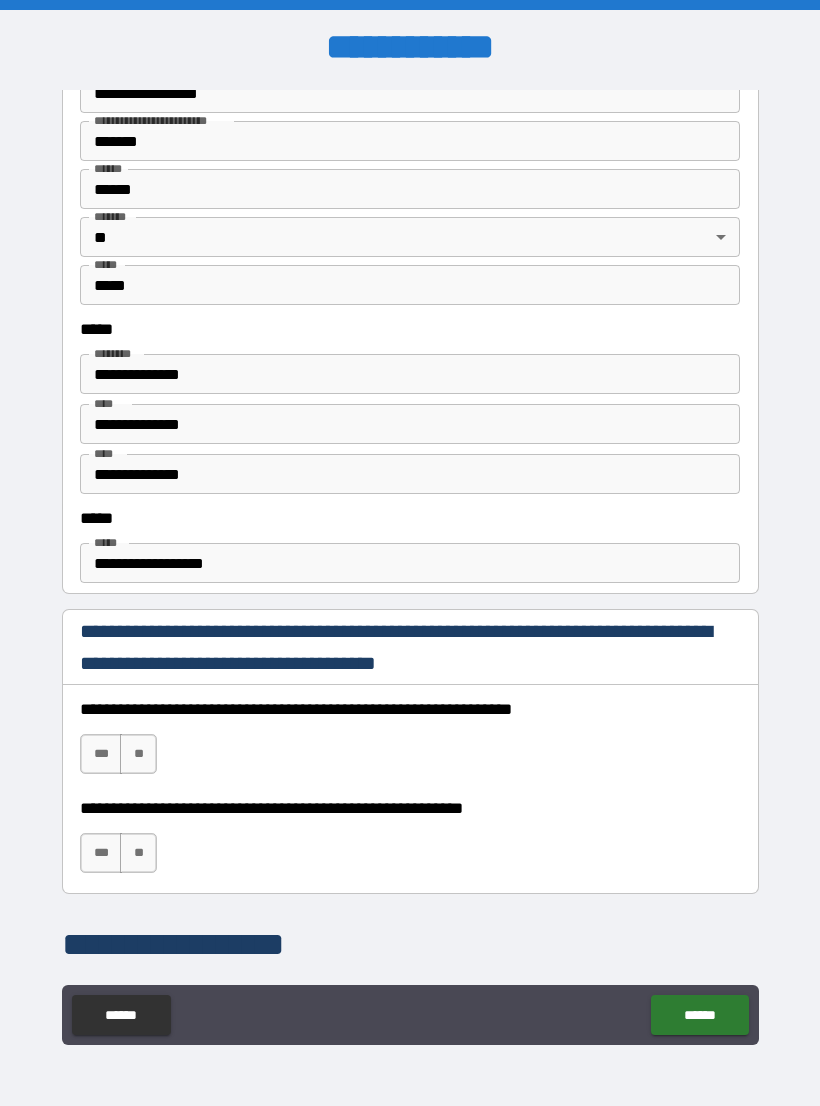 type on "*" 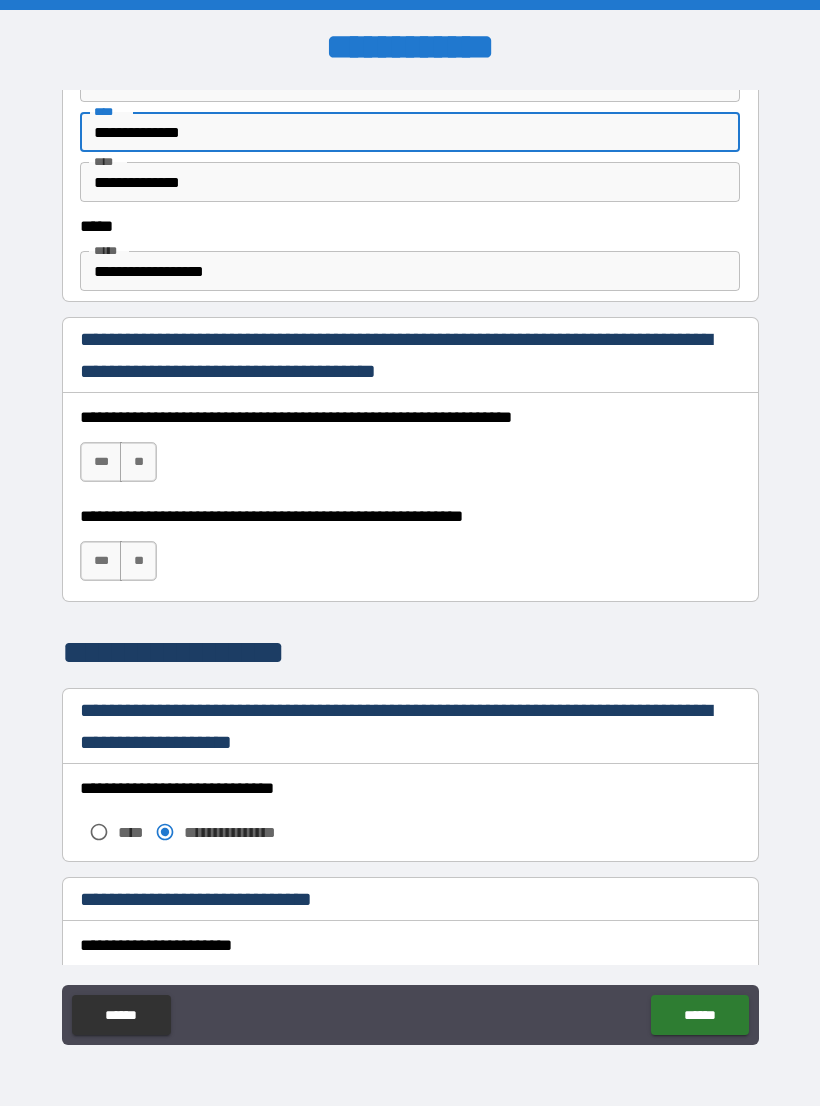 scroll, scrollTop: 1132, scrollLeft: 0, axis: vertical 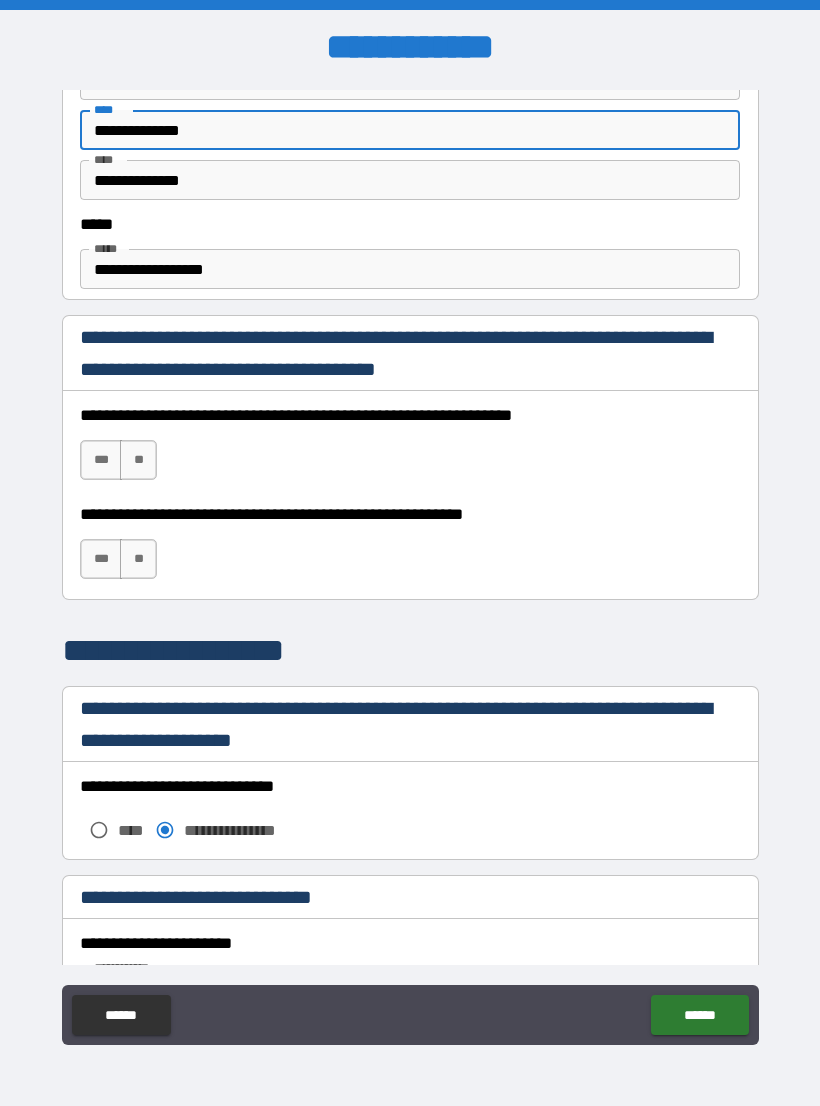 type on "**********" 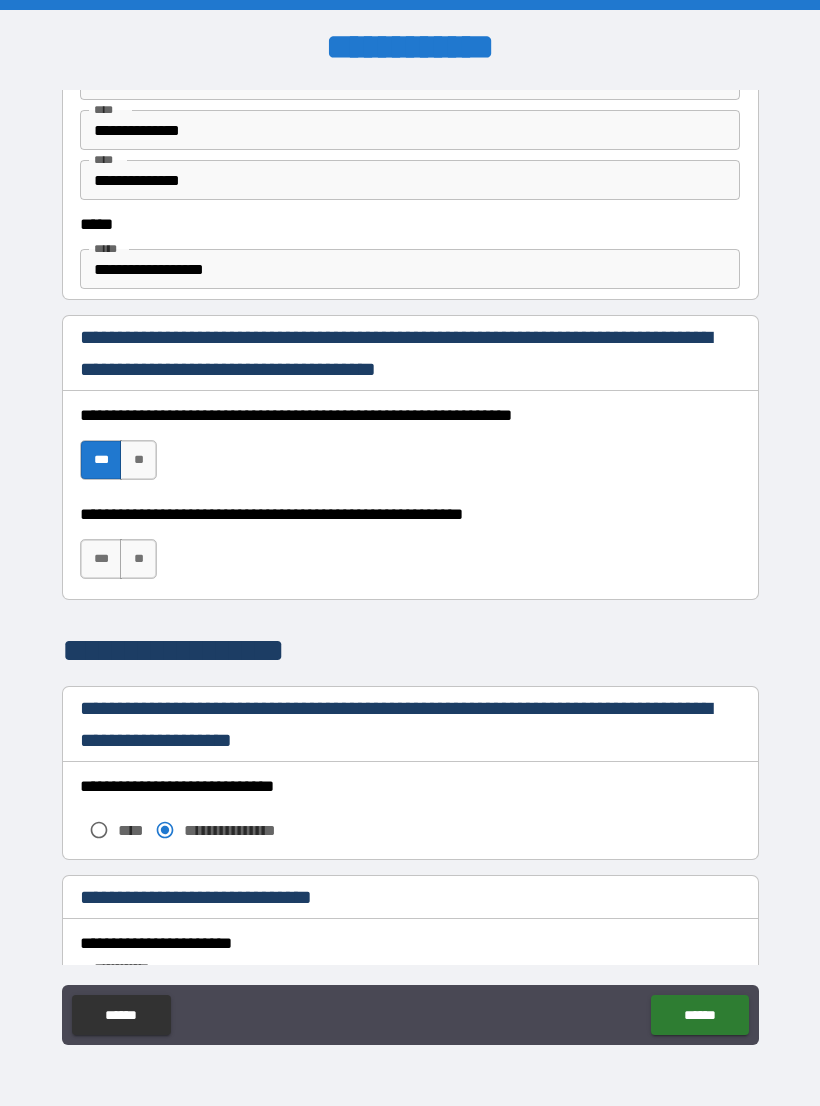 click on "***" at bounding box center [101, 559] 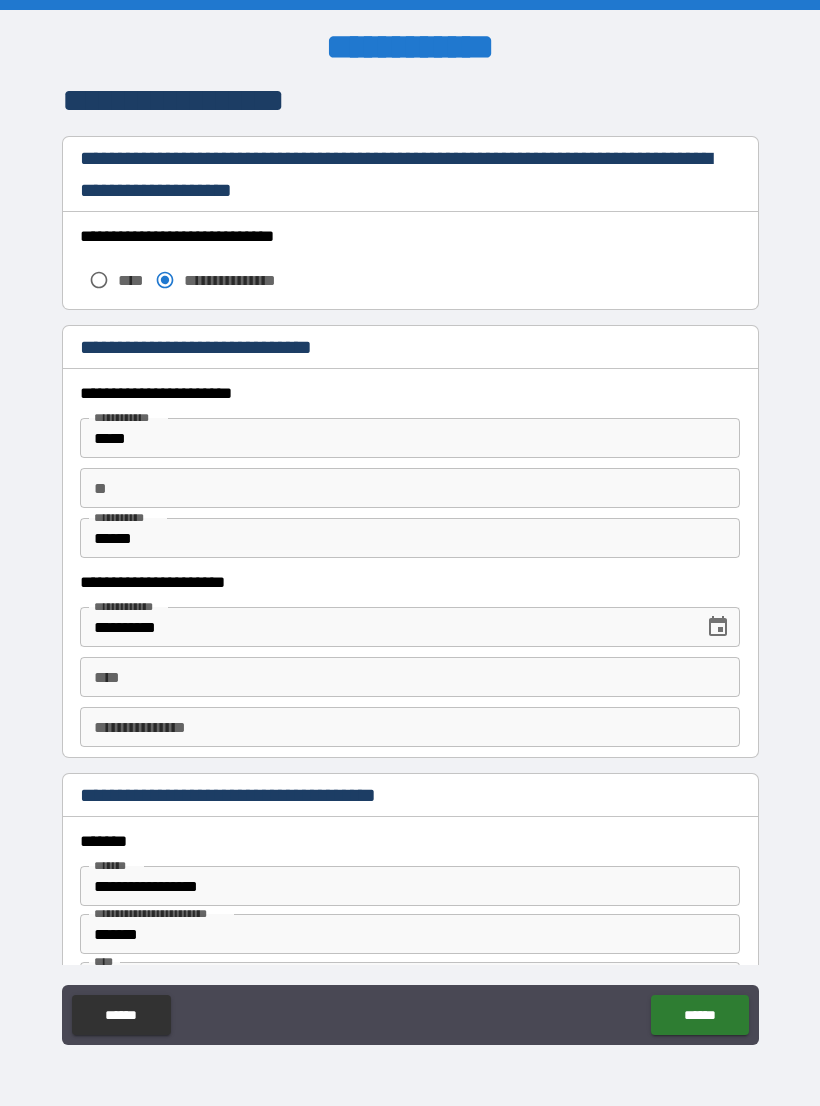 scroll, scrollTop: 1684, scrollLeft: 0, axis: vertical 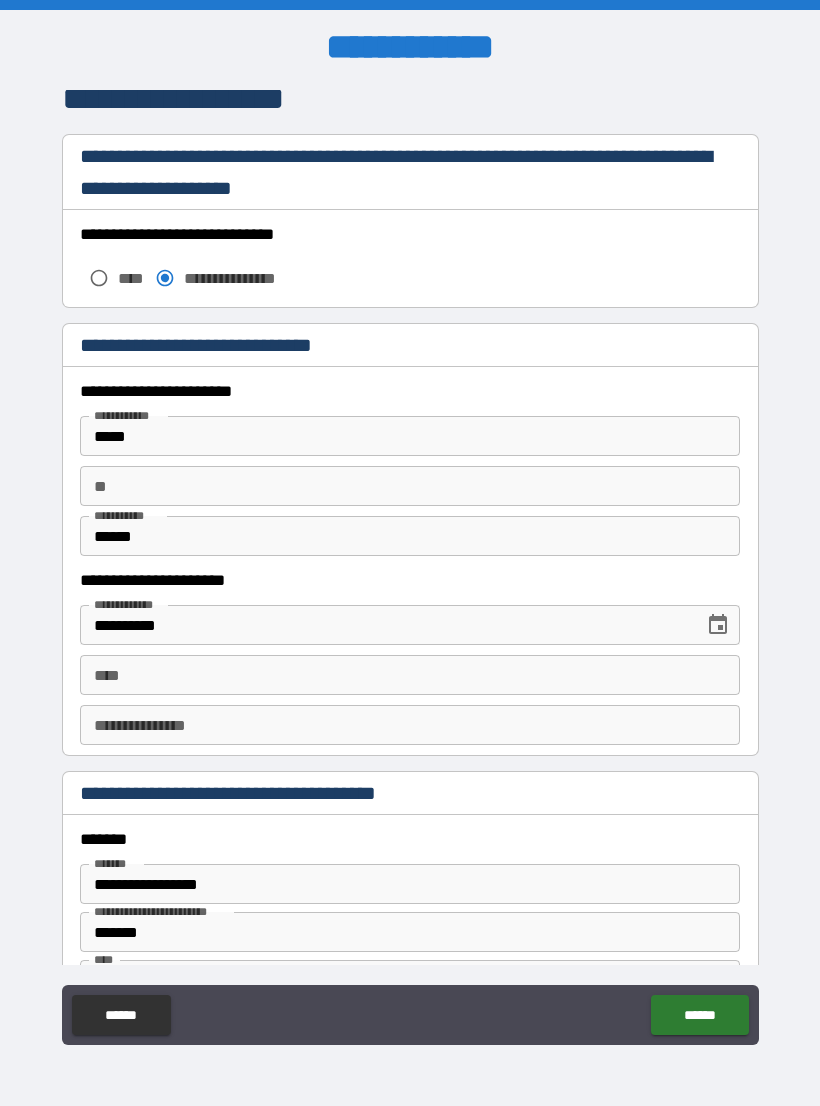 click on "*****" at bounding box center (410, 436) 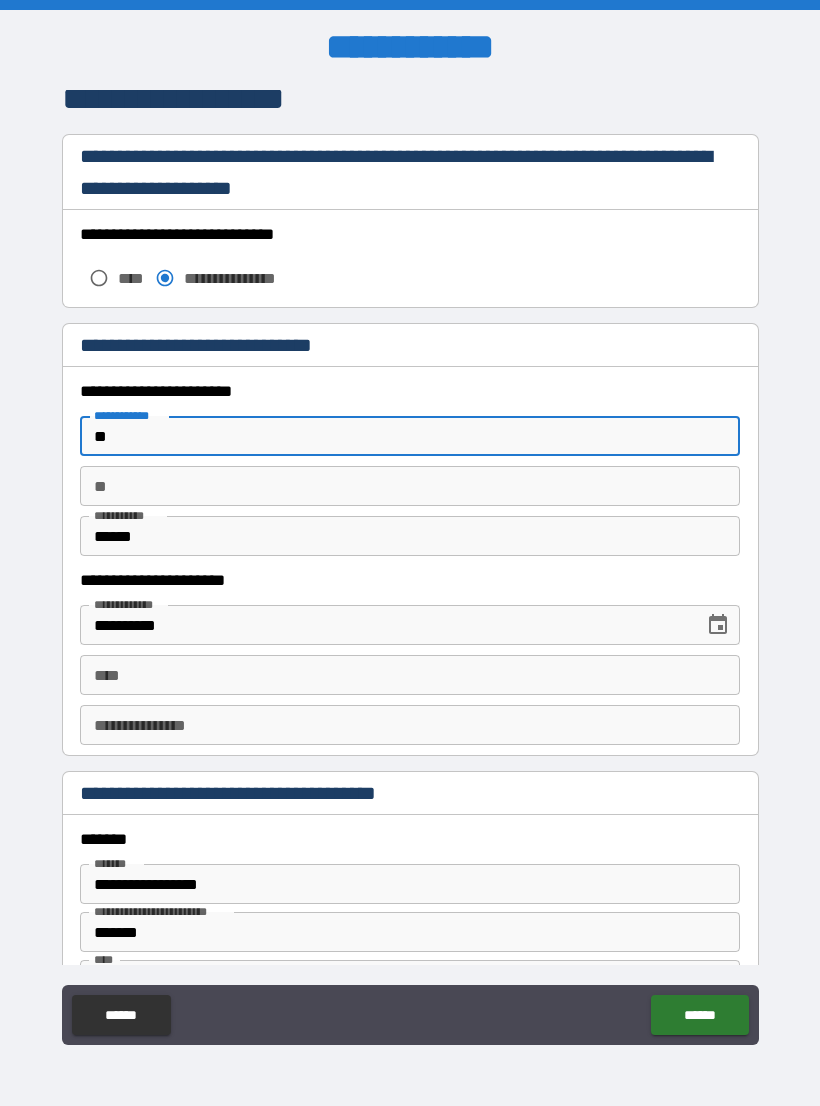 type on "*" 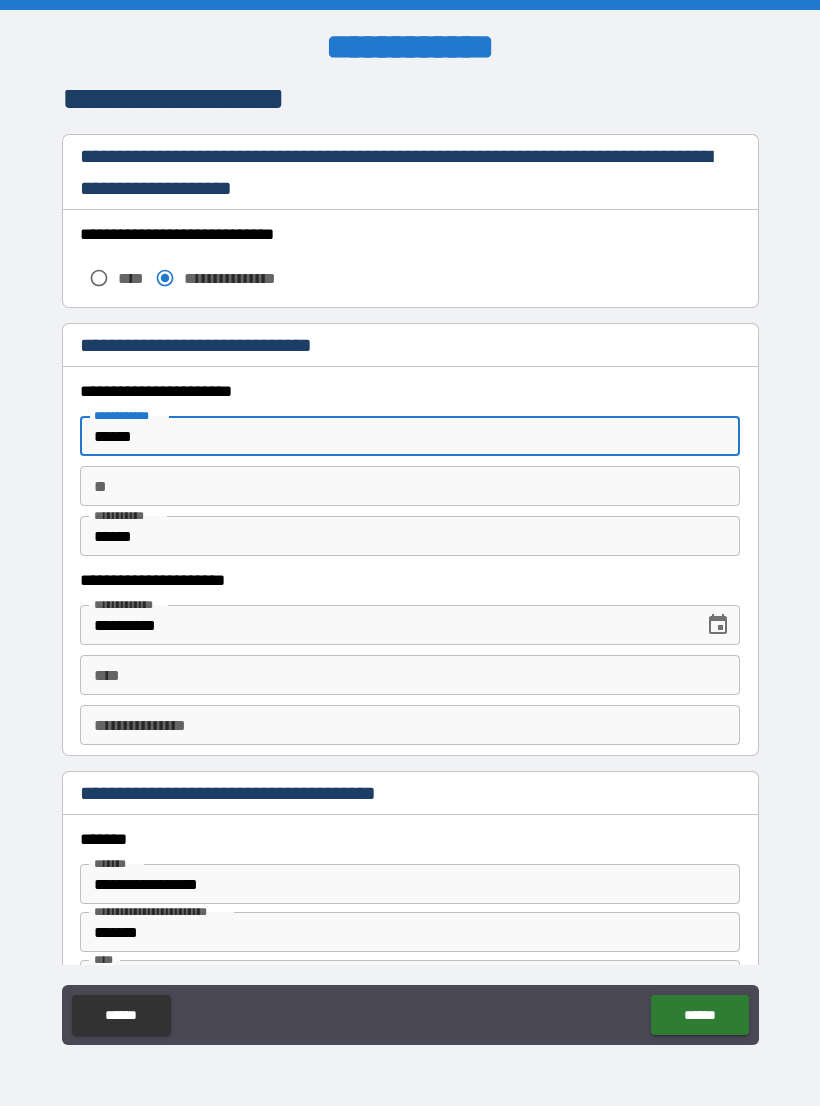 type on "******" 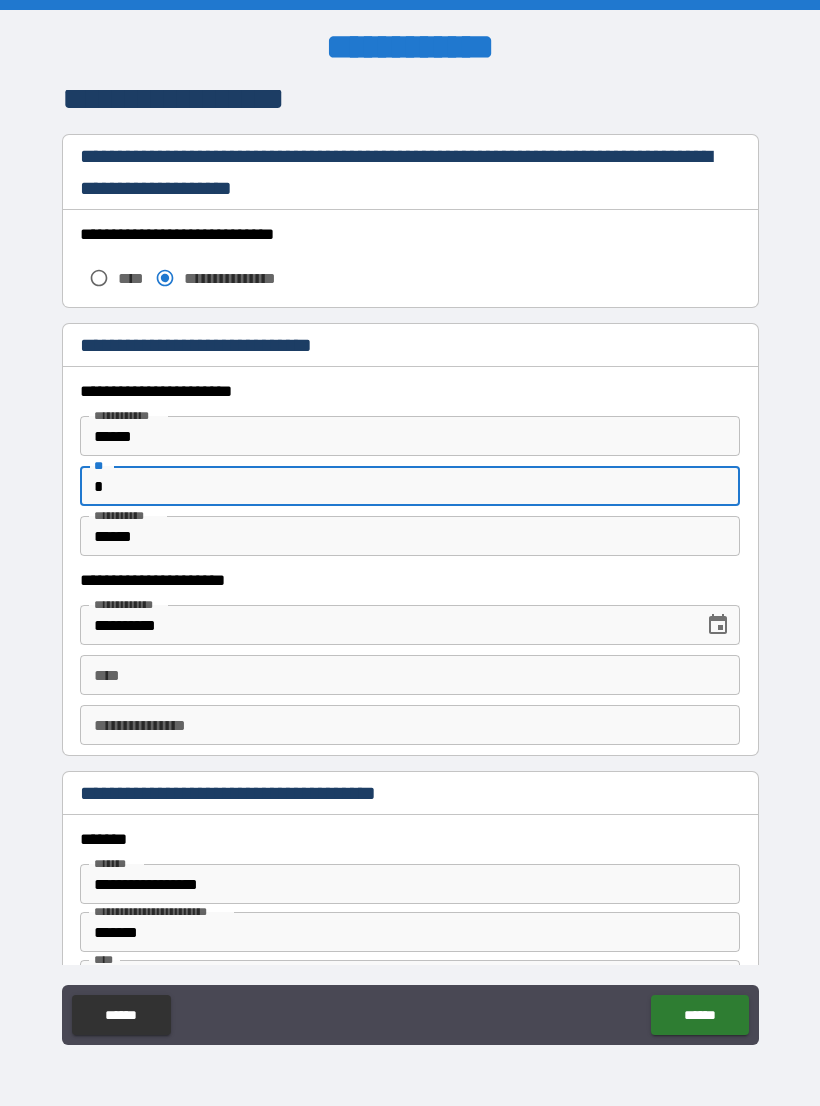 type on "*" 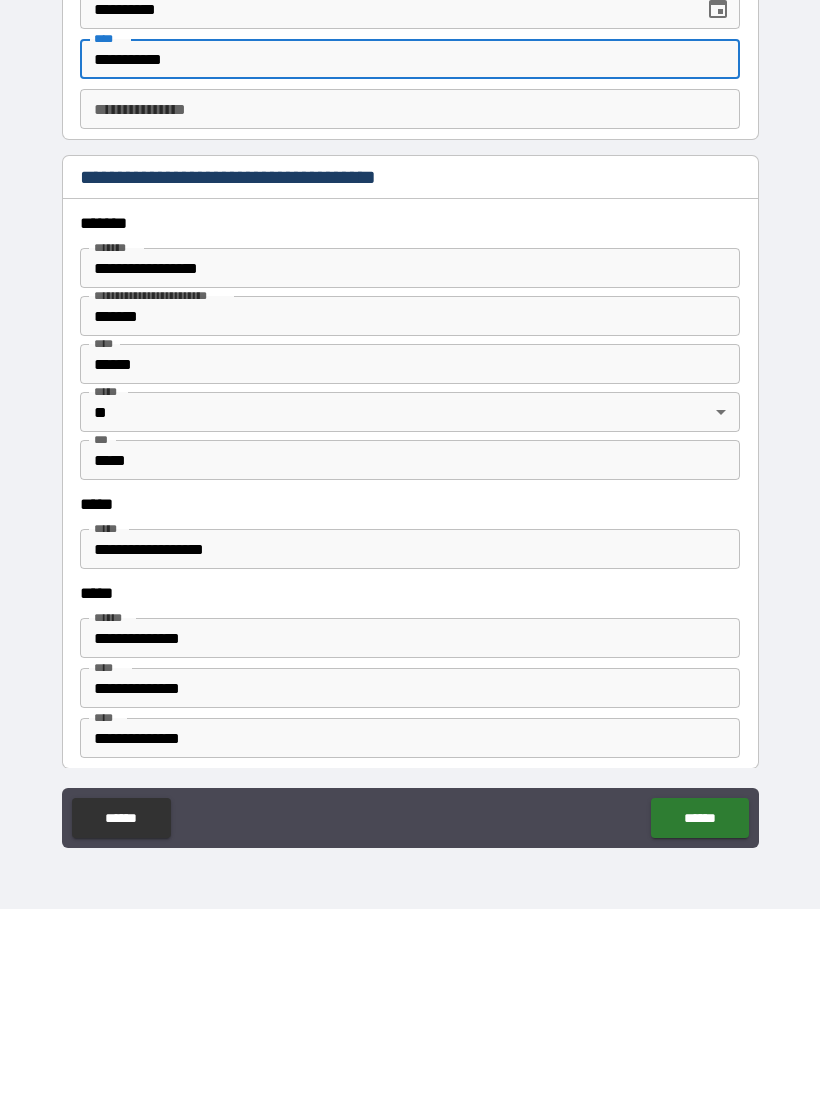 scroll, scrollTop: 2109, scrollLeft: 0, axis: vertical 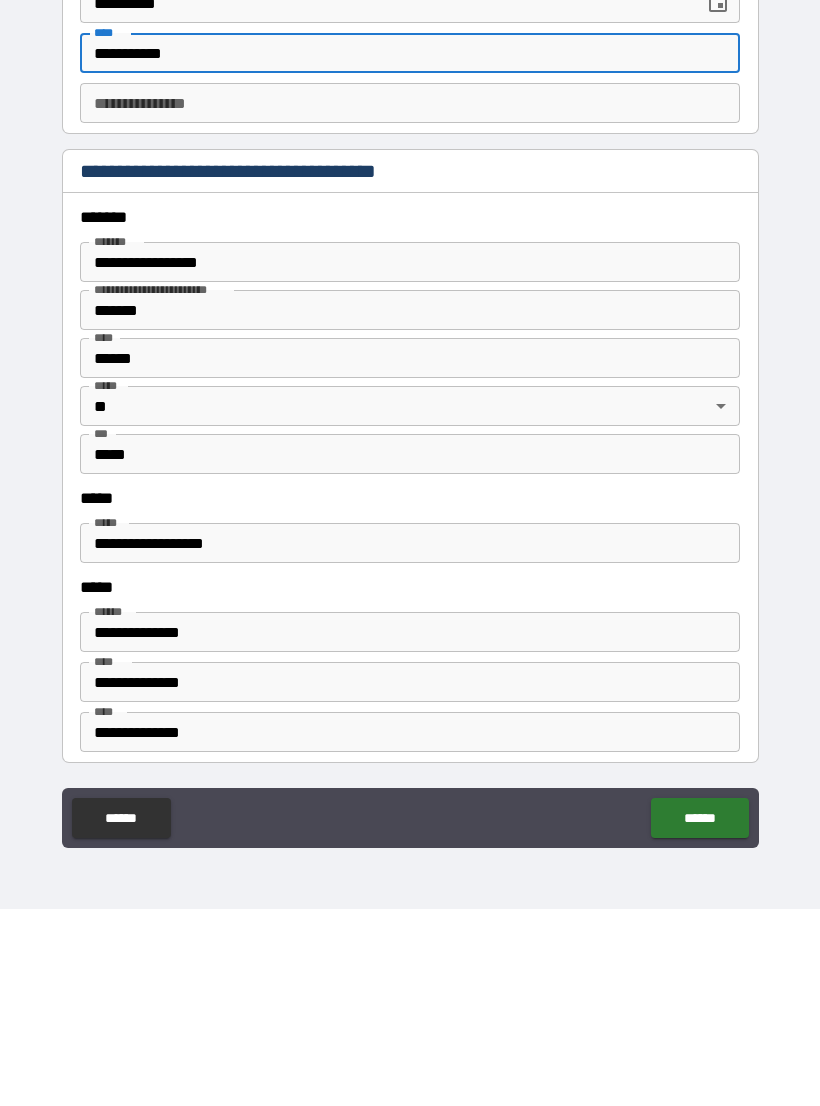 type on "**********" 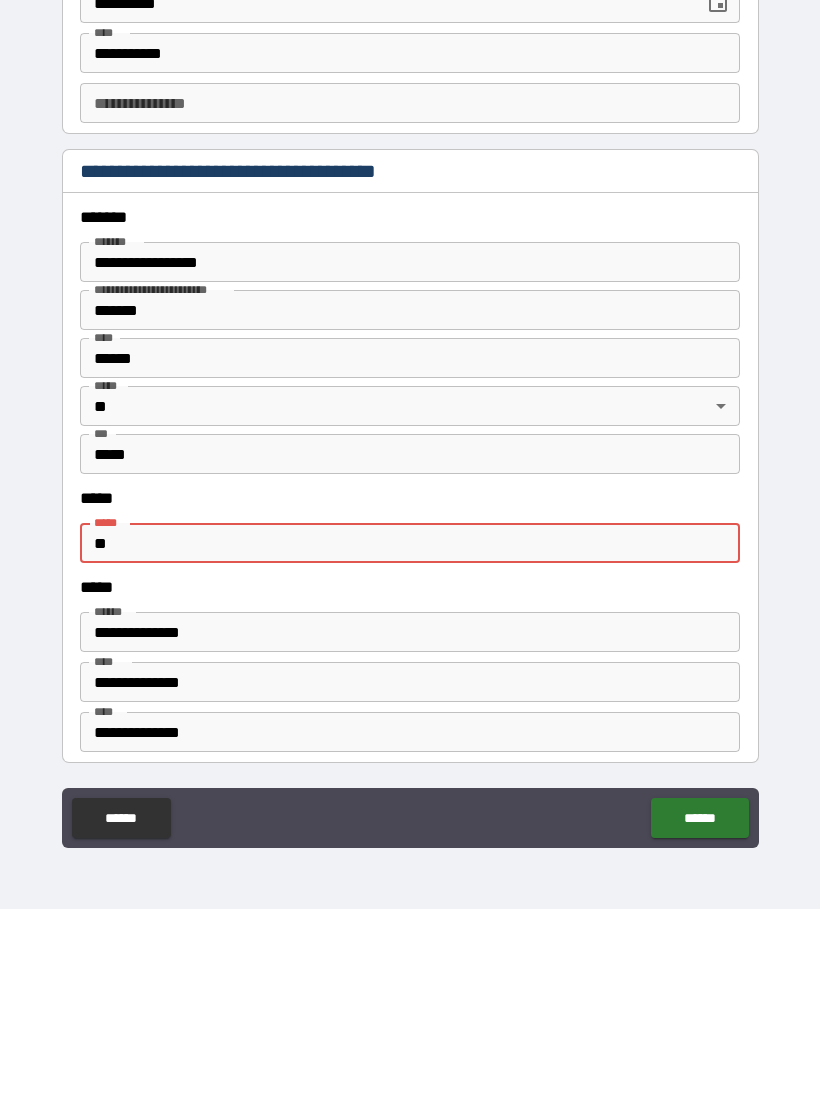 type on "*" 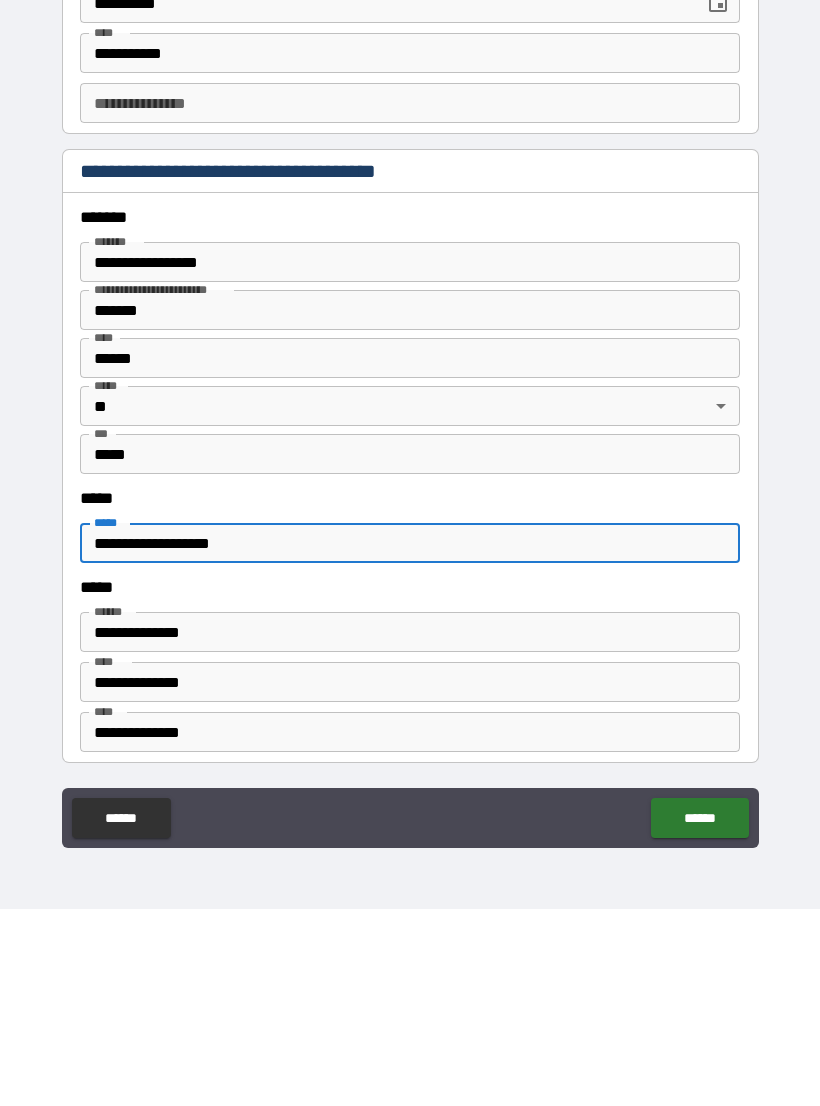 click on "**********" at bounding box center (410, 740) 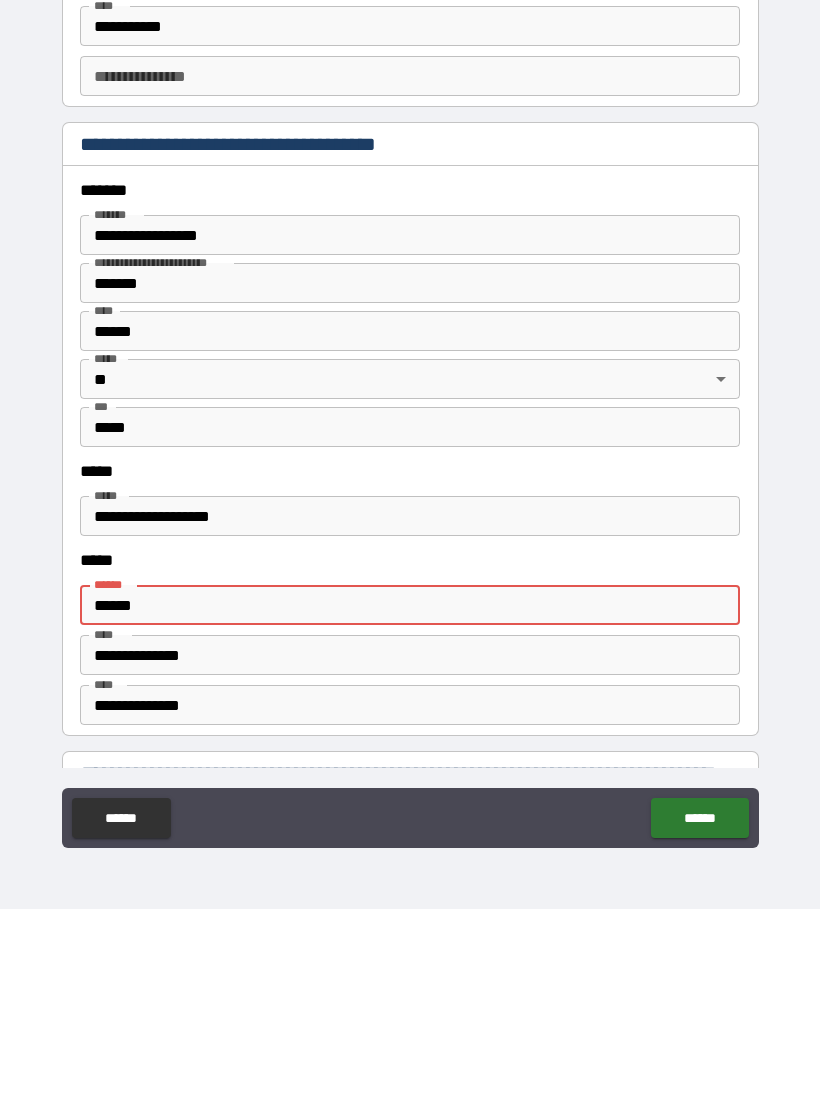 scroll, scrollTop: 2137, scrollLeft: 0, axis: vertical 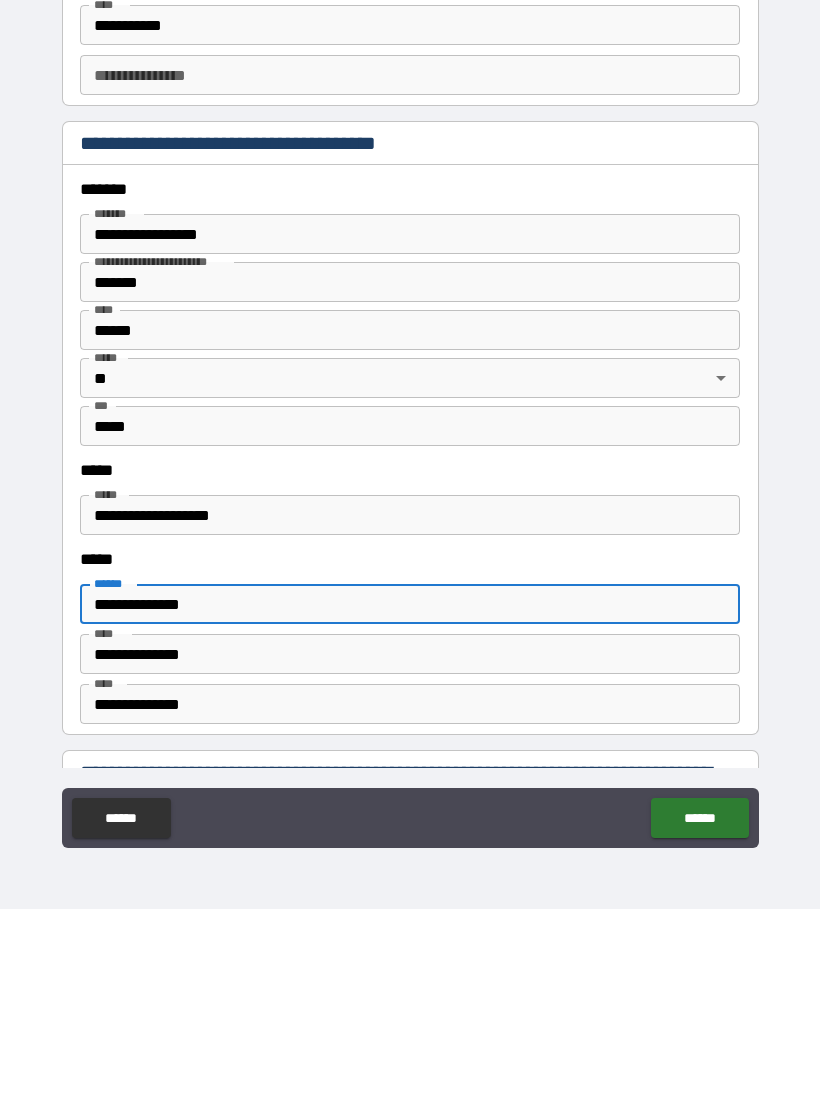 type on "**********" 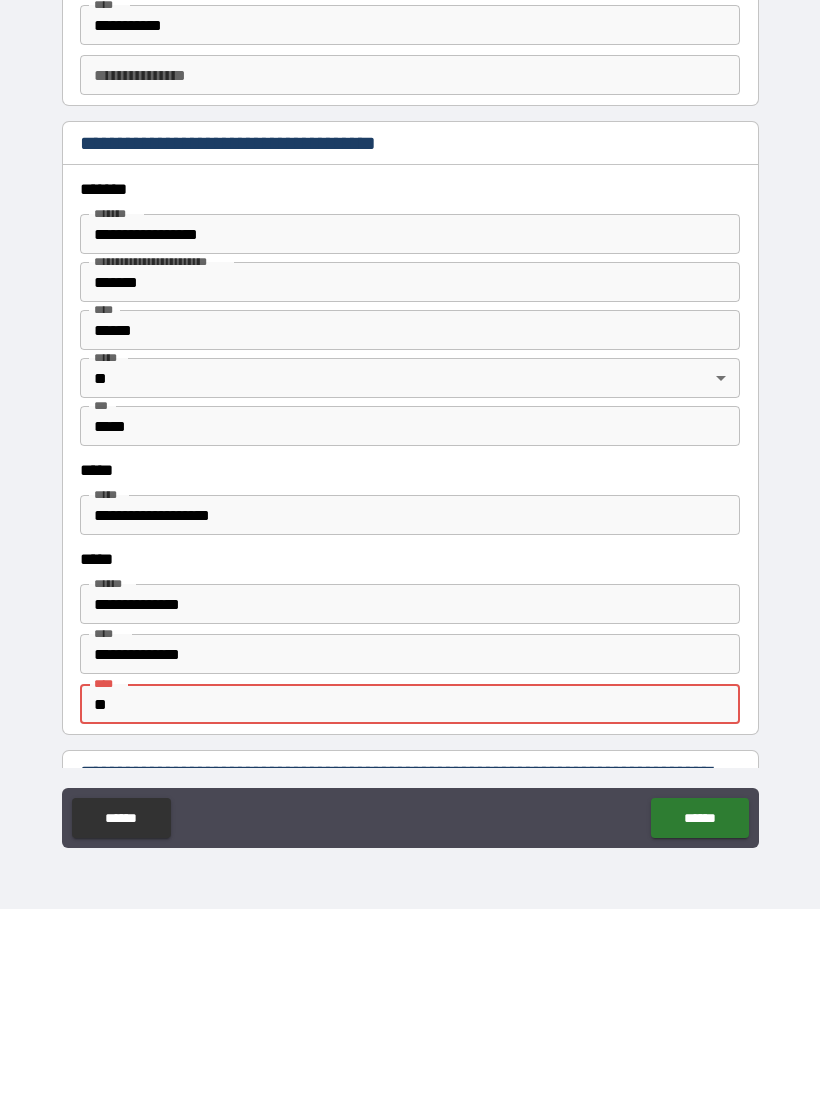 type on "**" 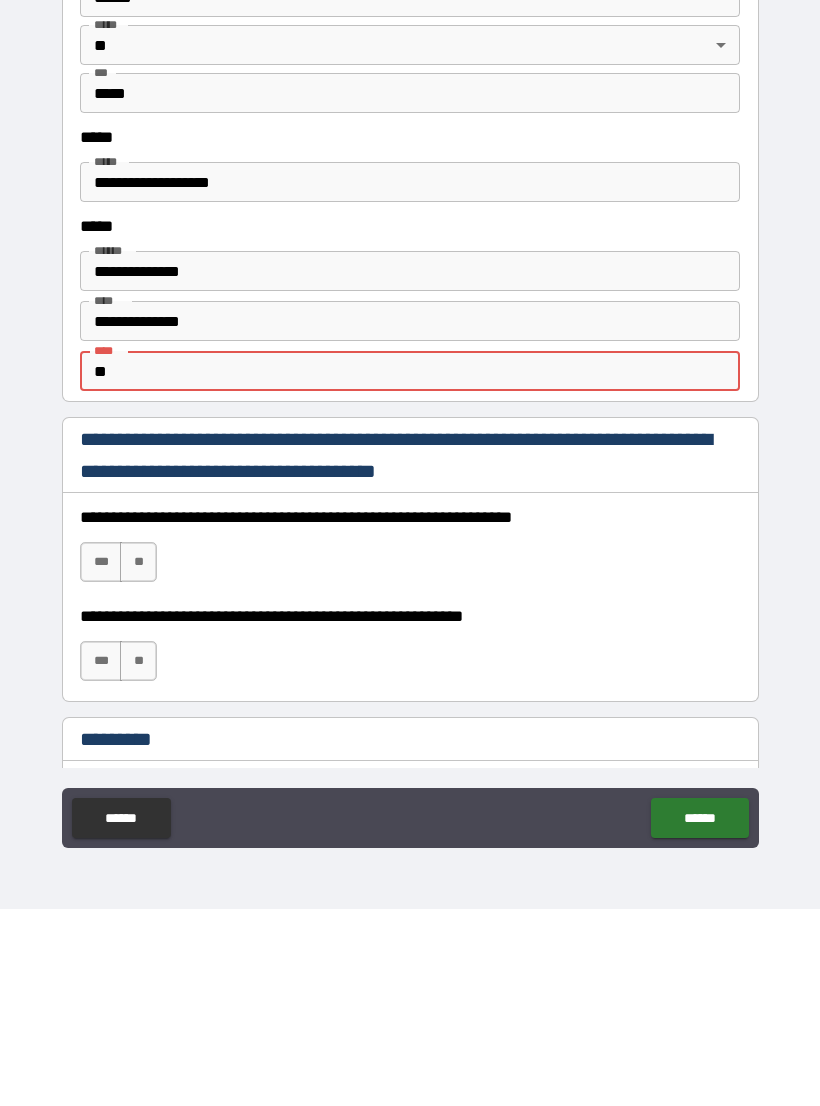 scroll, scrollTop: 2482, scrollLeft: 0, axis: vertical 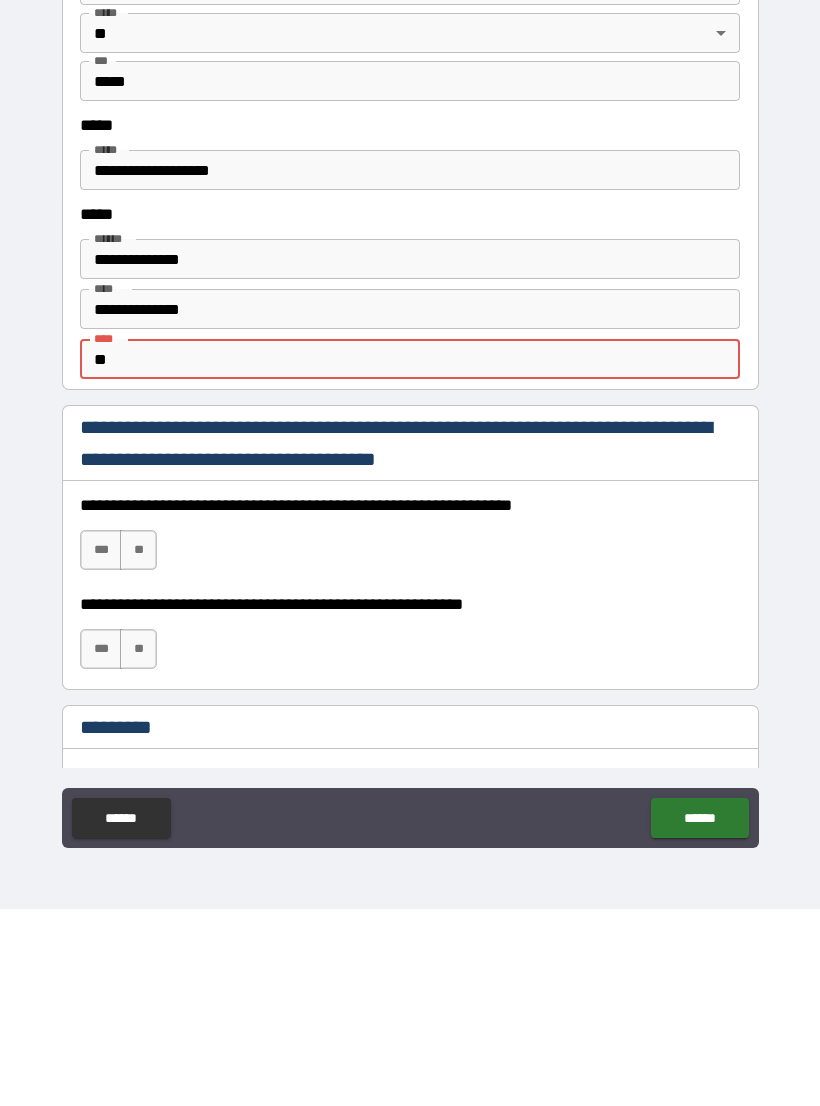 click on "***" at bounding box center (101, 747) 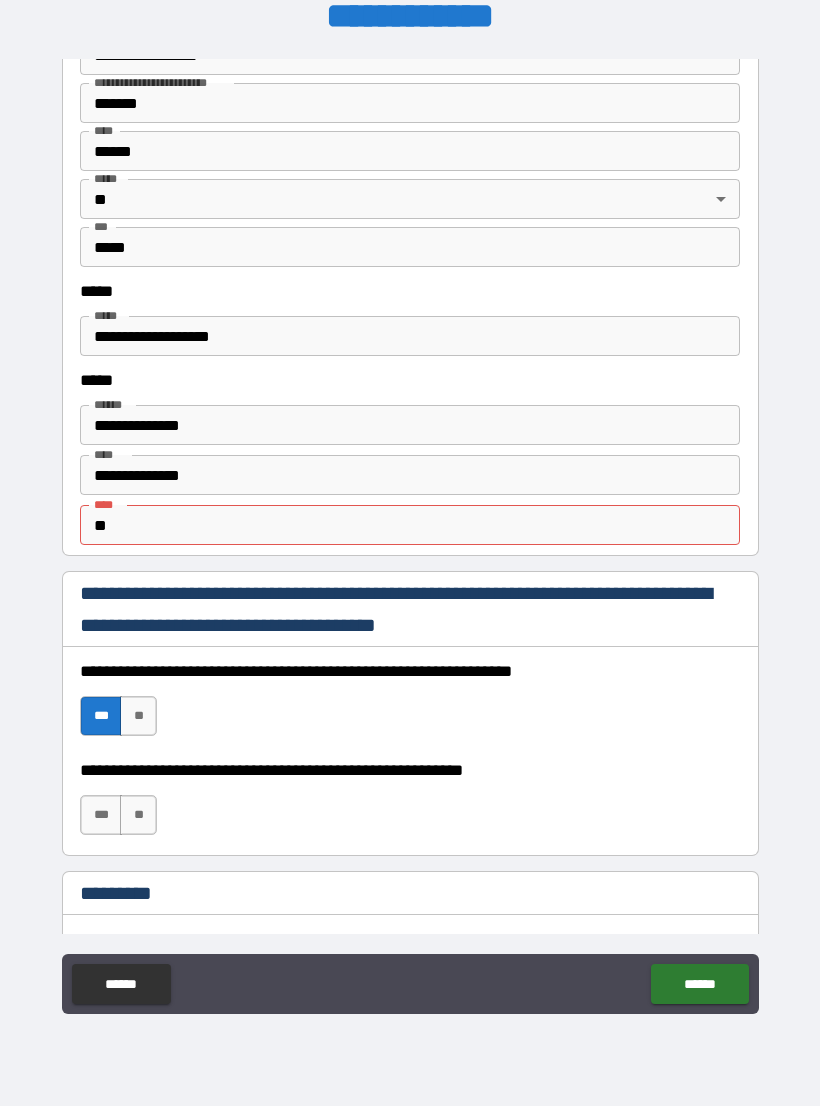 click on "***" at bounding box center [101, 815] 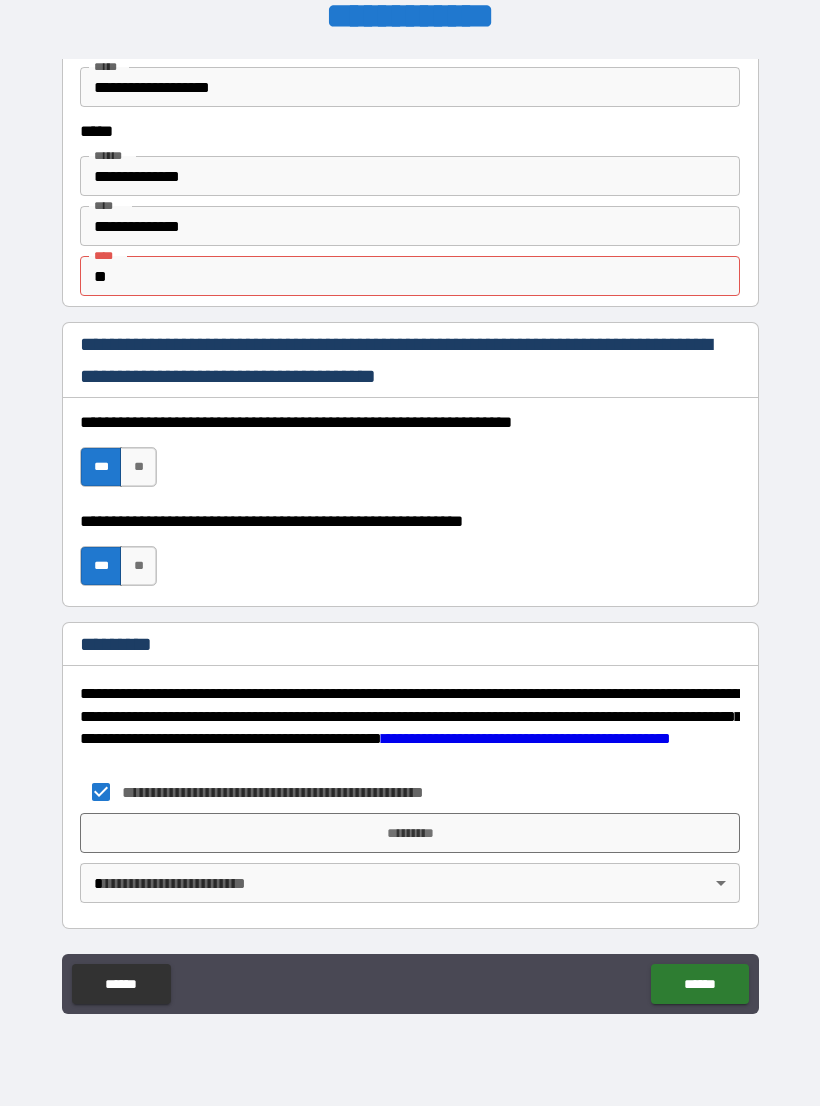 scroll, scrollTop: 2731, scrollLeft: 0, axis: vertical 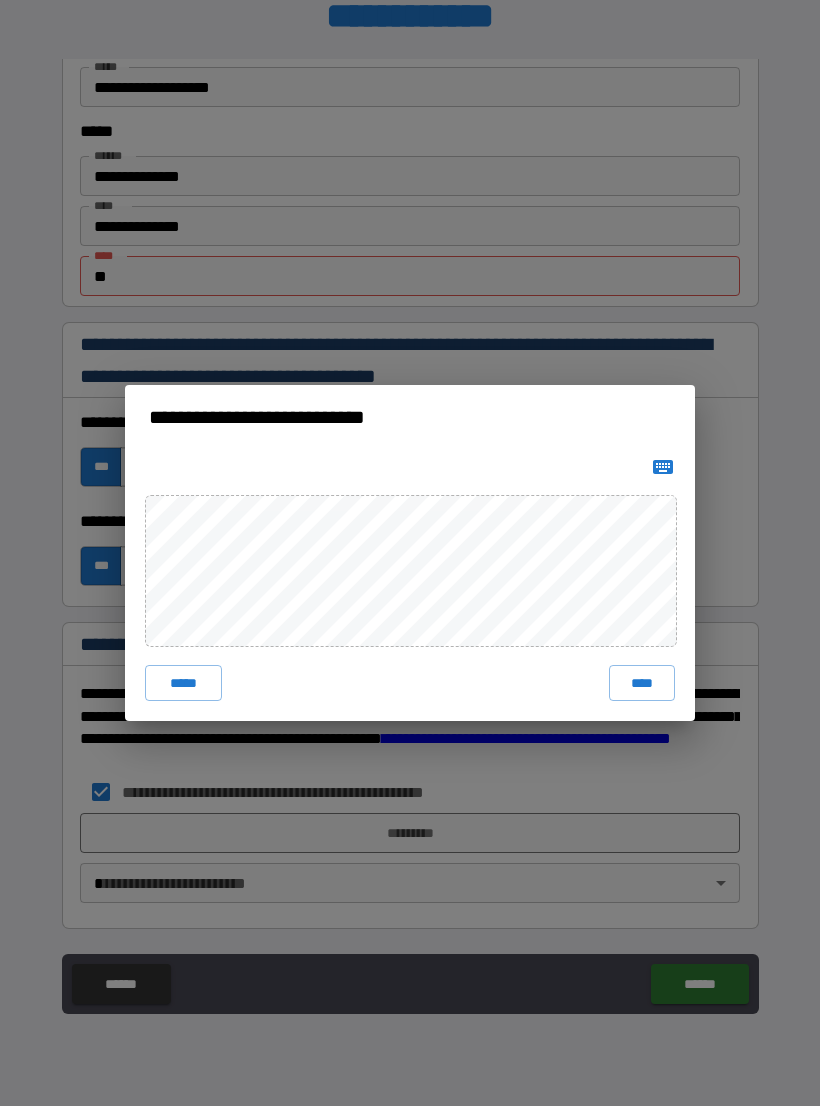 click on "*****" at bounding box center [183, 683] 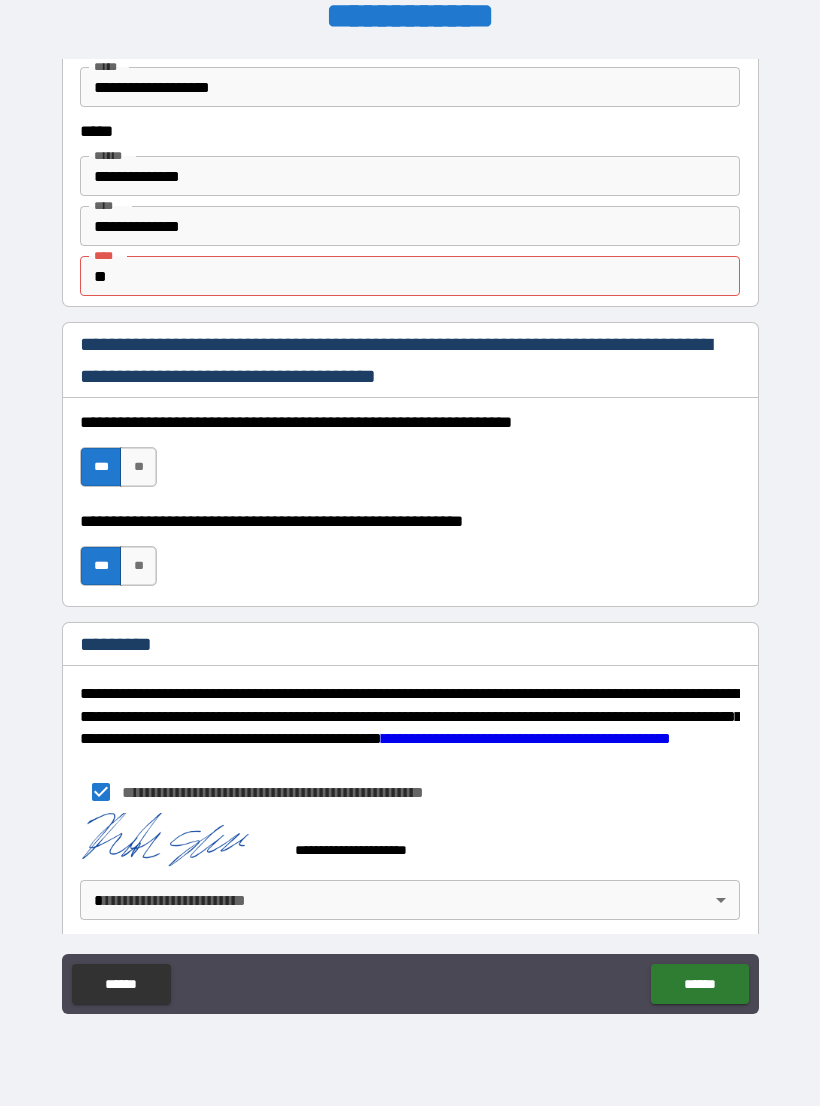 click on "**********" at bounding box center (410, 537) 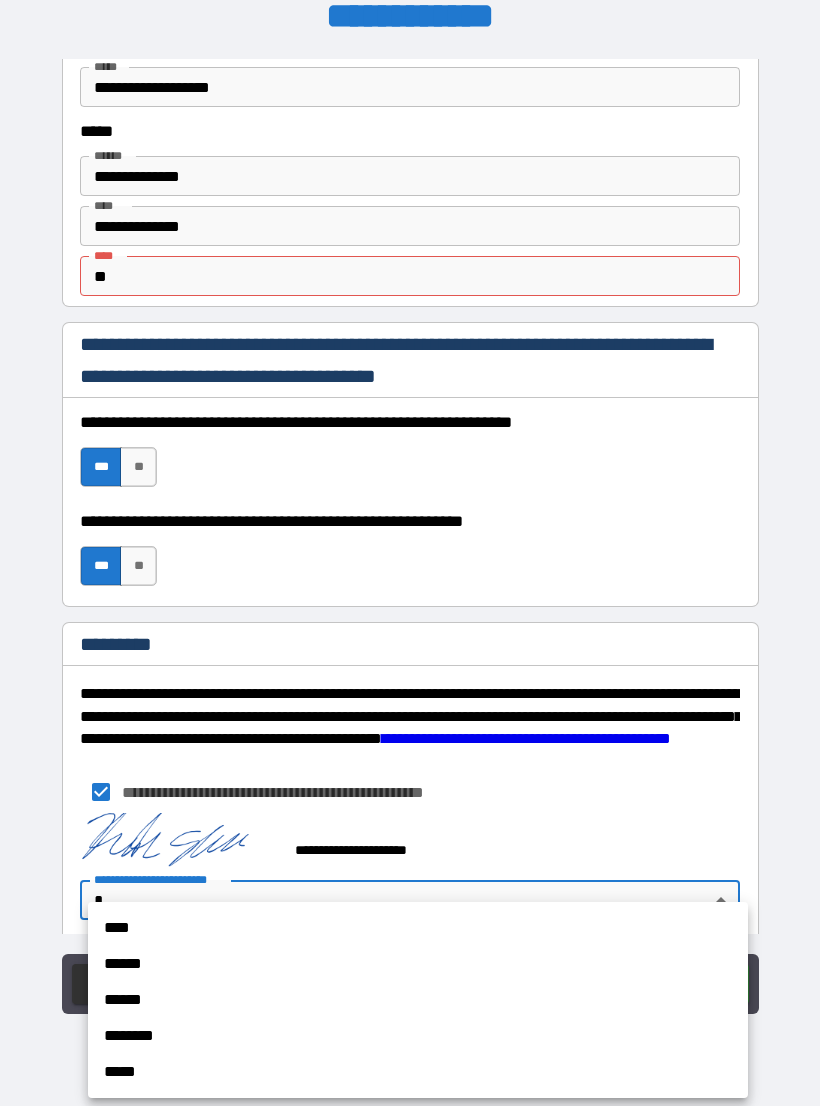 click on "******" at bounding box center (418, 964) 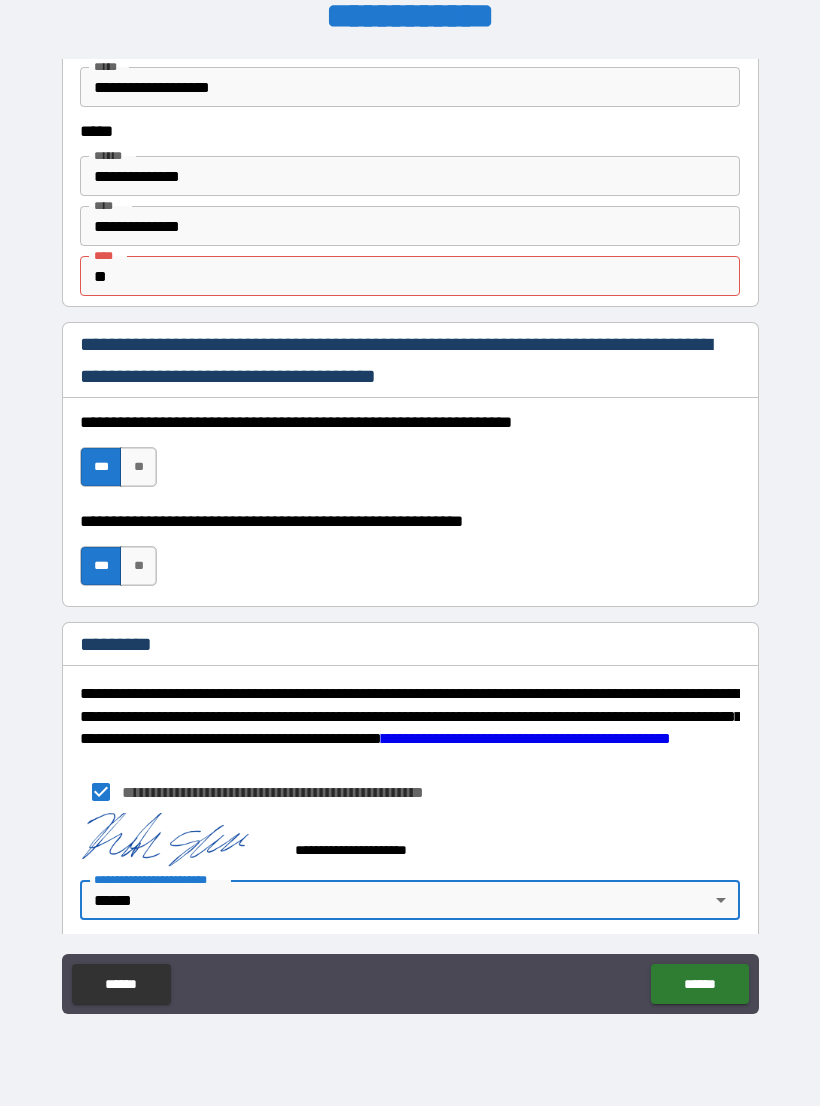 type on "*" 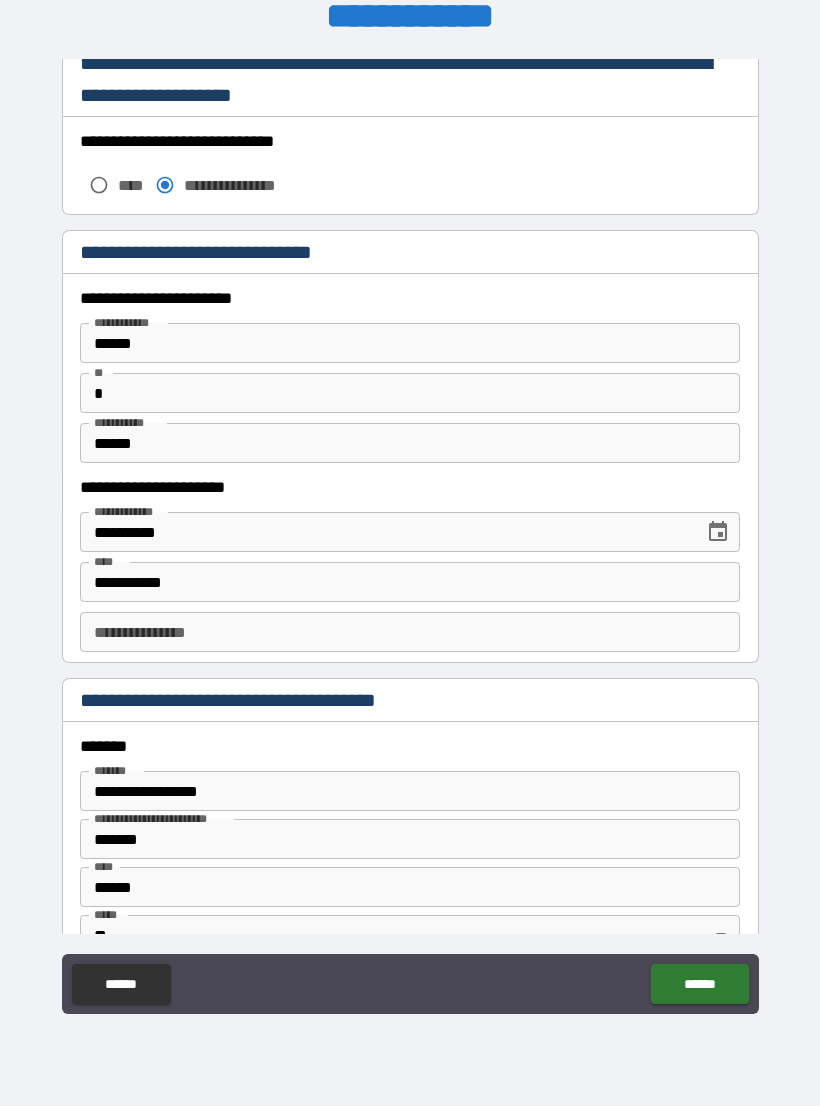 scroll, scrollTop: 1765, scrollLeft: 0, axis: vertical 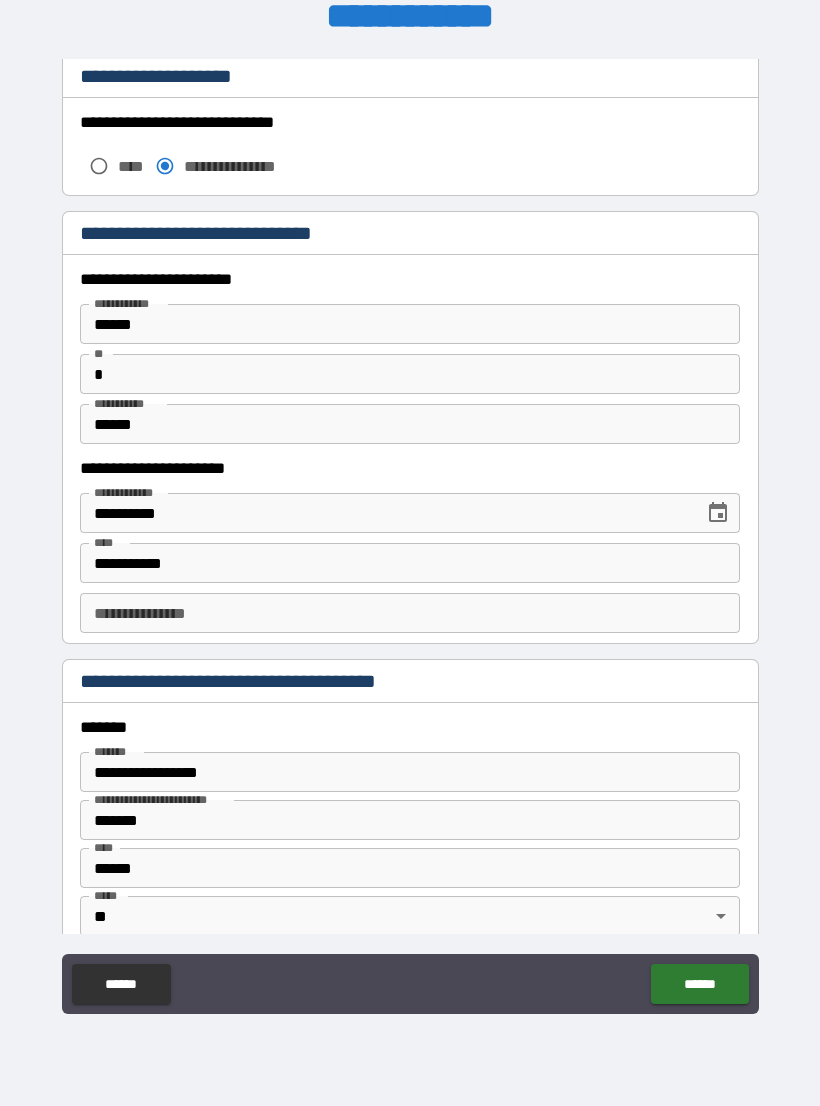 click on "**********" at bounding box center (410, 613) 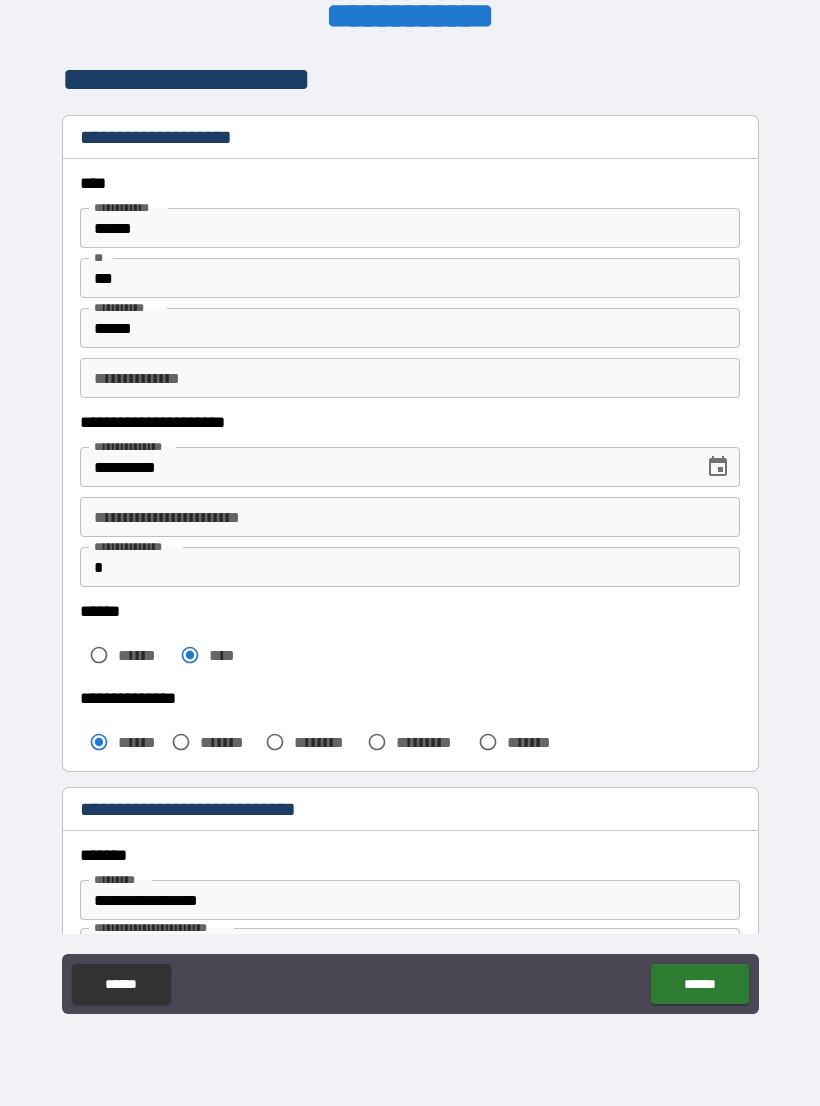 scroll, scrollTop: 0, scrollLeft: 0, axis: both 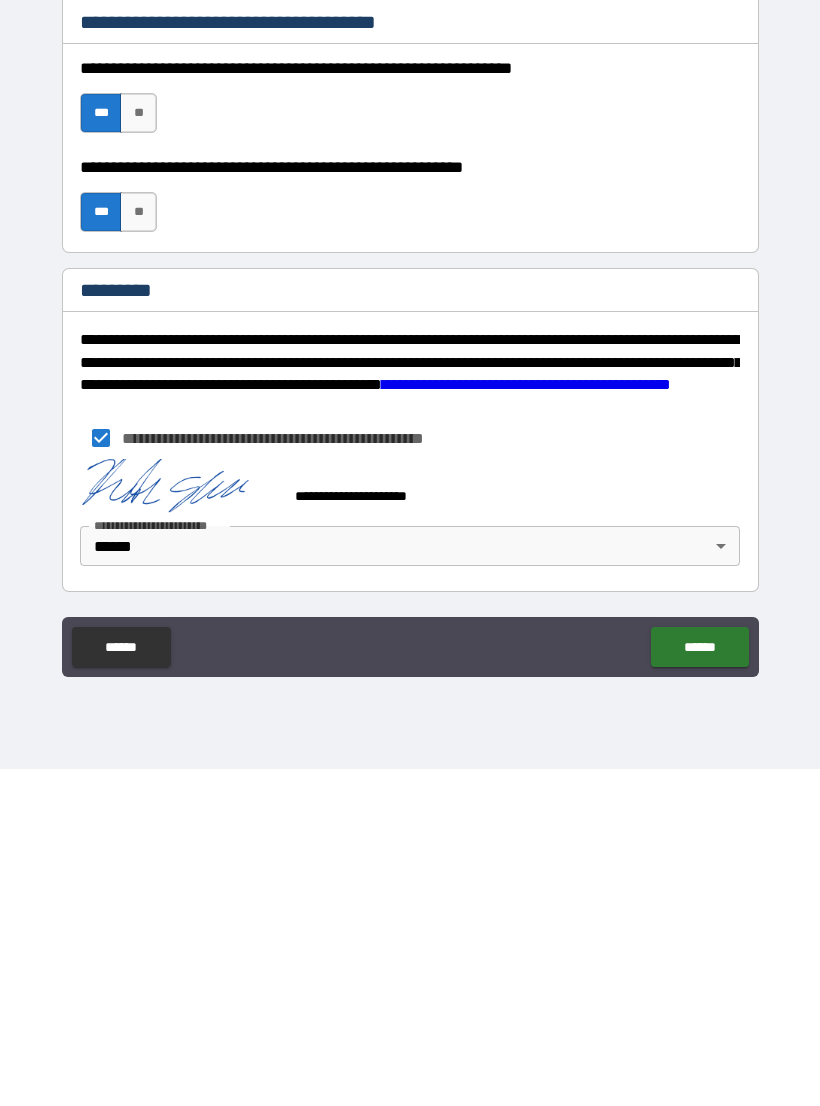 type on "*" 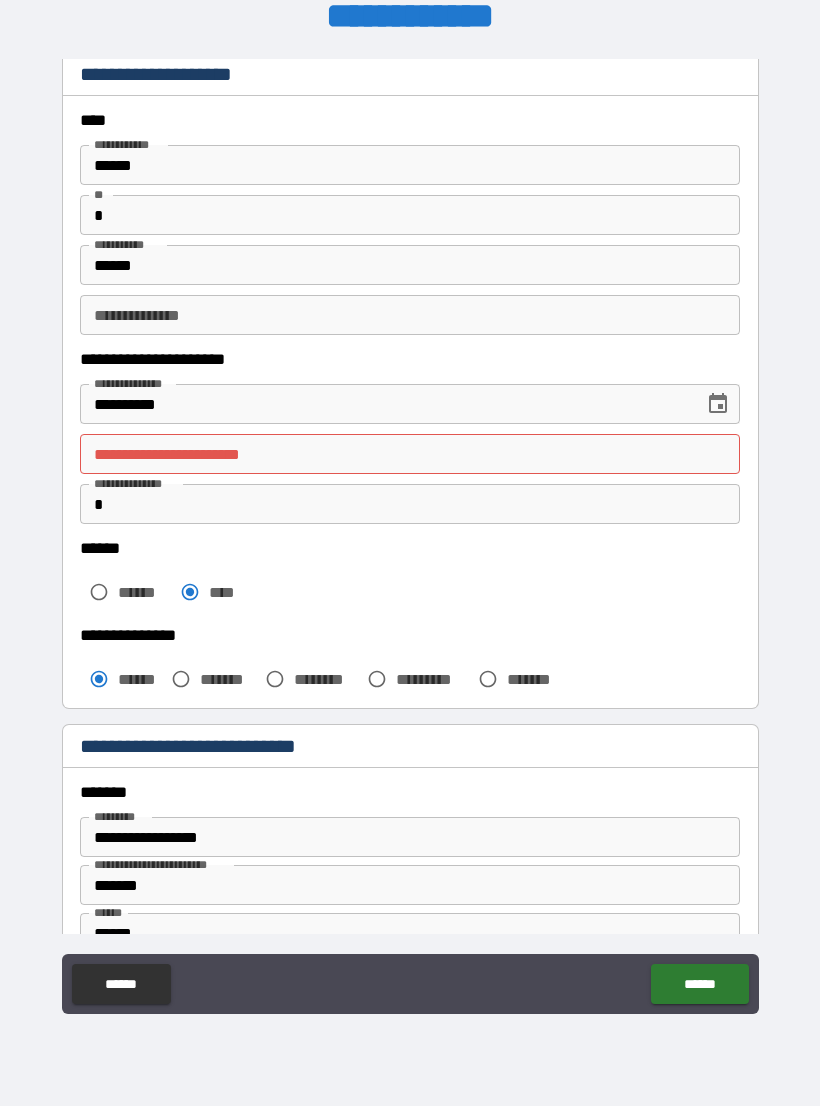 scroll, scrollTop: 62, scrollLeft: 0, axis: vertical 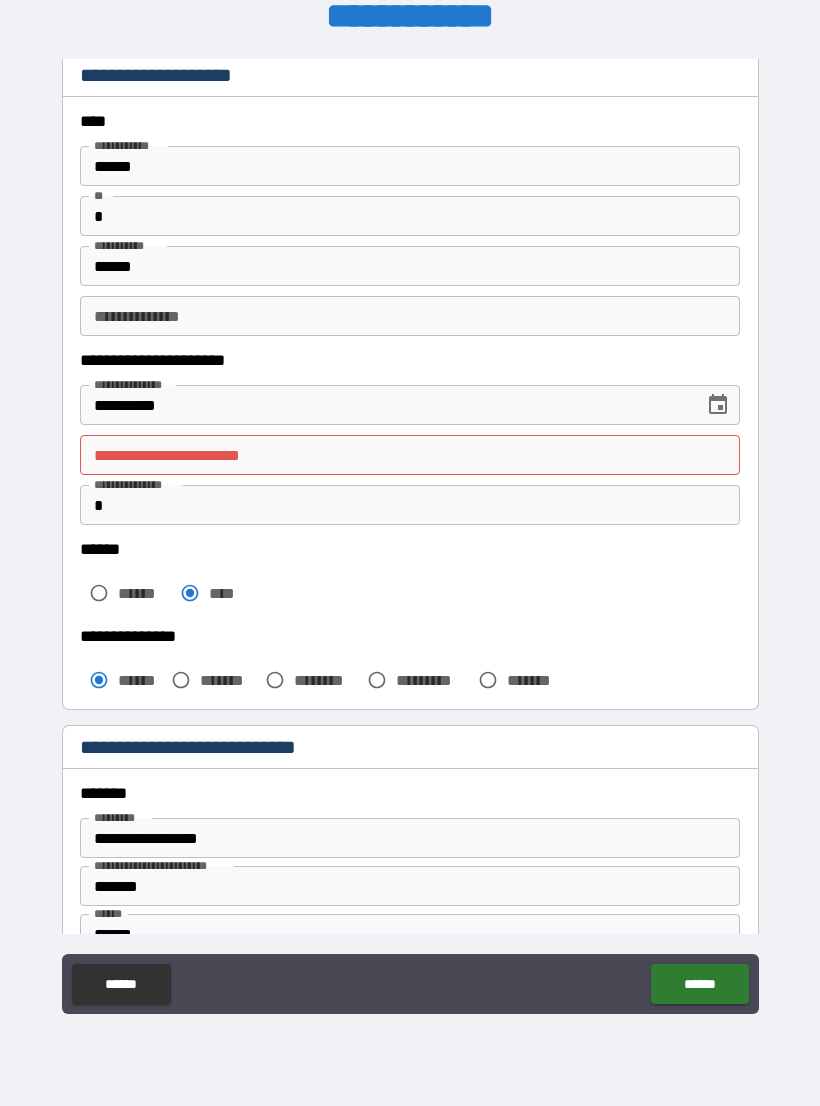 click on "**********" at bounding box center [410, 455] 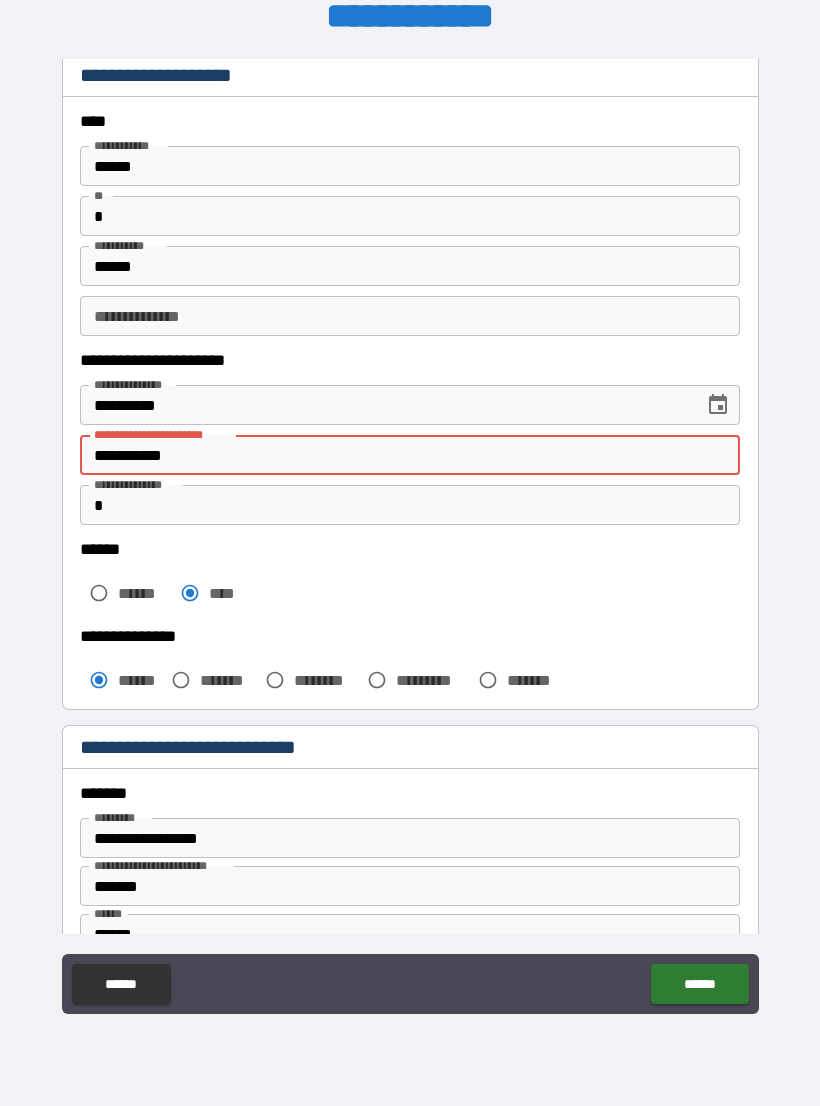 type on "**********" 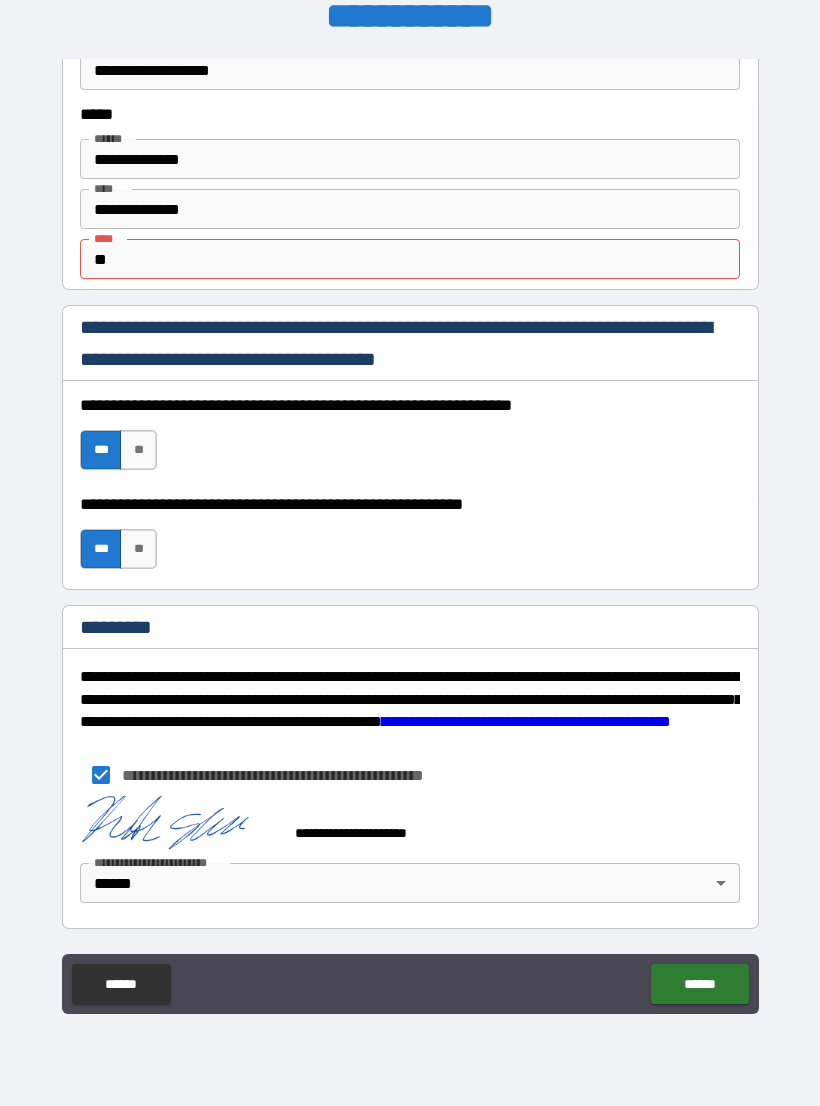 scroll, scrollTop: 2748, scrollLeft: 0, axis: vertical 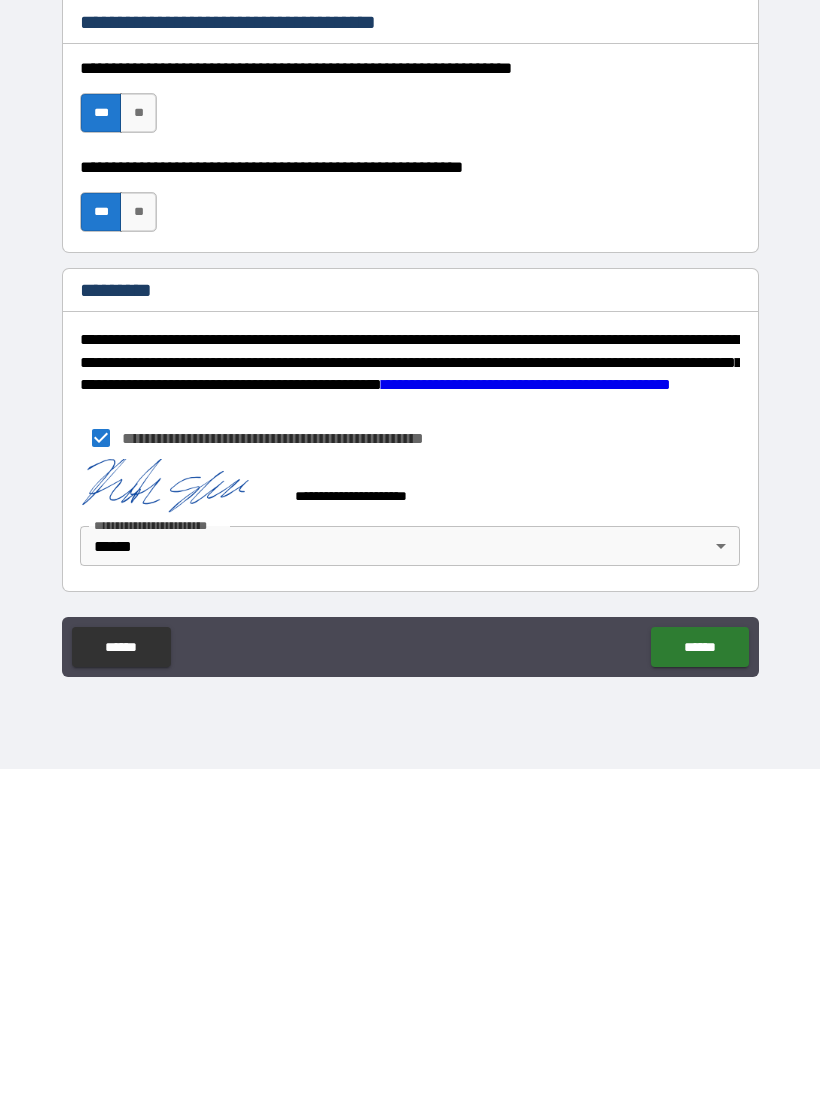 click on "******" at bounding box center [699, 984] 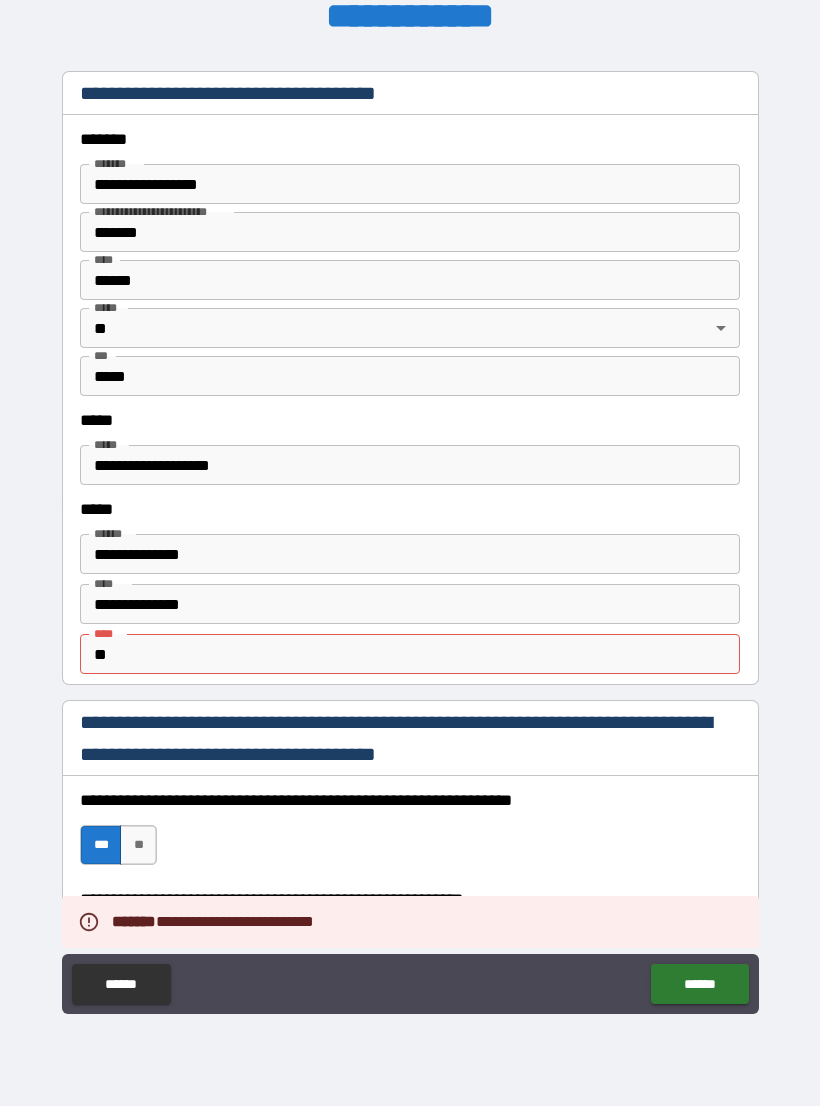 scroll, scrollTop: 2357, scrollLeft: 0, axis: vertical 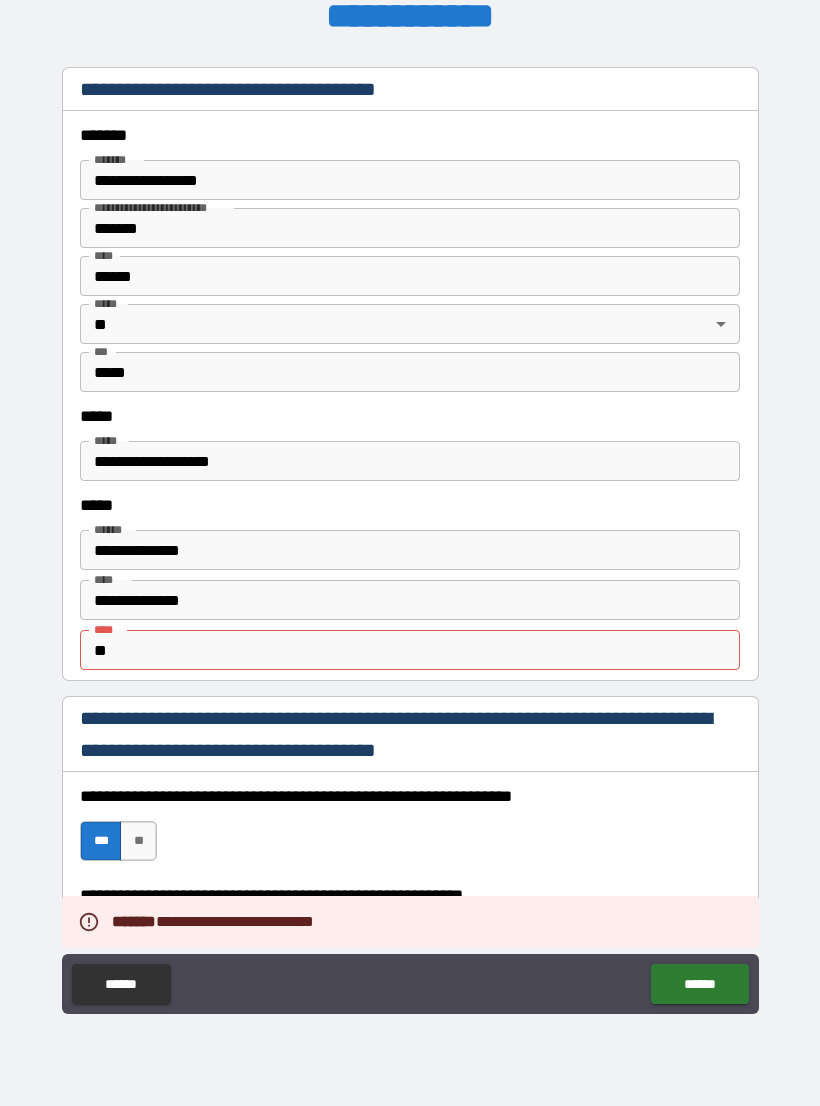 click on "**" at bounding box center [410, 650] 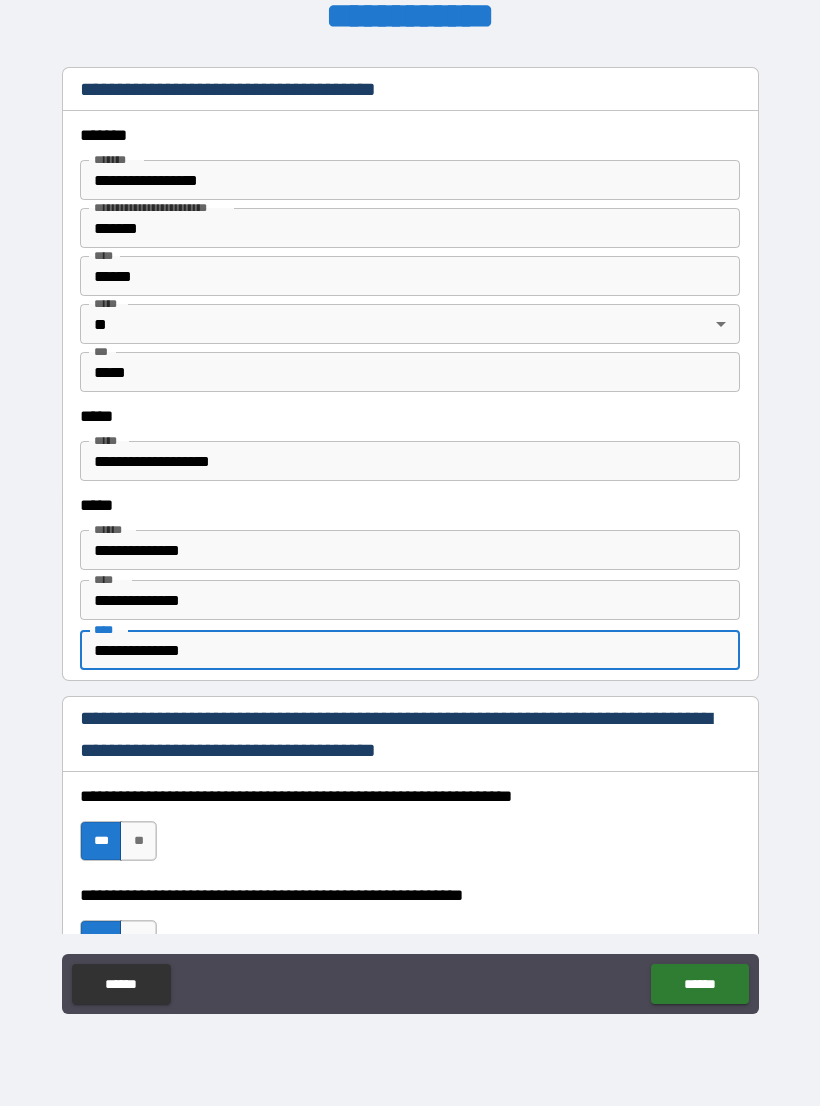 type on "**********" 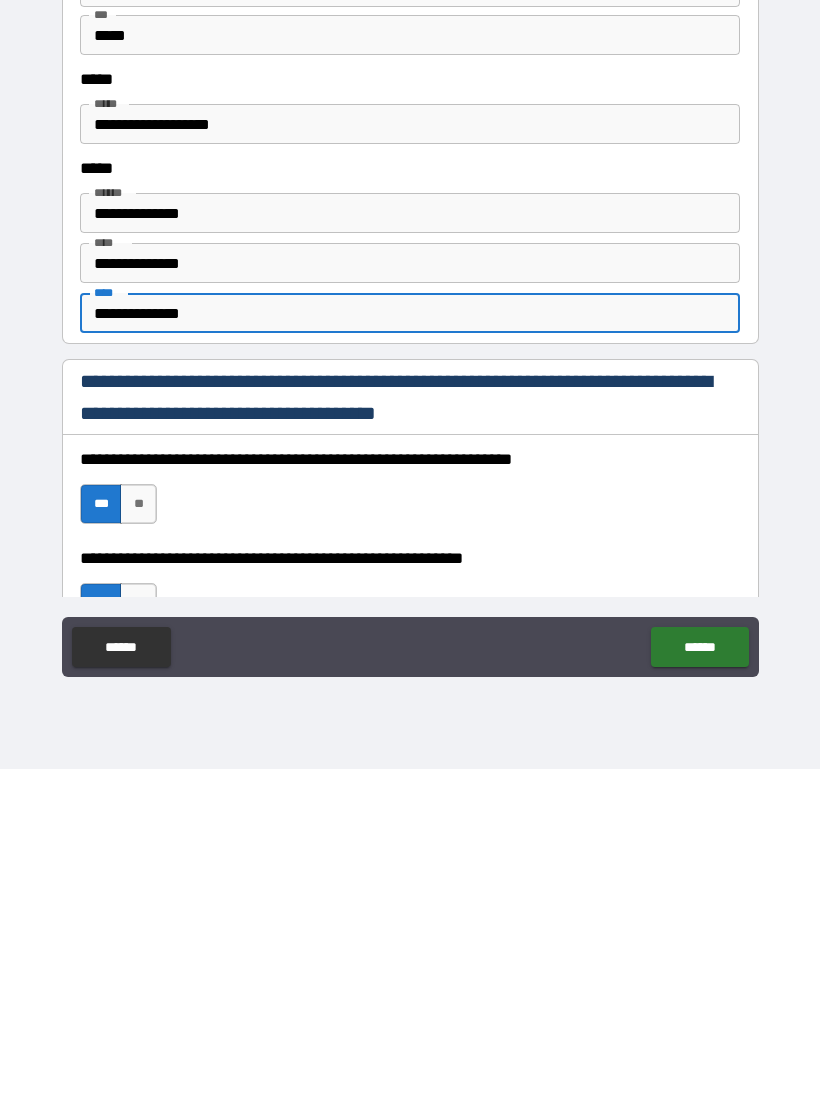 click on "******" at bounding box center (699, 984) 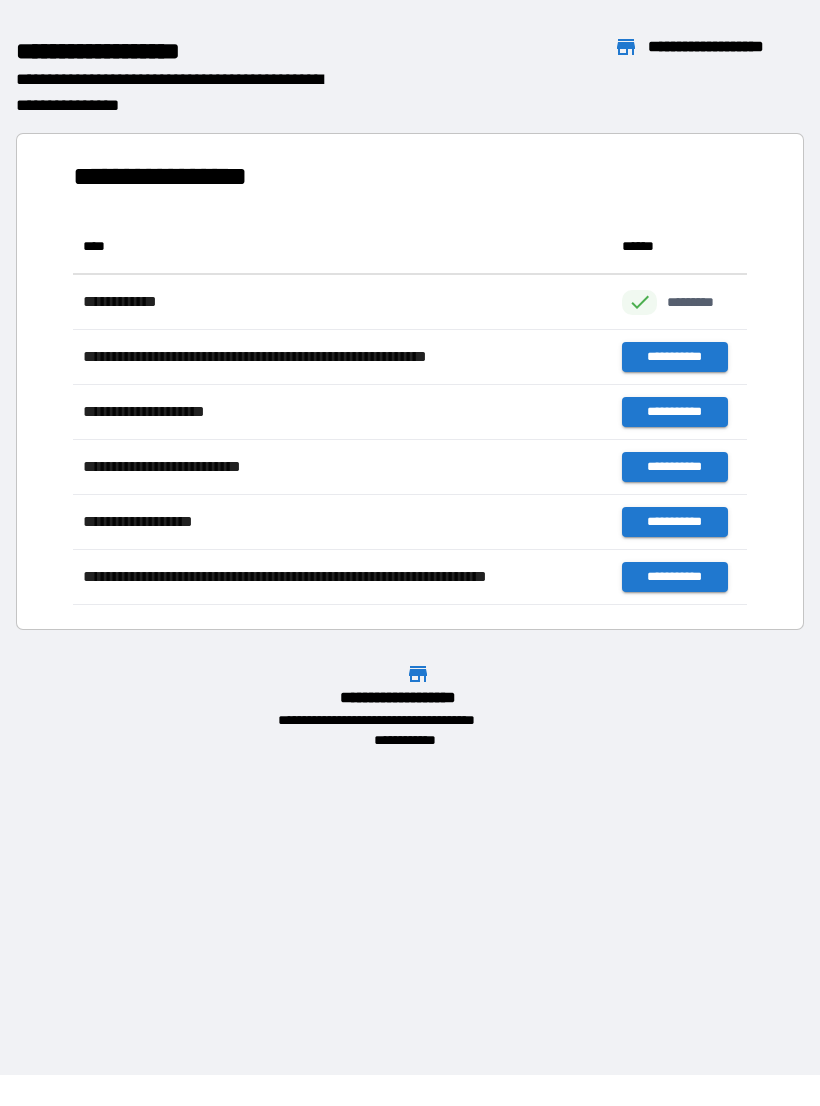 scroll, scrollTop: 386, scrollLeft: 674, axis: both 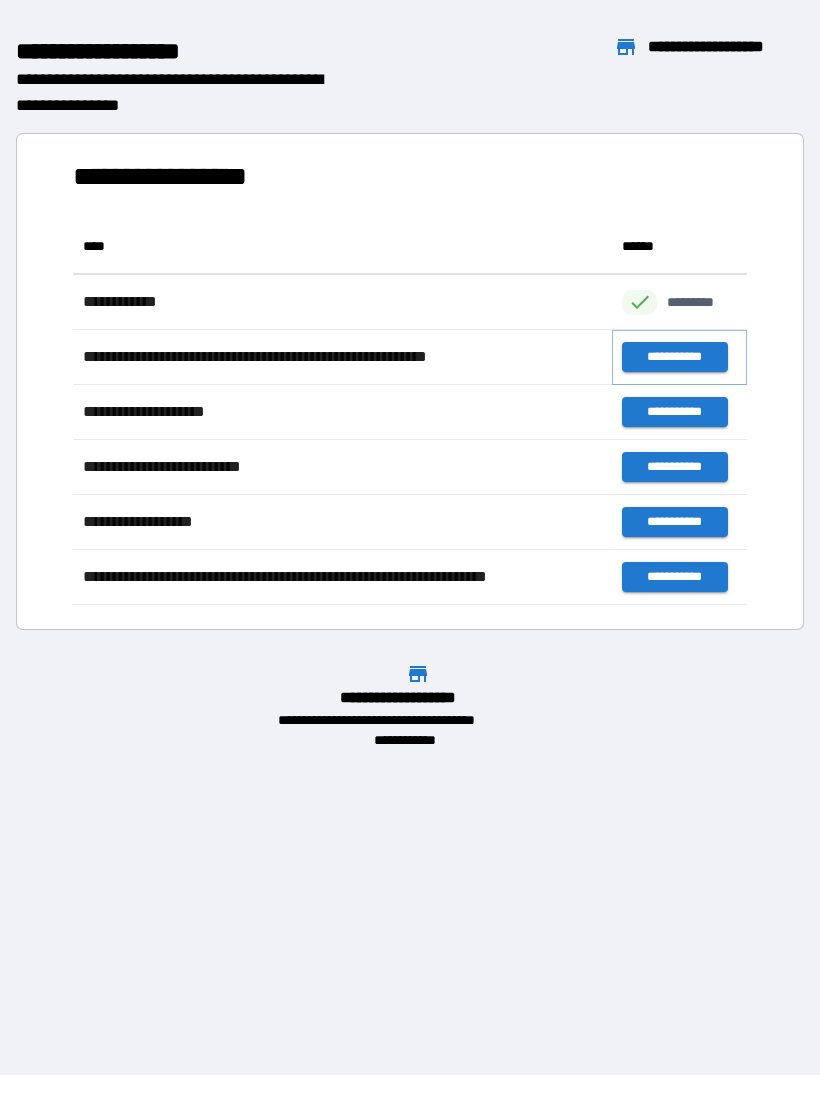 click on "**********" at bounding box center [674, 357] 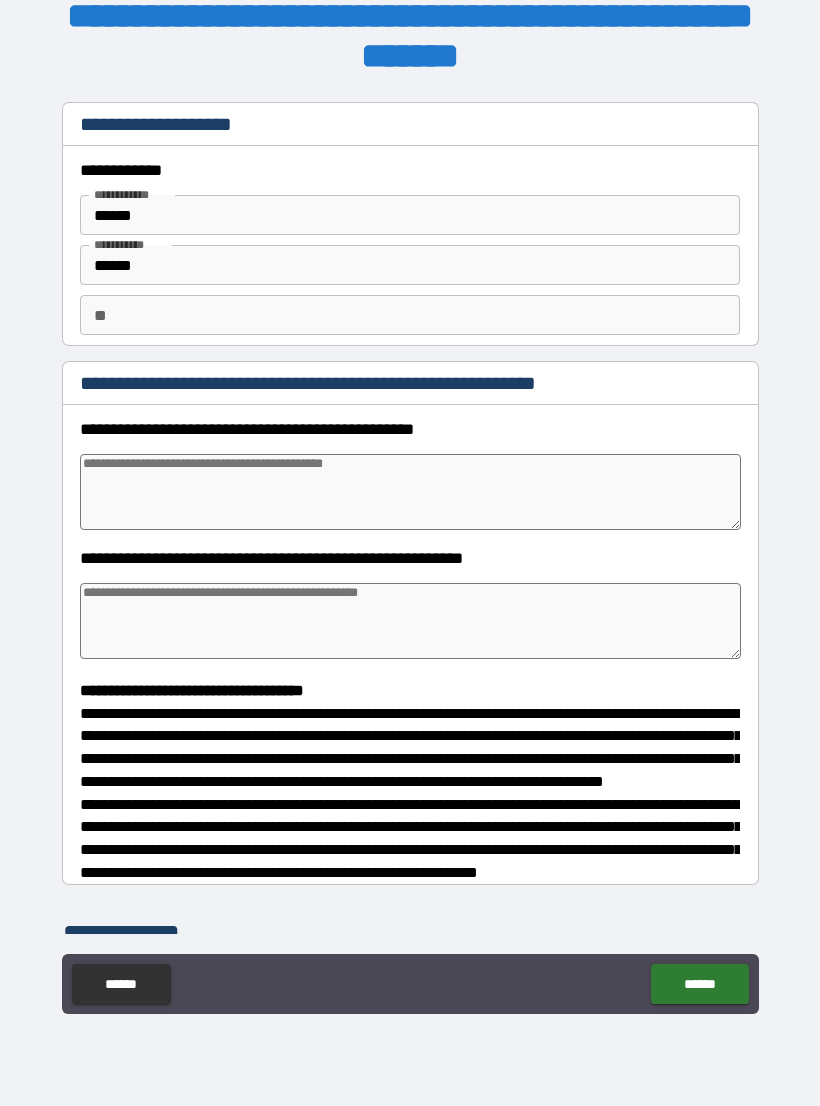 type on "*" 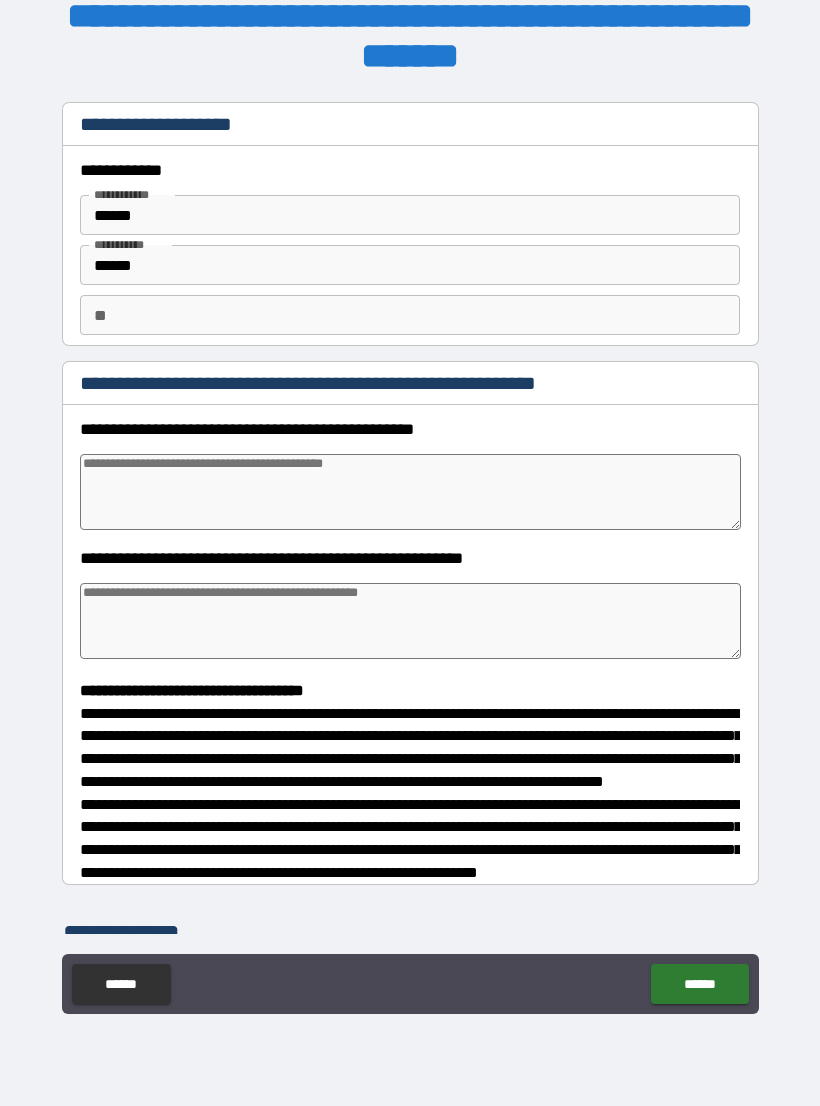 type on "*" 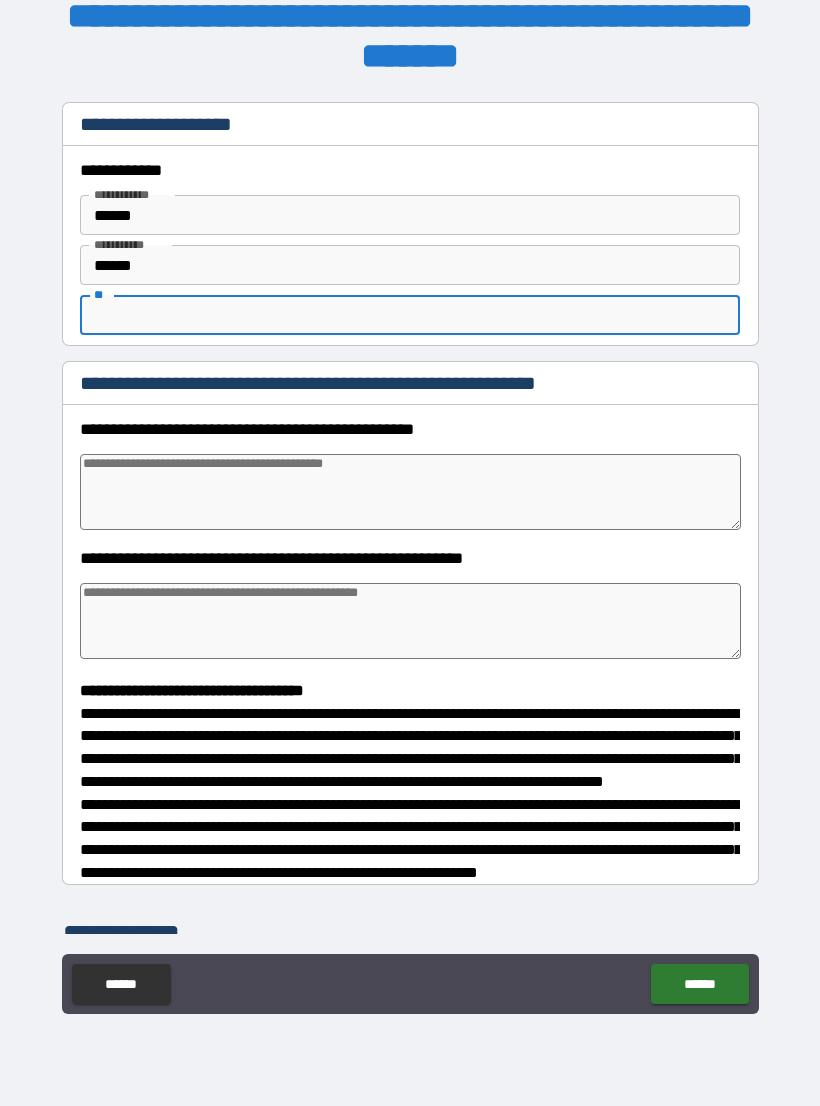 type on "*" 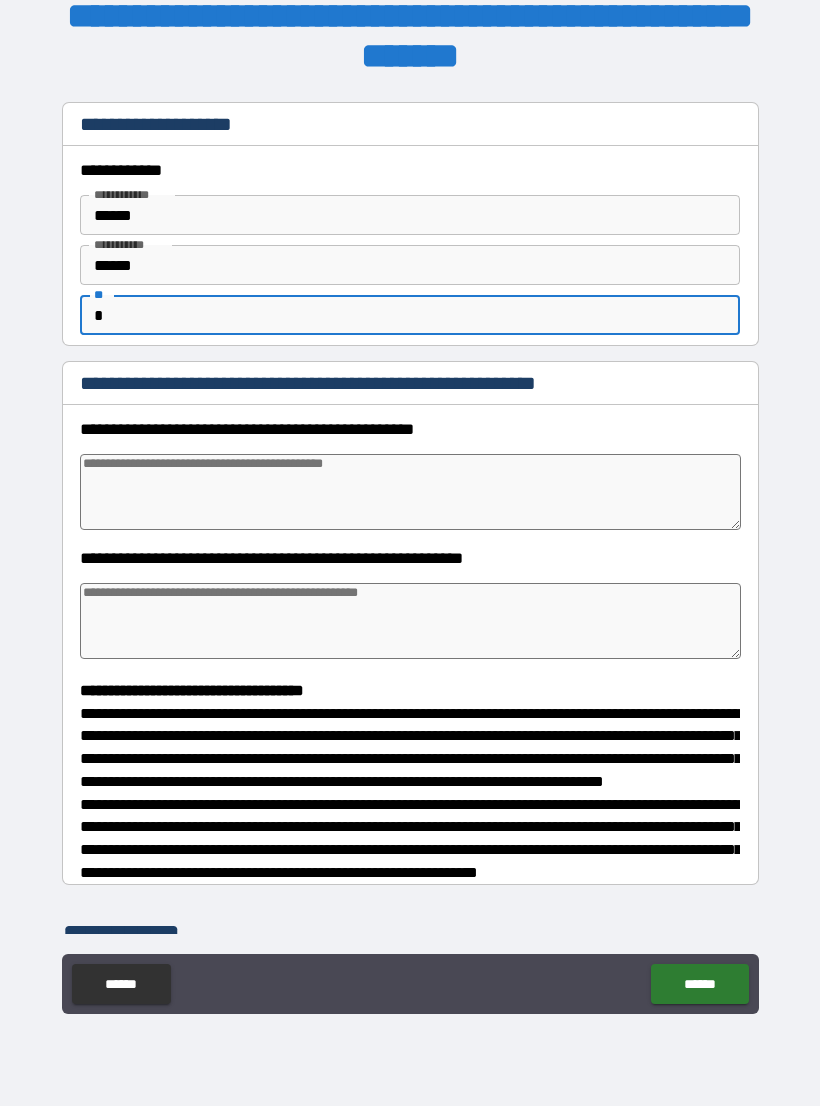 type on "*" 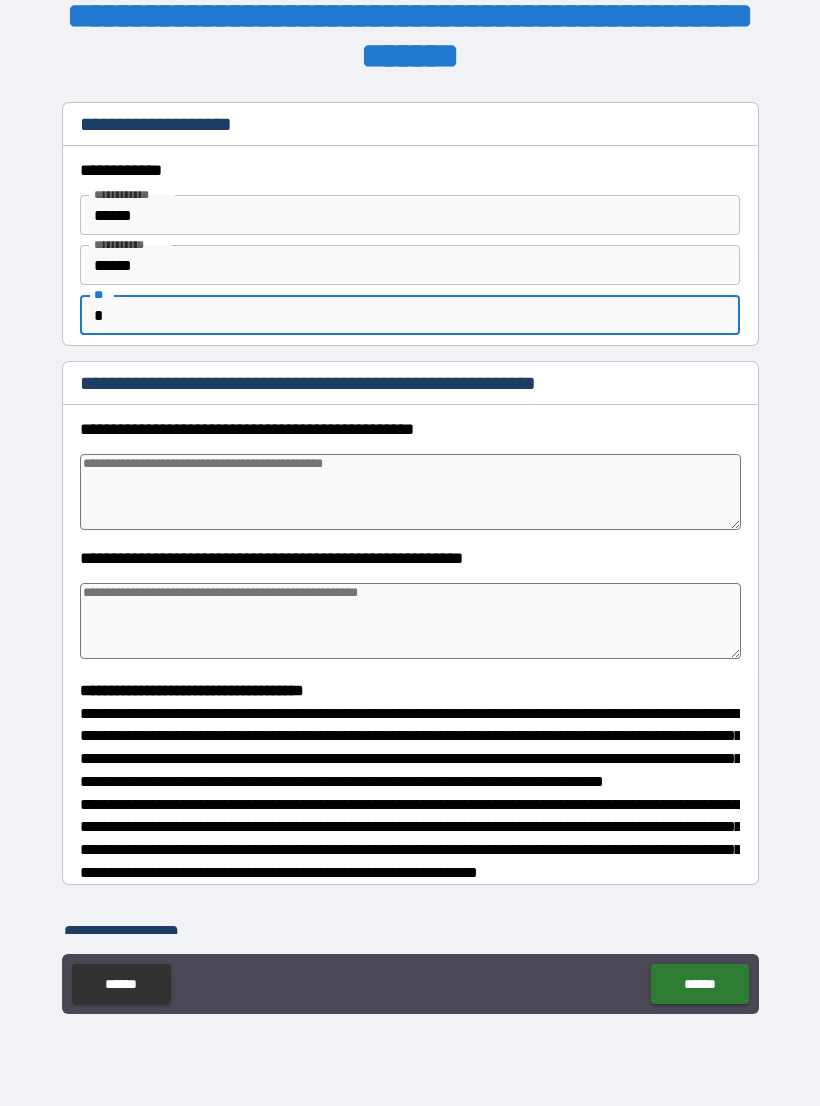 type on "*" 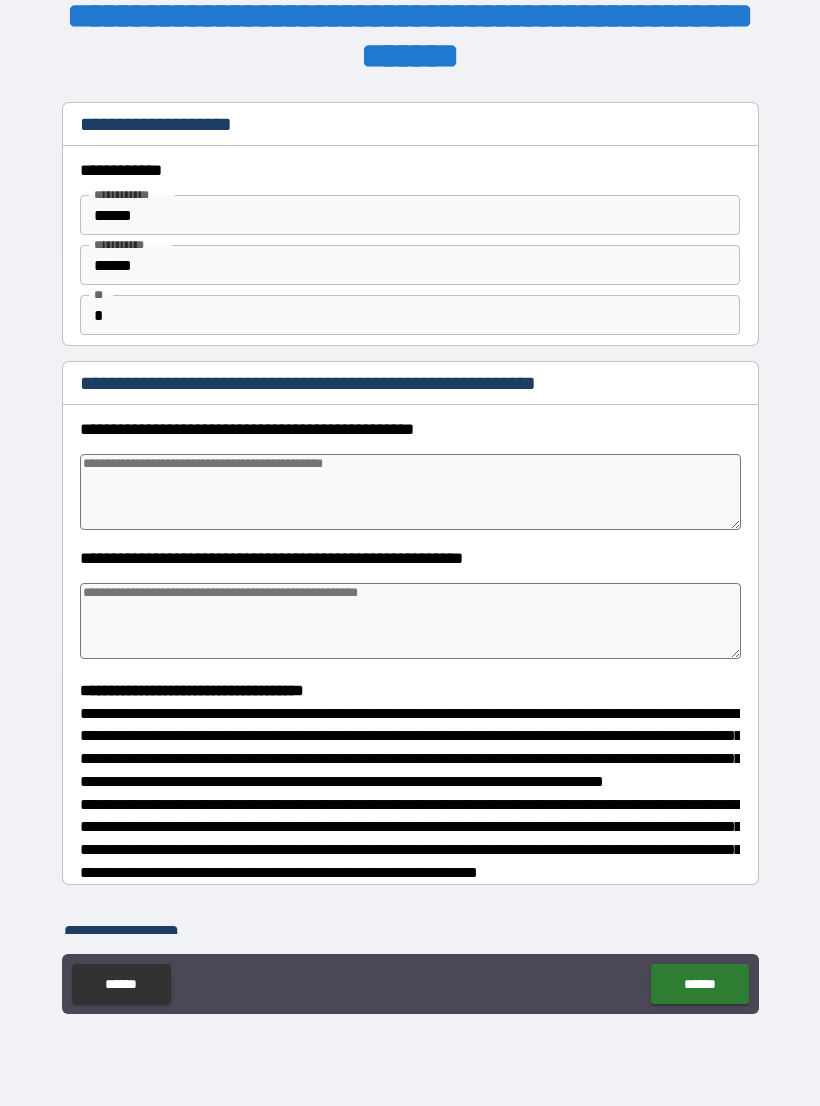 type on "*" 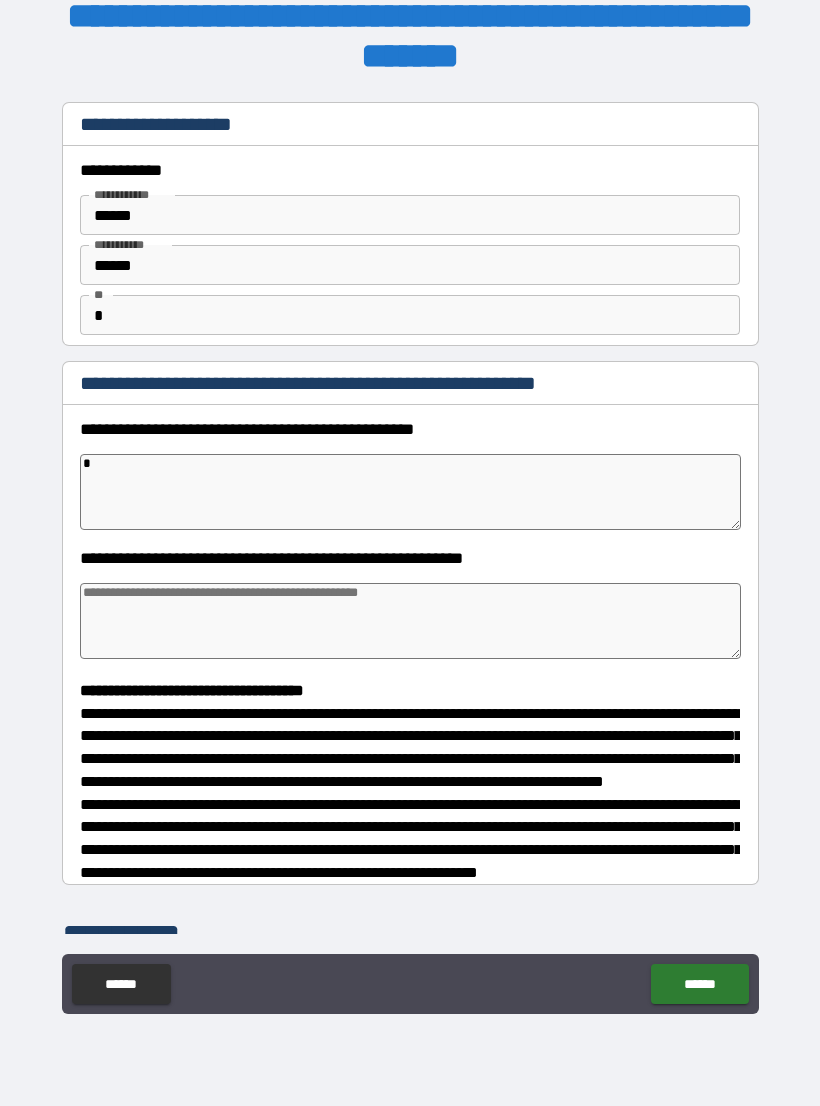 type on "*" 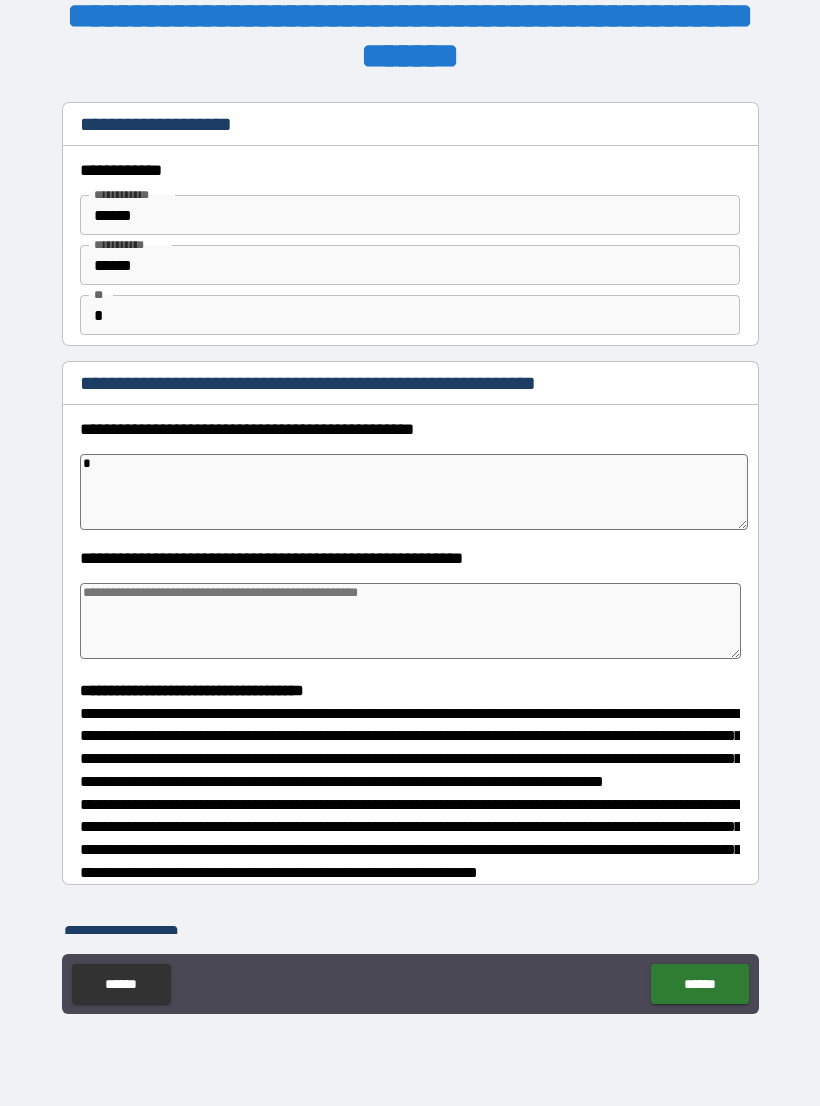 type on "**" 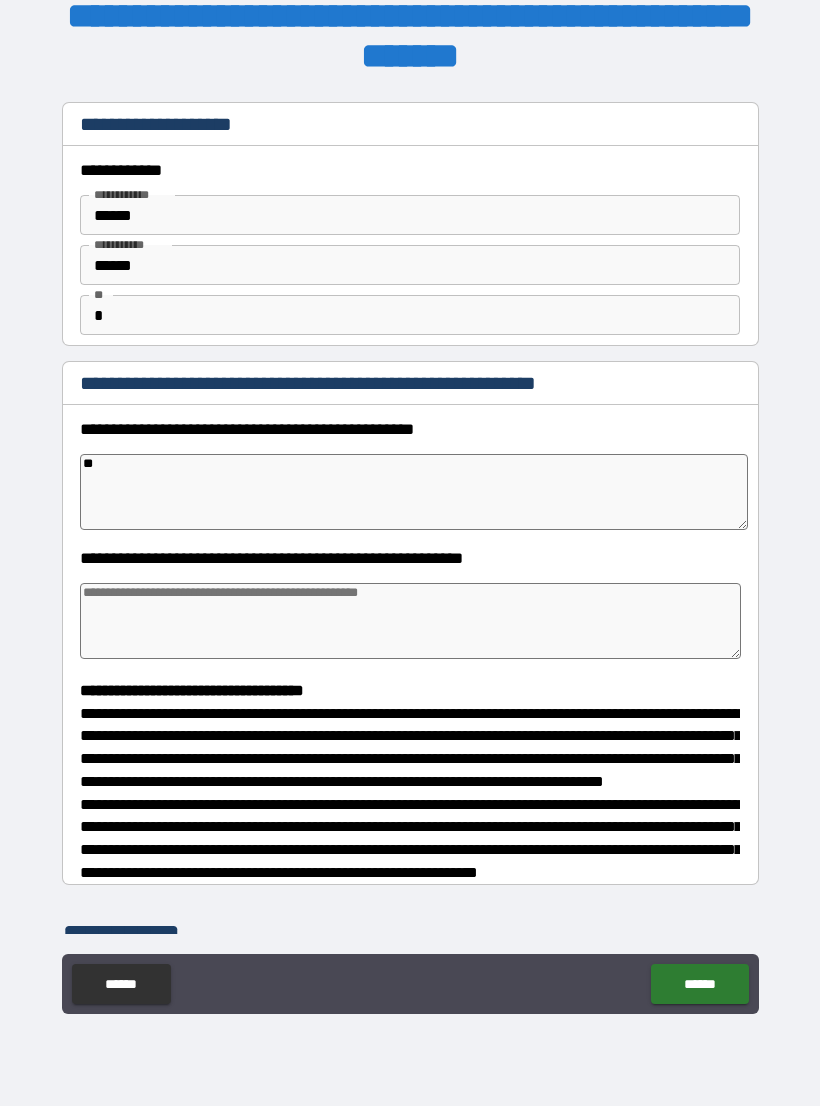 type on "*" 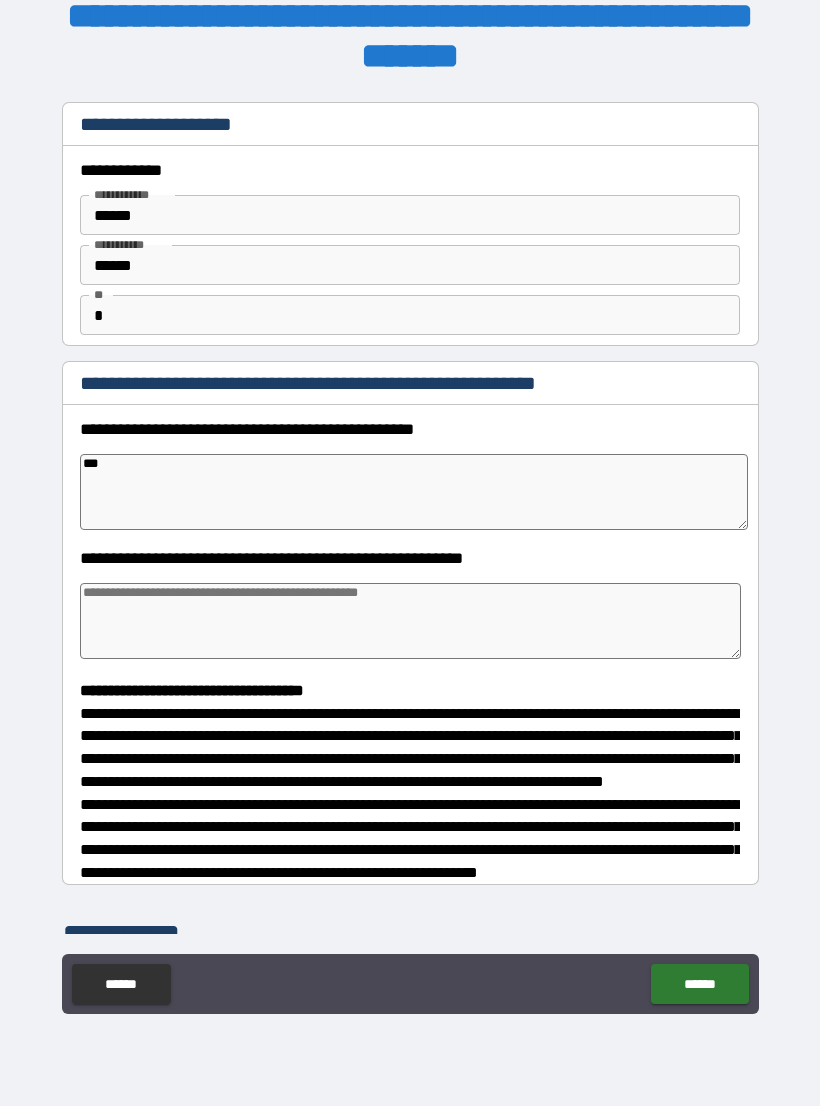 type on "*" 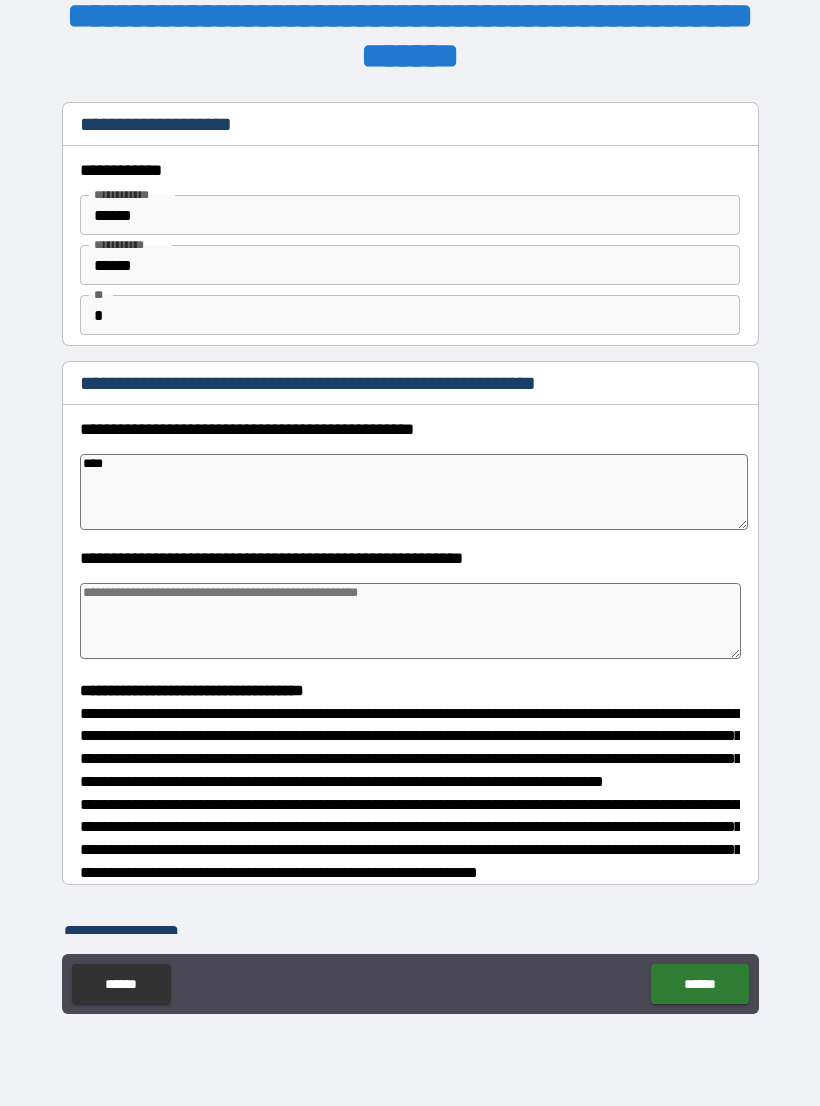 type on "*" 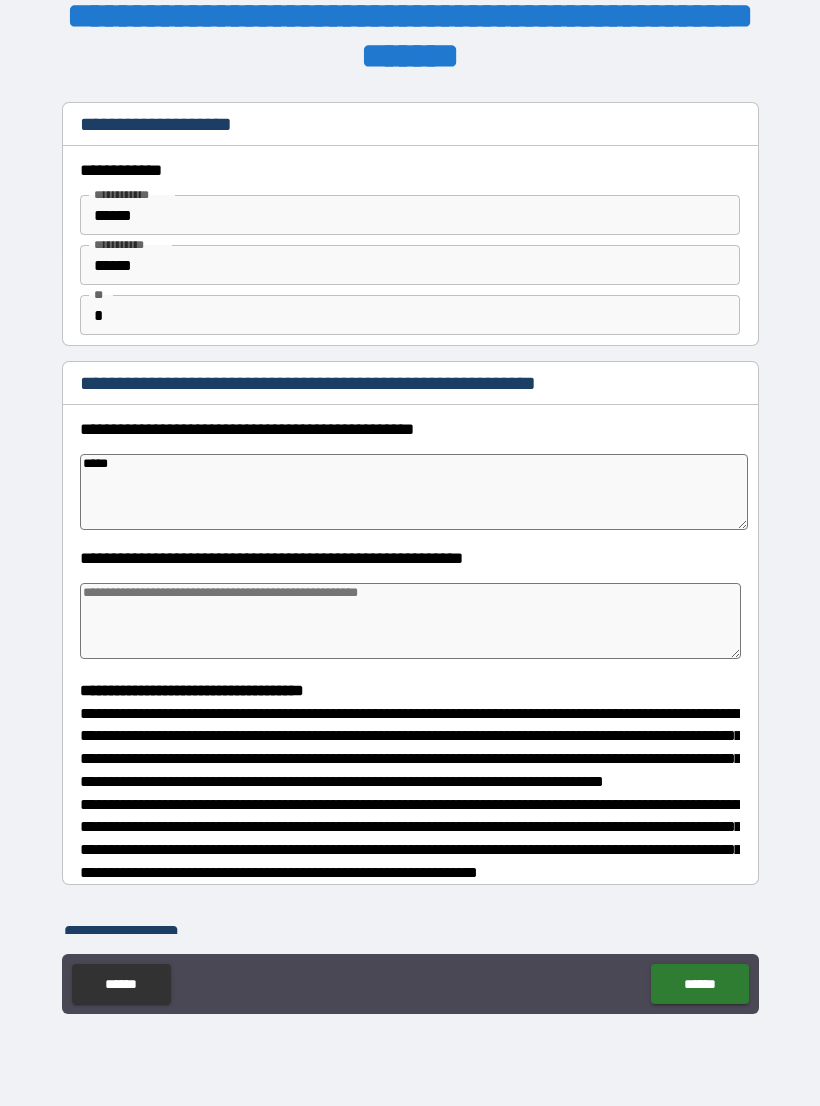 type on "*" 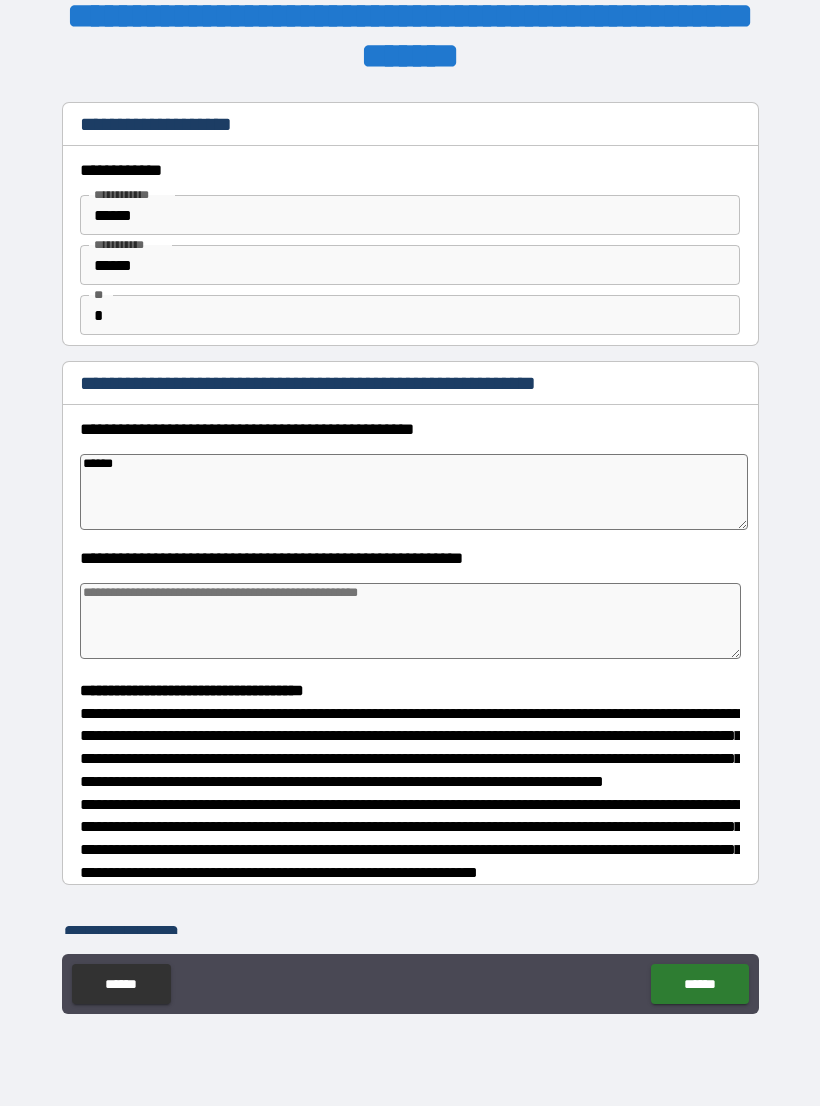 type on "*" 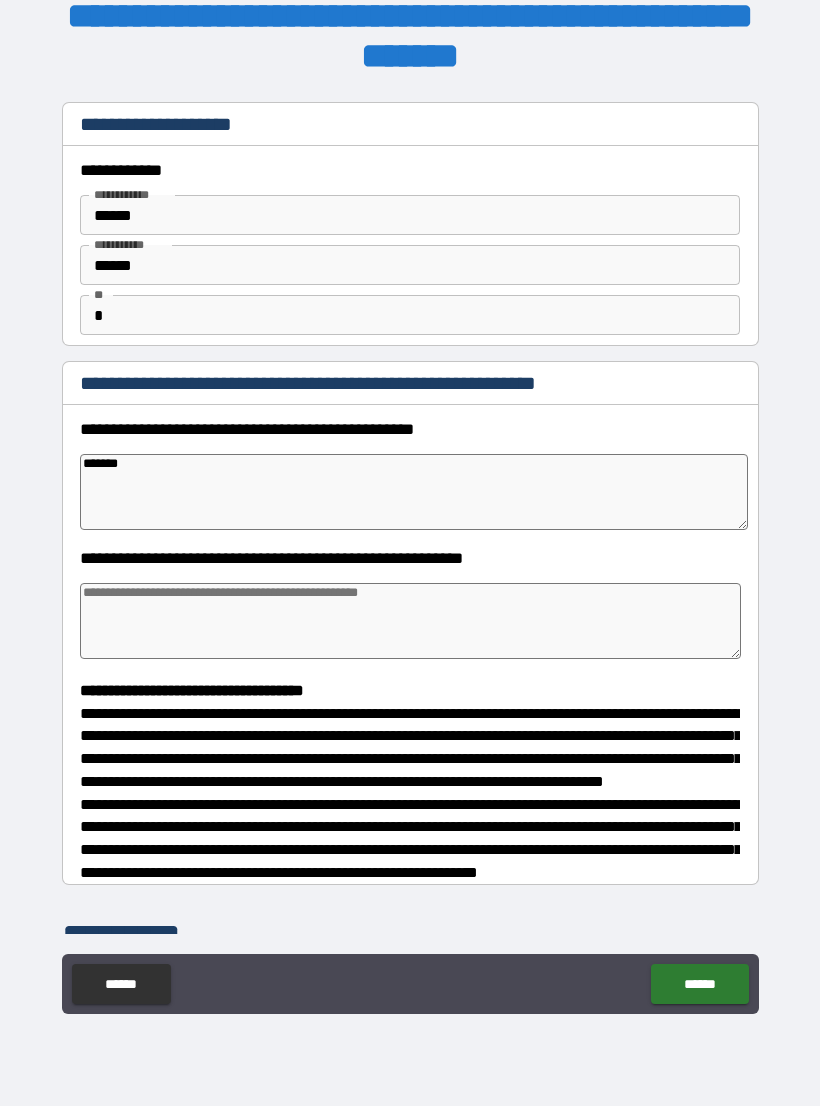 type on "*" 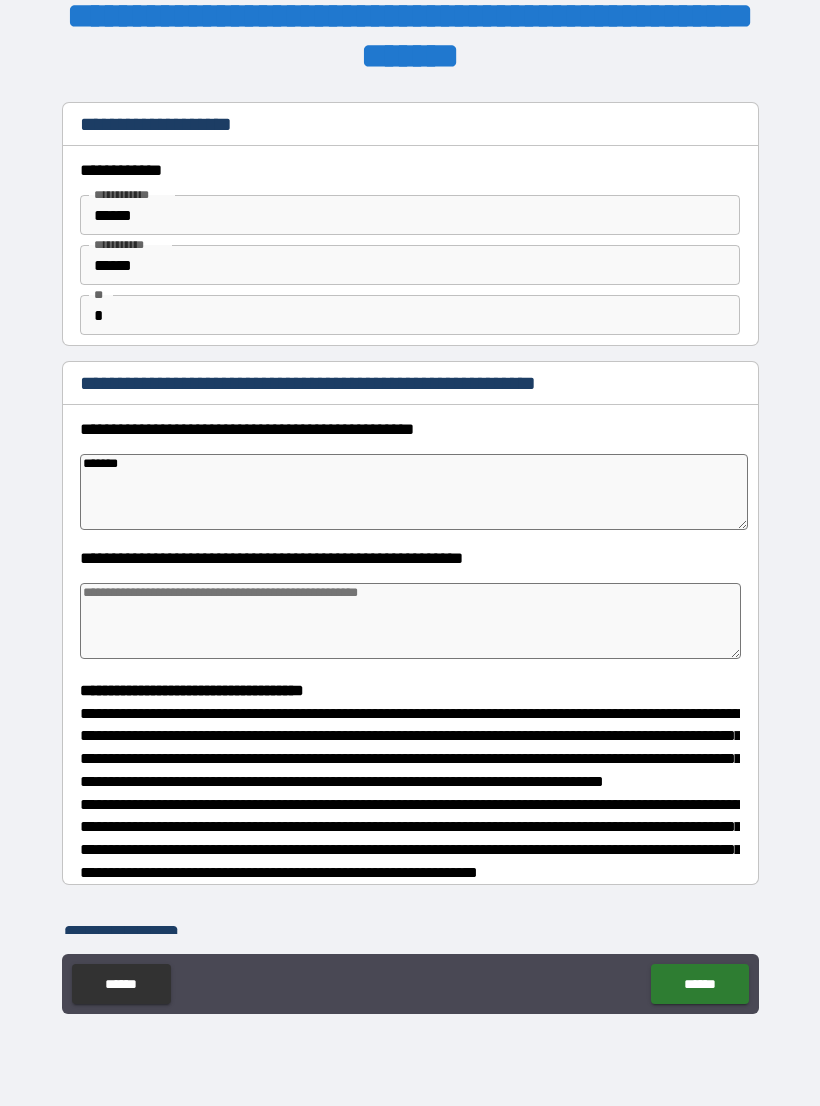 type on "********" 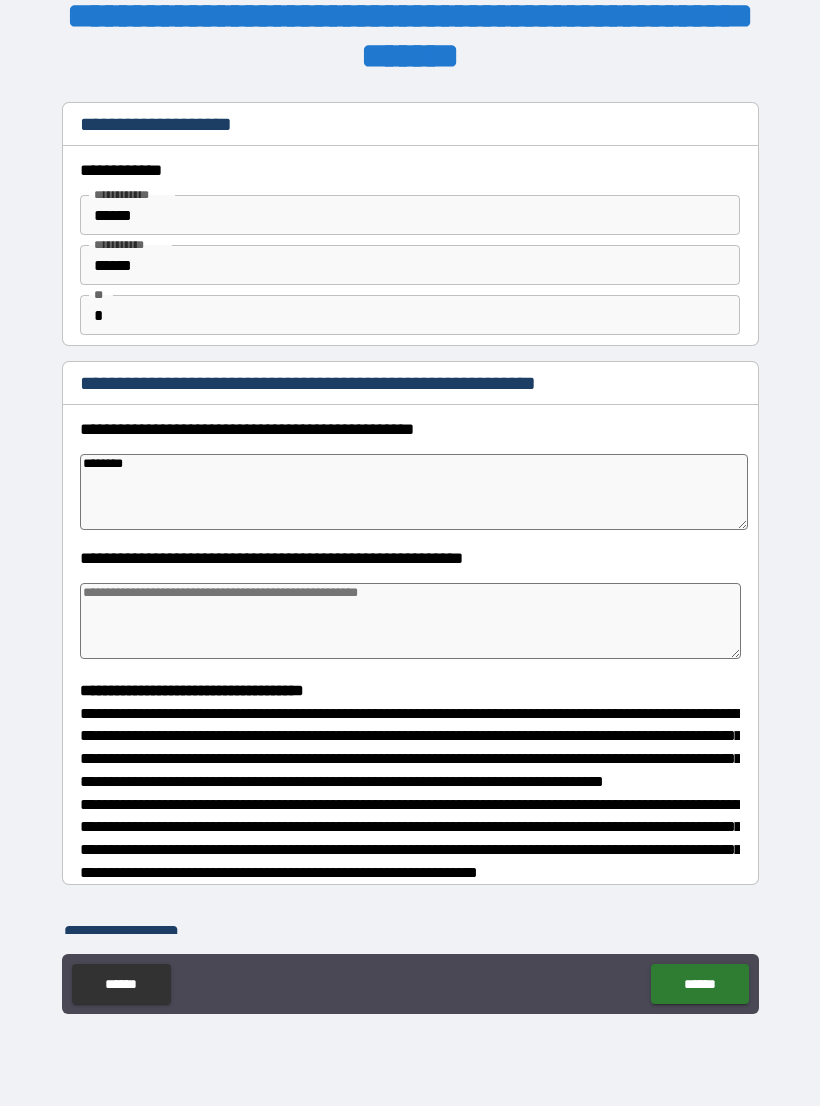 type on "*" 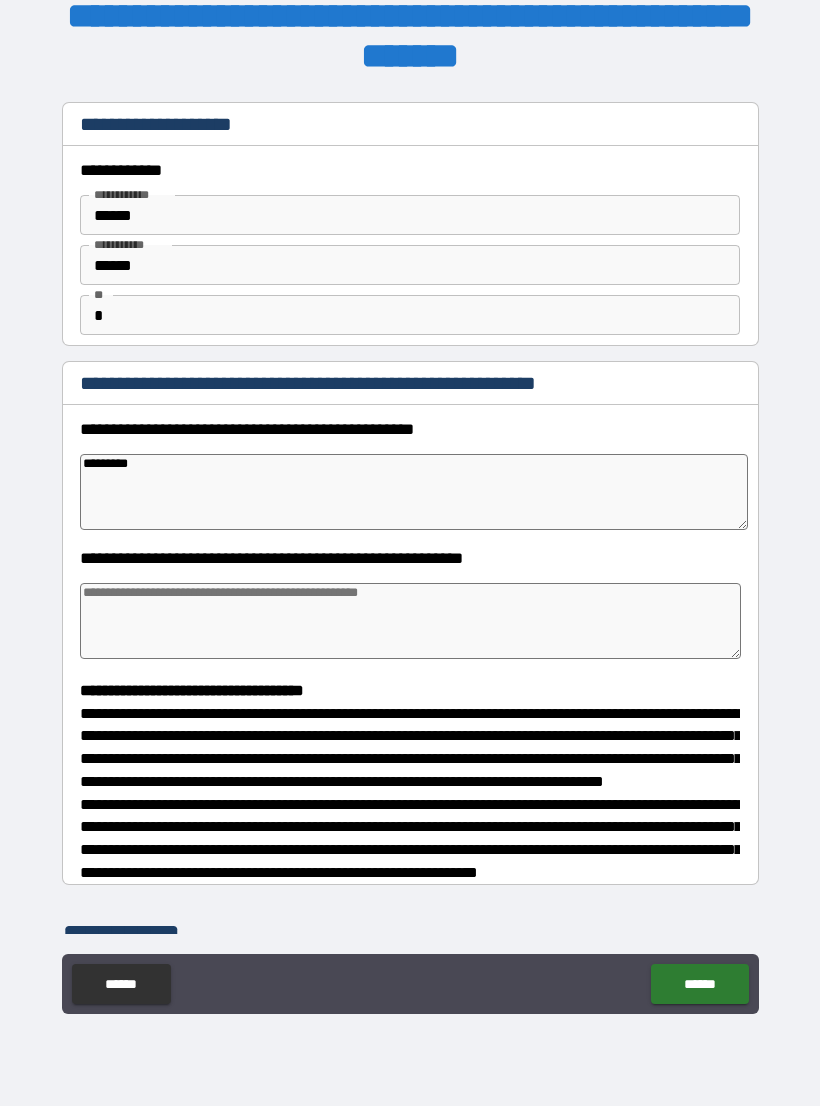 type on "*" 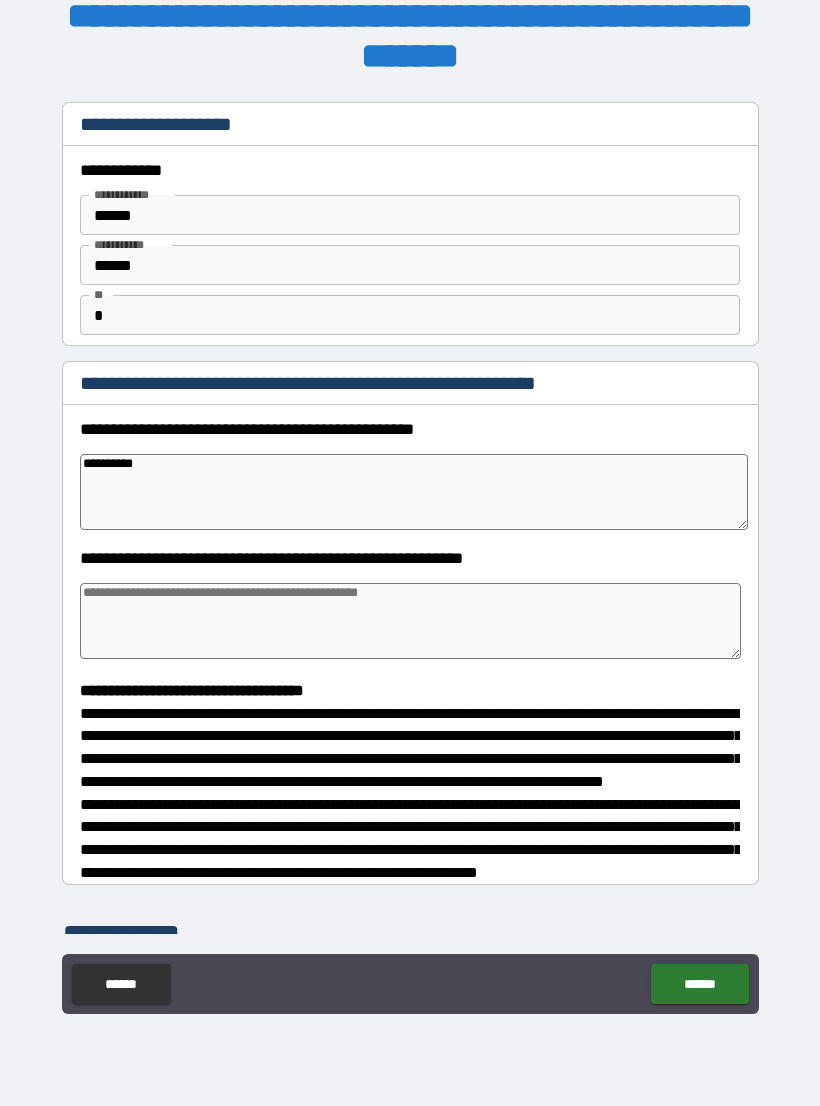 type on "*" 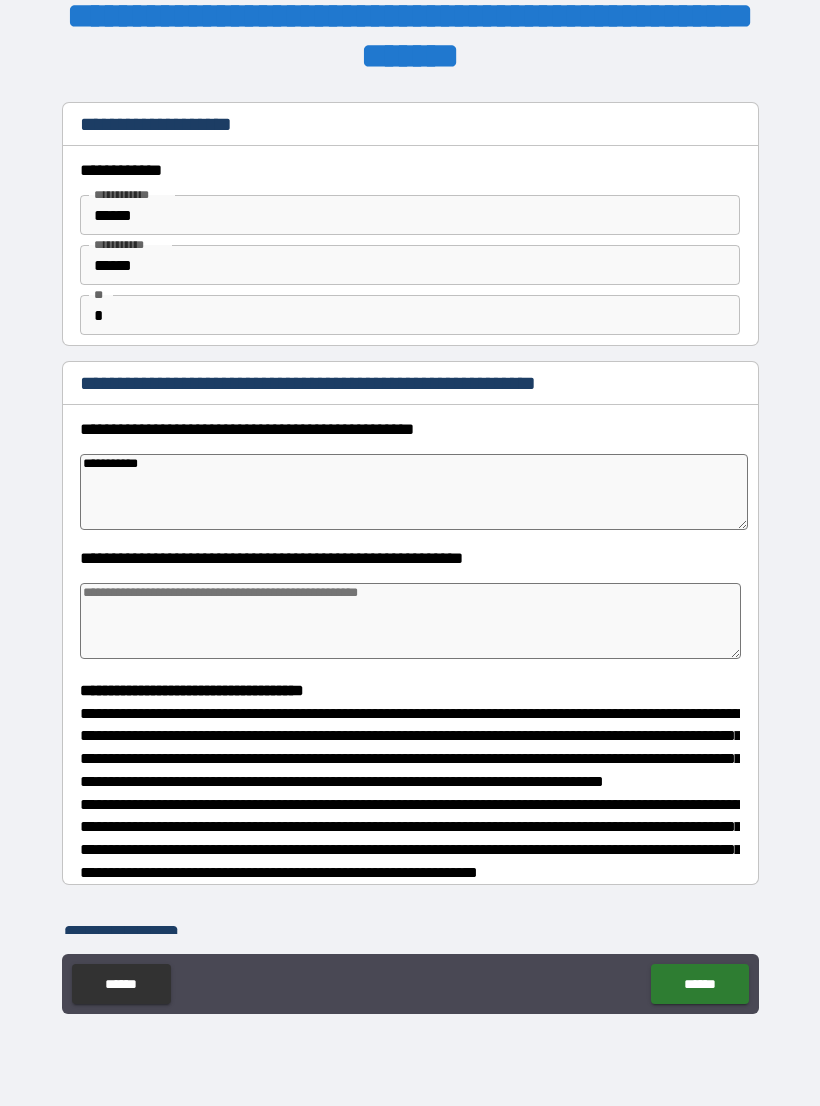 type on "*" 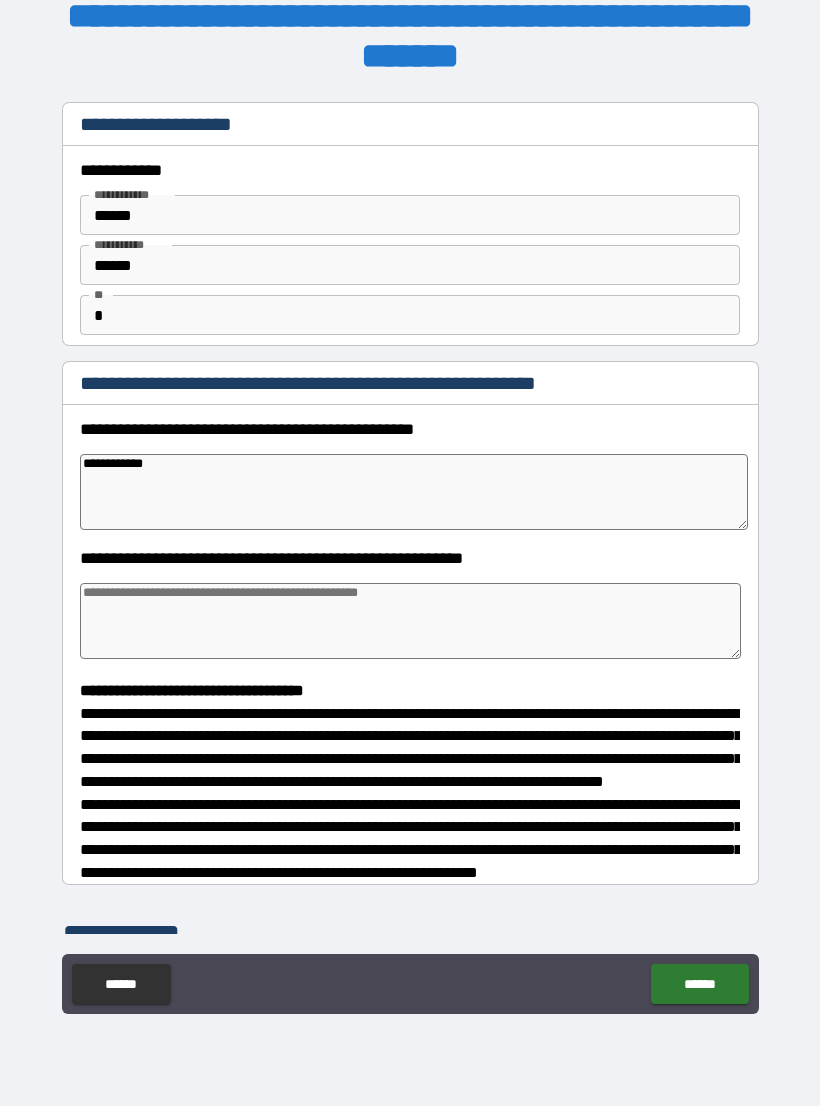 type on "*" 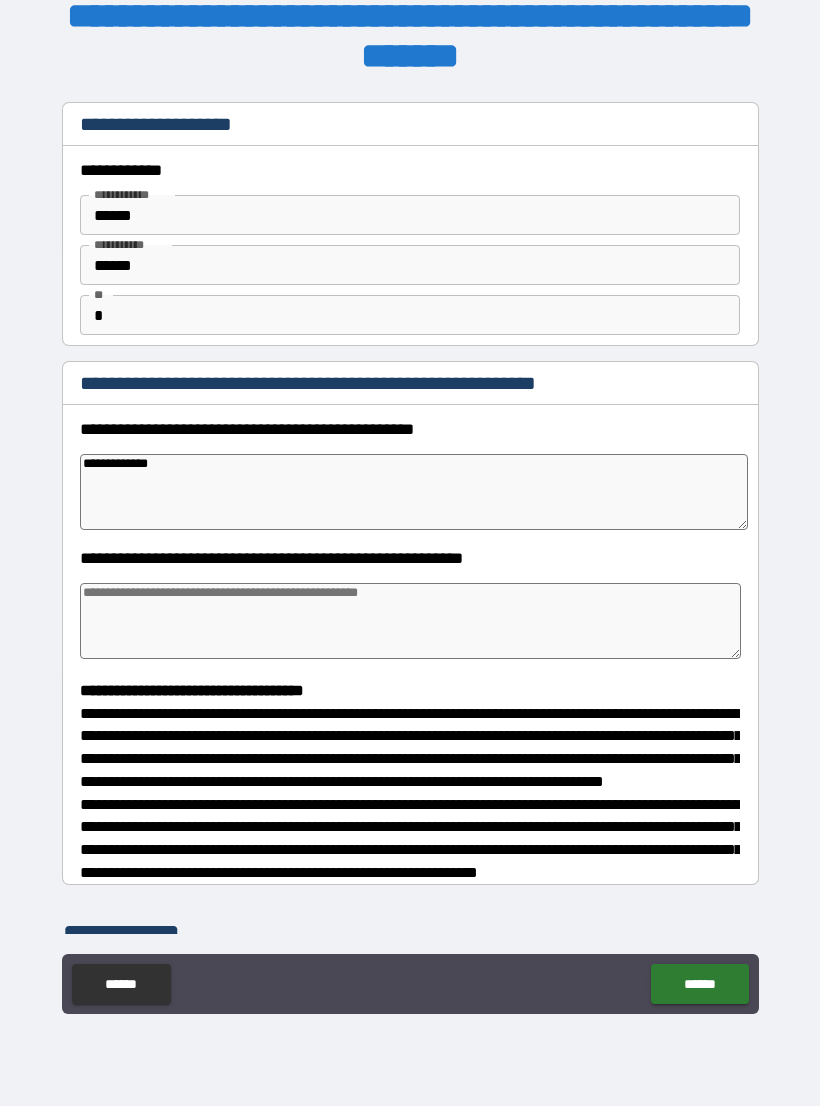 type on "*" 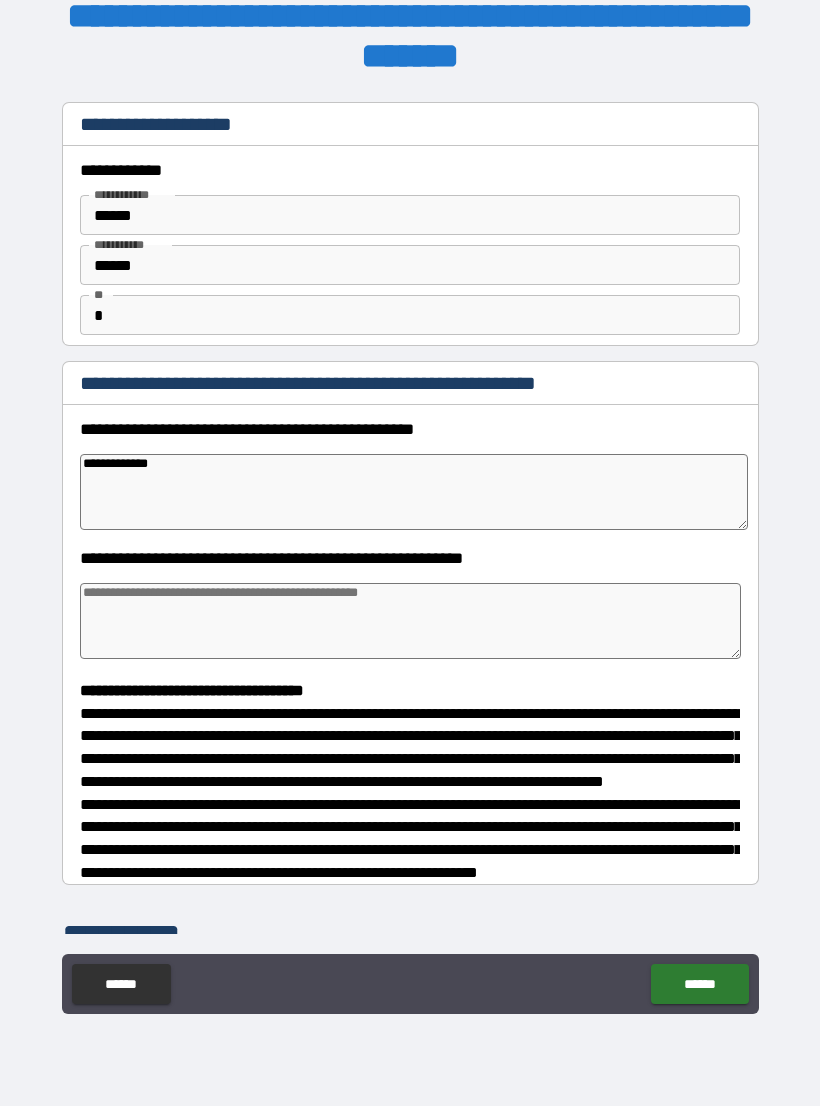 type on "**********" 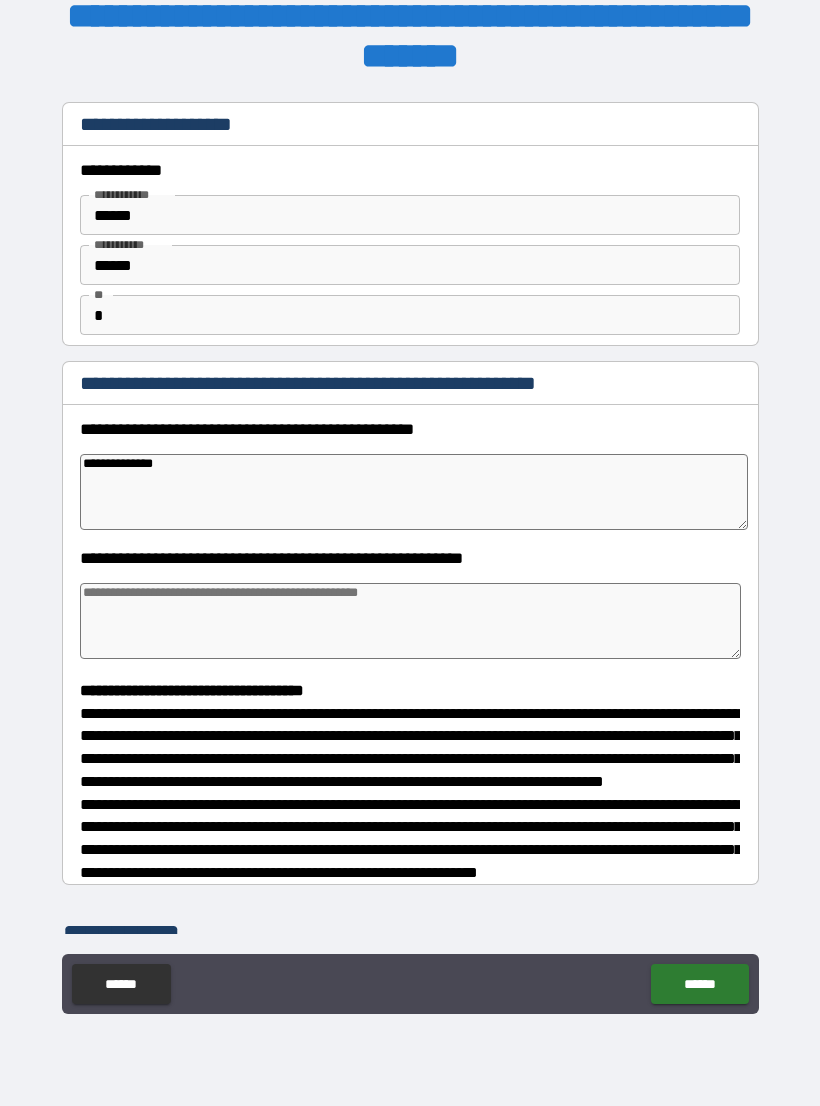 type on "*" 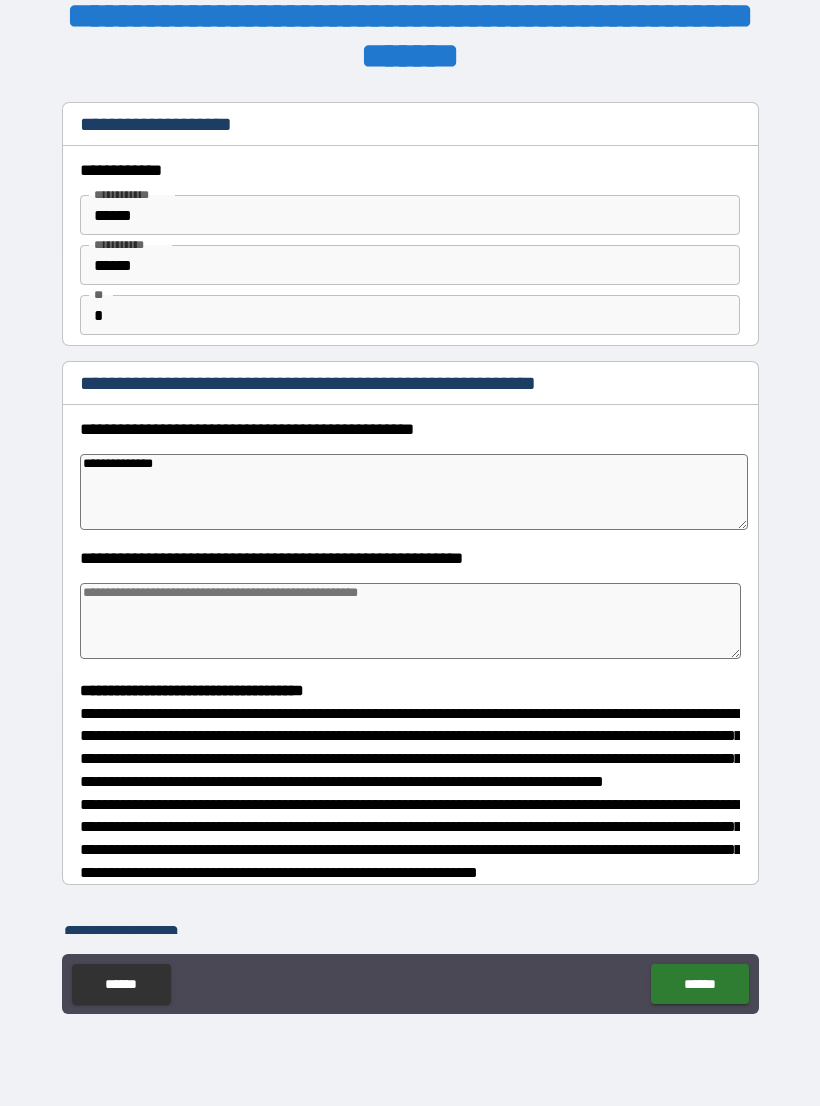 type on "**********" 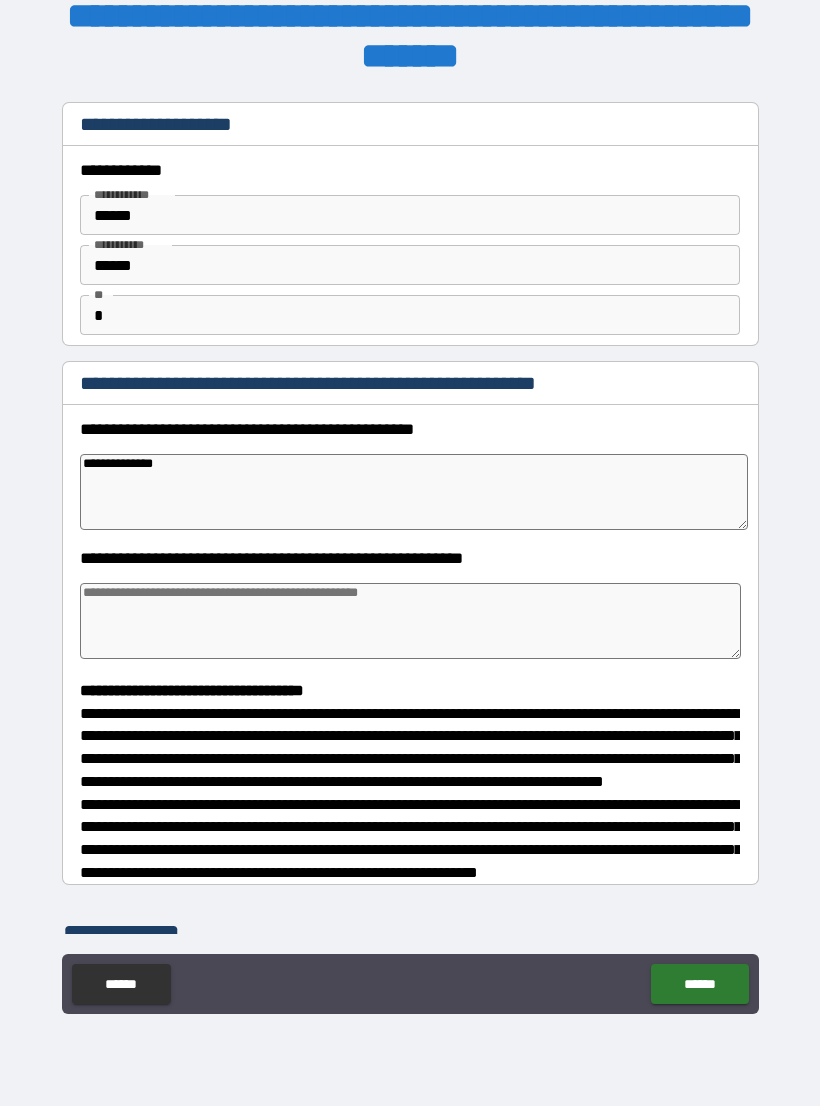 type on "*" 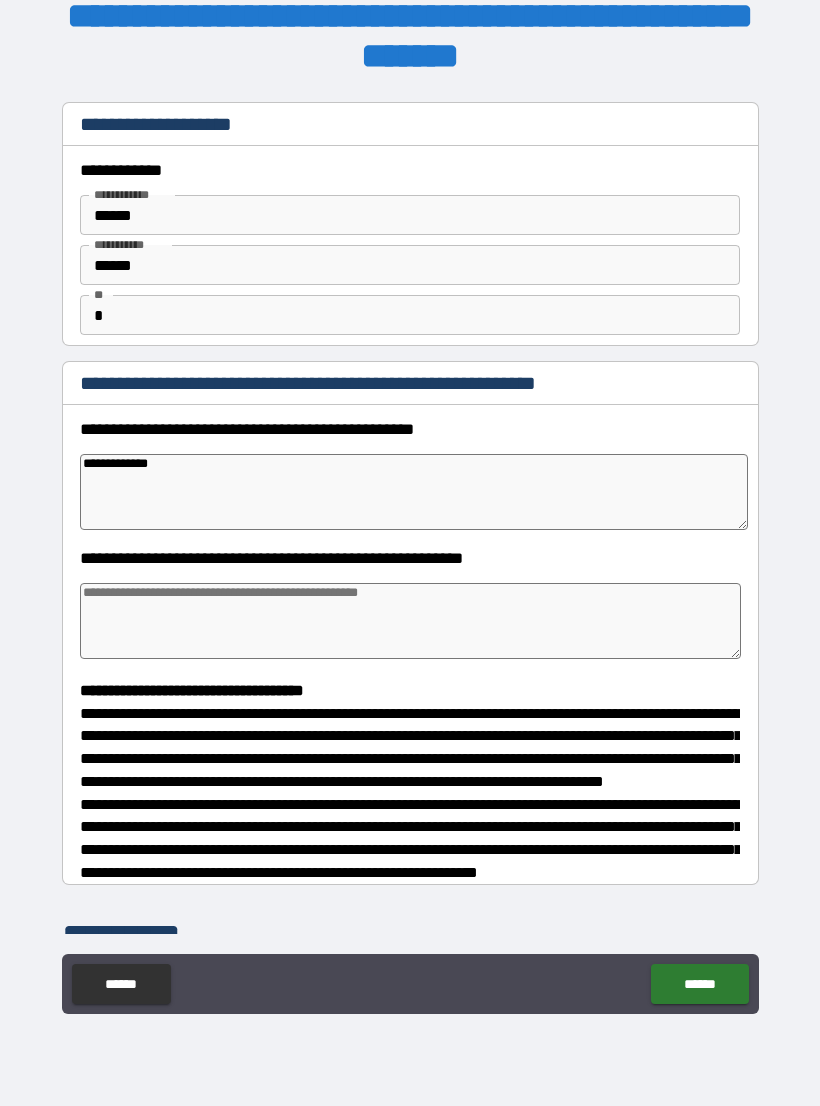 type on "*" 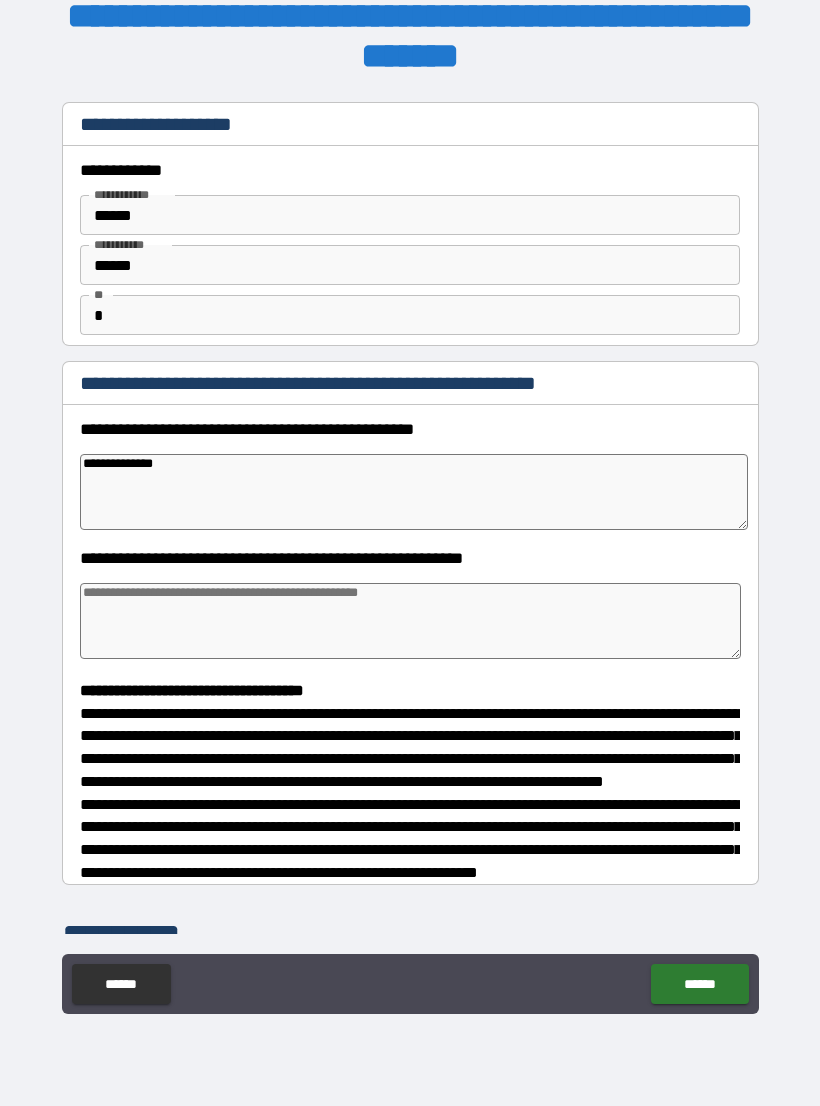 type on "*" 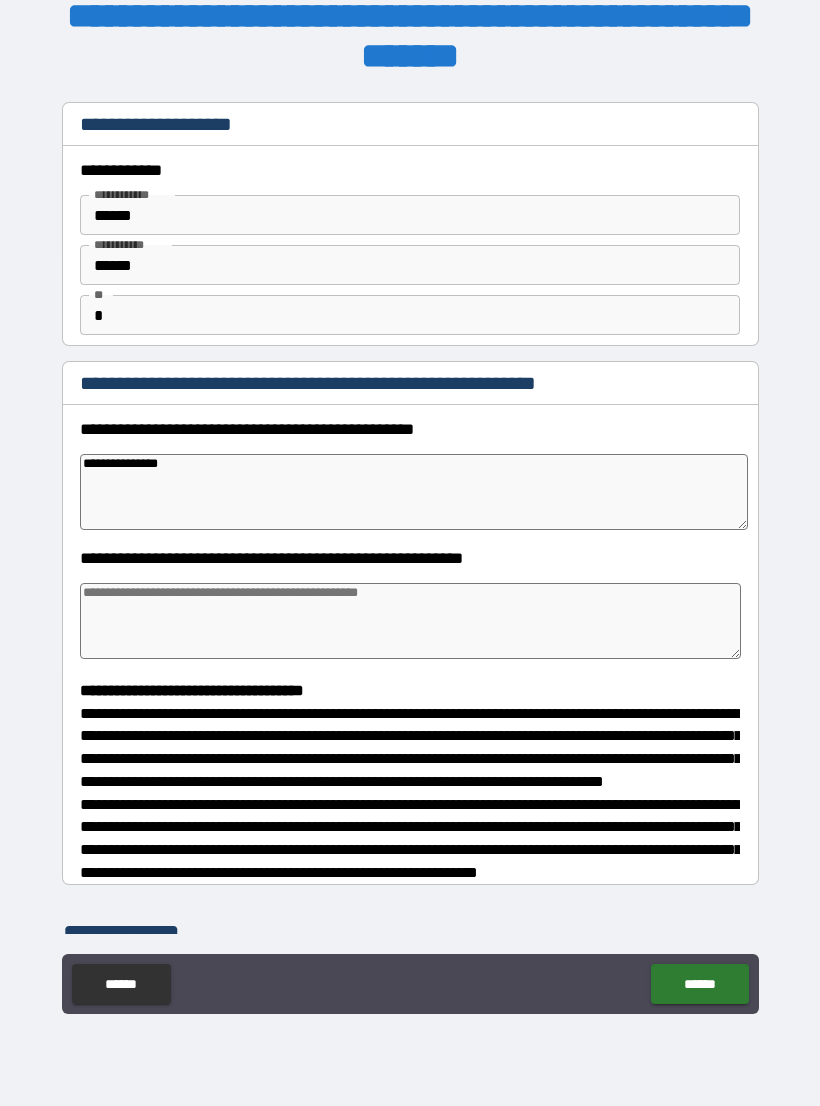 type on "*" 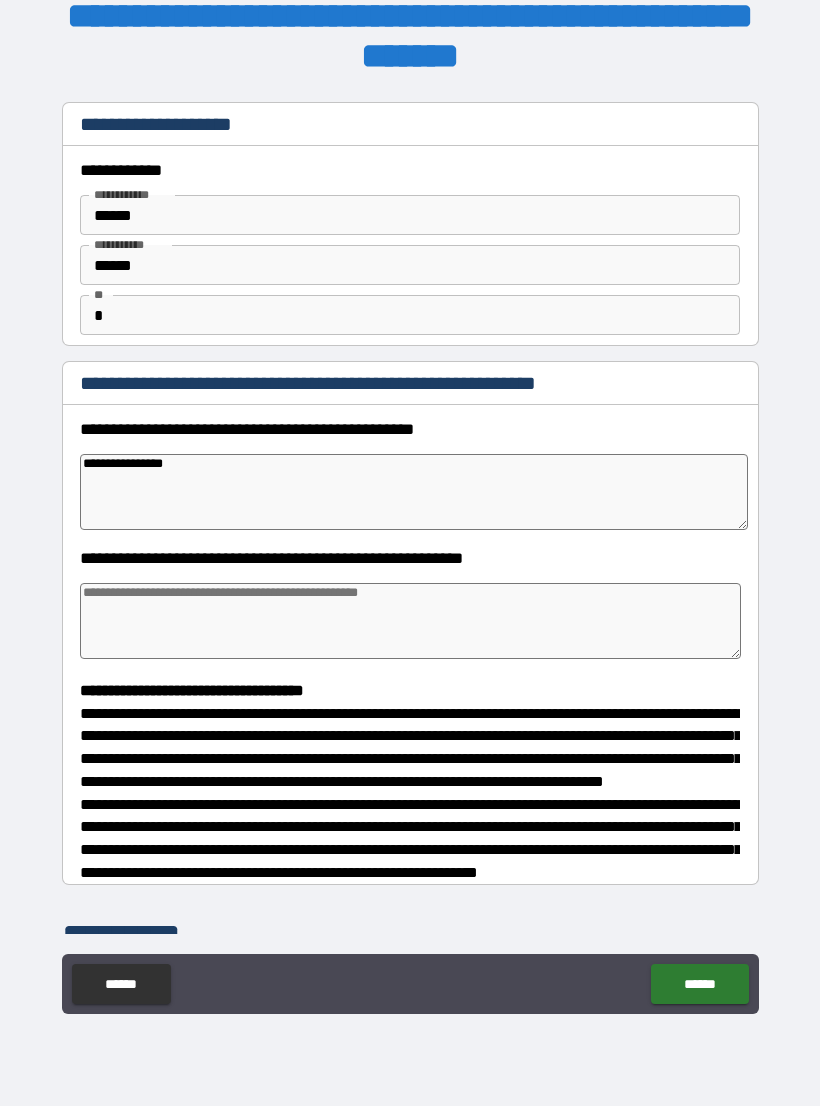 type on "*" 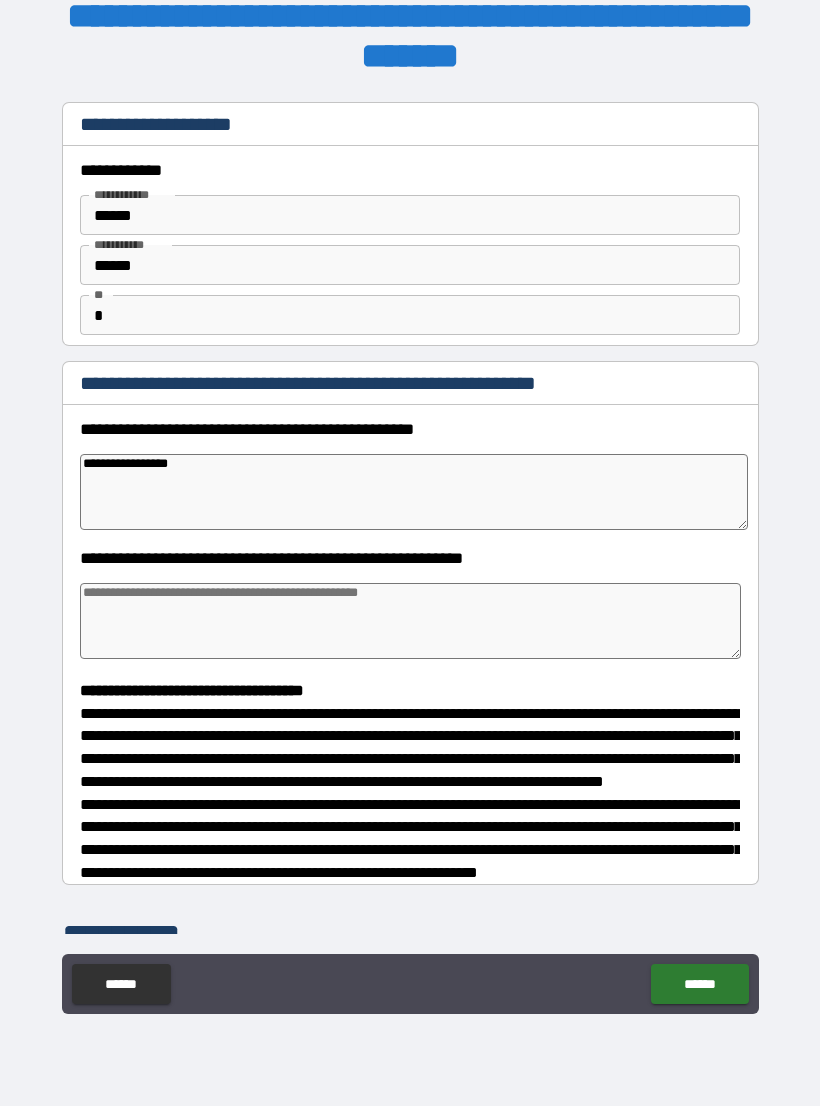 type on "*" 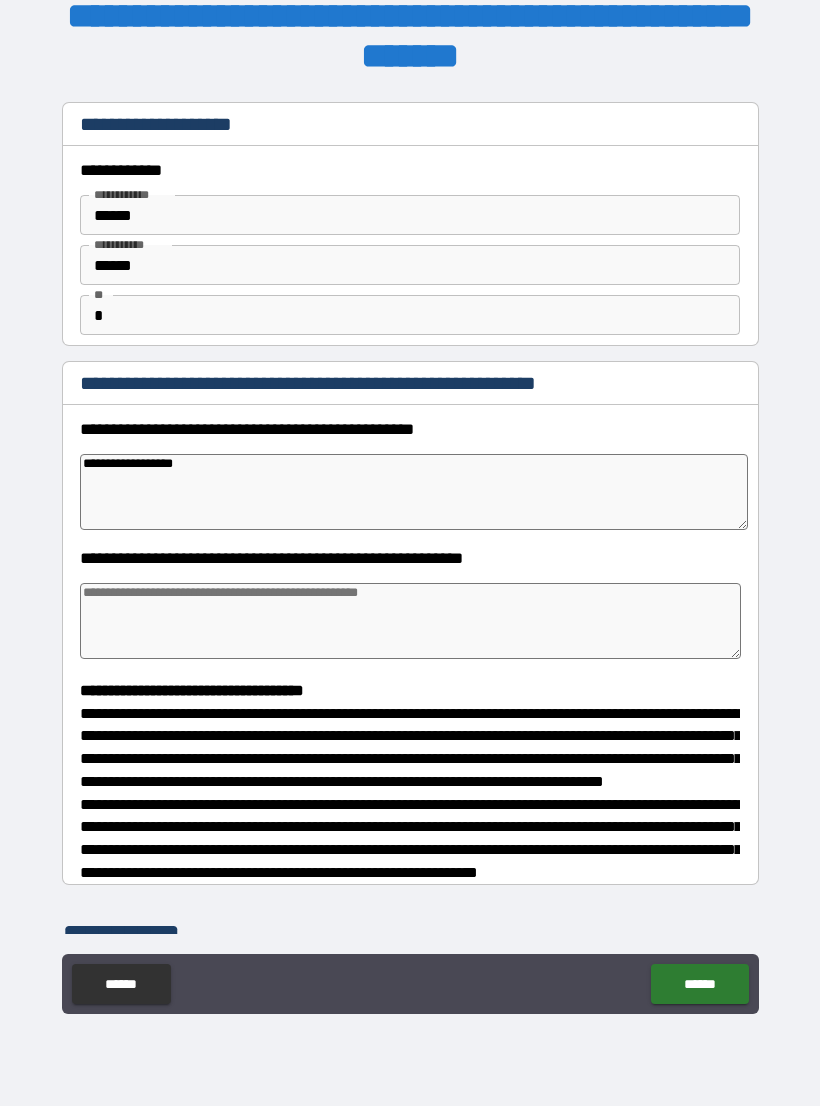 type on "*" 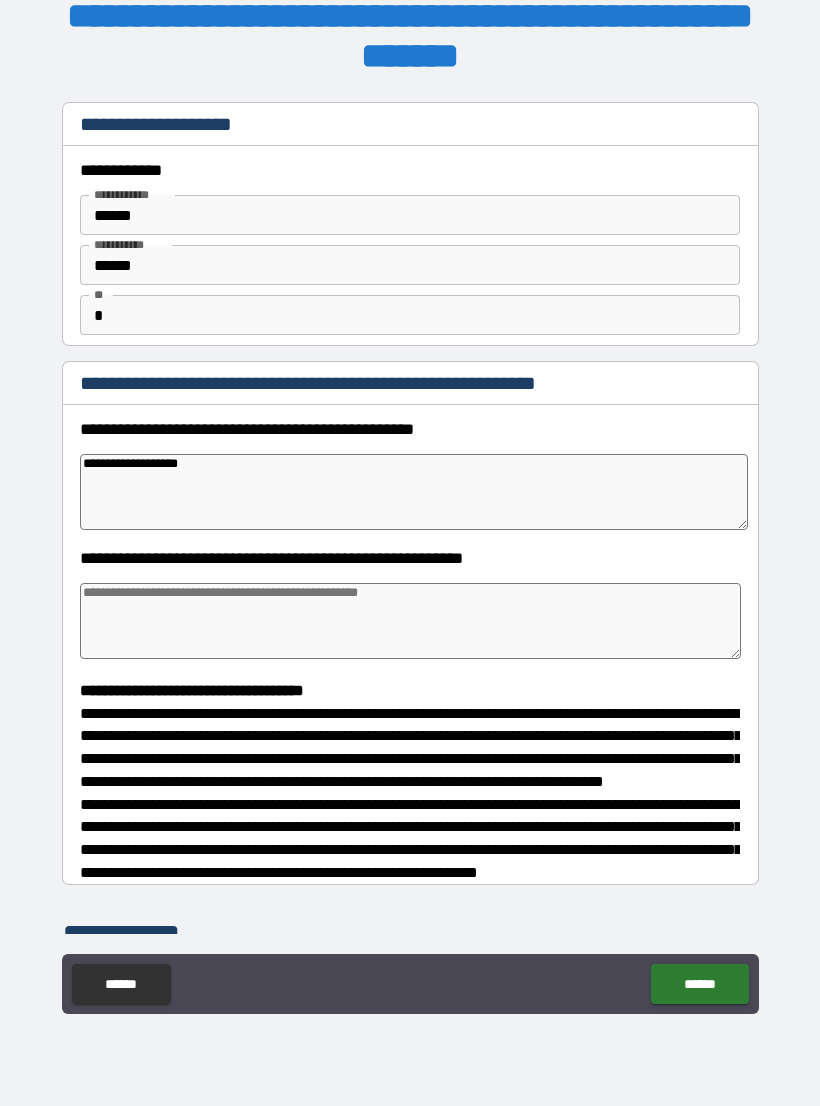 type on "*" 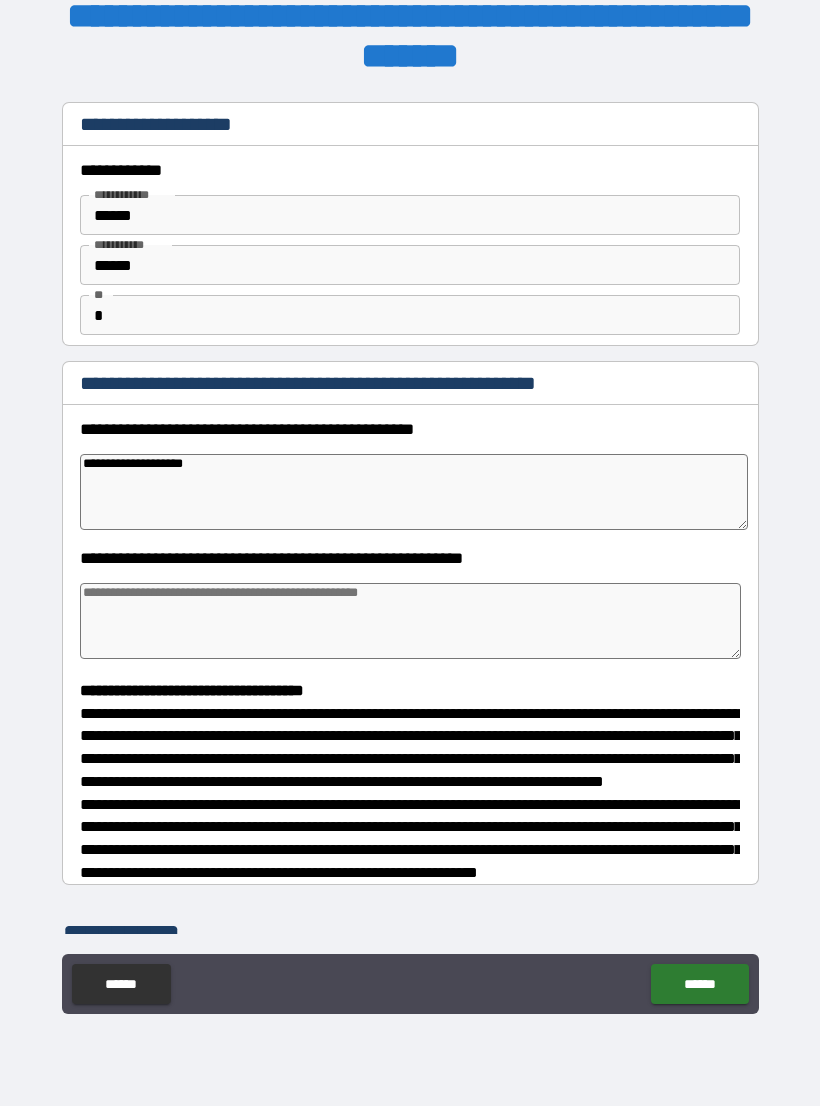 type on "*" 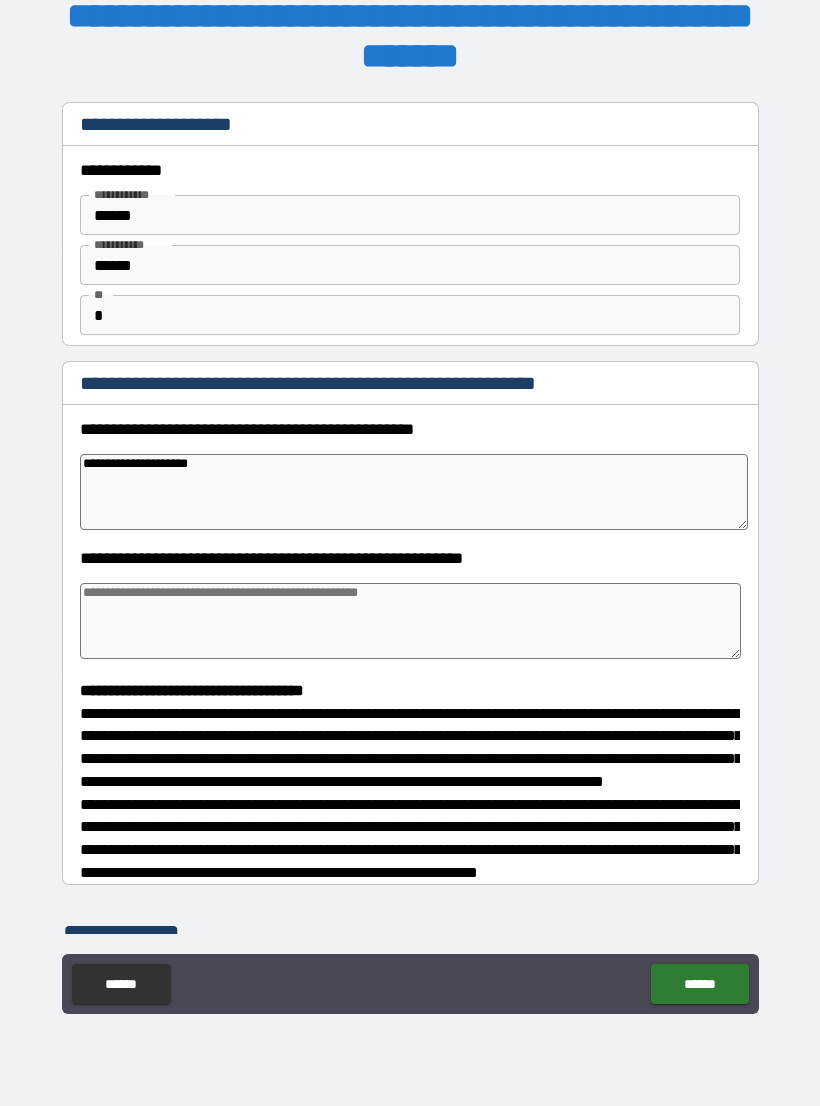 type on "*" 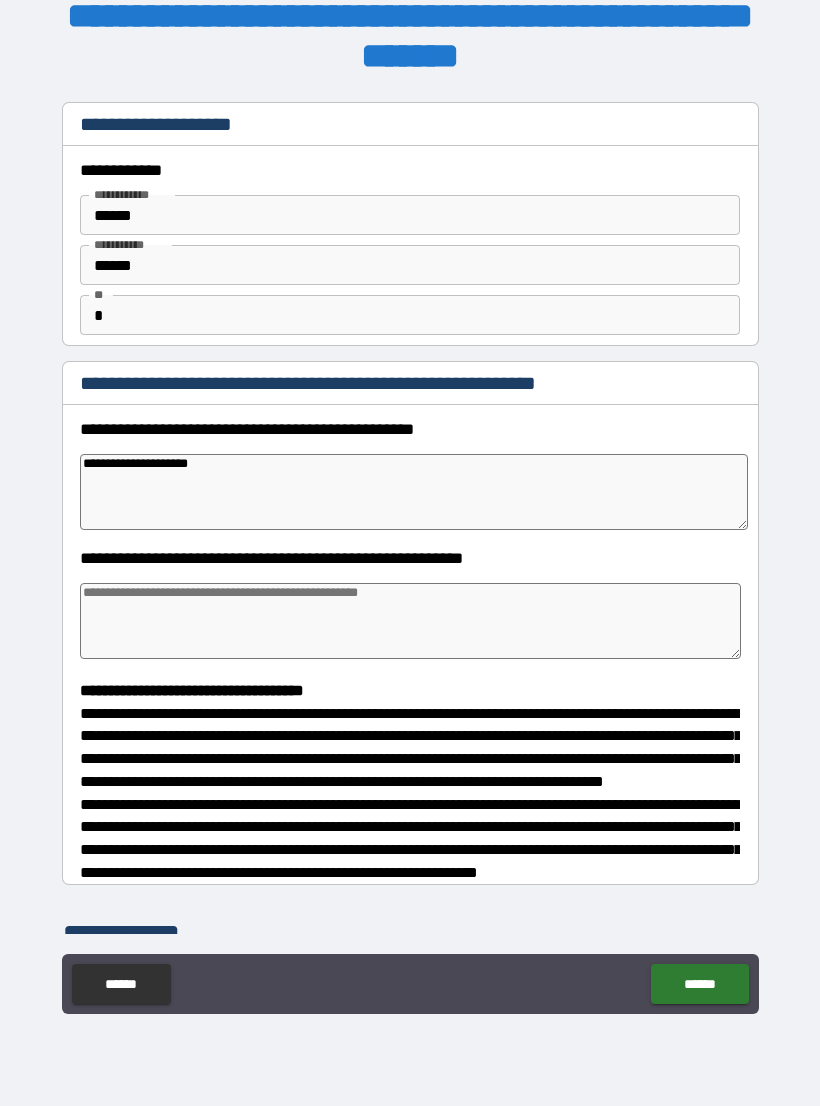 type on "**********" 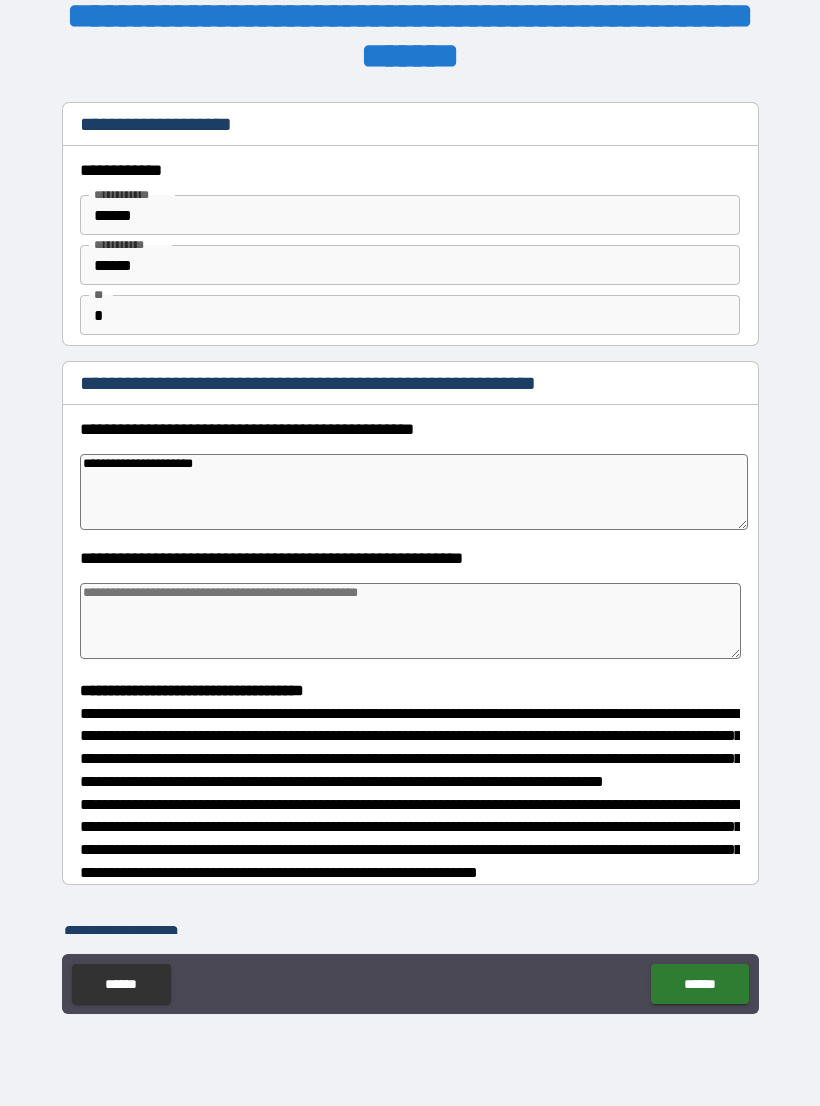 type on "*" 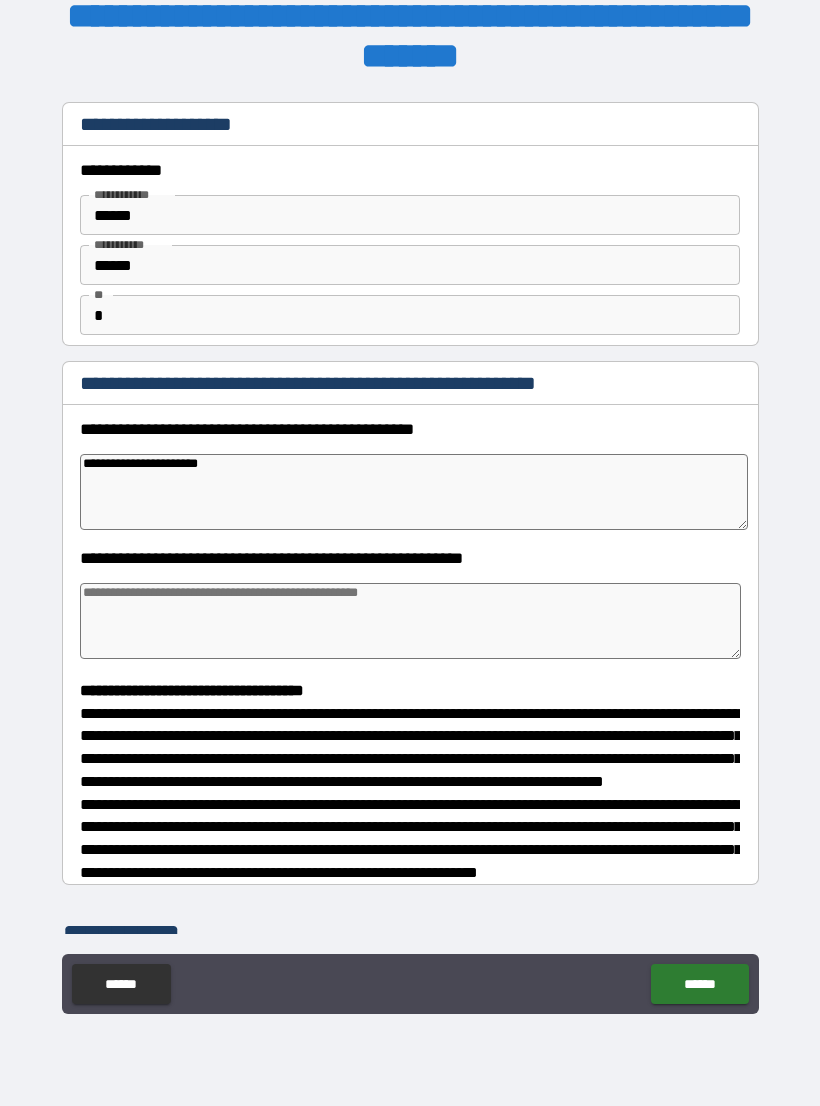 type on "*" 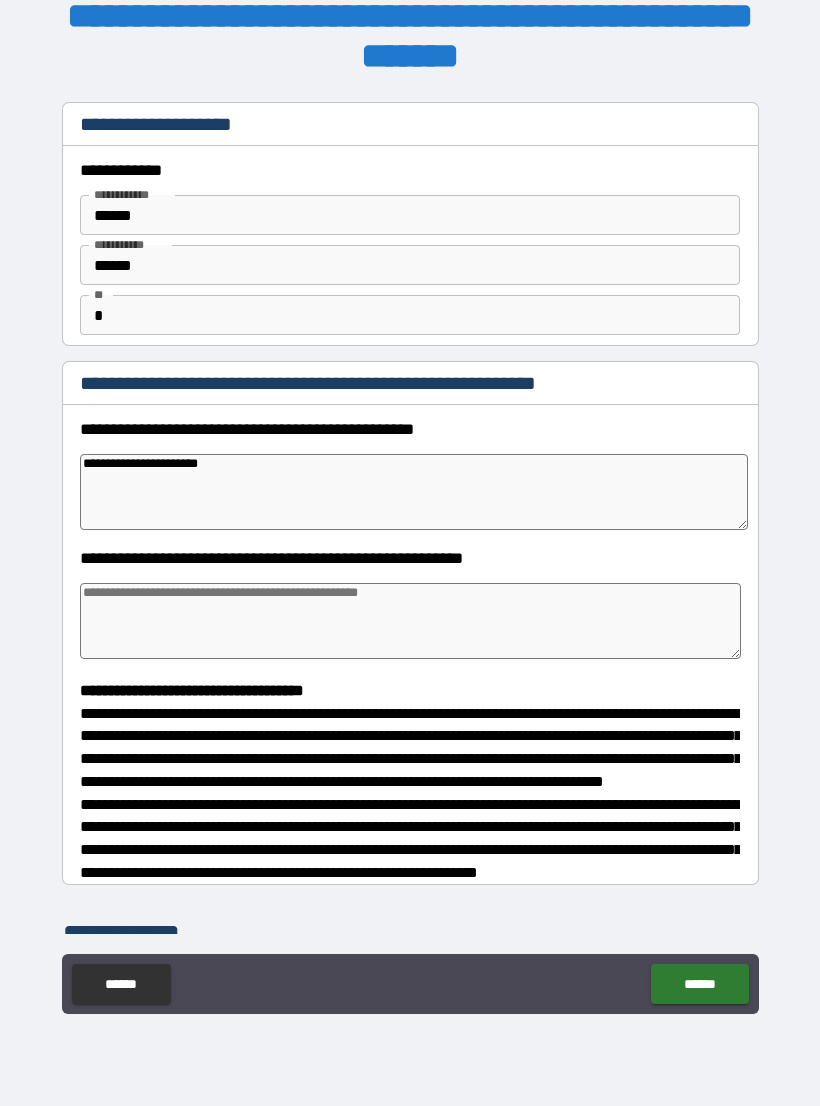 type on "**********" 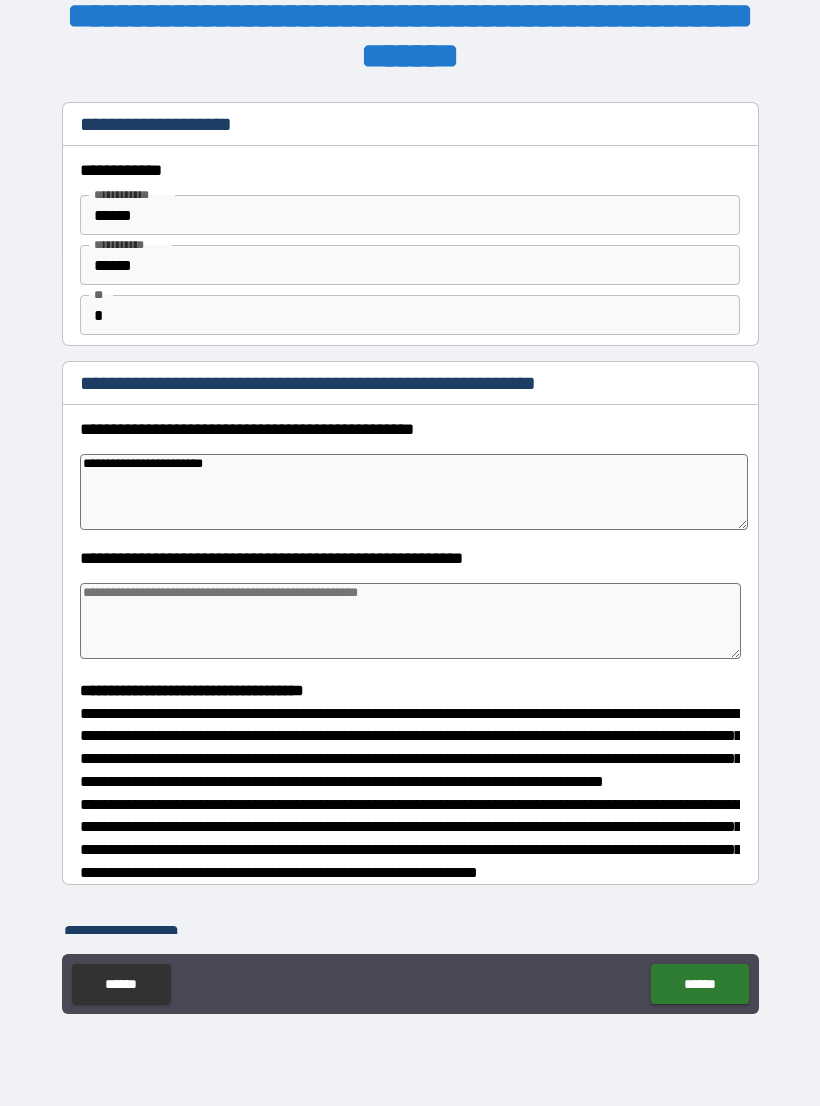 type on "*" 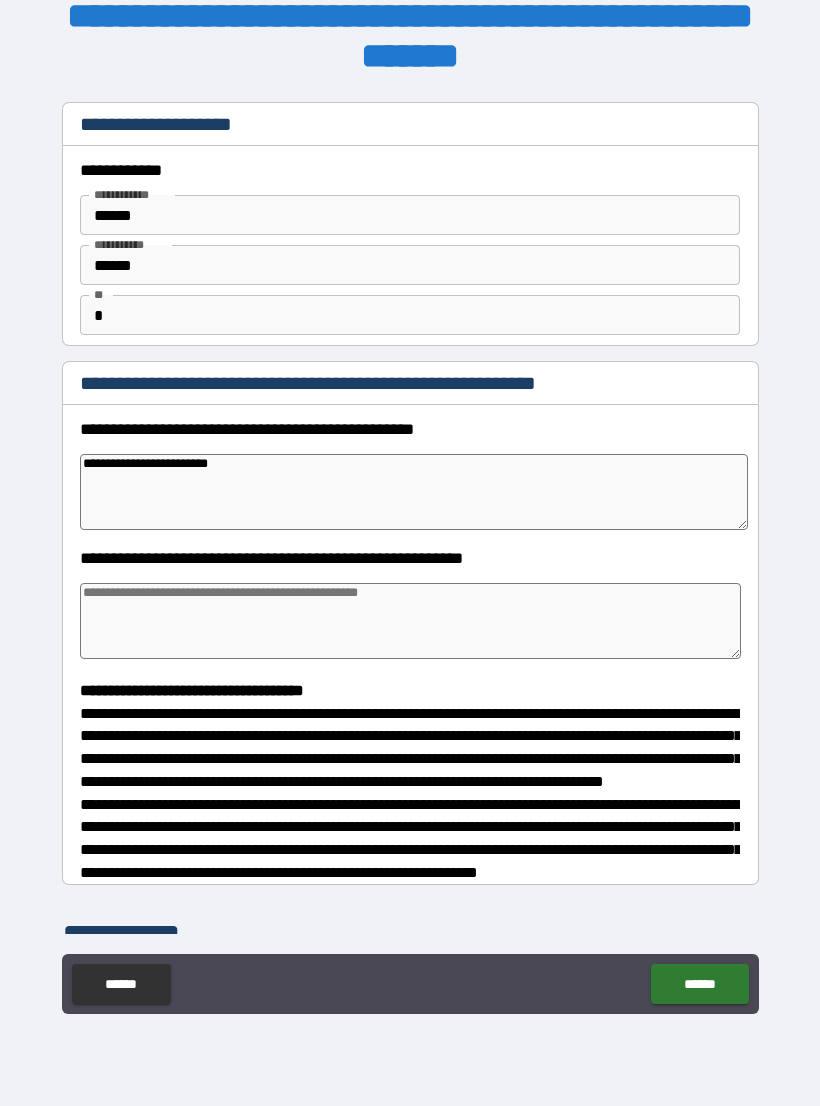 type on "*" 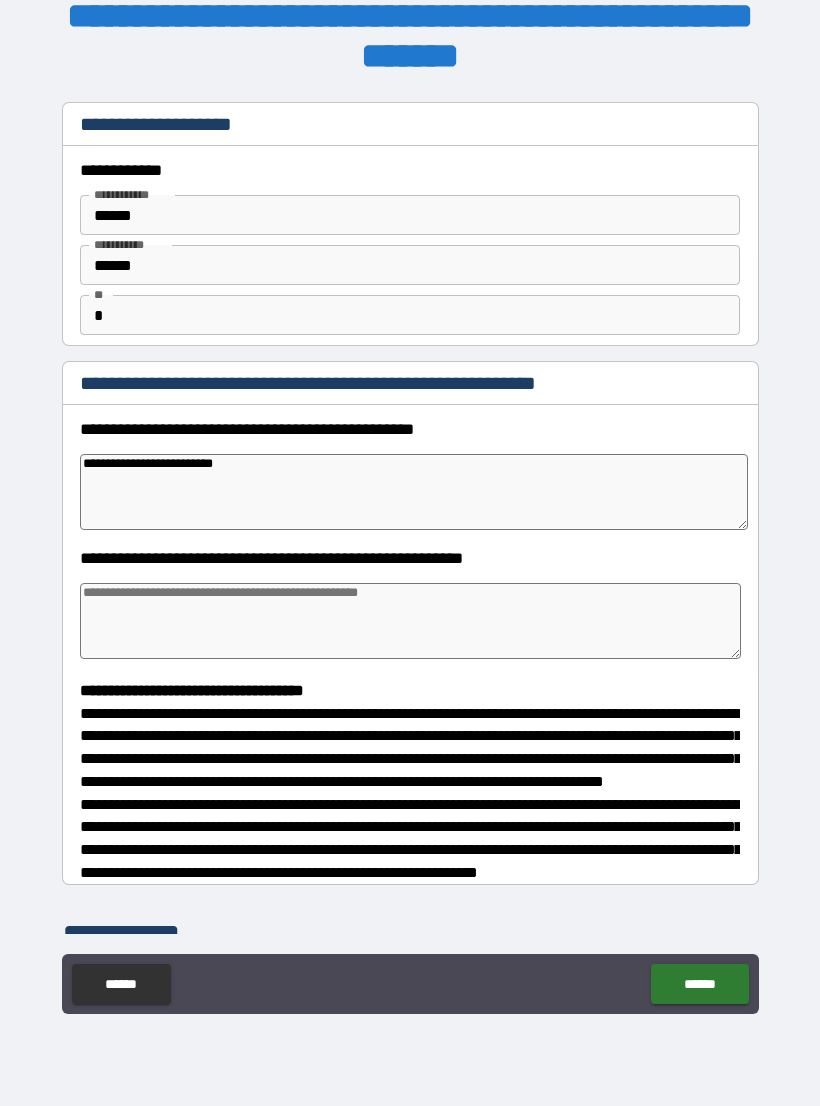 type on "*" 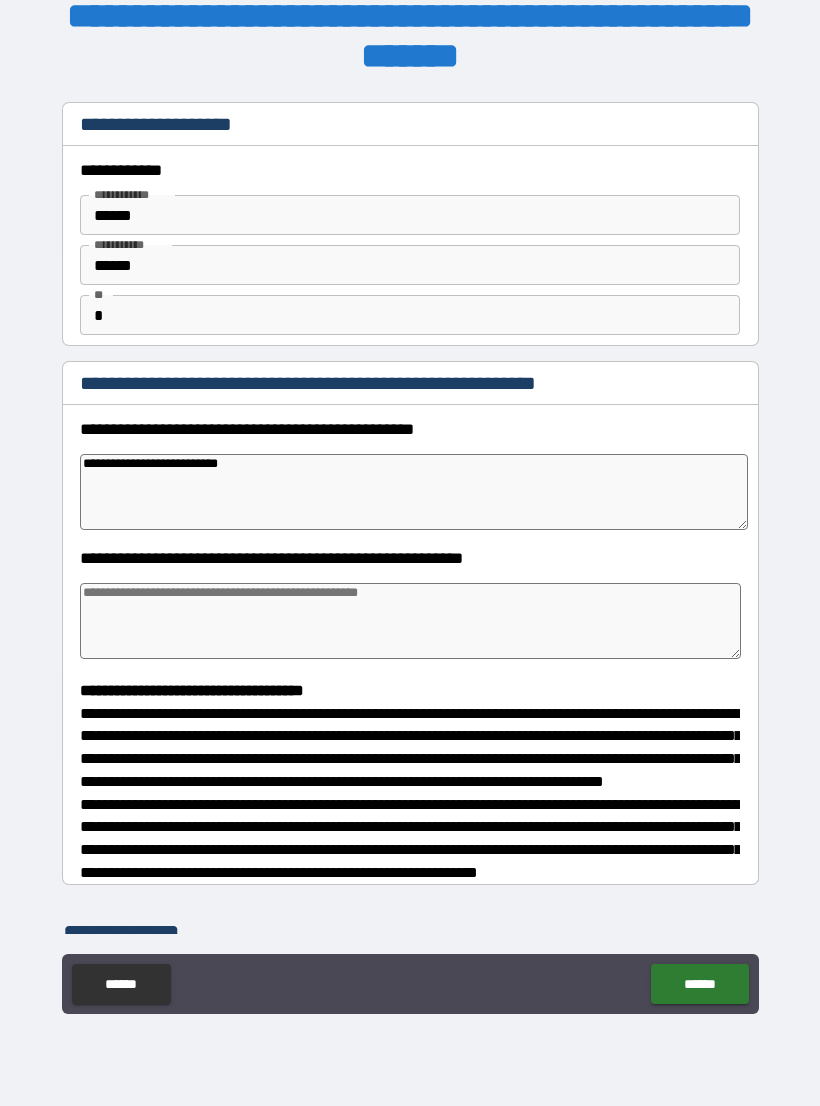type on "*" 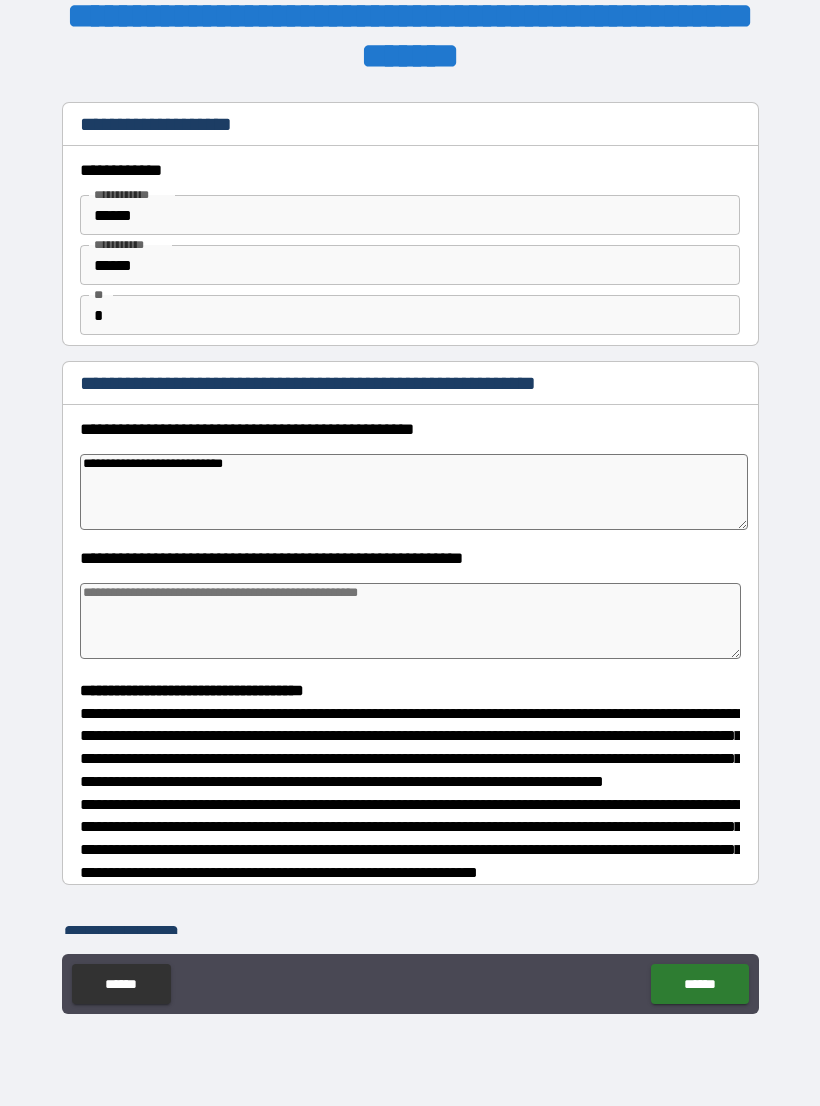 type on "*" 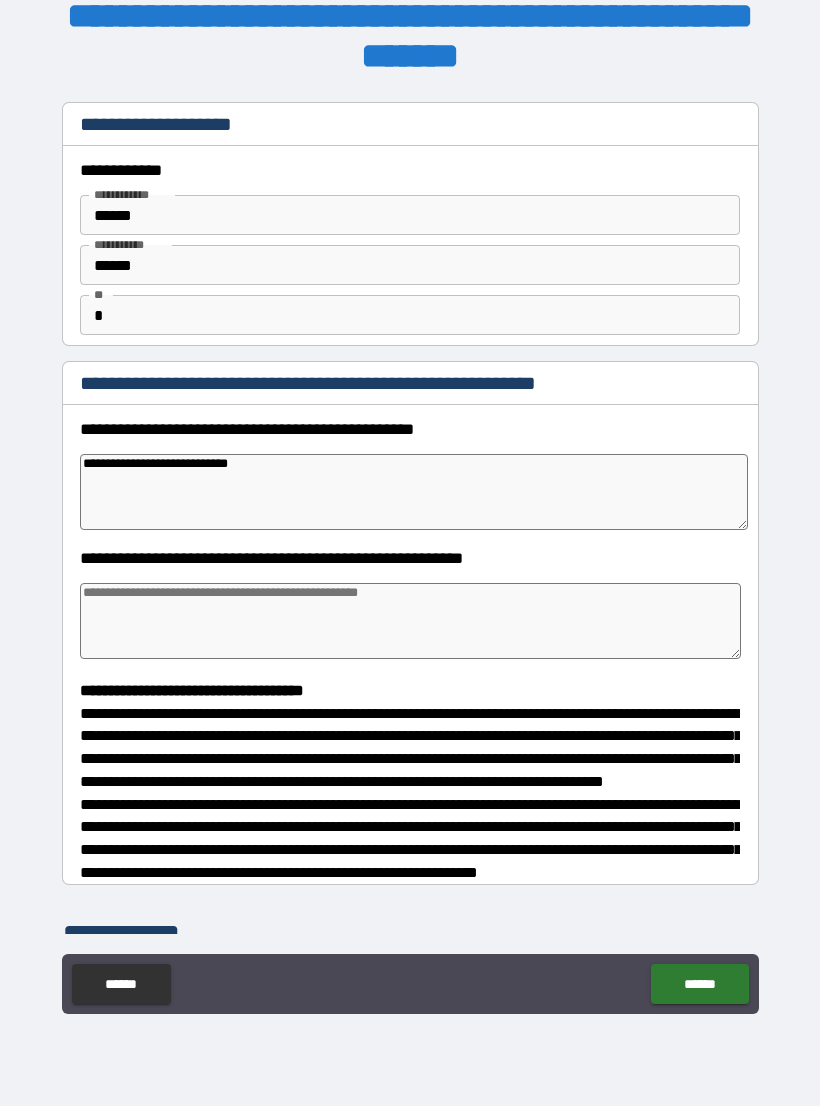 type on "*" 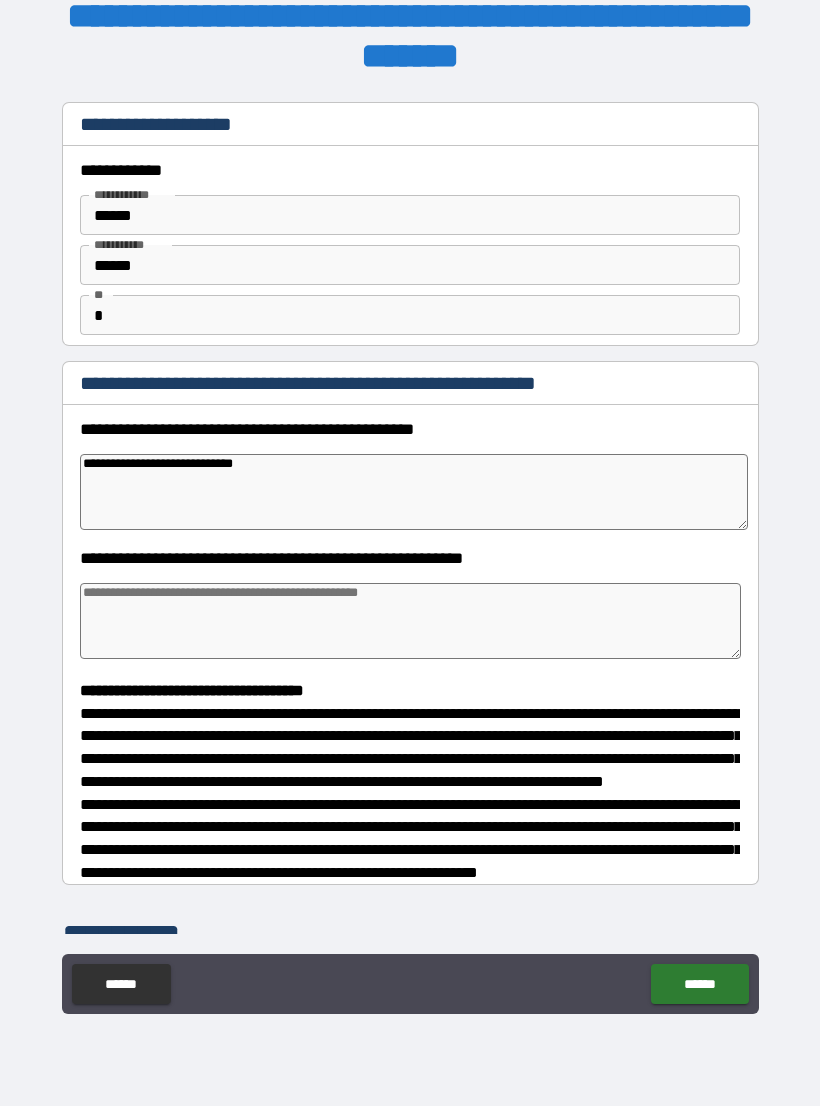 type on "*" 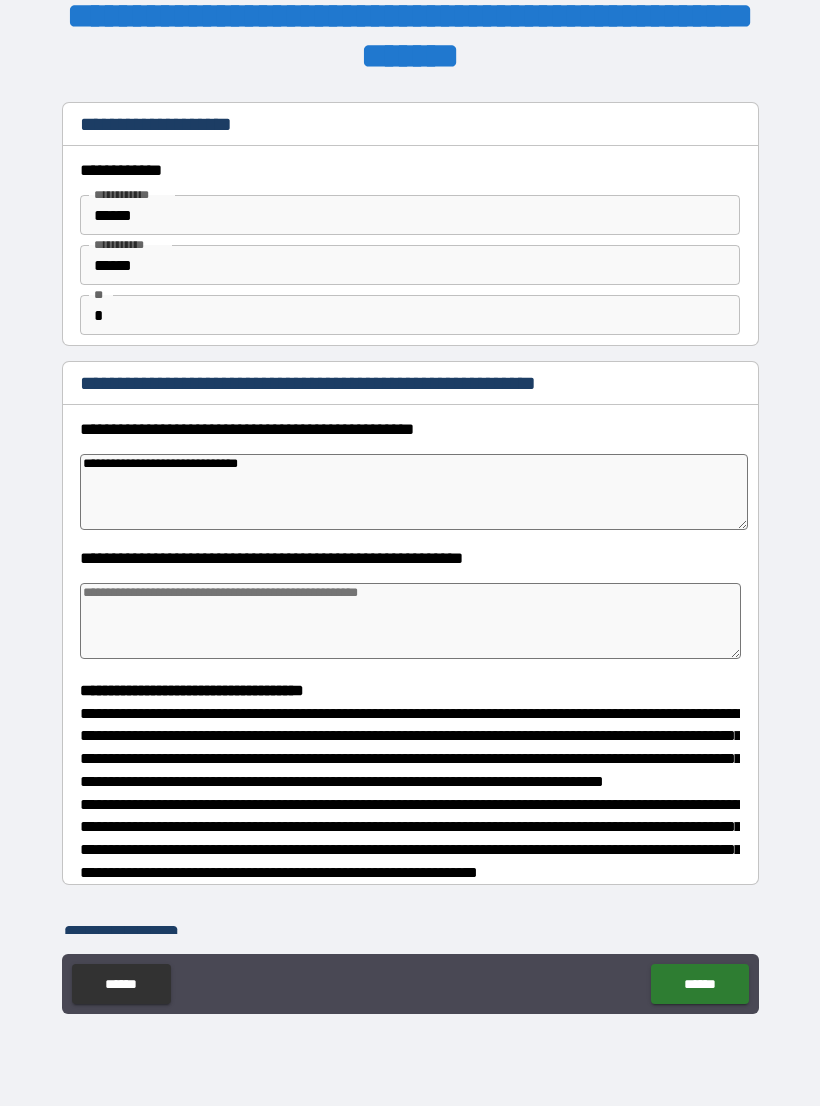 type on "*" 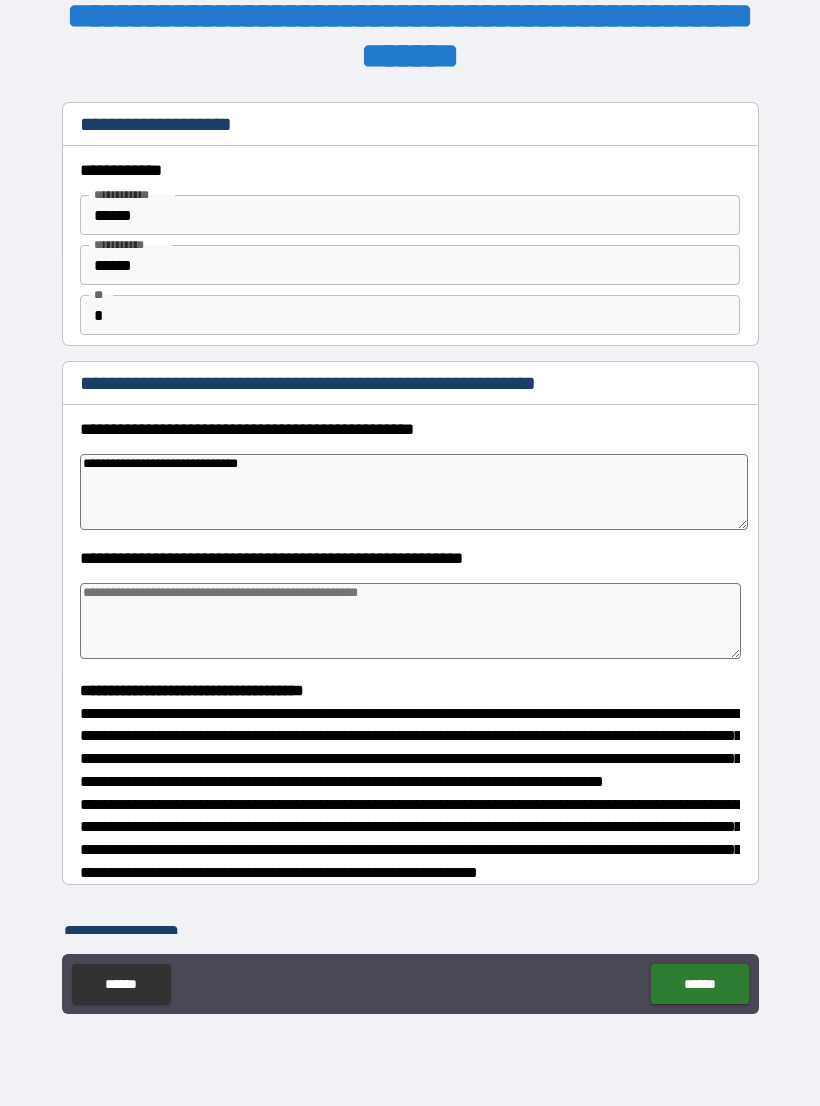 type on "*" 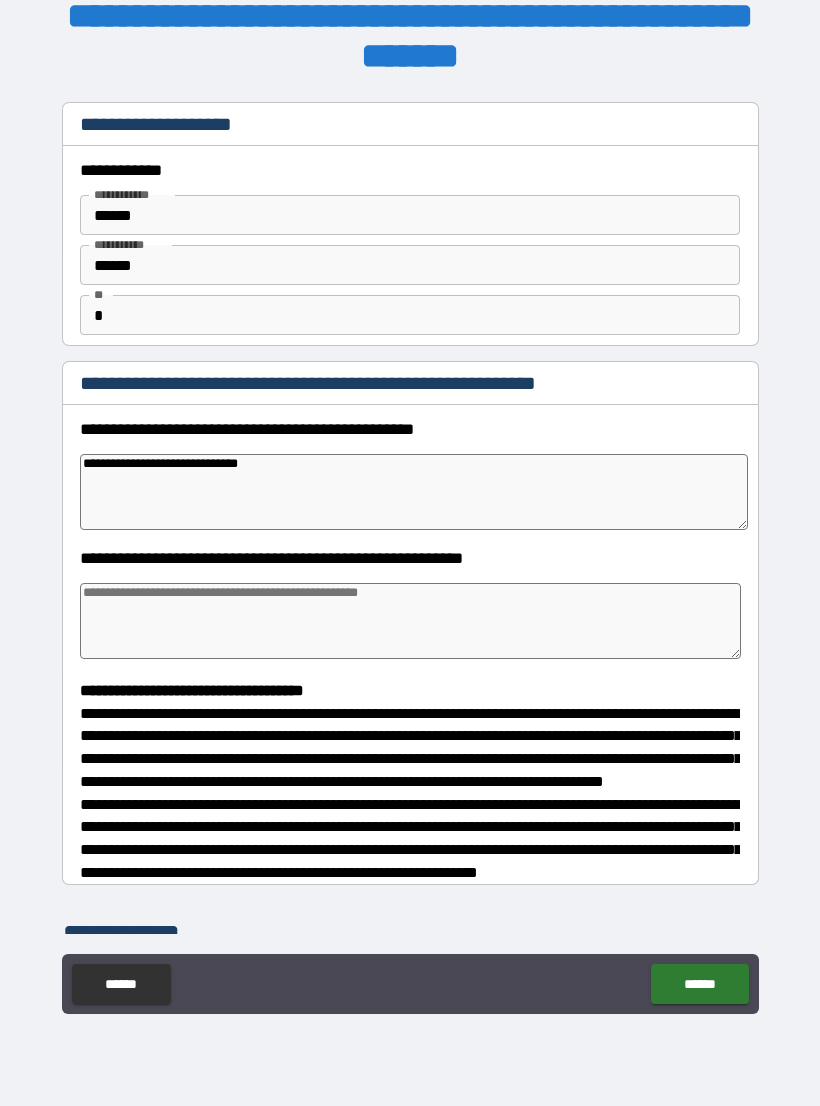 type on "*" 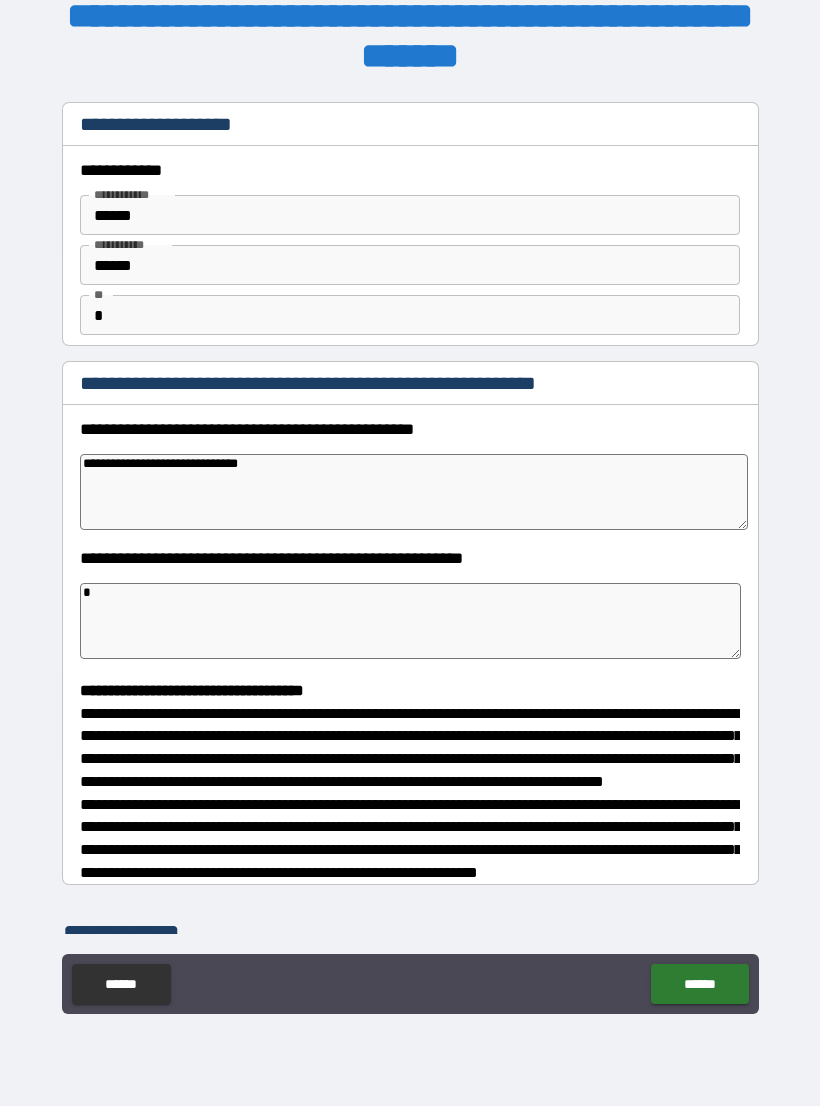 type on "*" 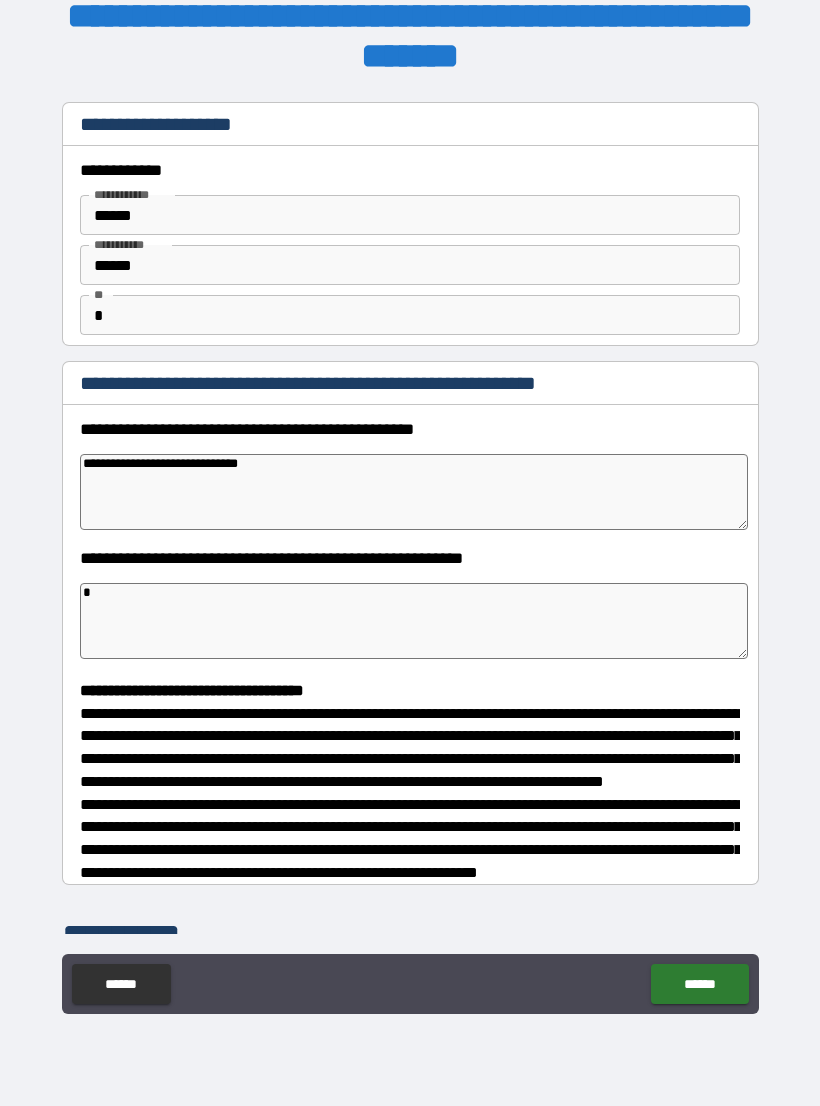 type on "**" 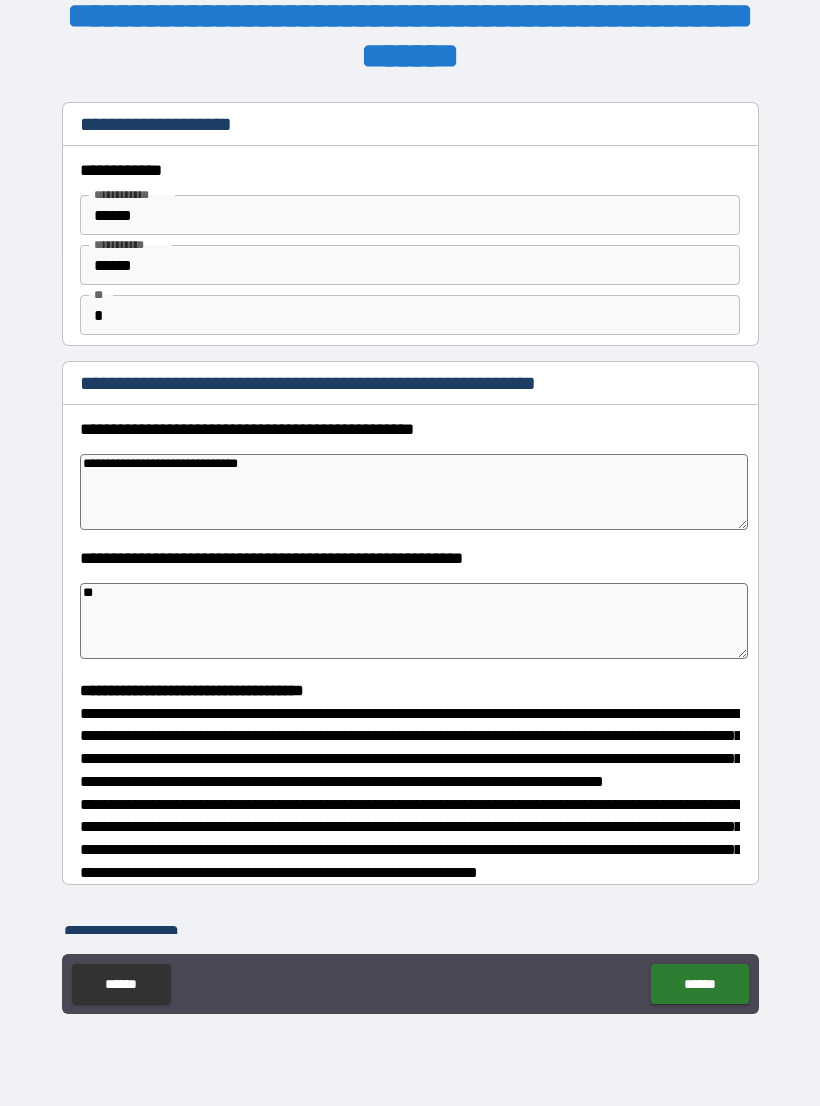 type on "*" 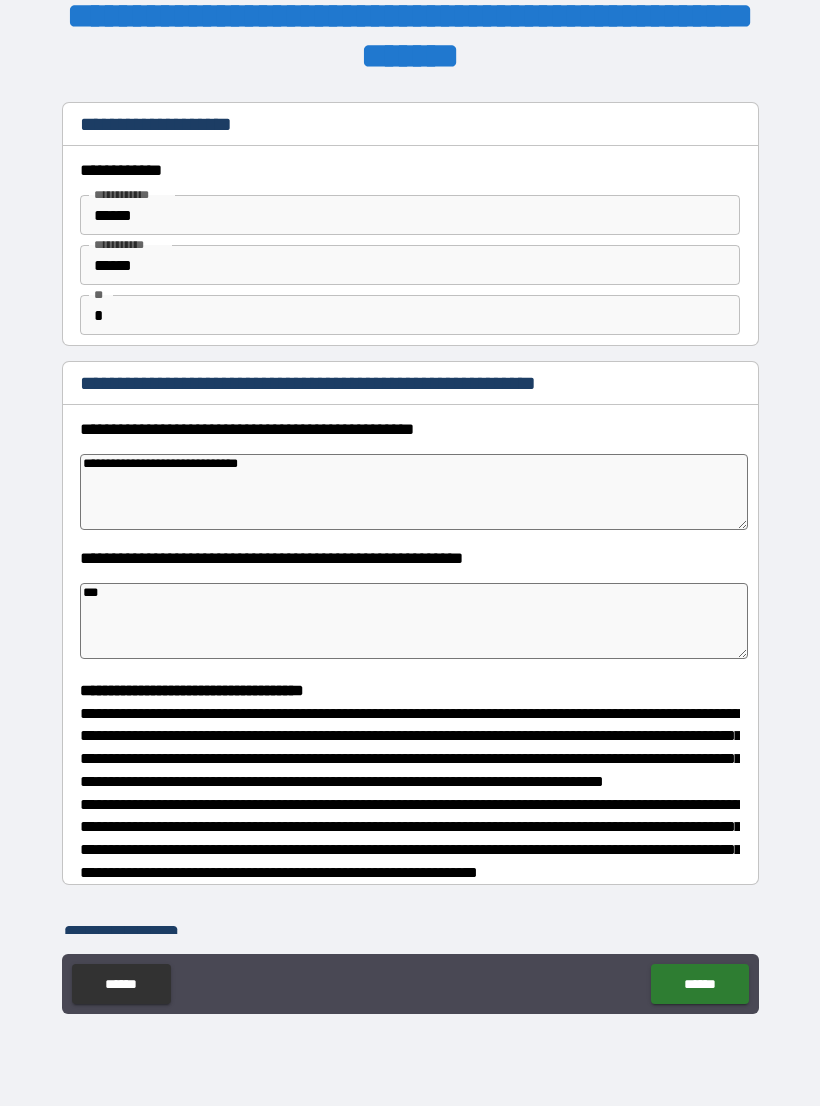 type on "*" 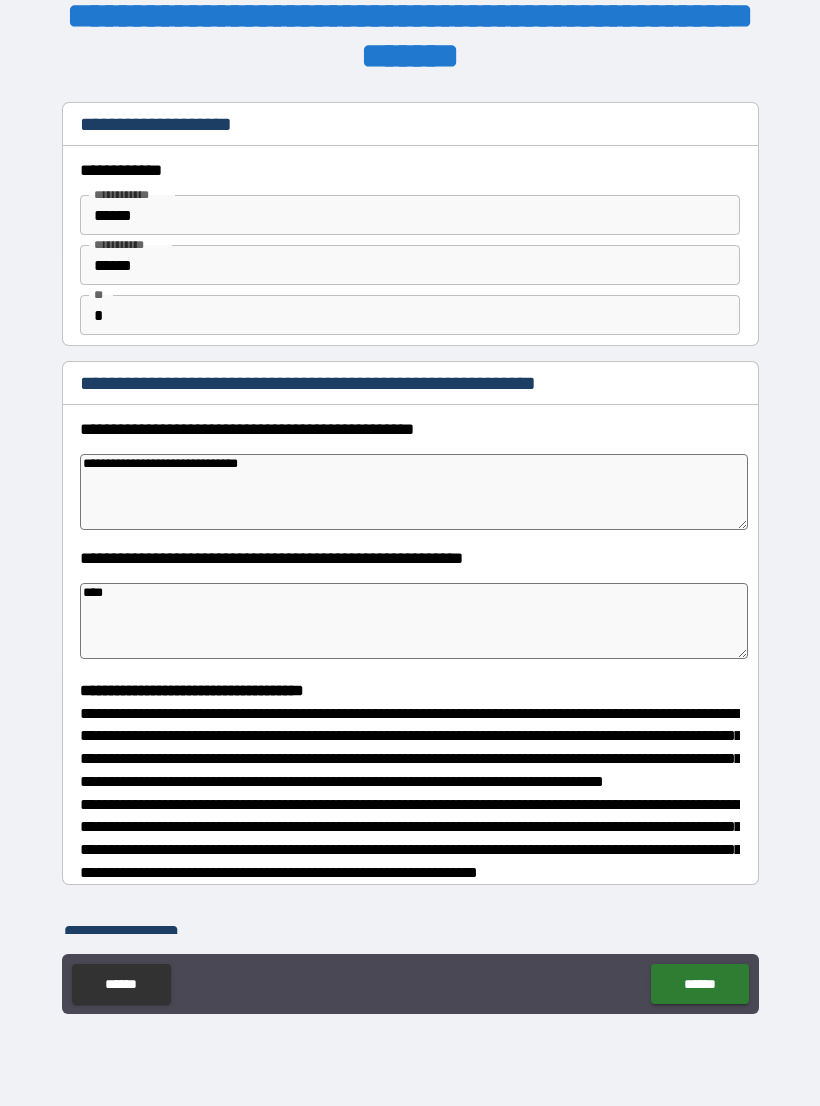 type on "*" 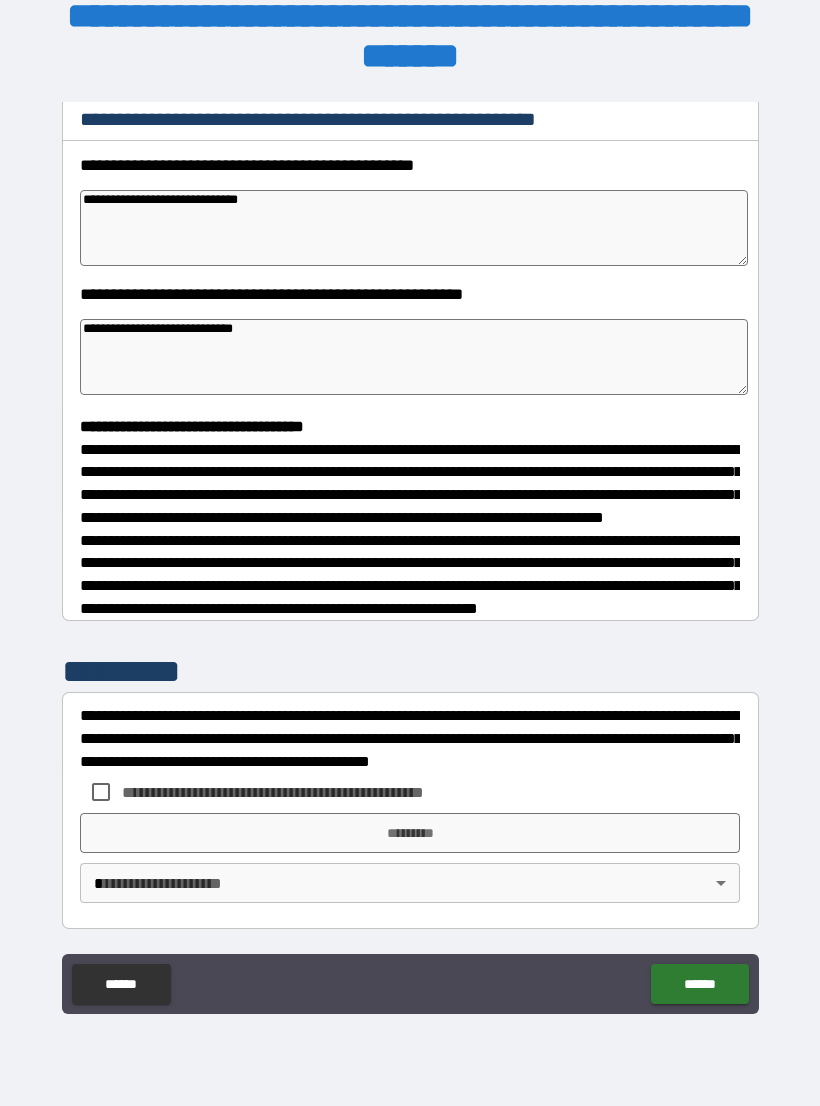 click on "**********" at bounding box center (410, 540) 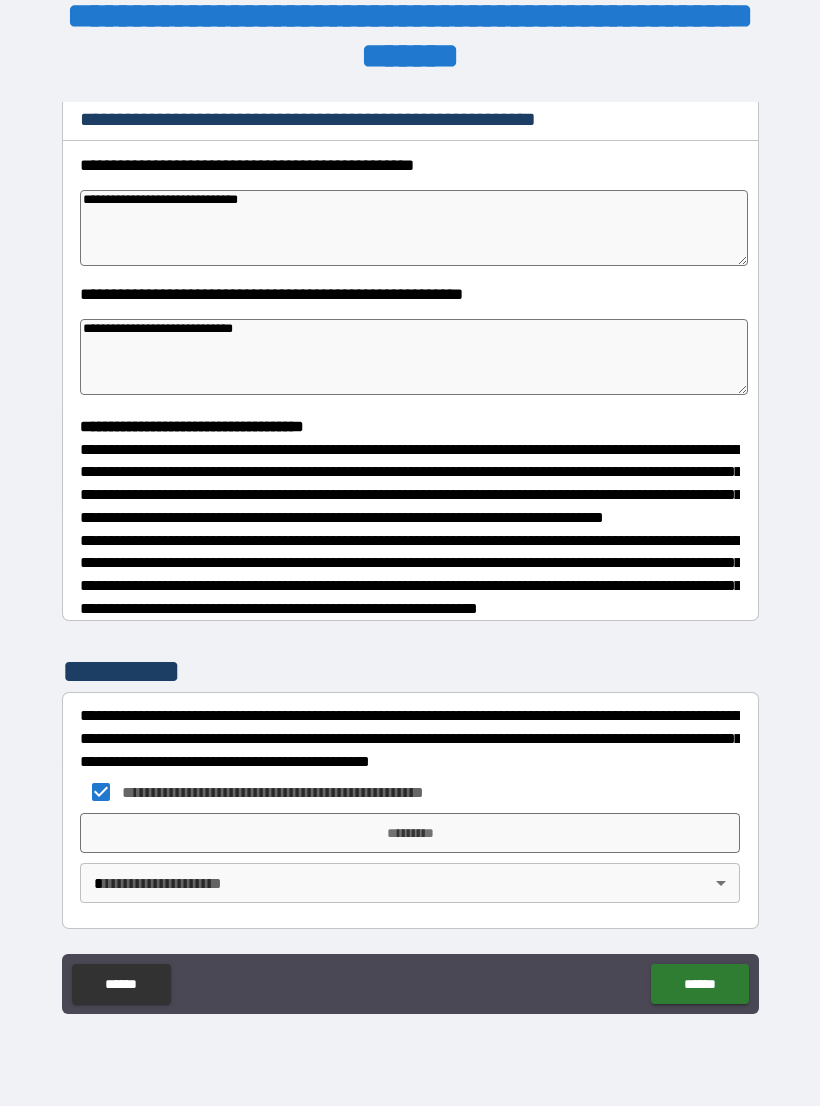 click on "*********" at bounding box center (410, 833) 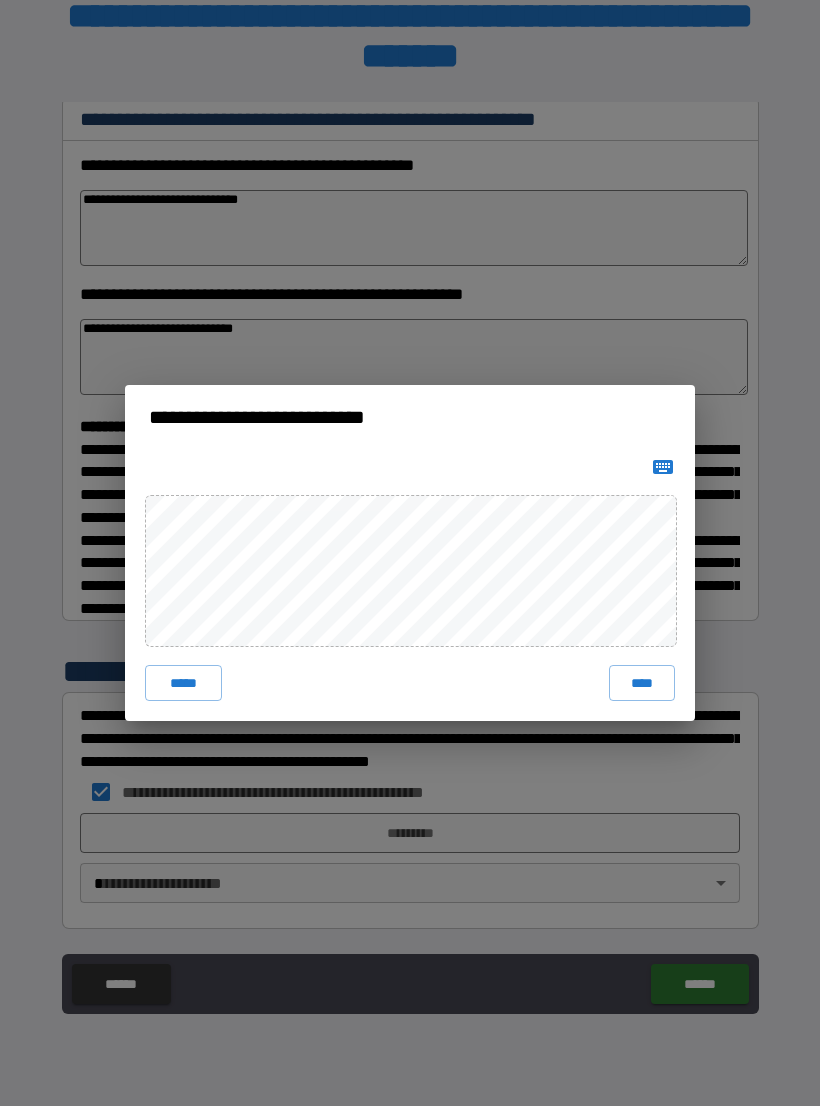click on "*****" at bounding box center (183, 683) 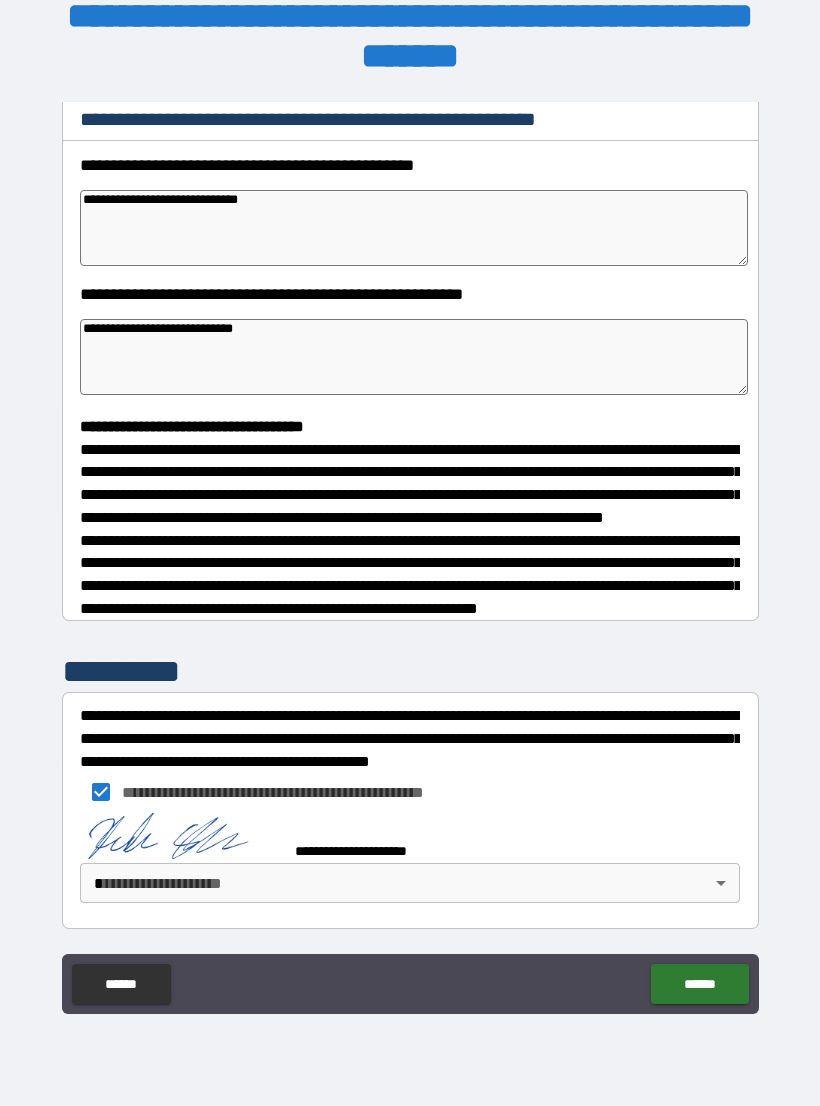 scroll, scrollTop: 292, scrollLeft: 0, axis: vertical 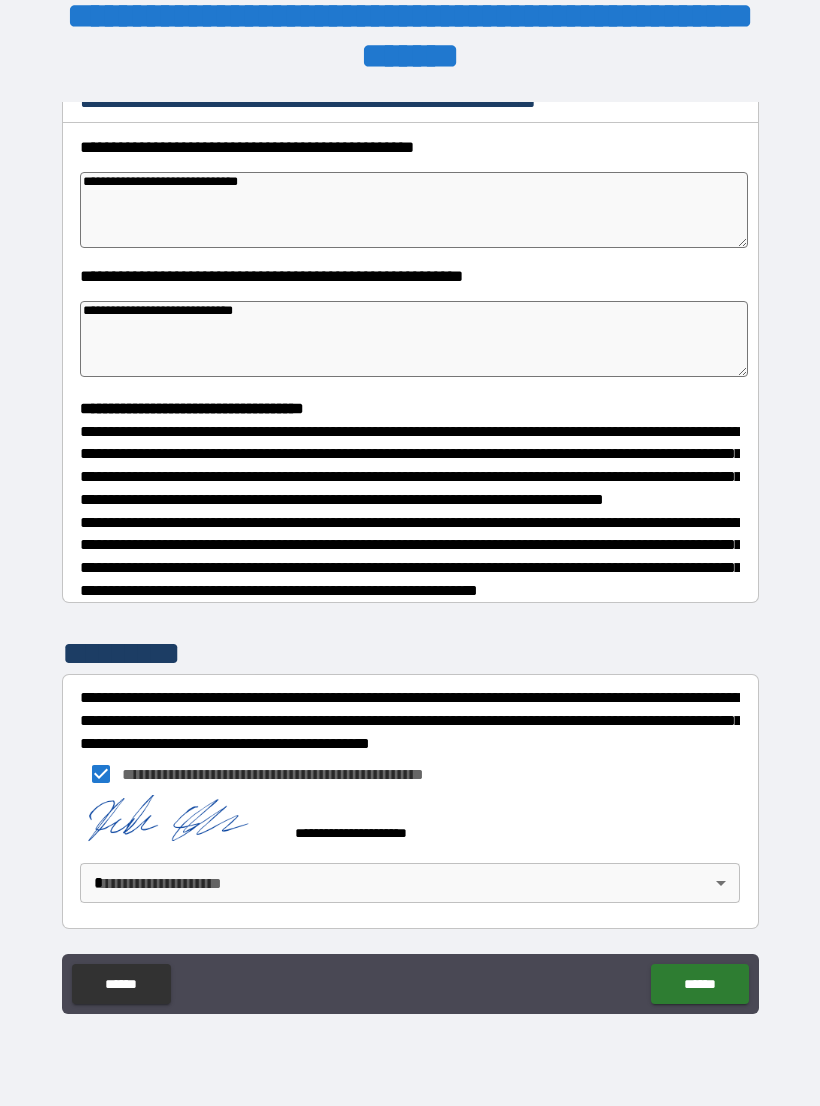 click on "**********" at bounding box center (410, 537) 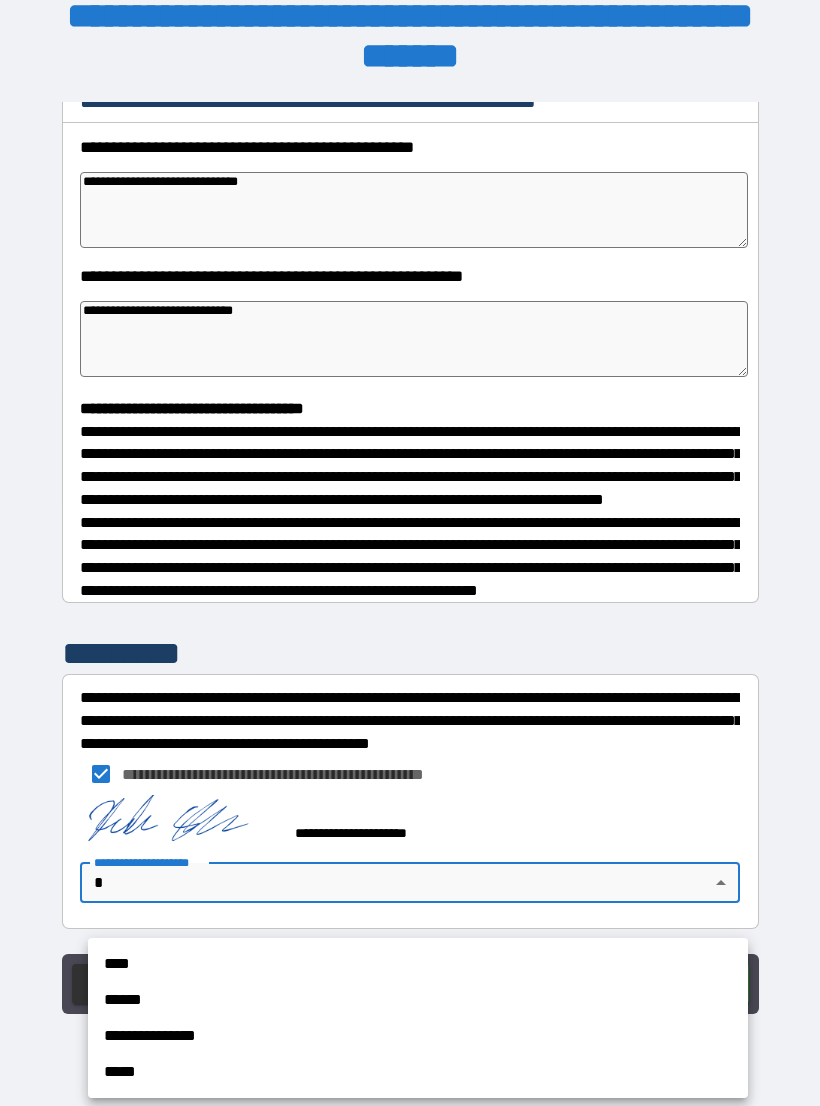 click on "**********" at bounding box center (418, 1036) 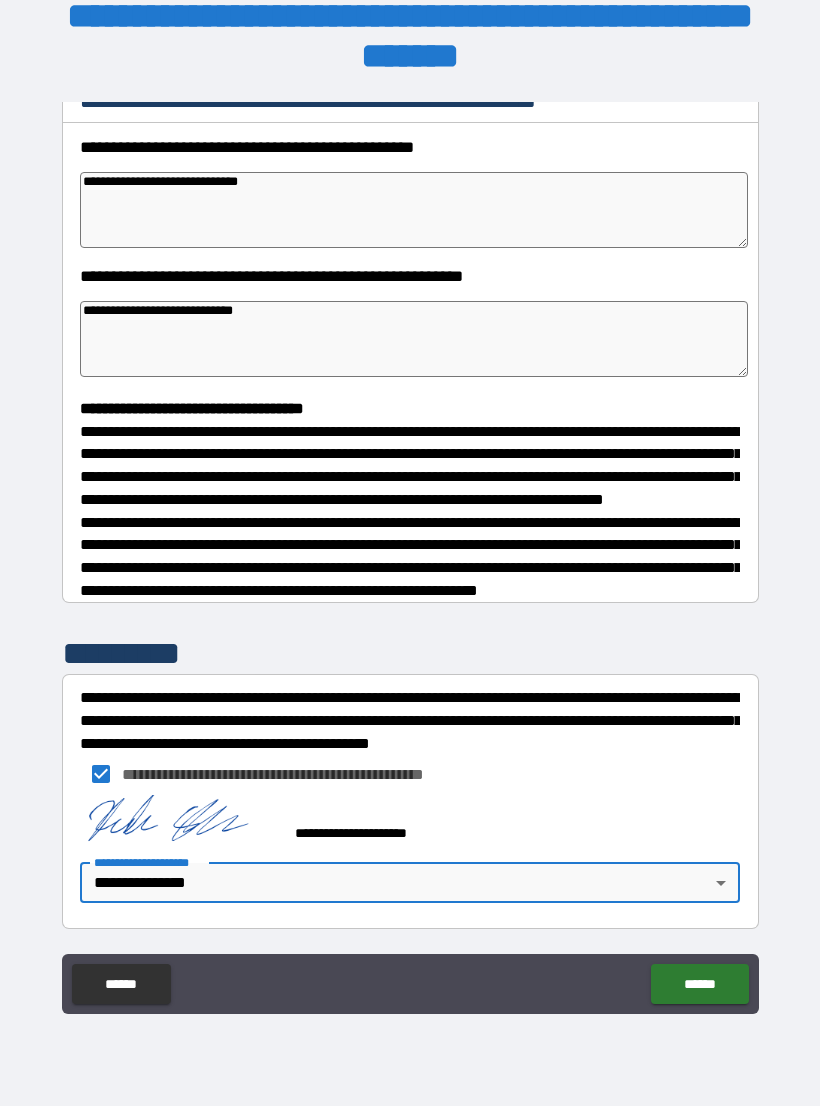 click on "******" at bounding box center [699, 984] 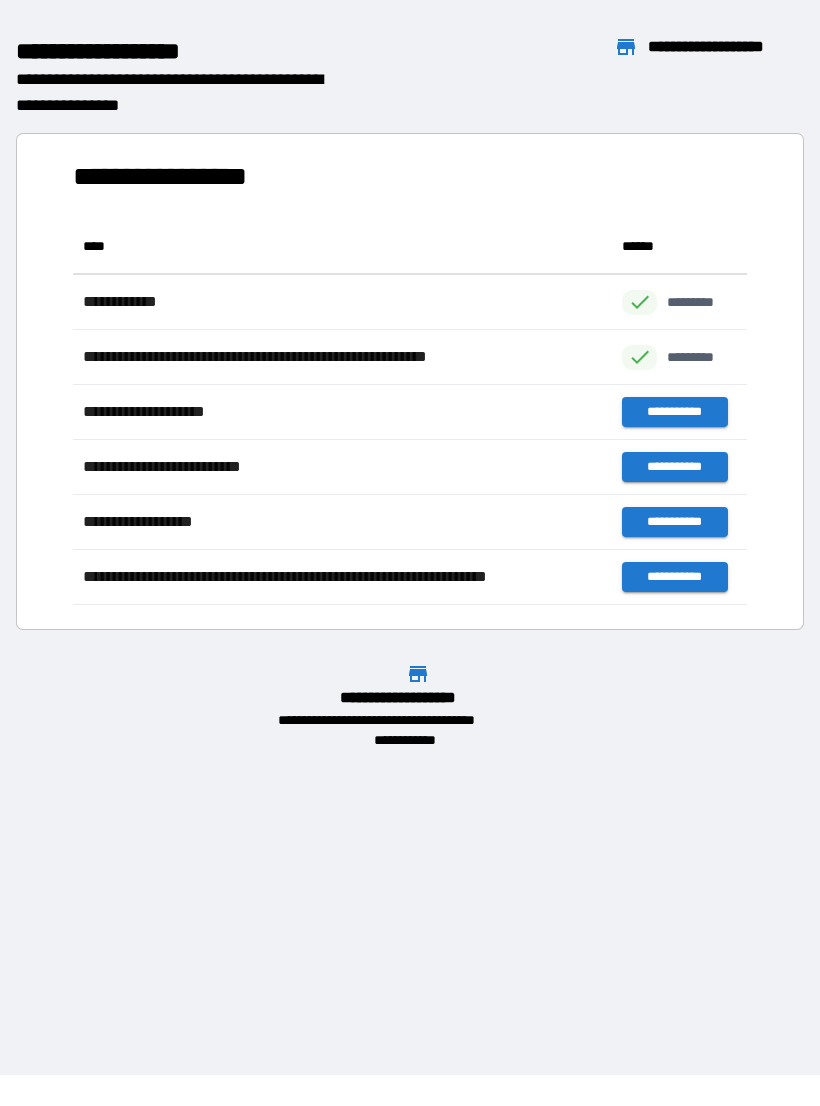 scroll, scrollTop: 1, scrollLeft: 1, axis: both 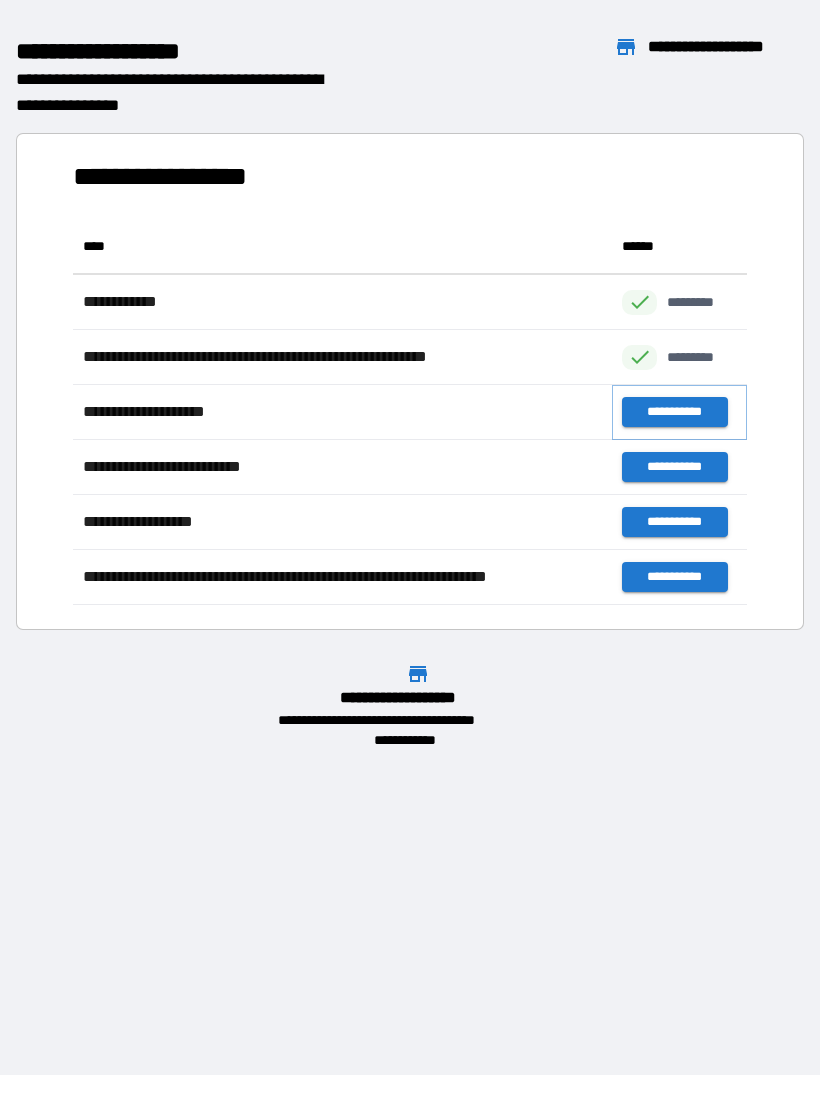 click on "**********" at bounding box center [674, 412] 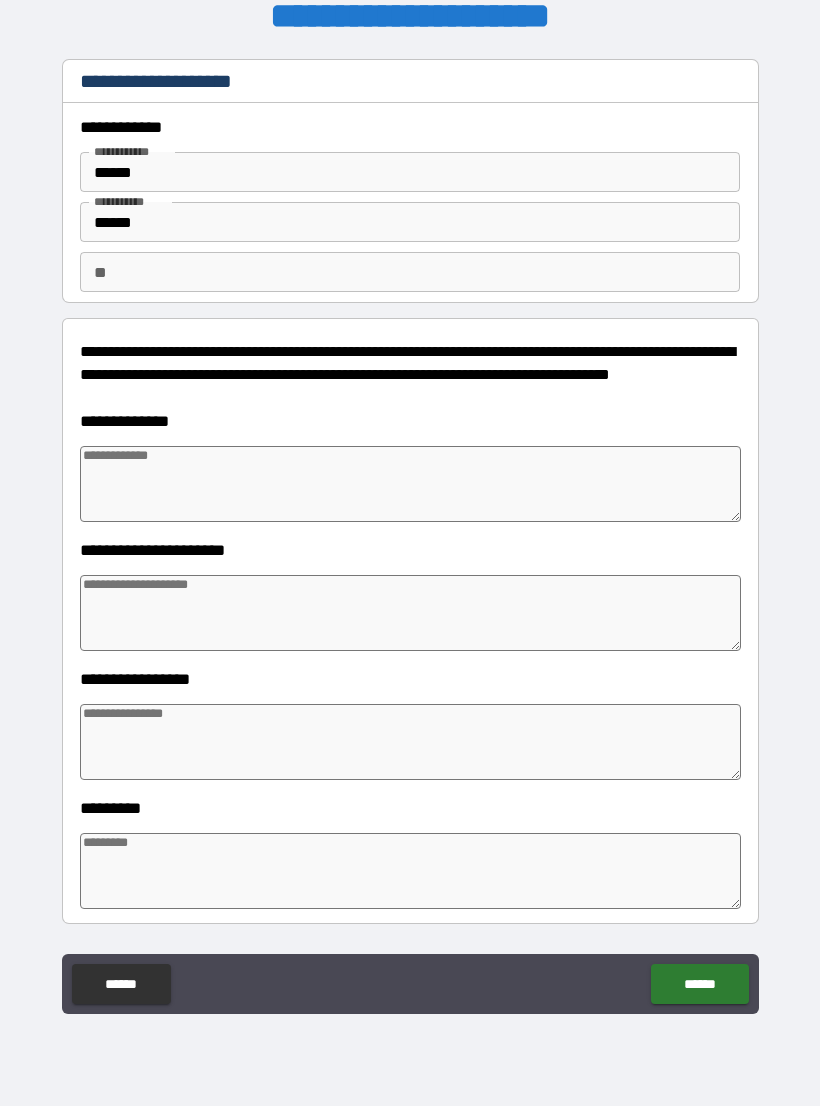 click on "**" at bounding box center [410, 272] 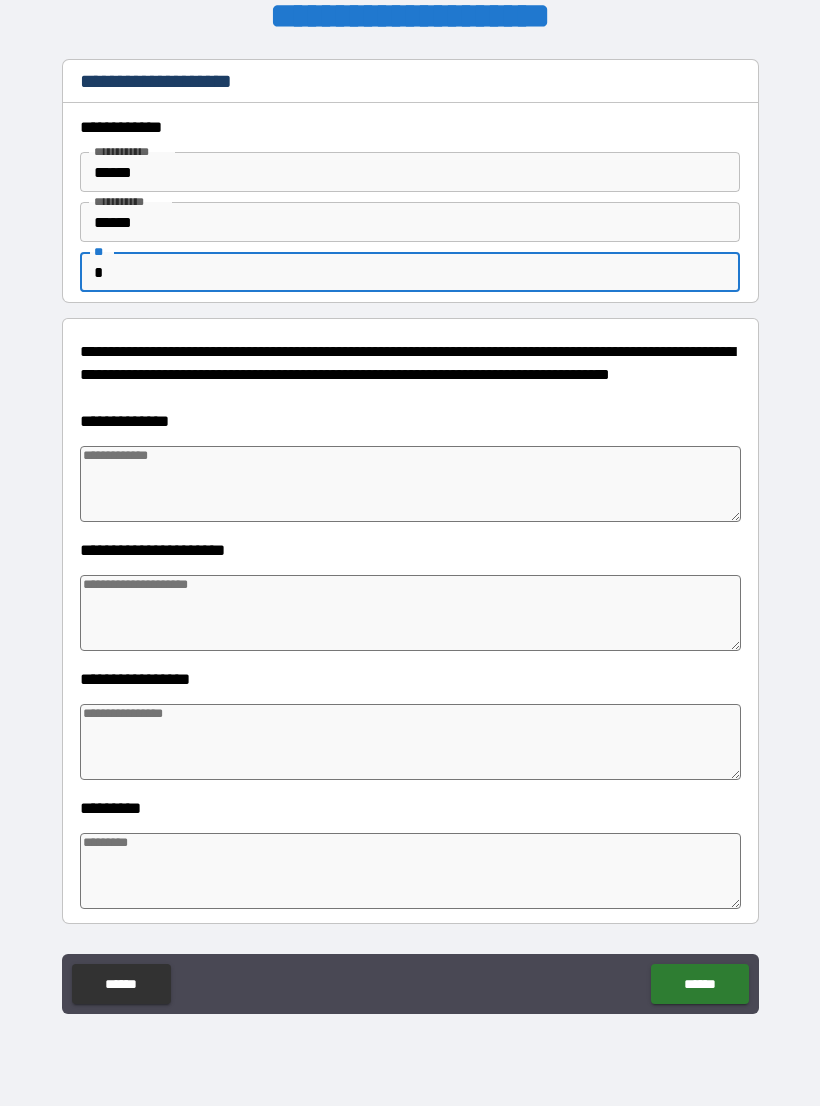 click at bounding box center [410, 484] 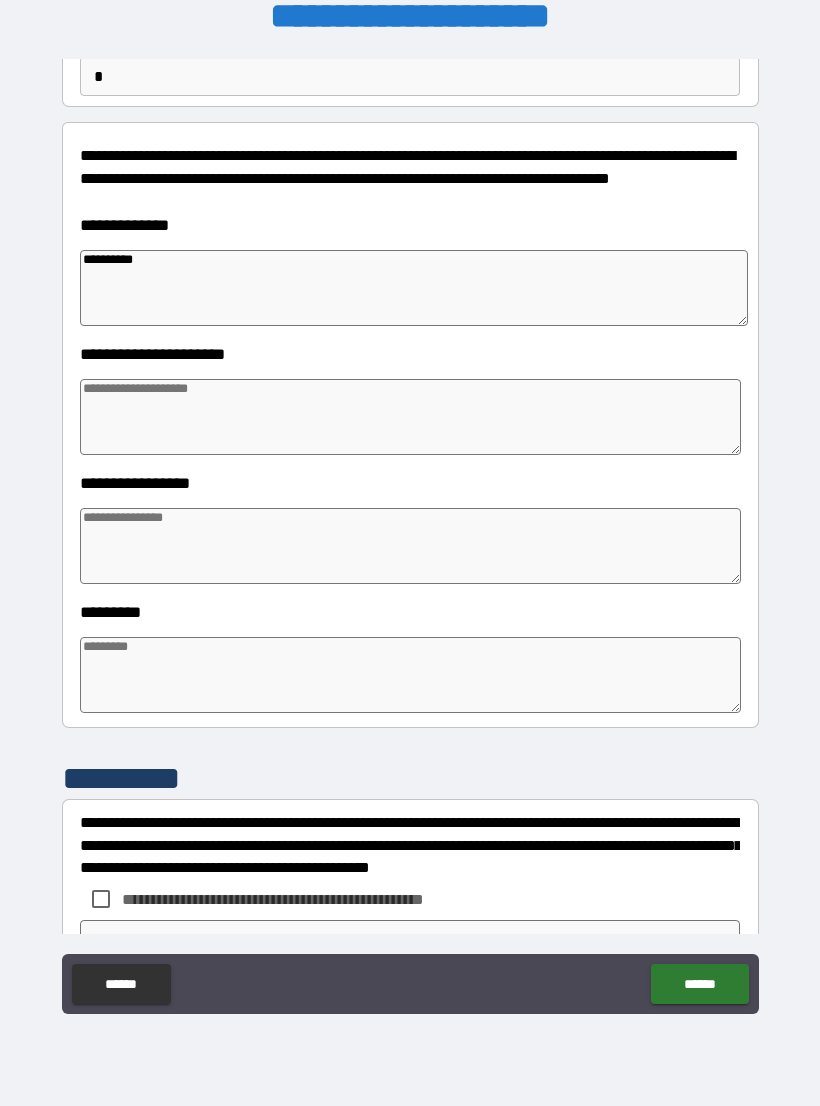scroll, scrollTop: 202, scrollLeft: 0, axis: vertical 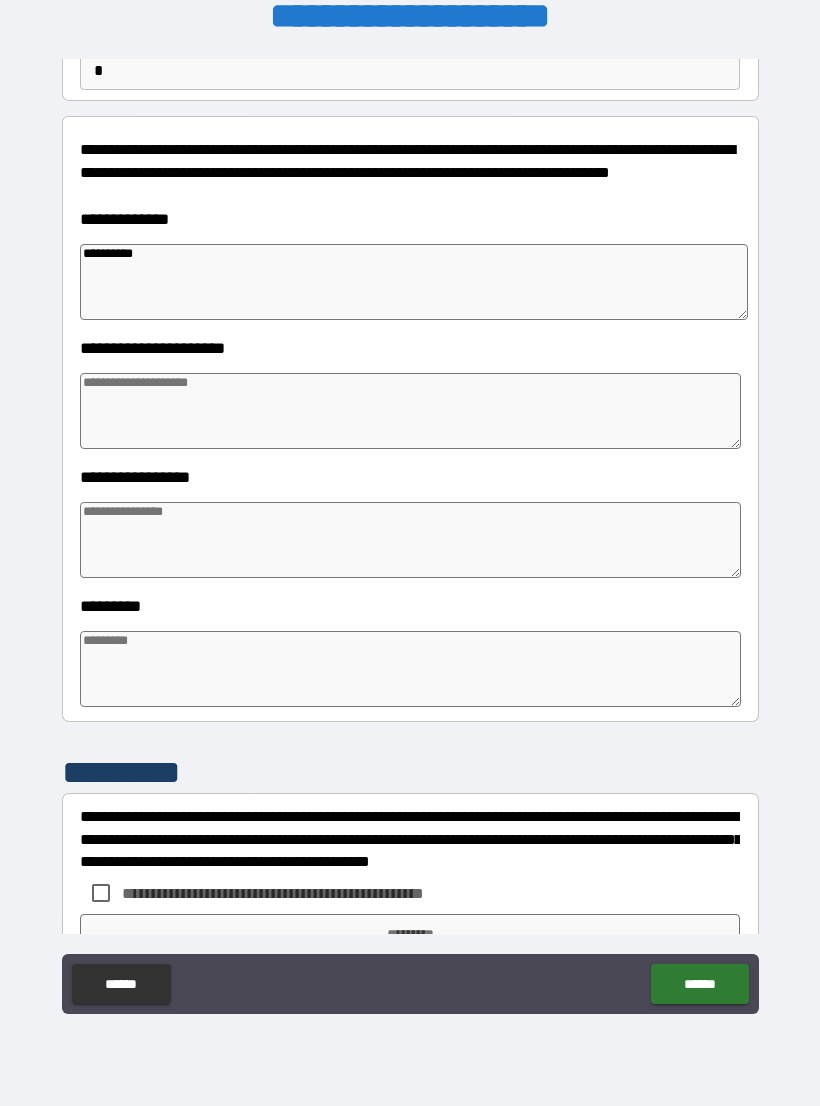 click at bounding box center [410, 669] 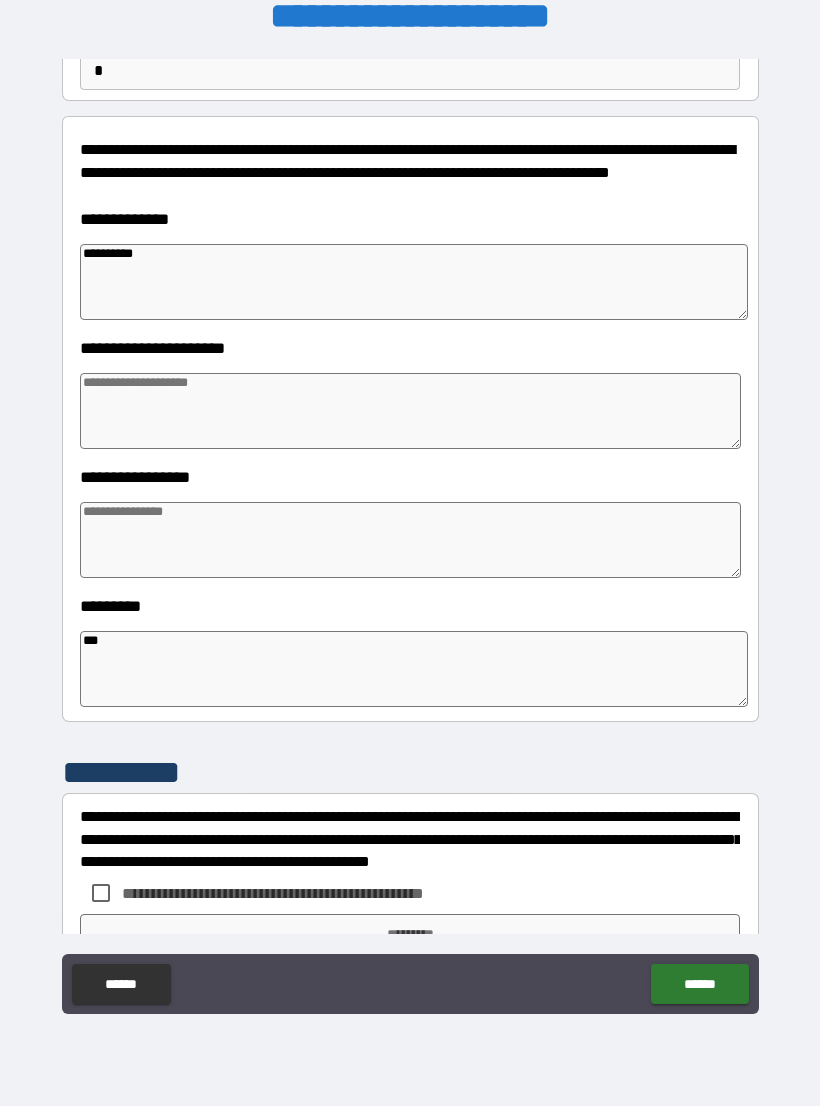 click at bounding box center [410, 411] 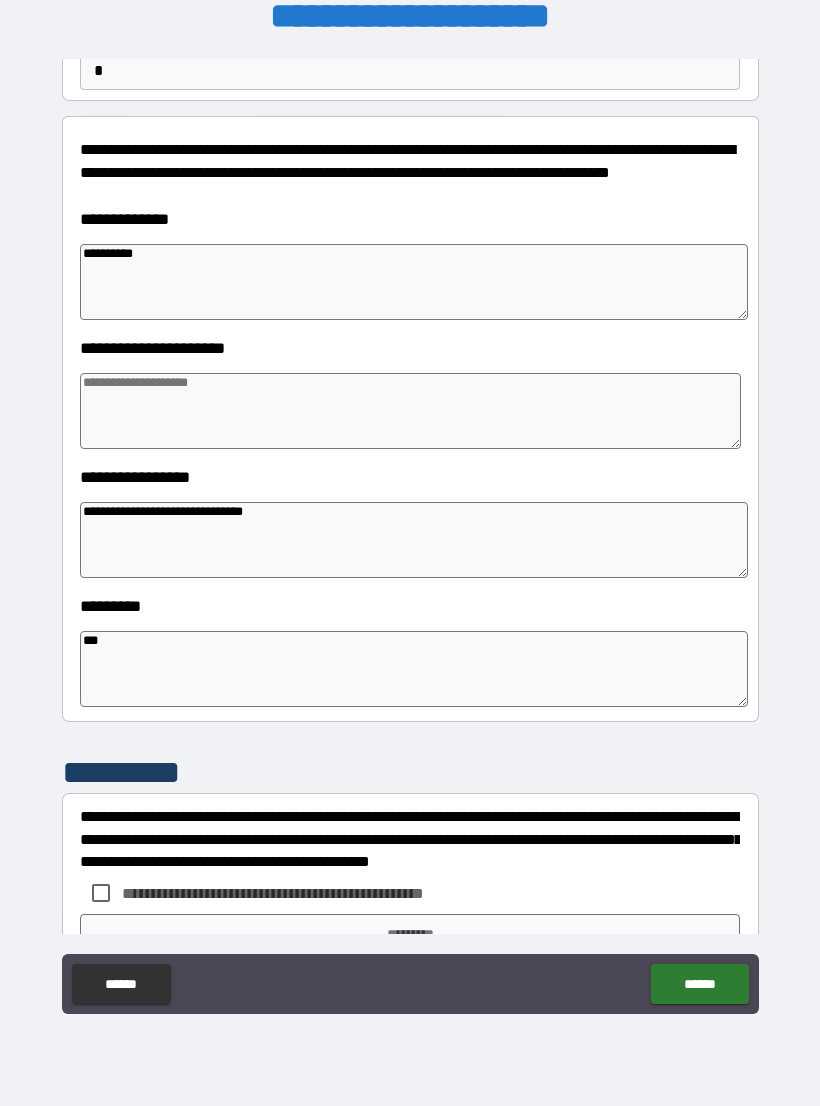 click at bounding box center (410, 411) 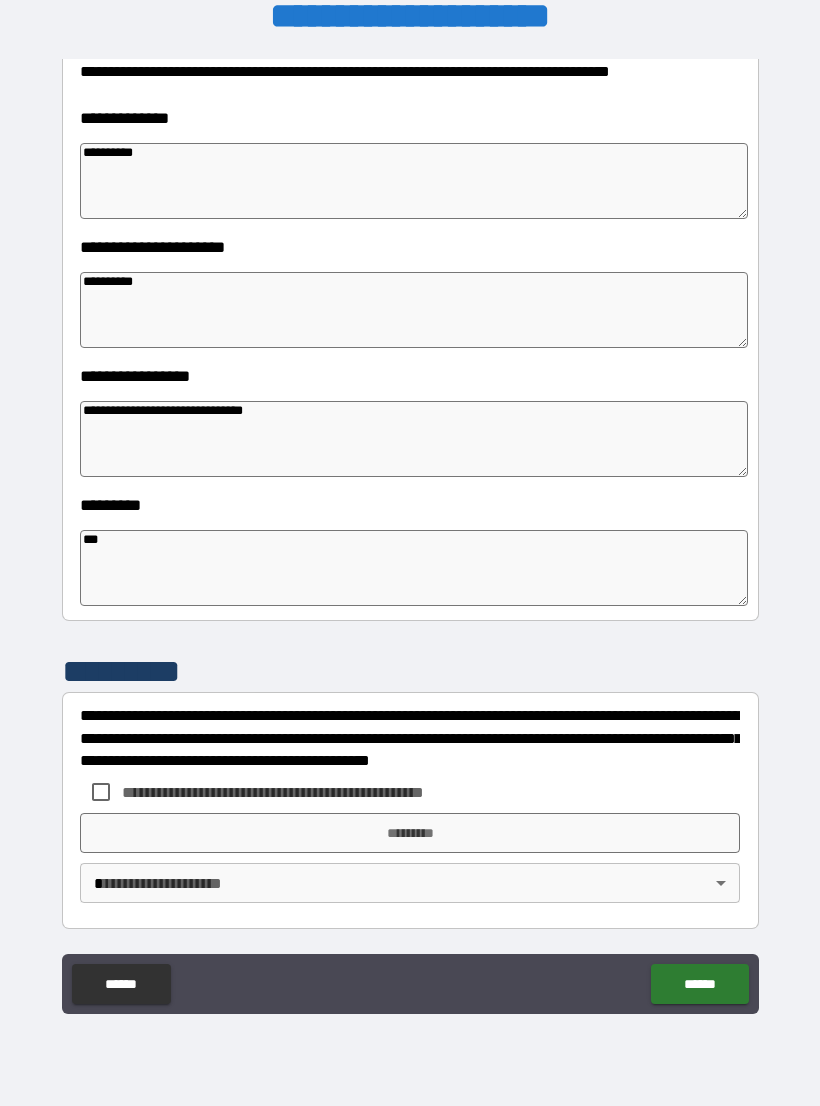 scroll, scrollTop: 303, scrollLeft: 0, axis: vertical 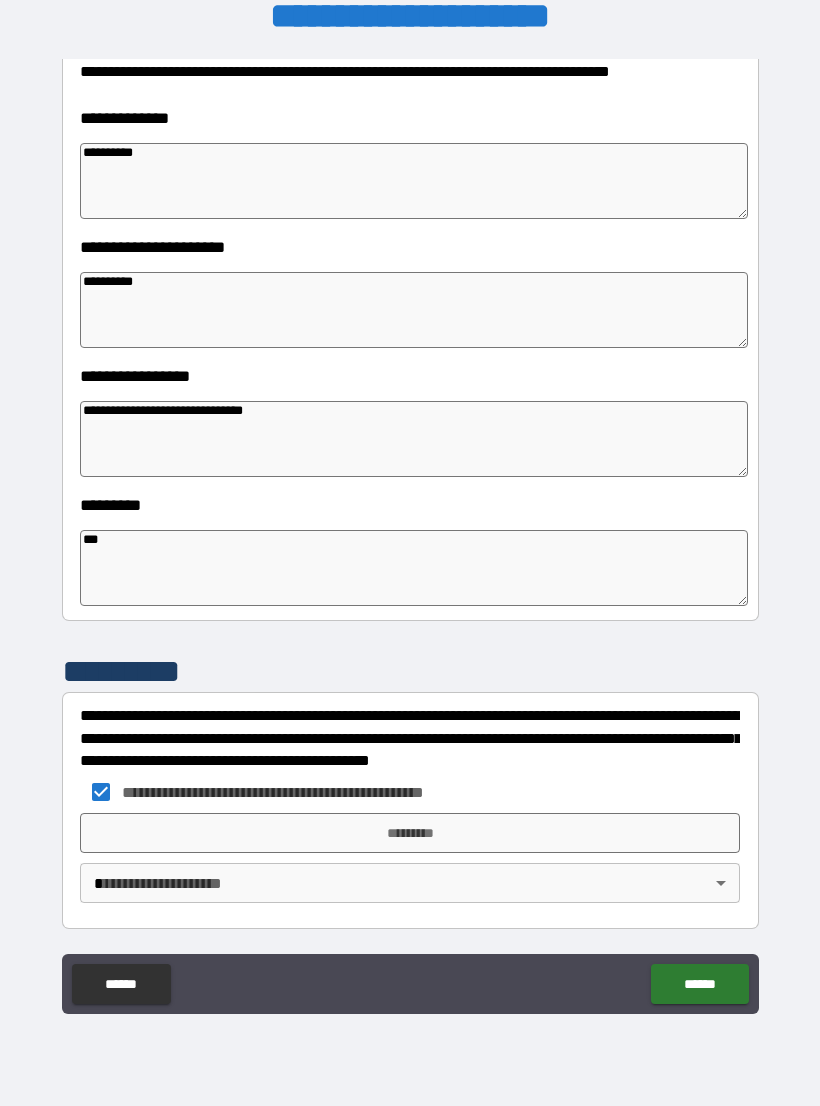 click on "**********" at bounding box center [410, 537] 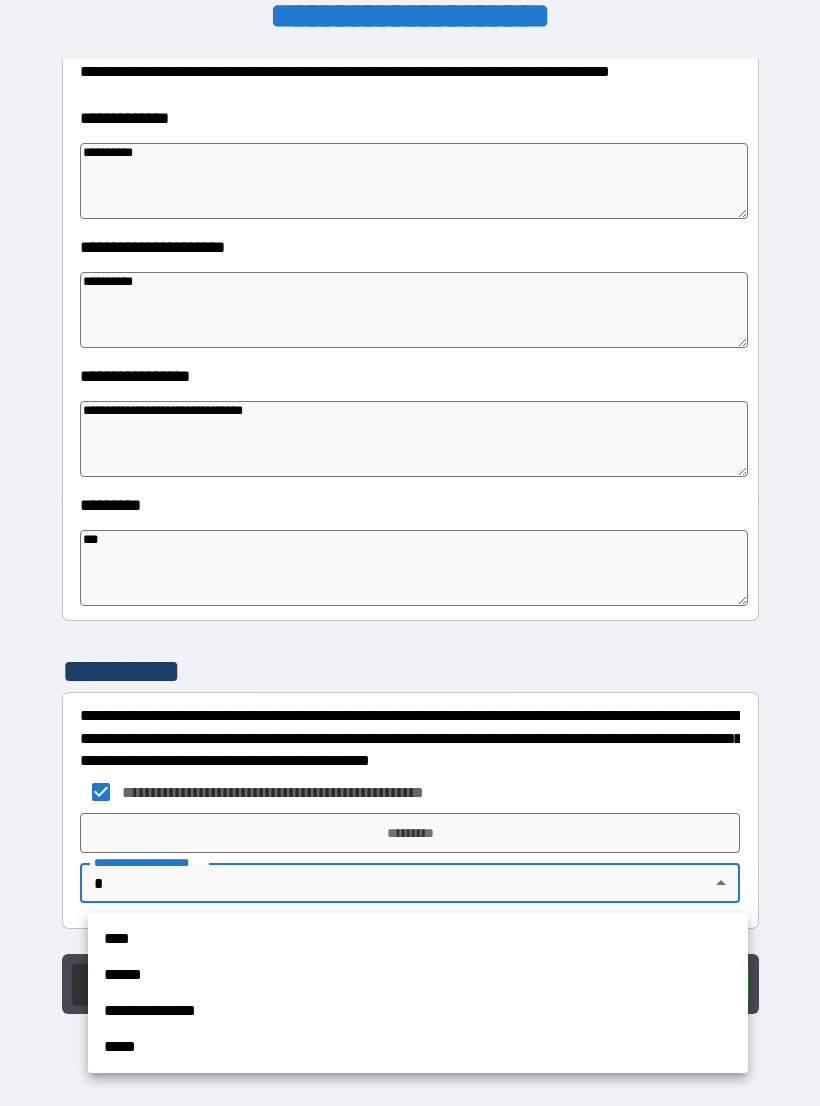 click on "**********" at bounding box center [418, 1011] 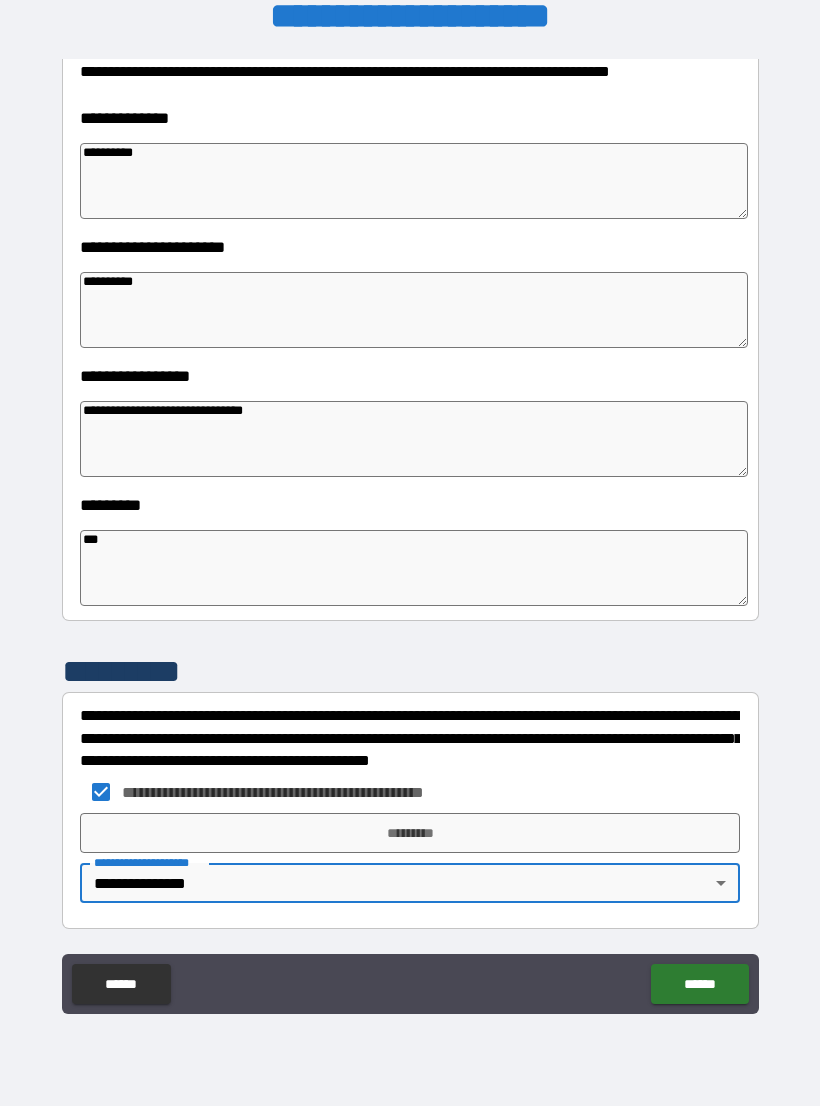 click on "*********" at bounding box center (410, 833) 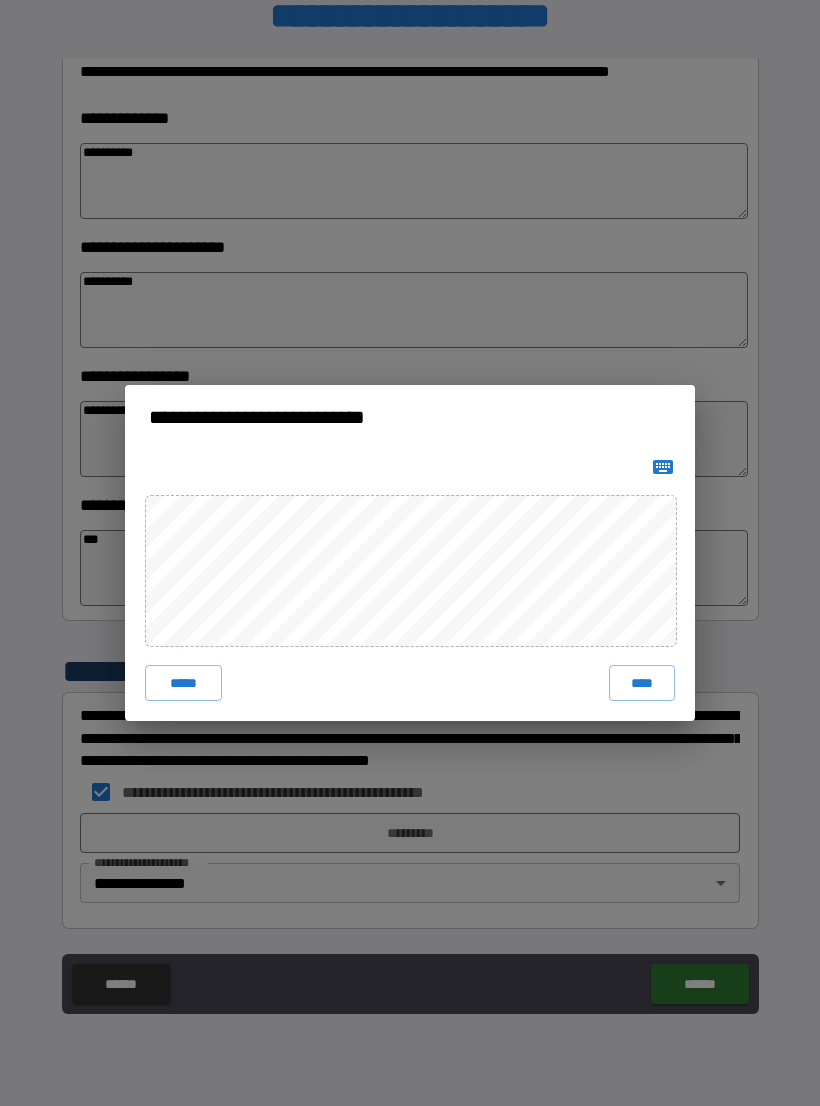 click on "****" at bounding box center [642, 683] 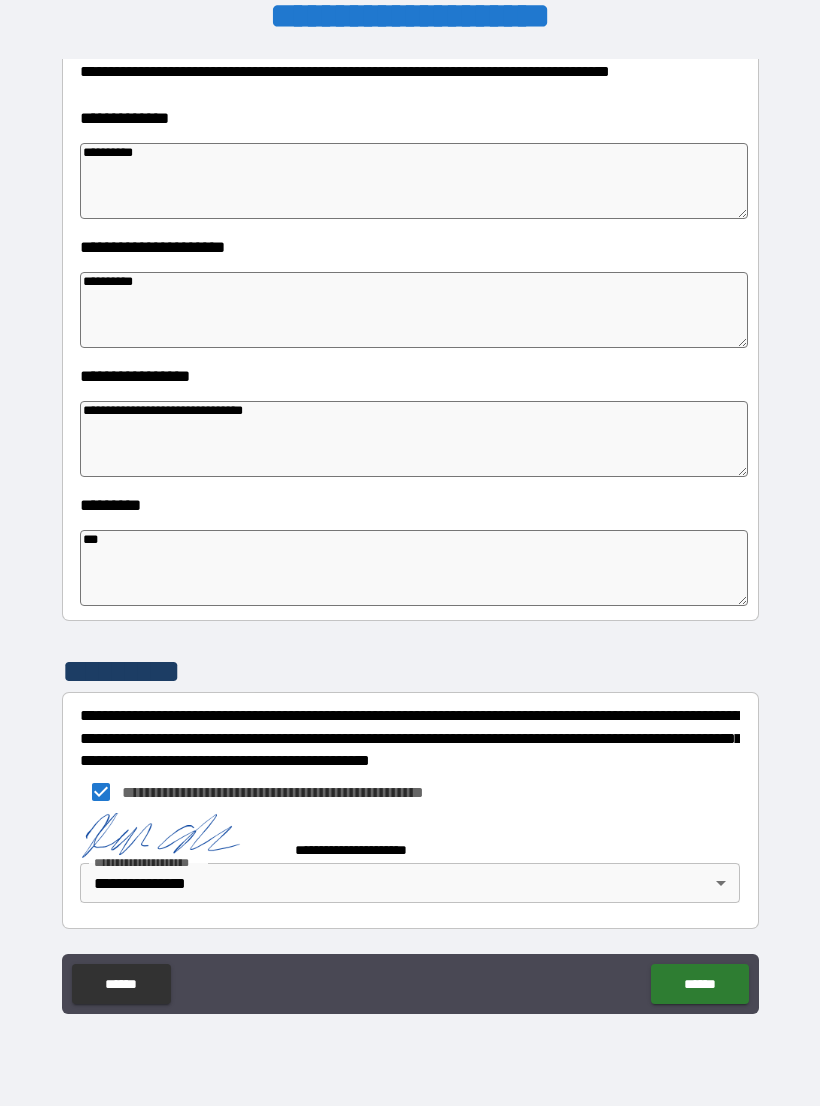 scroll, scrollTop: 293, scrollLeft: 0, axis: vertical 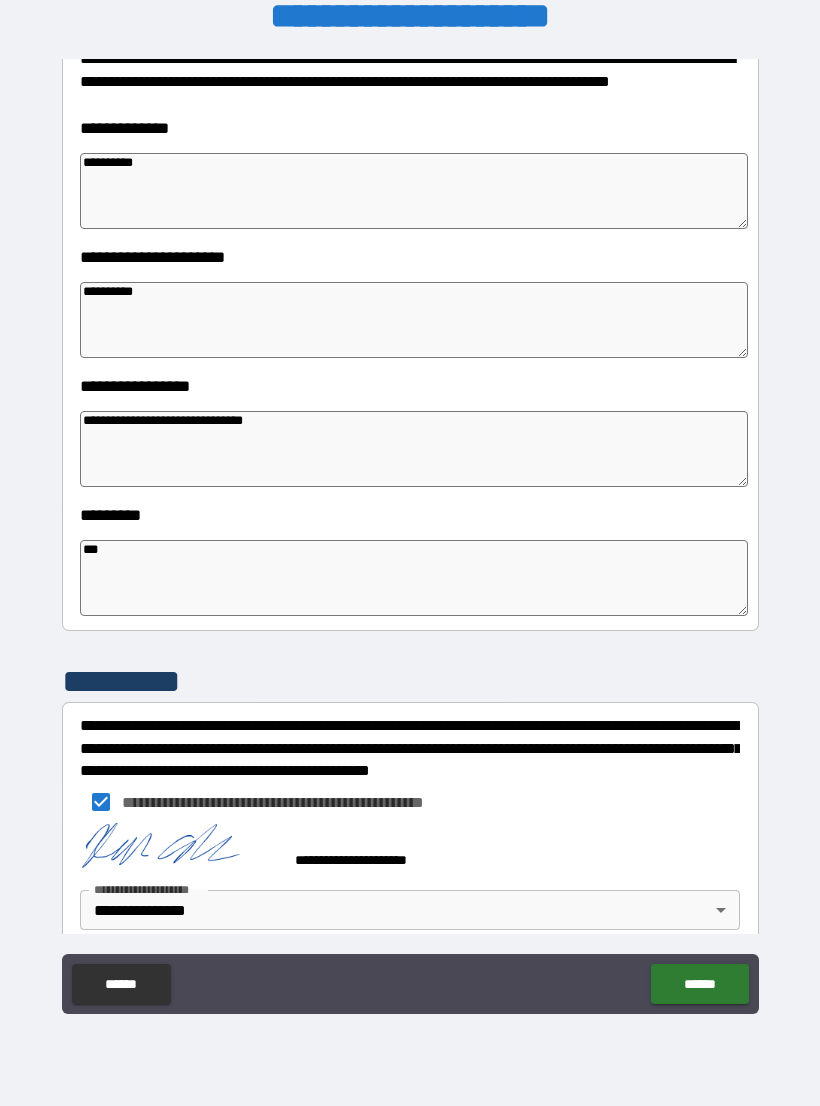 click on "******" at bounding box center (699, 984) 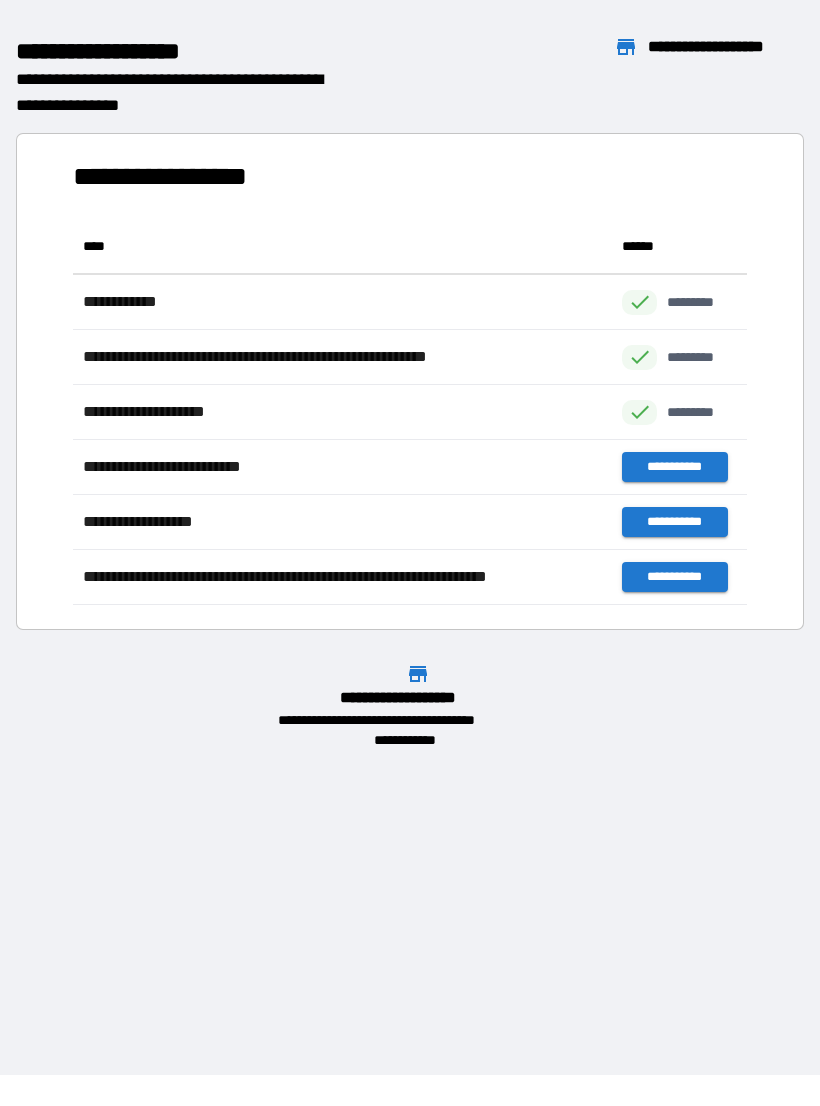 scroll, scrollTop: 1, scrollLeft: 1, axis: both 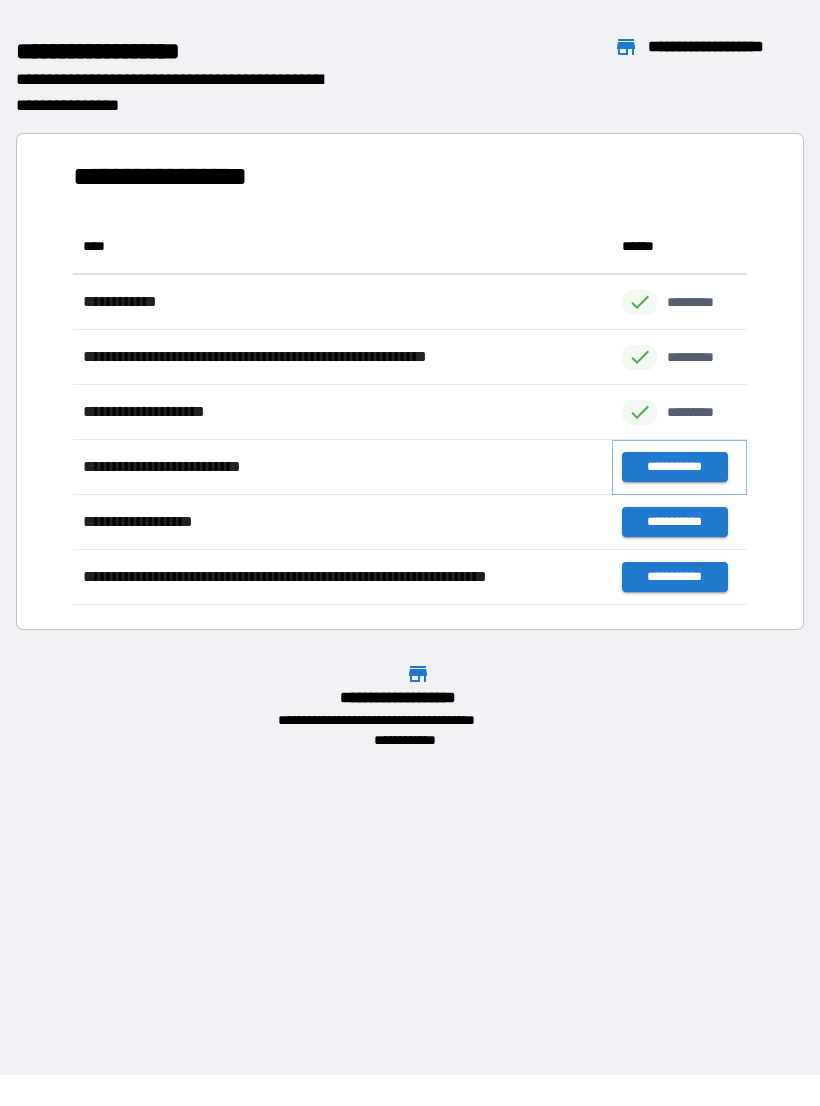 click on "**********" at bounding box center [674, 467] 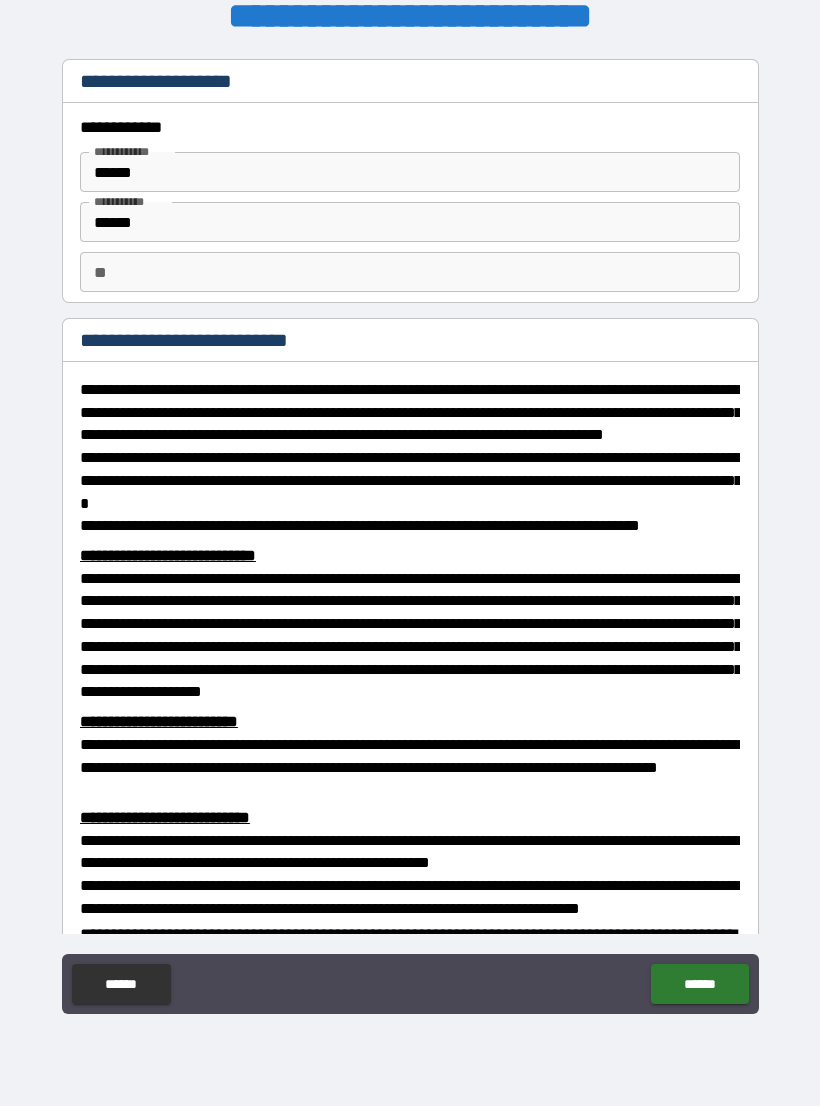click on "**" at bounding box center [410, 272] 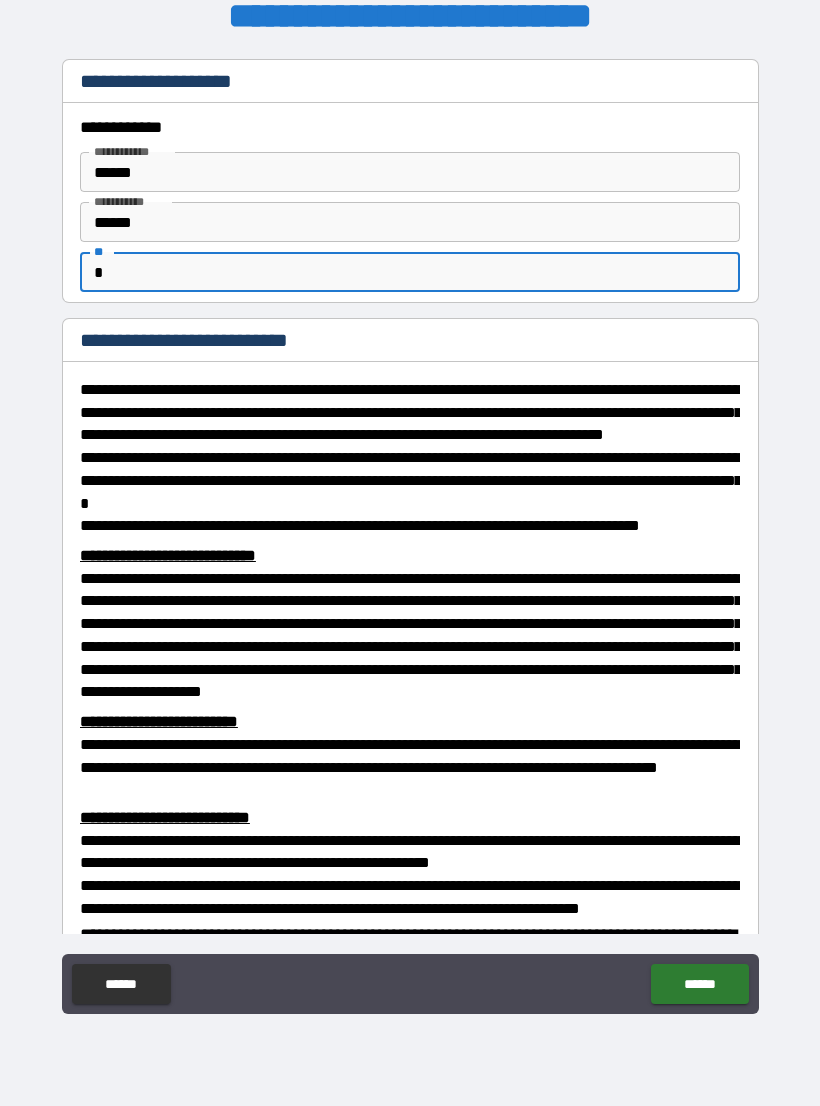 click on "**********" at bounding box center [410, 540] 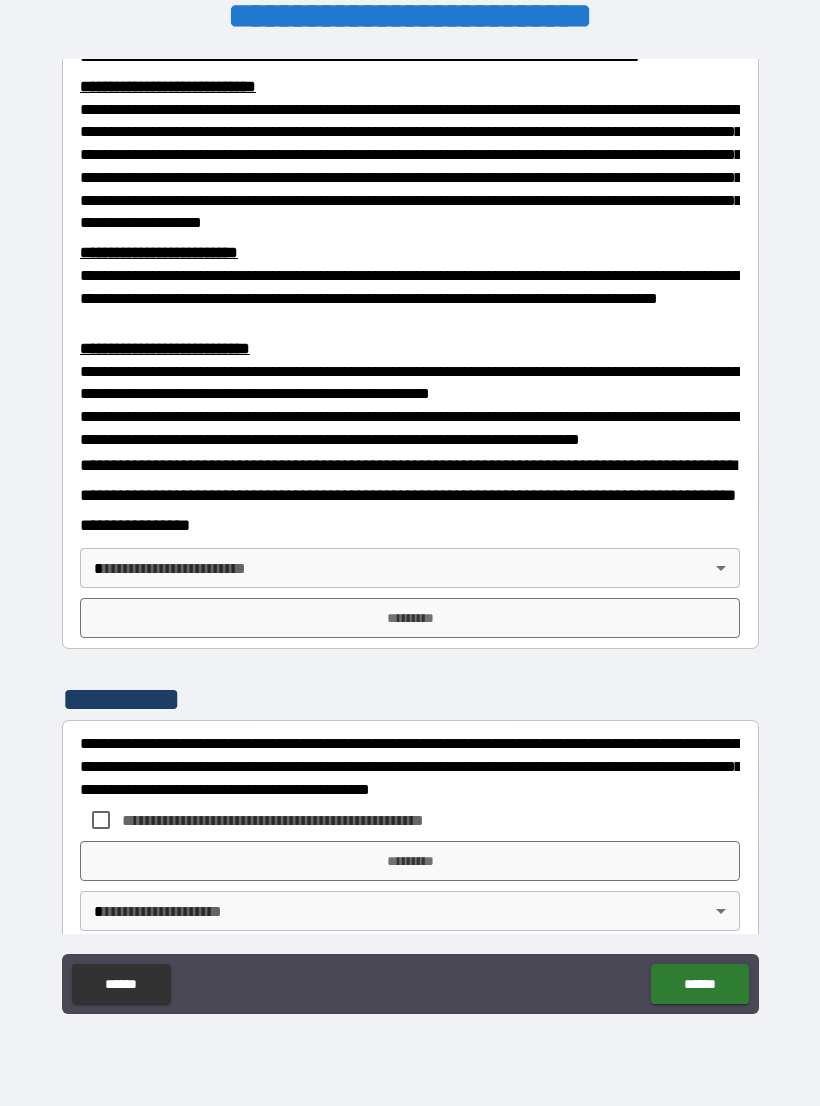 scroll, scrollTop: 475, scrollLeft: 0, axis: vertical 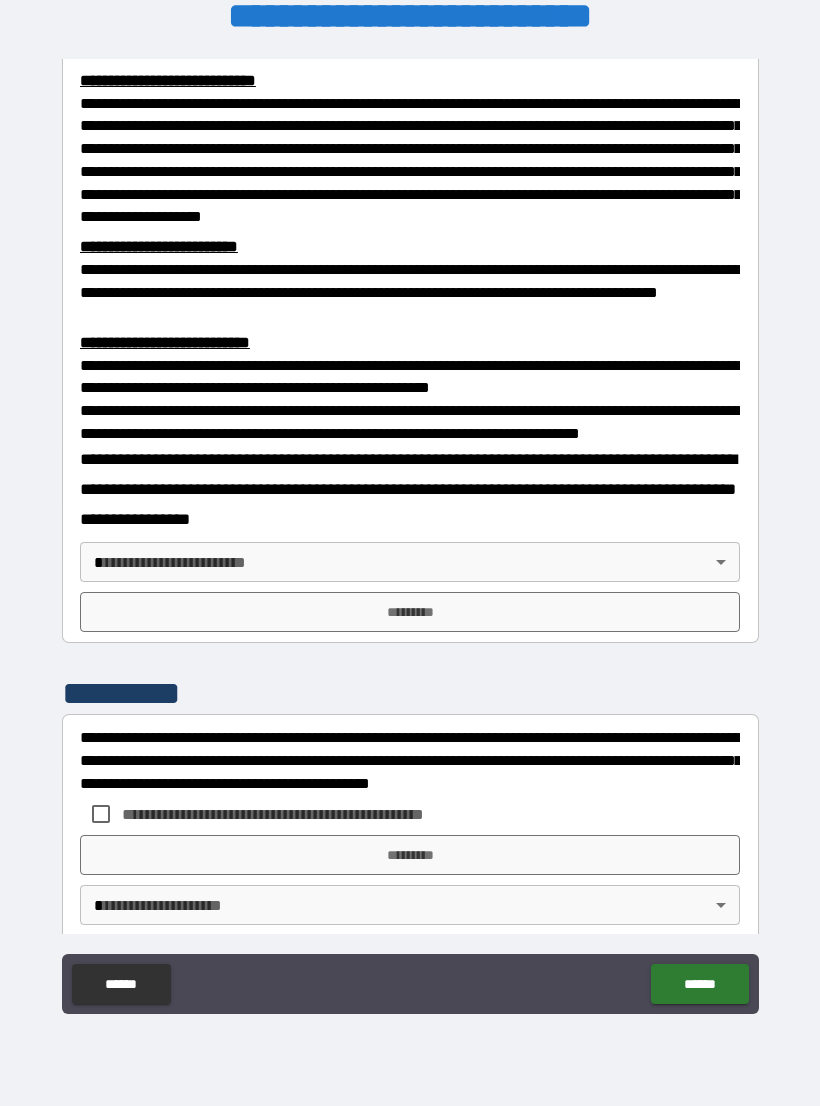 click on "**********" at bounding box center (410, 537) 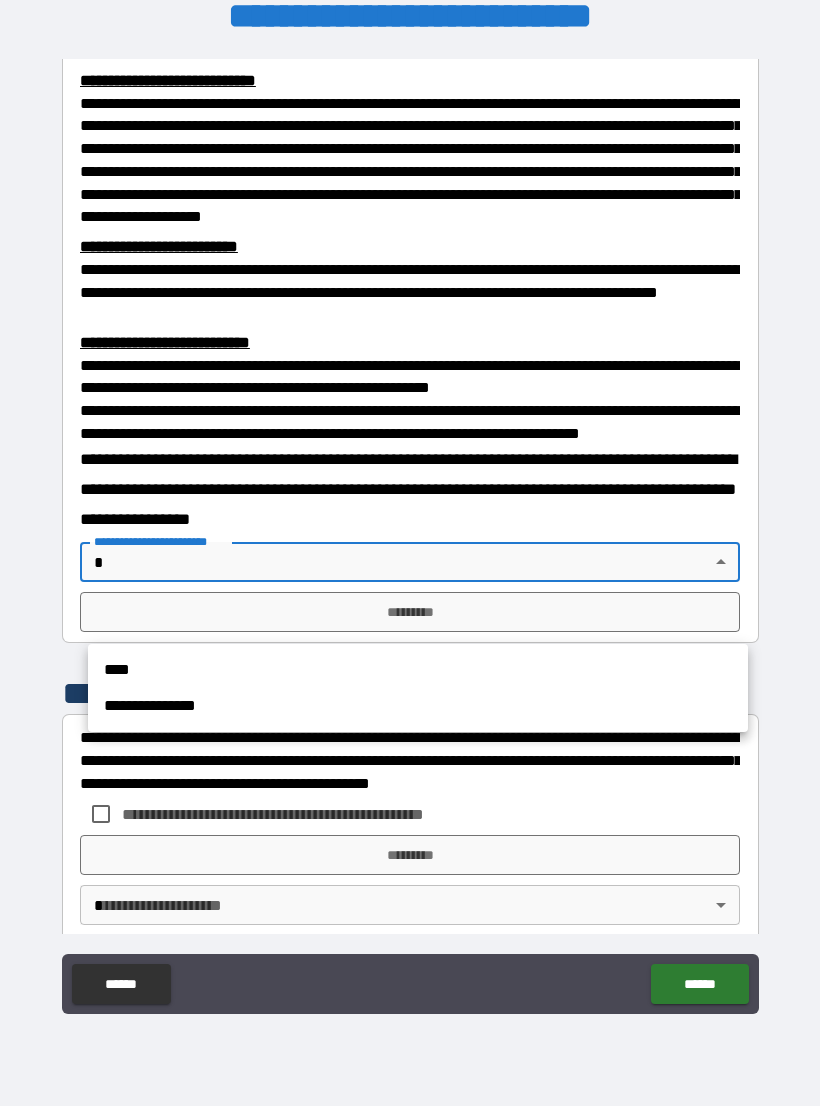 click on "**********" at bounding box center (418, 706) 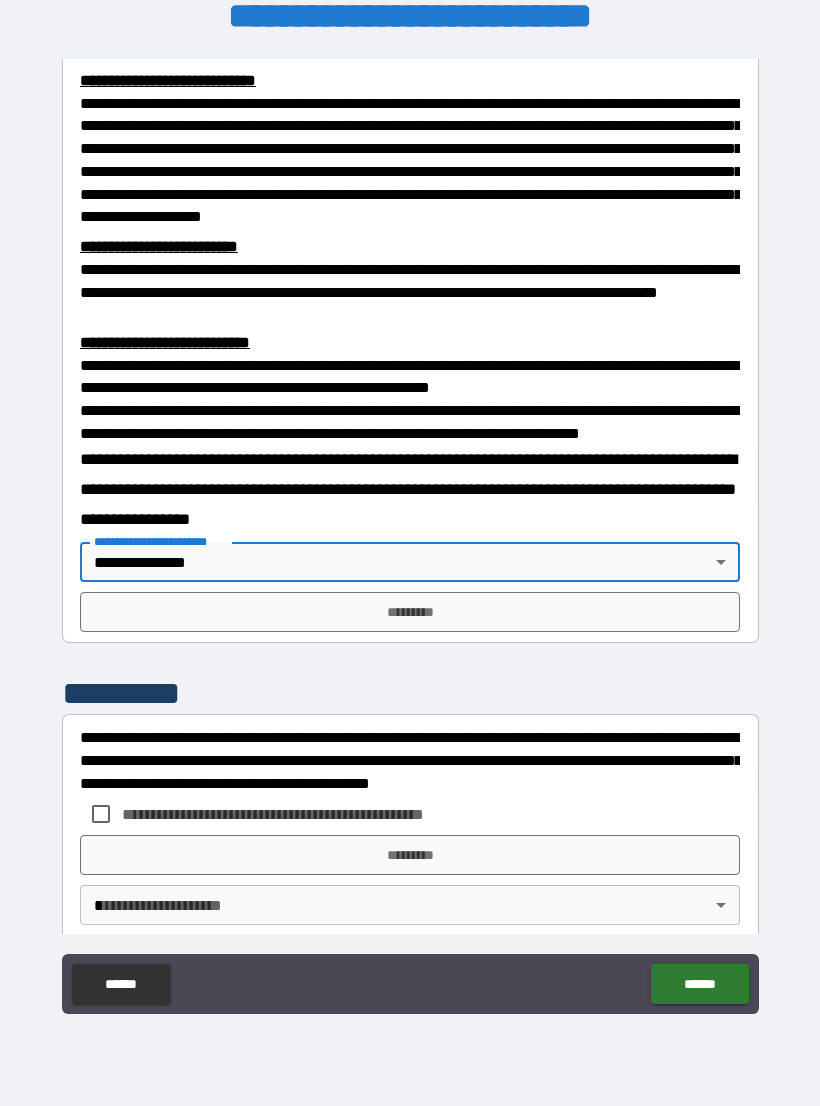 click on "*********" at bounding box center (410, 612) 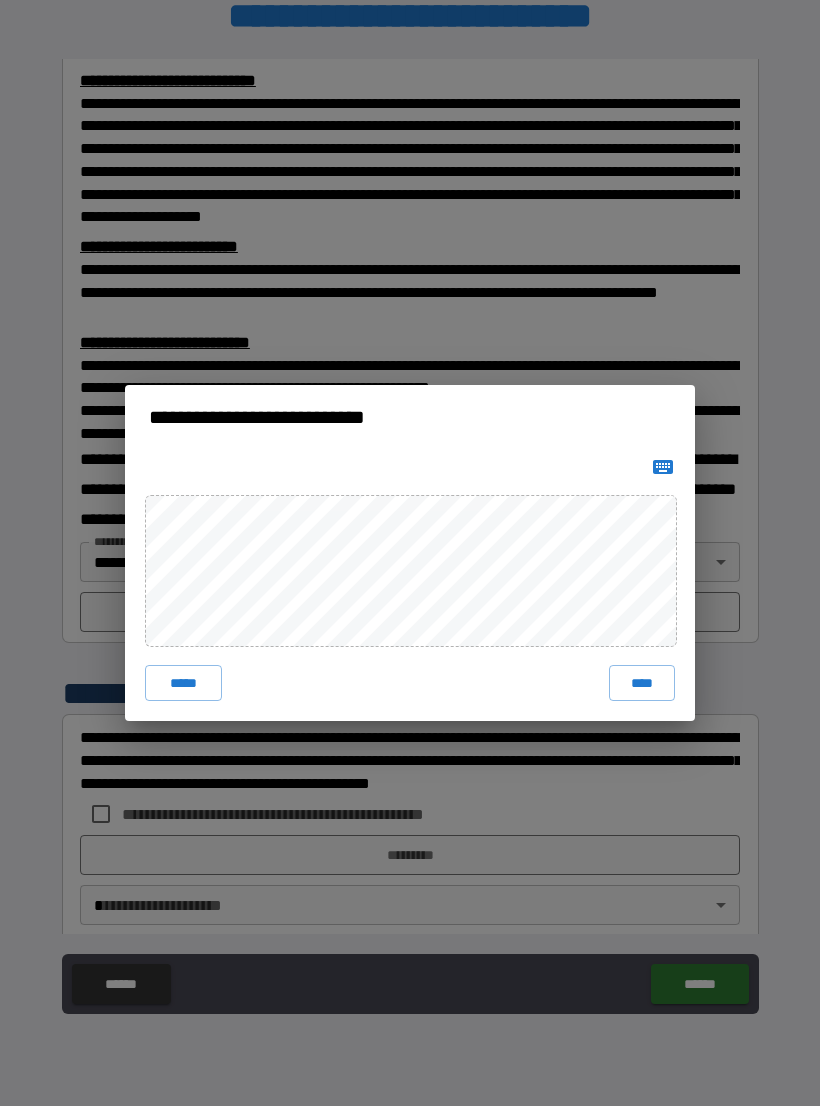 click on "****" at bounding box center (642, 683) 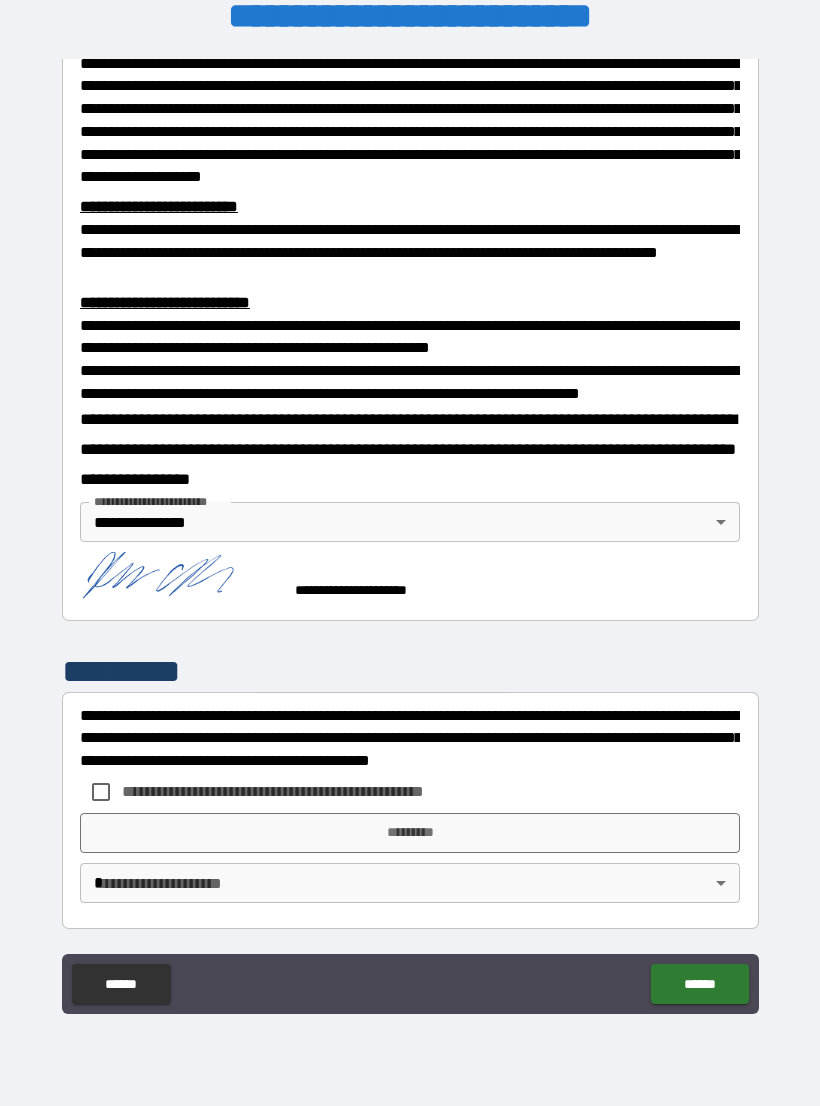 scroll, scrollTop: 566, scrollLeft: 0, axis: vertical 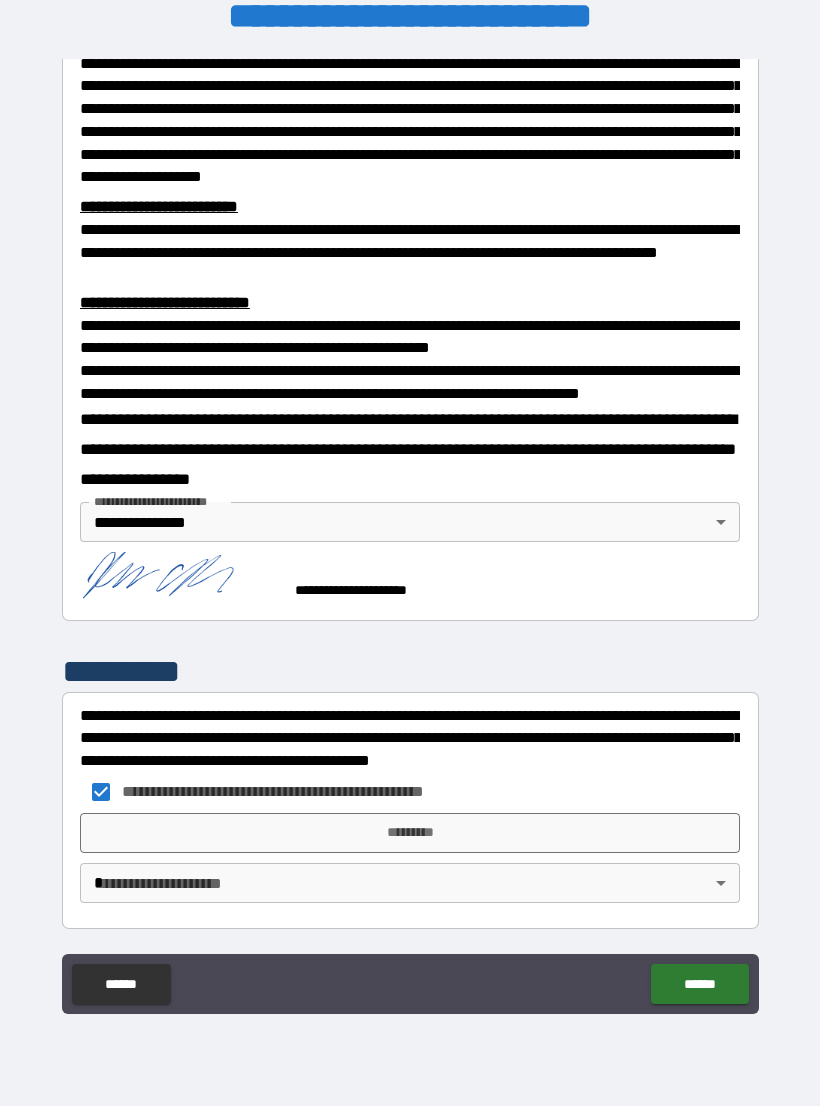 click on "**********" at bounding box center (410, 537) 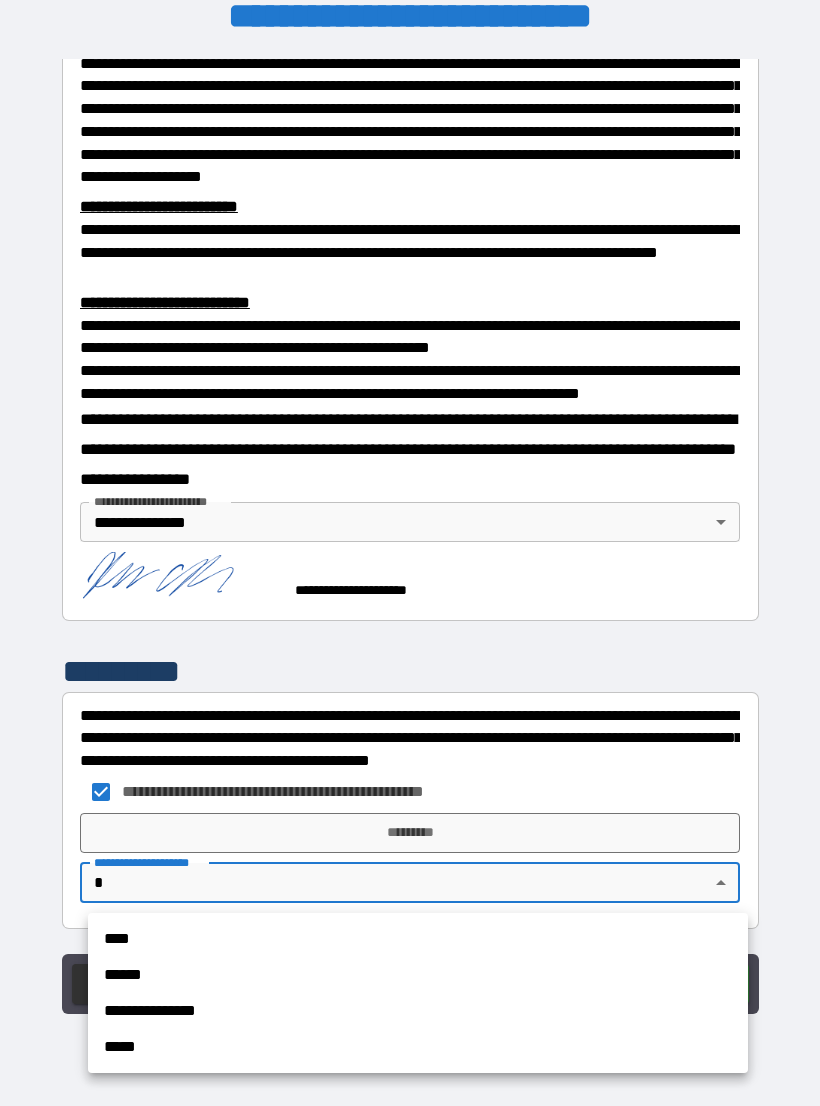 click on "**********" at bounding box center [418, 1011] 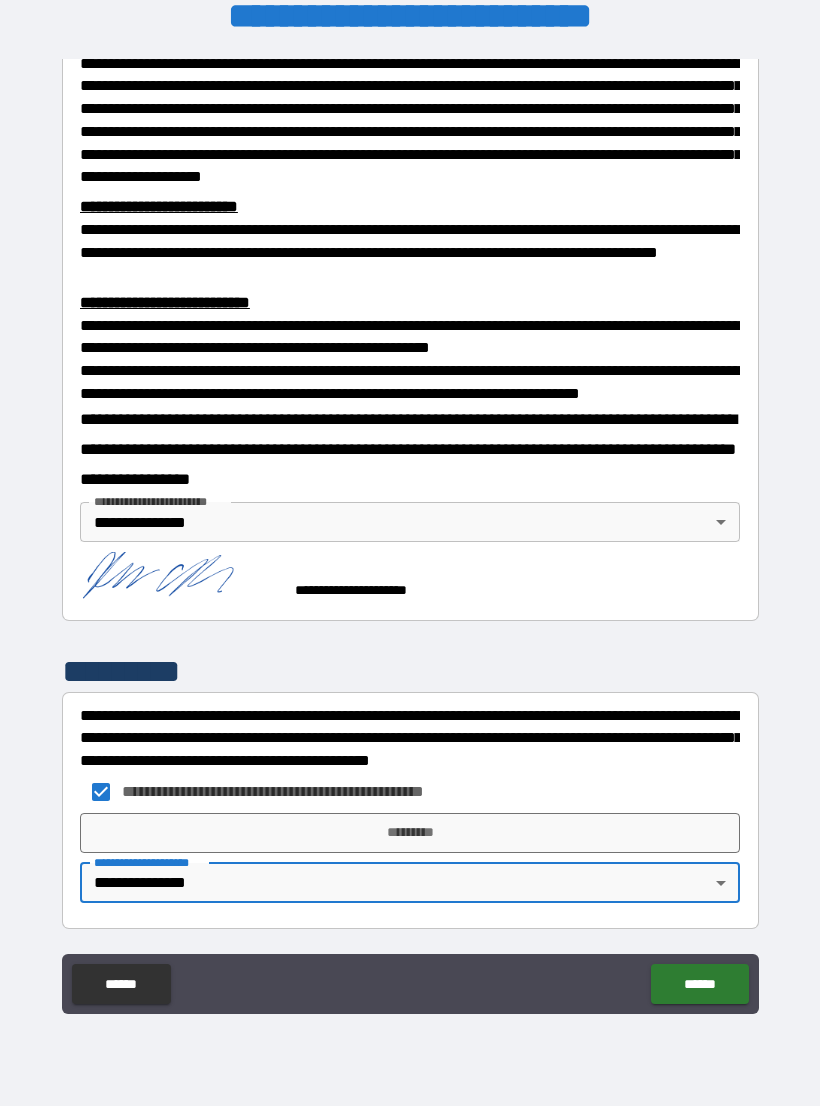 click on "*********" at bounding box center [410, 833] 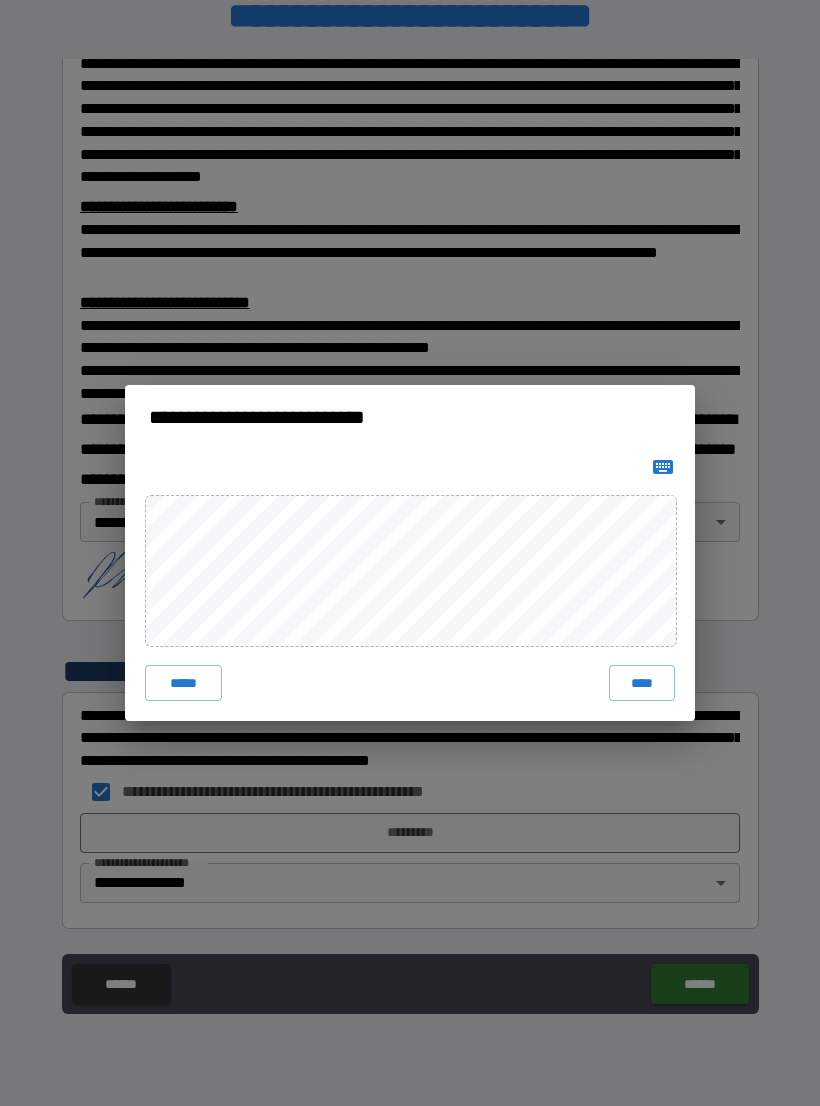 click on "*****" at bounding box center (183, 683) 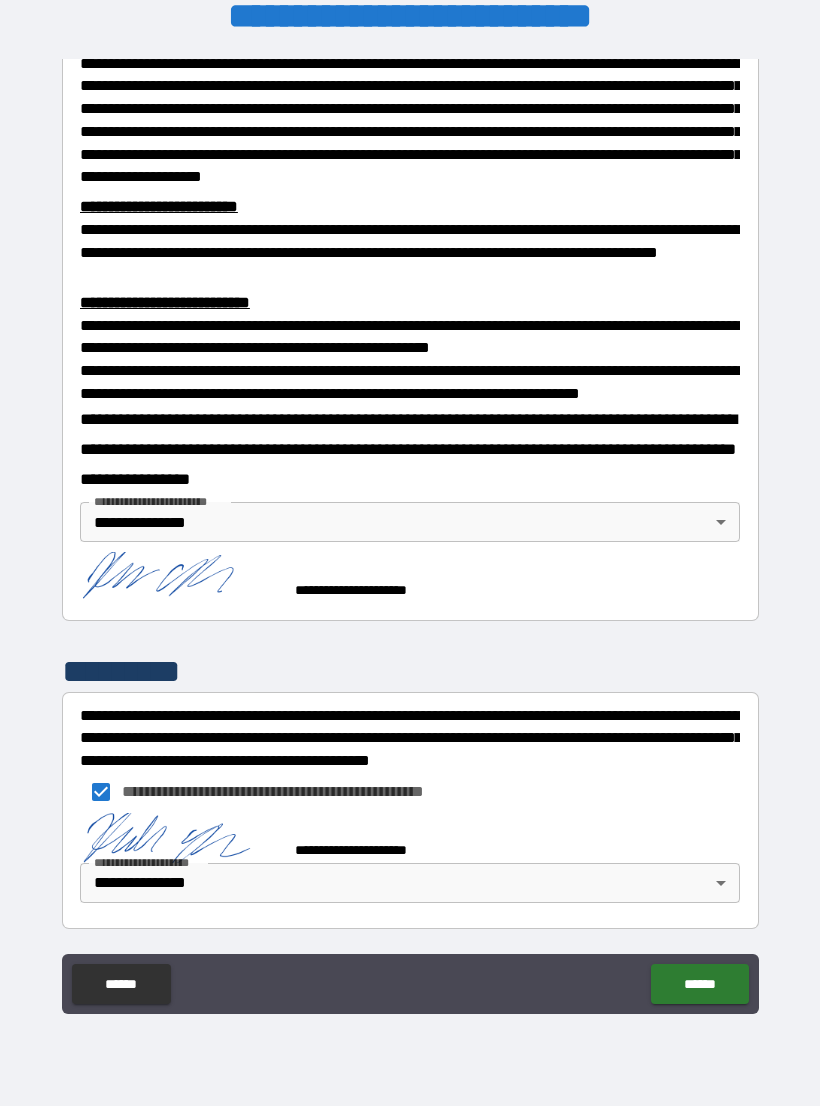 scroll, scrollTop: 556, scrollLeft: 0, axis: vertical 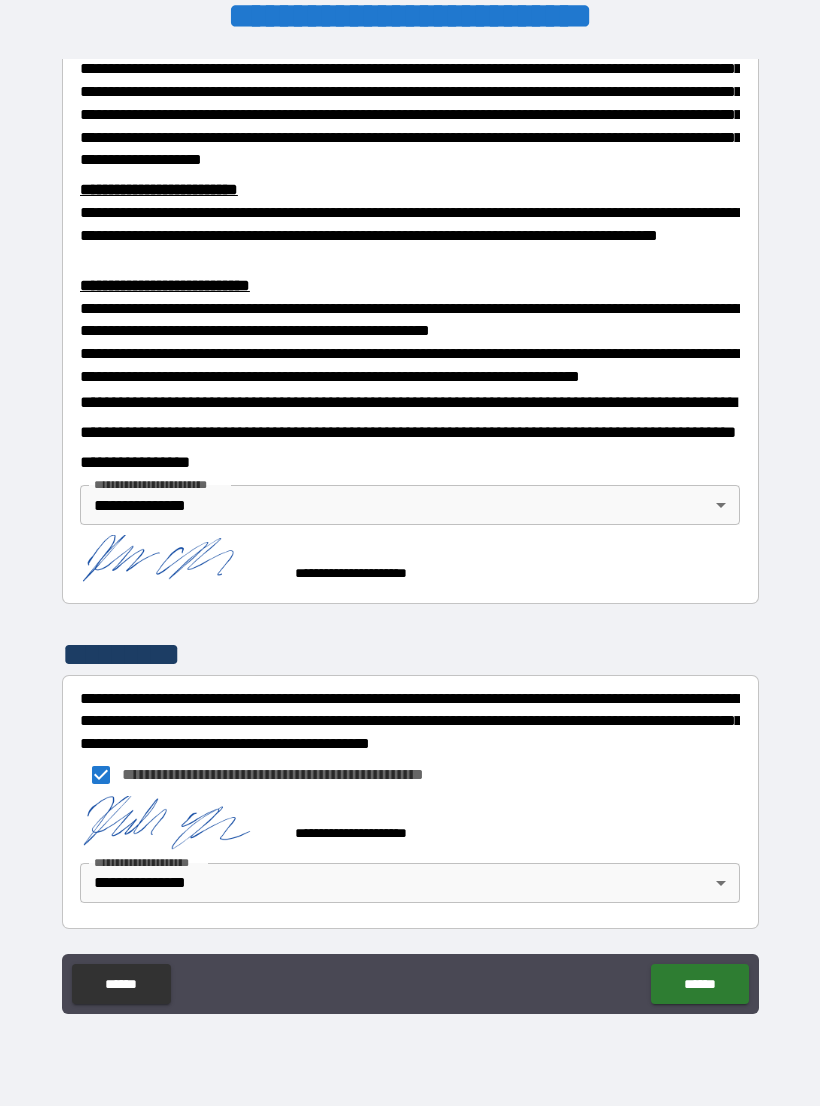 click on "******" at bounding box center [699, 984] 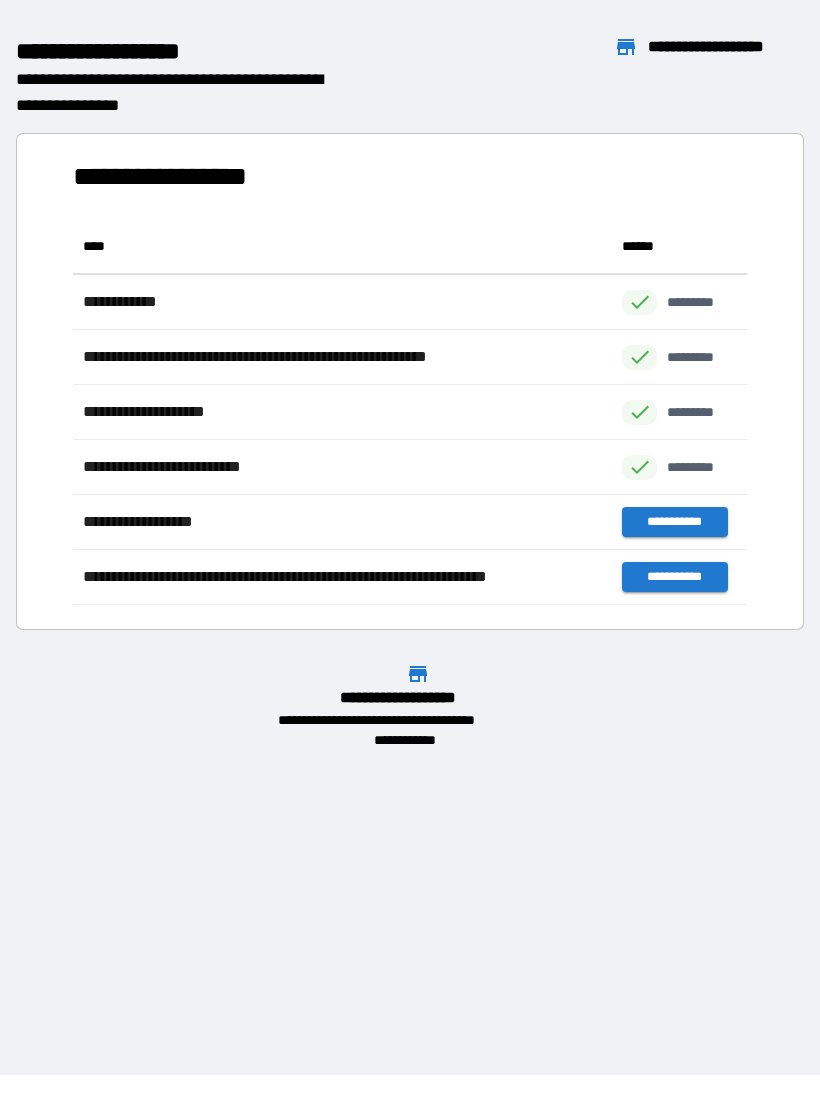 scroll, scrollTop: 386, scrollLeft: 674, axis: both 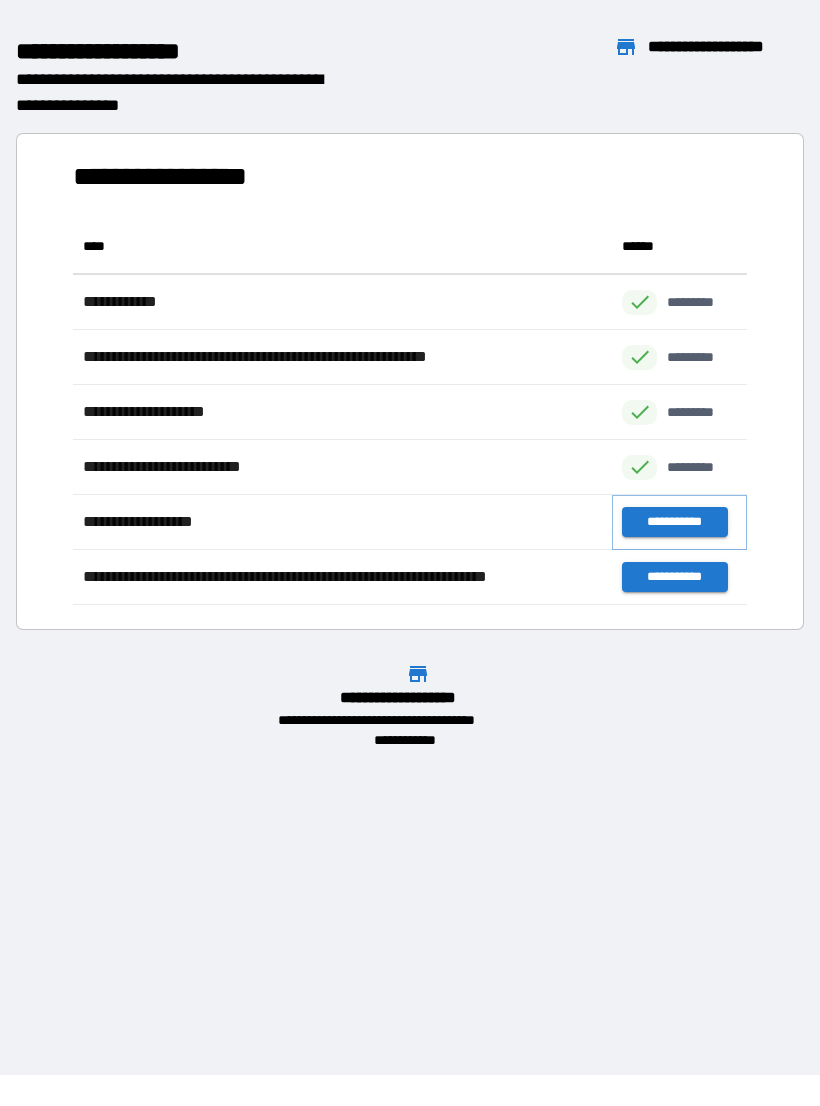 click on "**********" at bounding box center [674, 522] 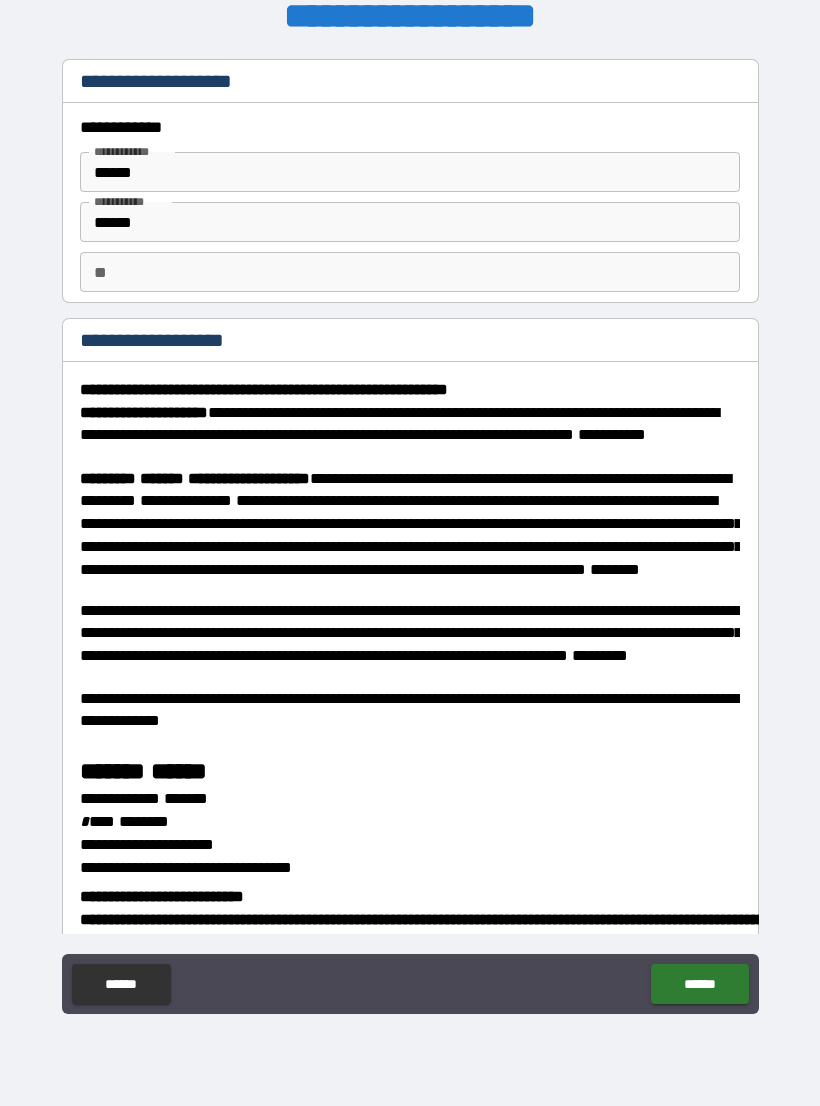 click on "**" at bounding box center (410, 272) 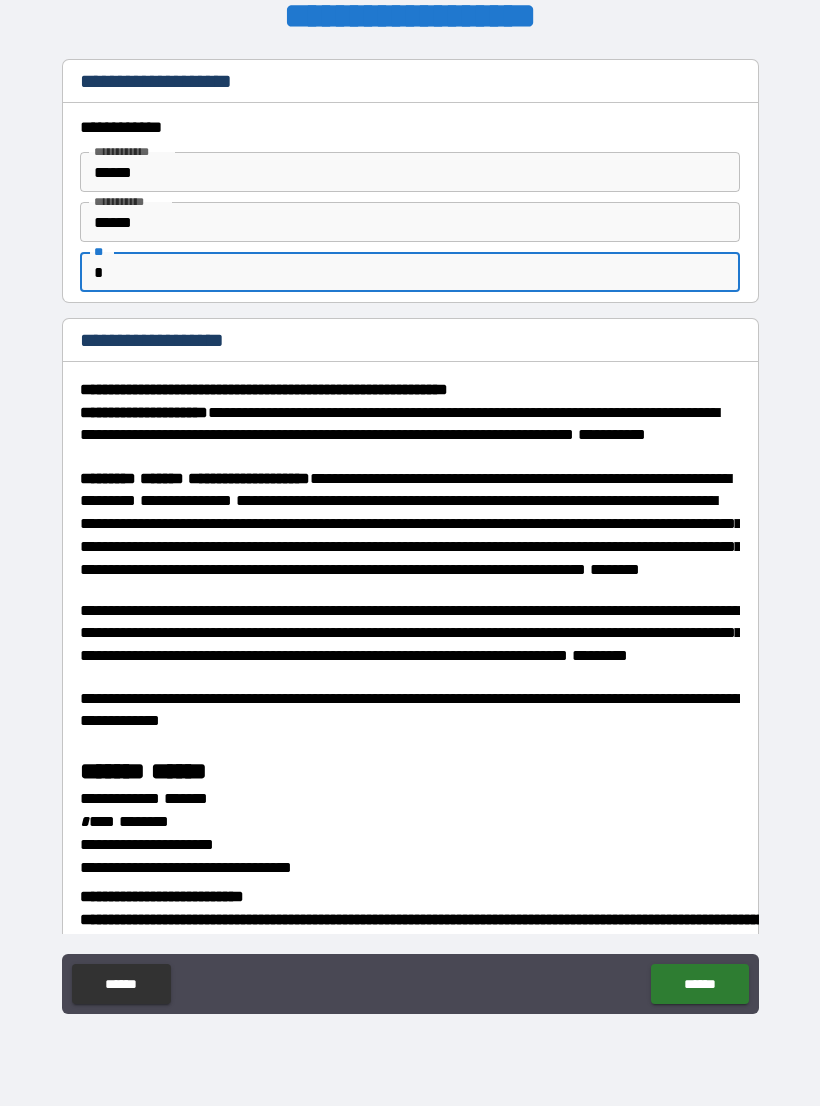 click on "**********" at bounding box center [410, 540] 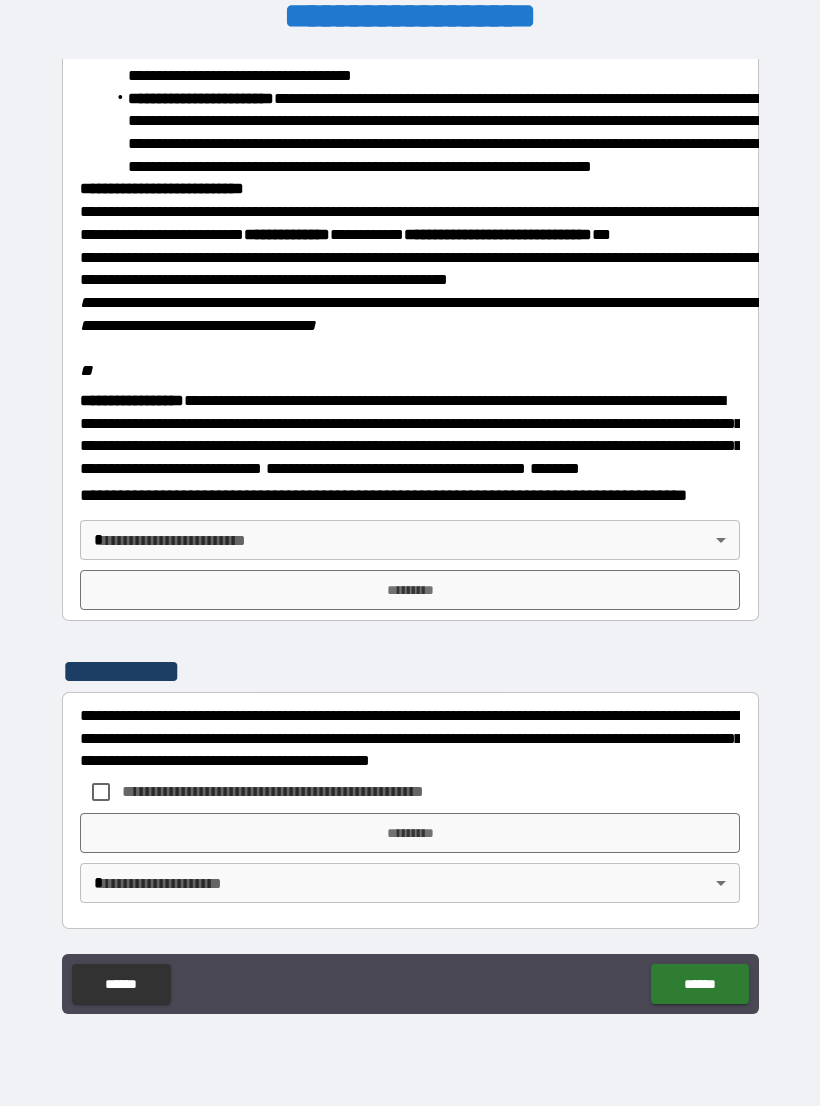 click on "**********" at bounding box center [410, 537] 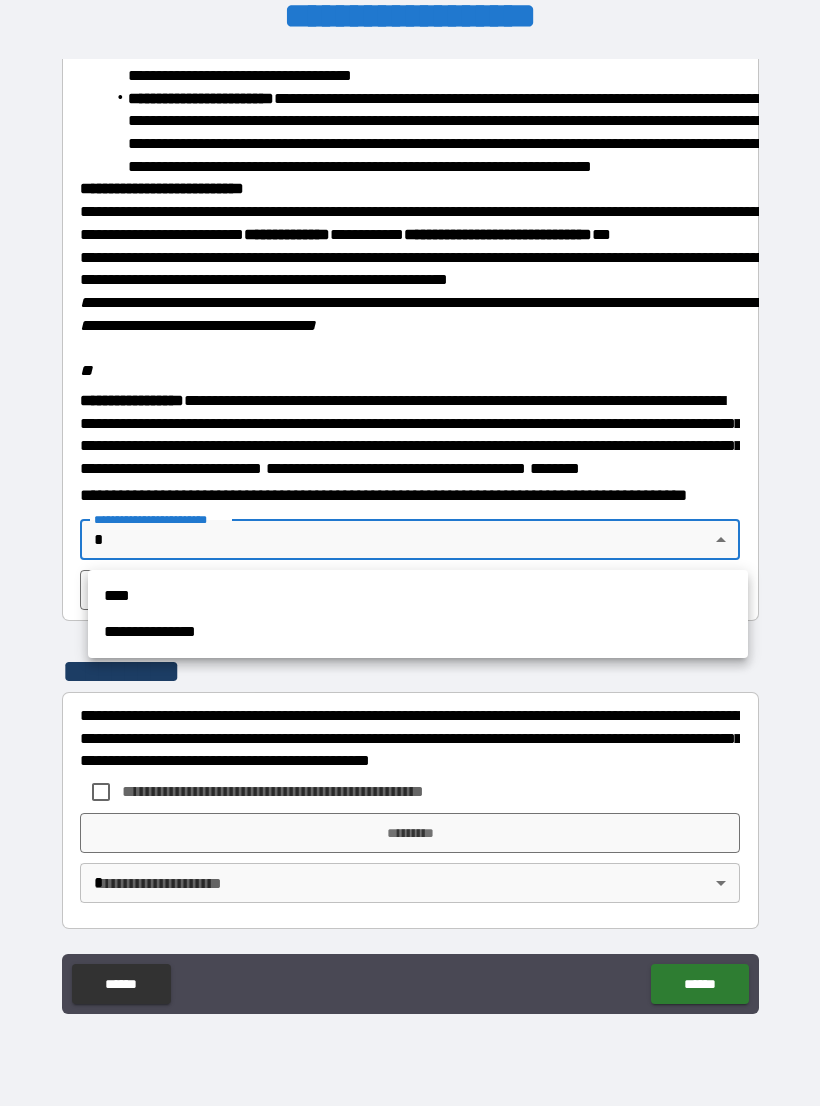 scroll, scrollTop: 2234, scrollLeft: 0, axis: vertical 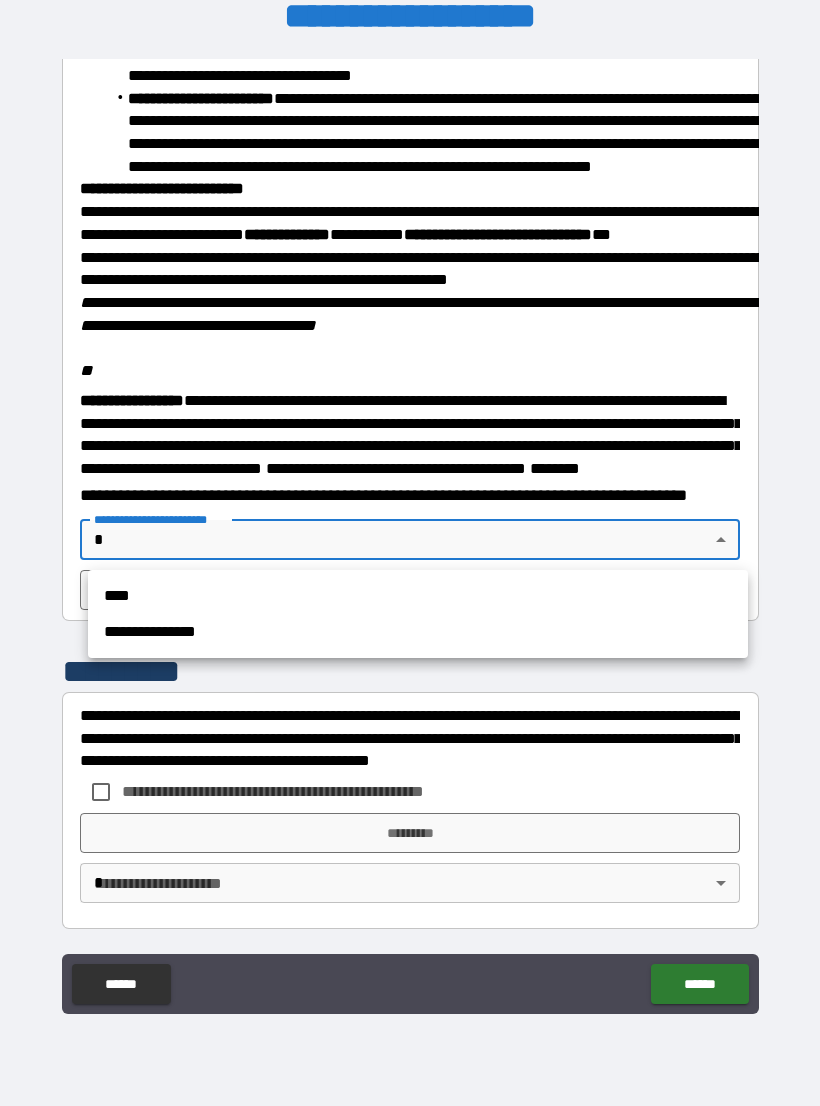 click on "**********" at bounding box center [418, 632] 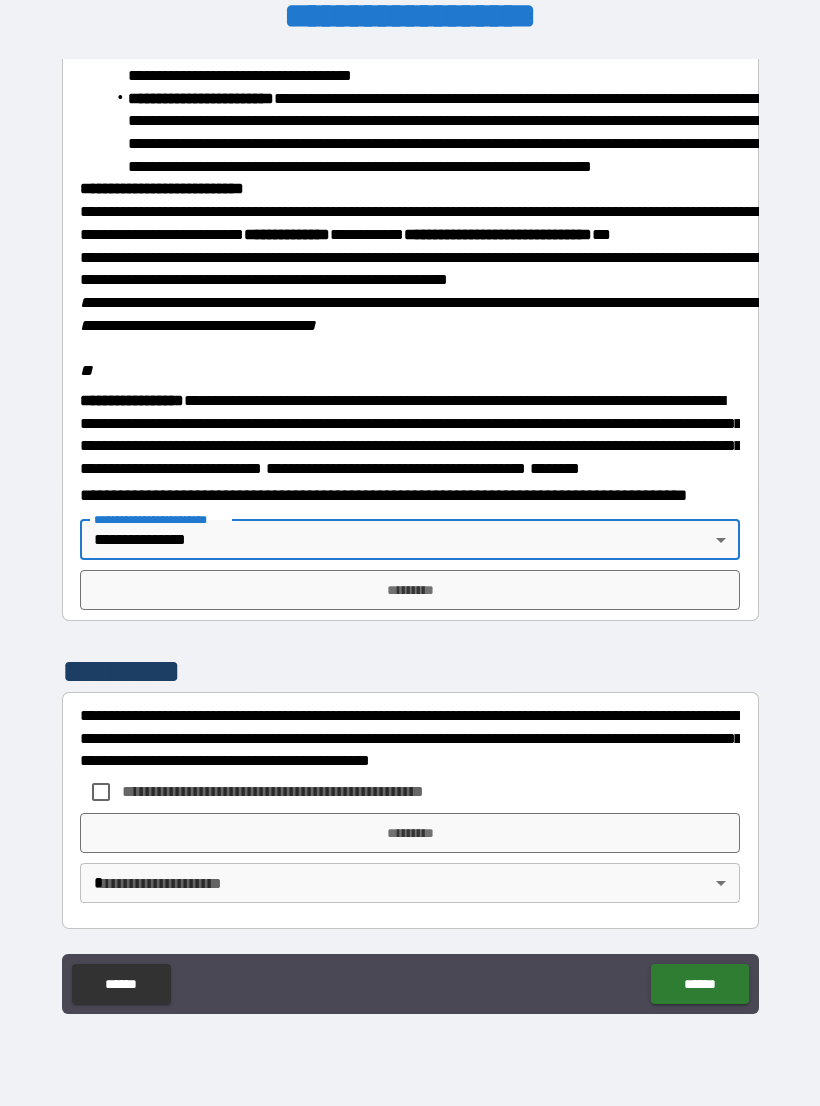 click on "*********" at bounding box center [410, 590] 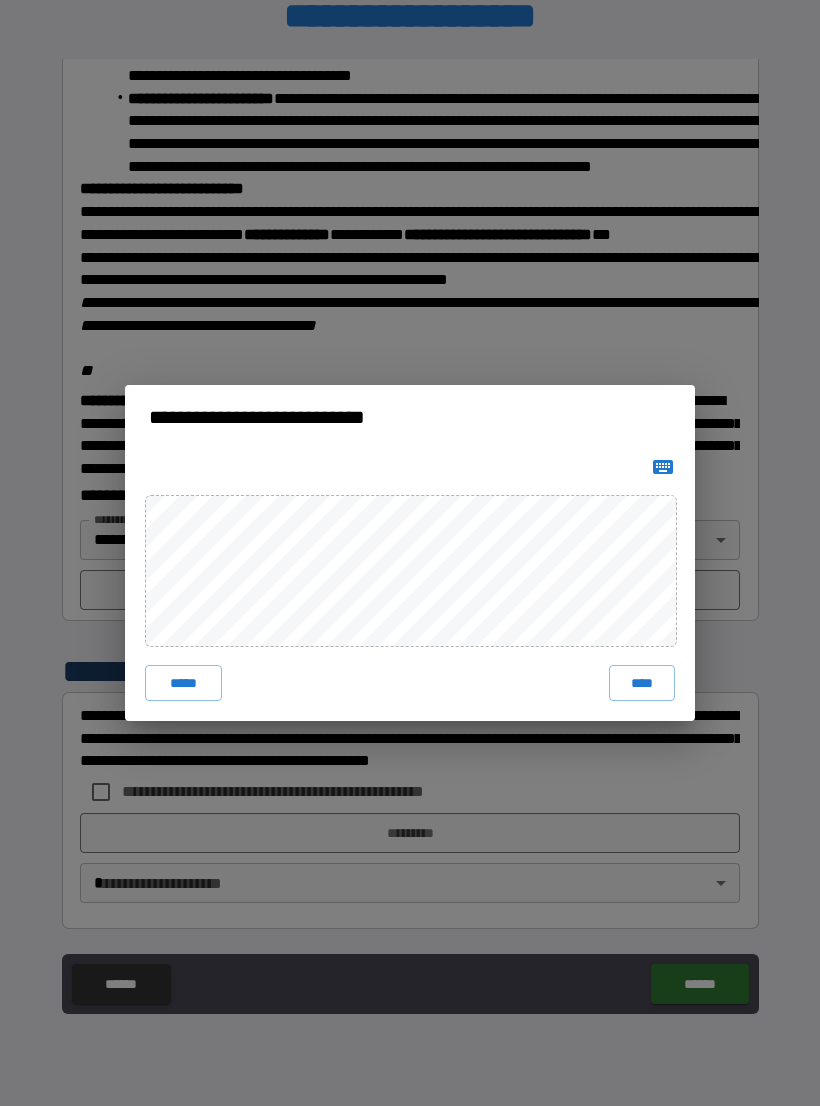 click on "****" at bounding box center [642, 683] 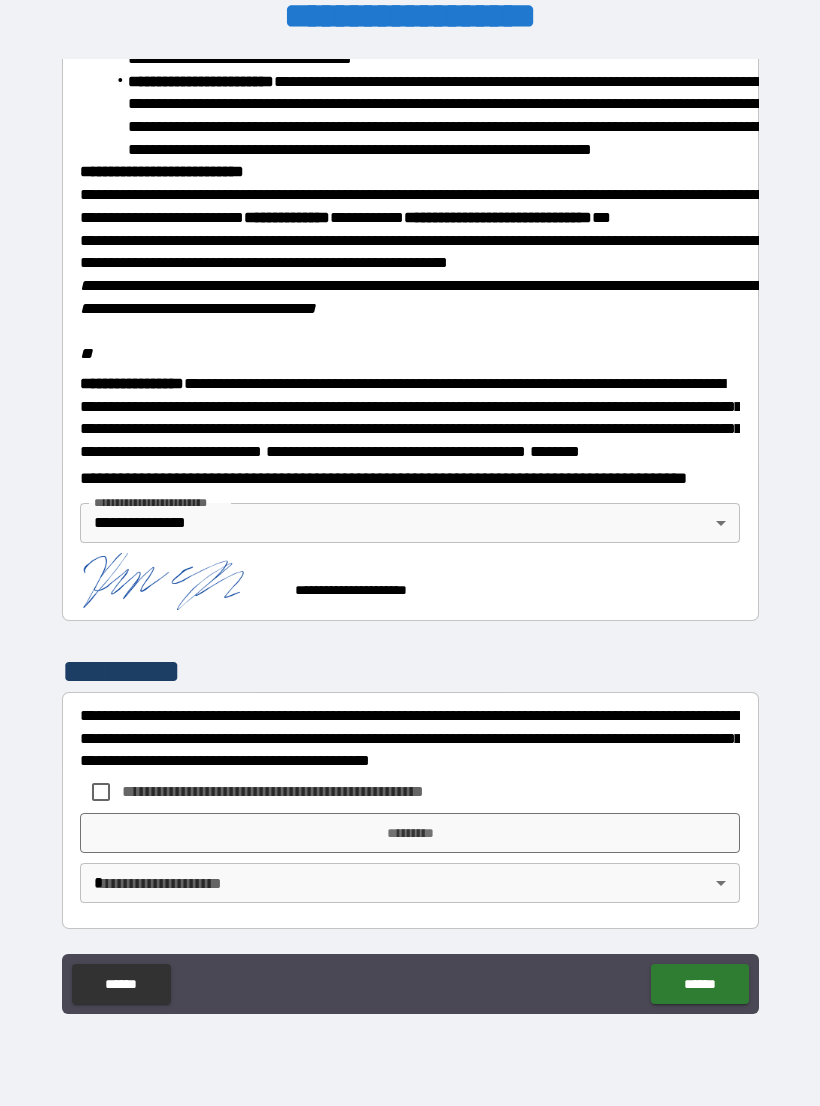 scroll, scrollTop: 2251, scrollLeft: 0, axis: vertical 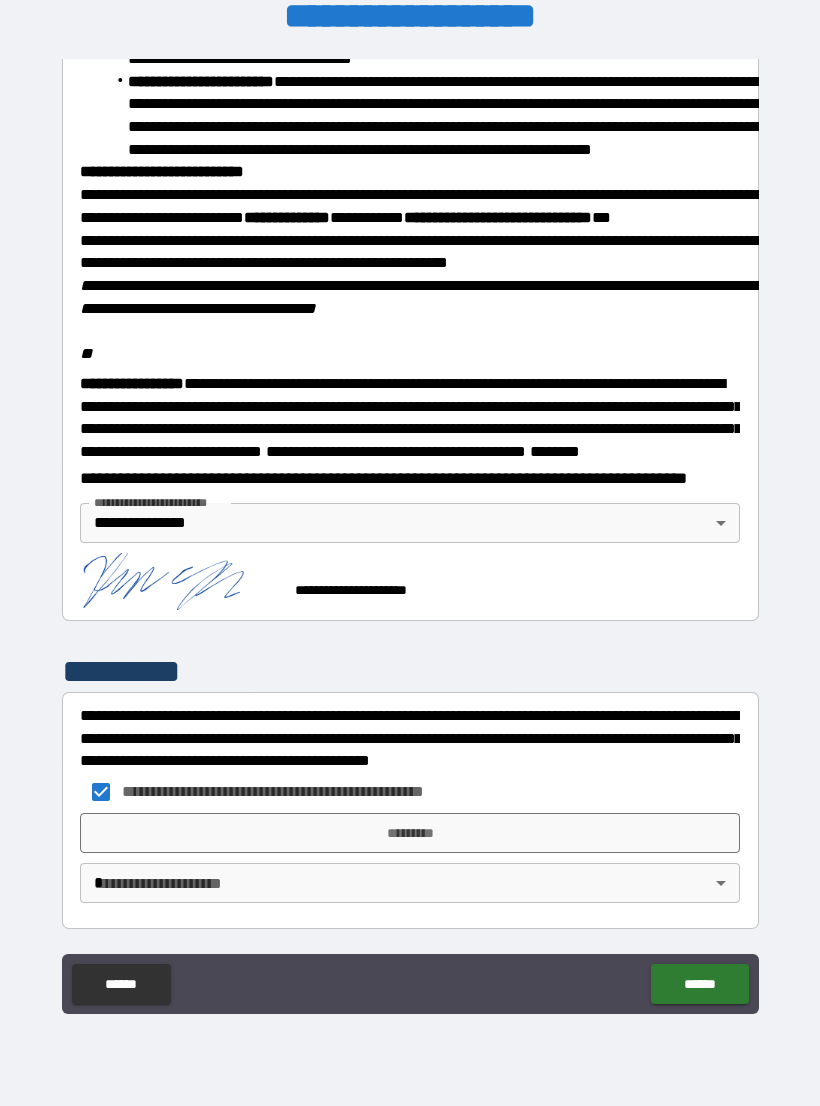 click on "*********" at bounding box center (410, 833) 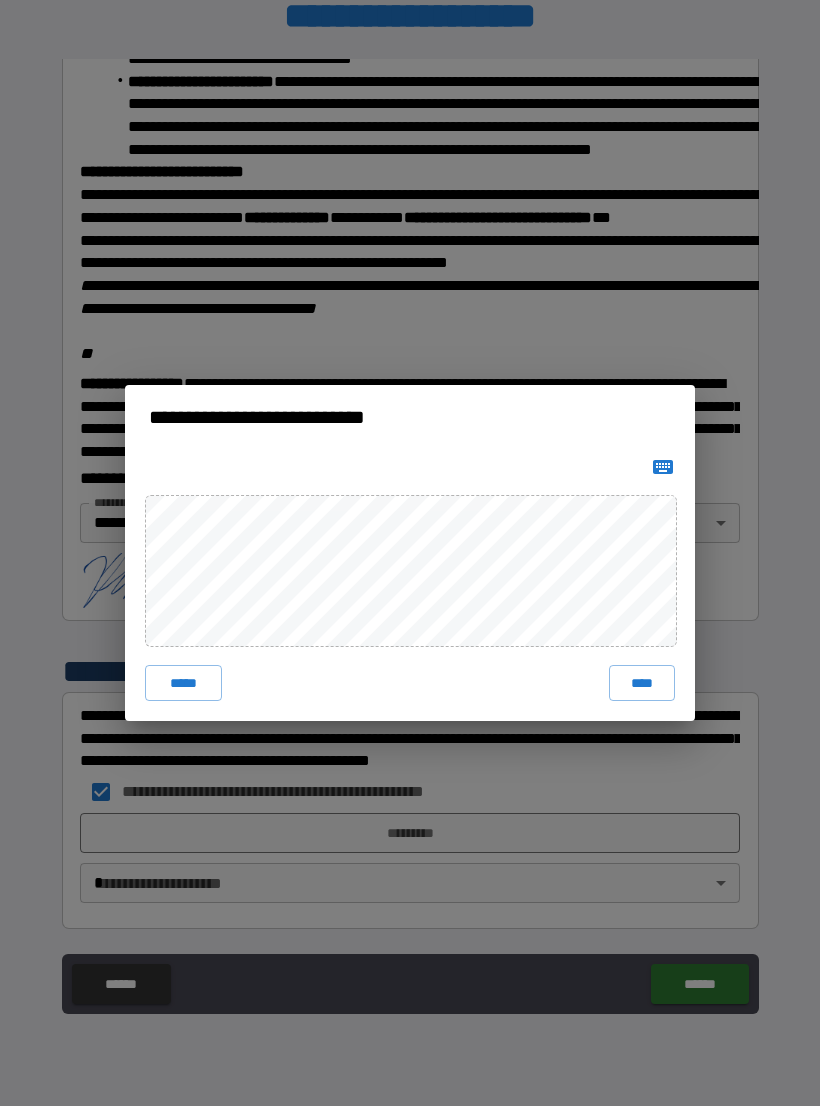 click on "****" at bounding box center [642, 683] 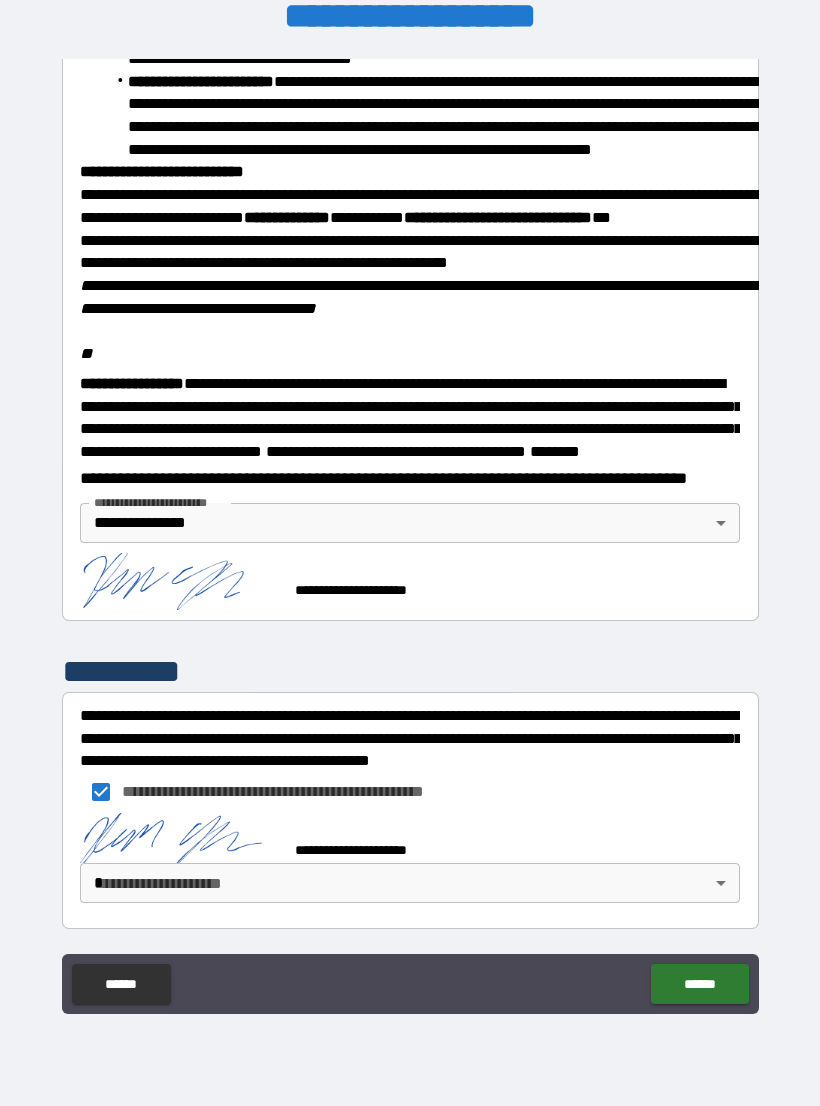 scroll, scrollTop: 2241, scrollLeft: 0, axis: vertical 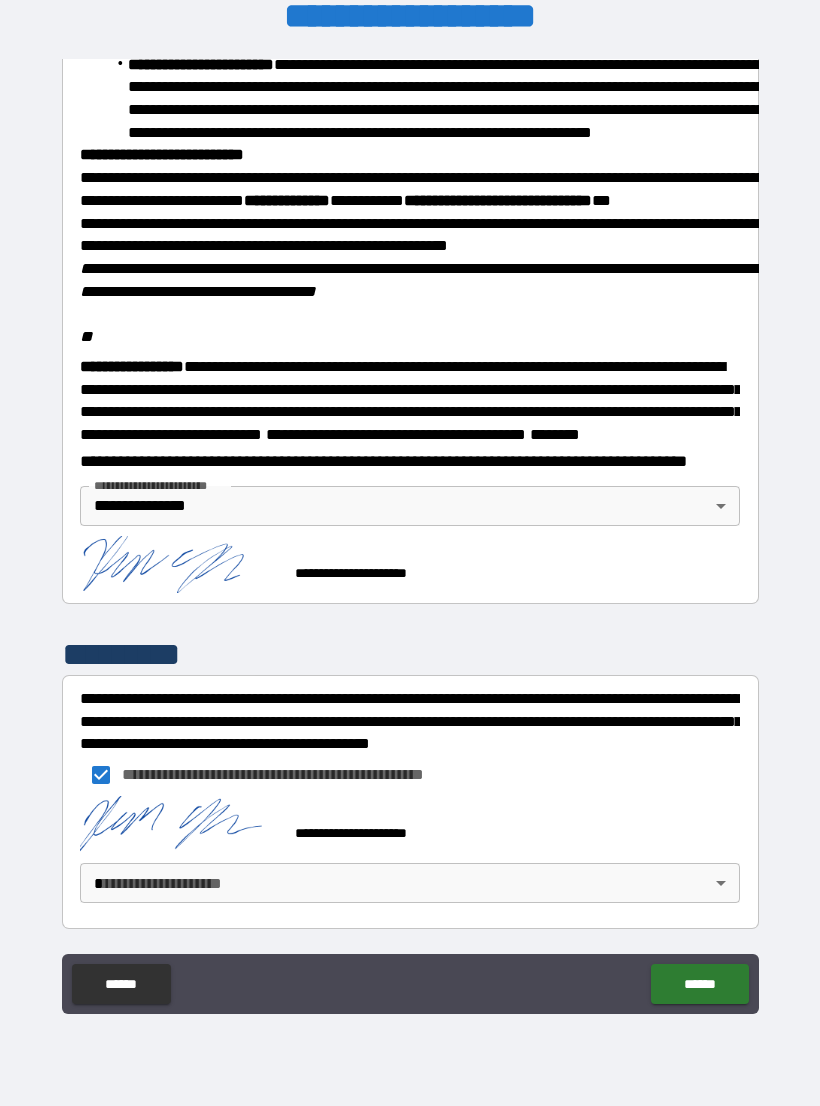 click on "**********" at bounding box center (410, 537) 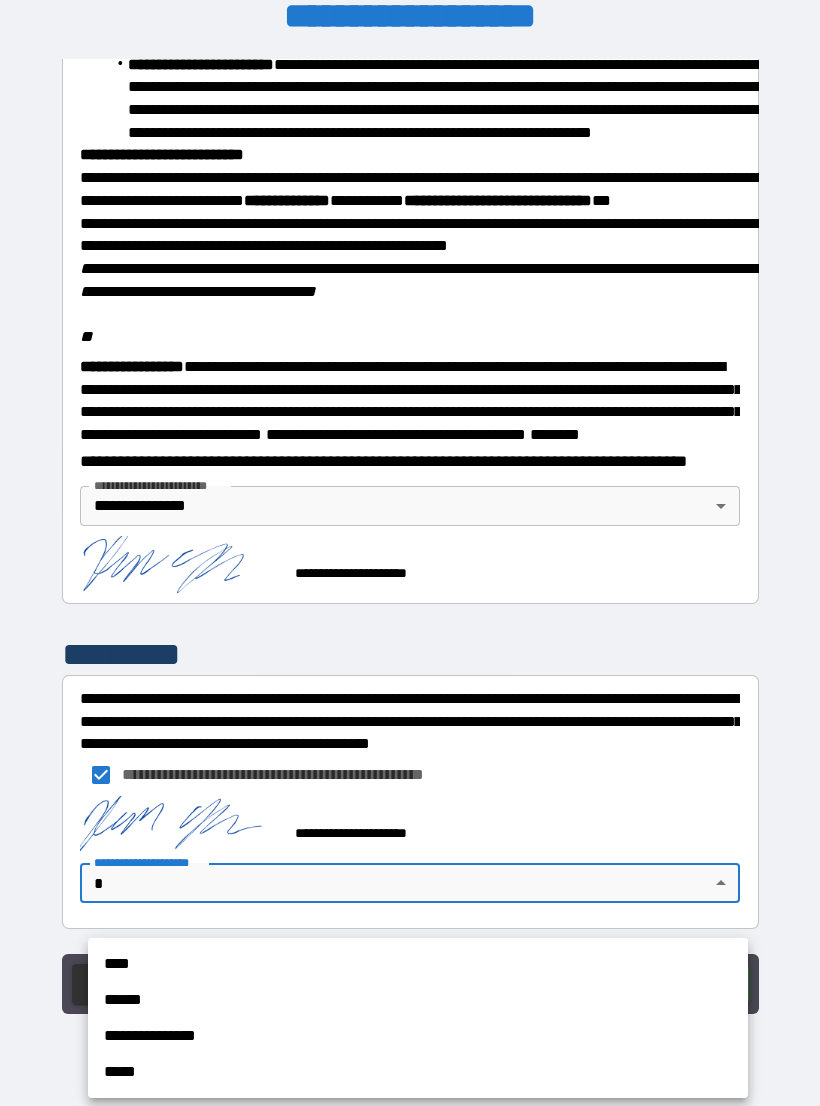click on "**********" at bounding box center (418, 1036) 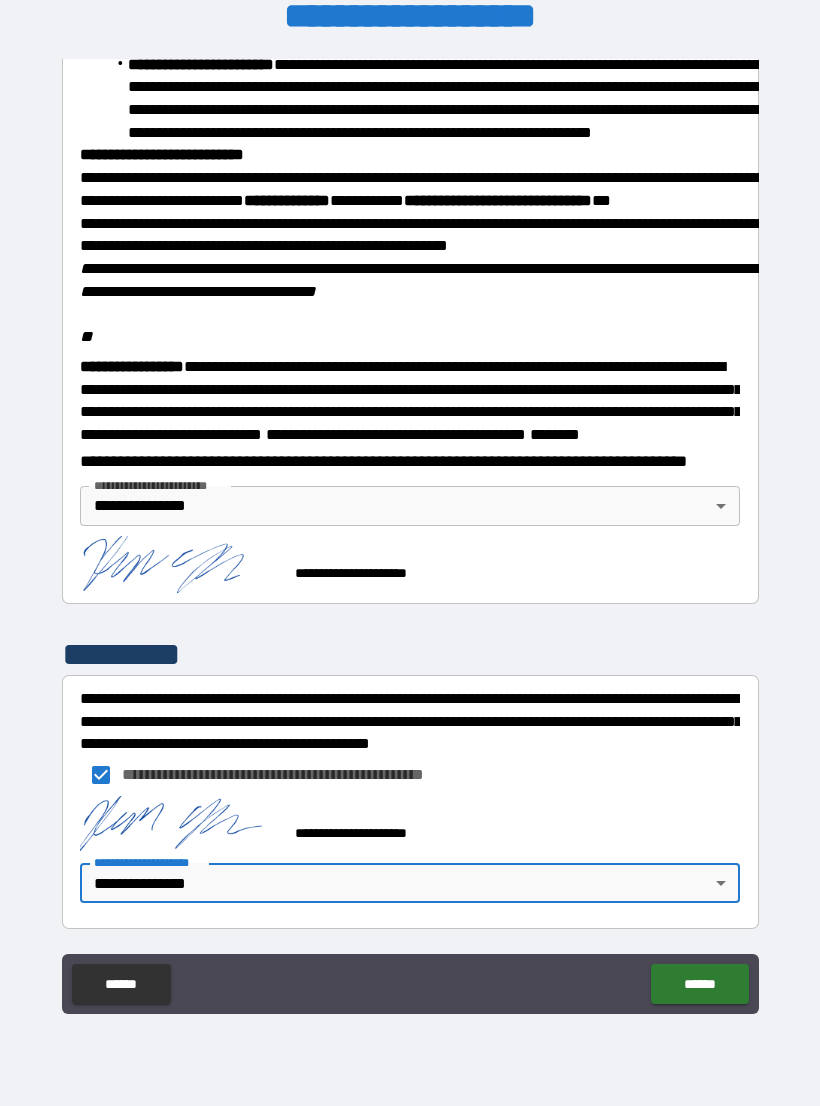 click on "******" at bounding box center (699, 984) 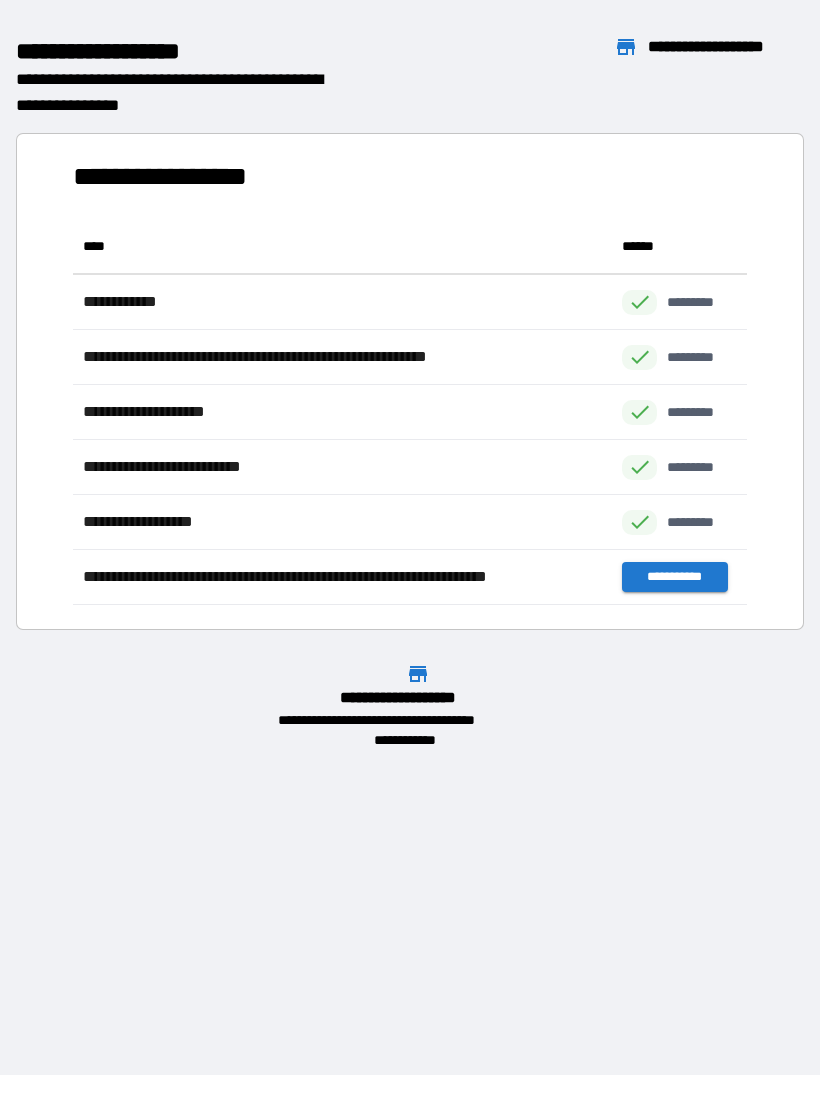 scroll, scrollTop: 386, scrollLeft: 674, axis: both 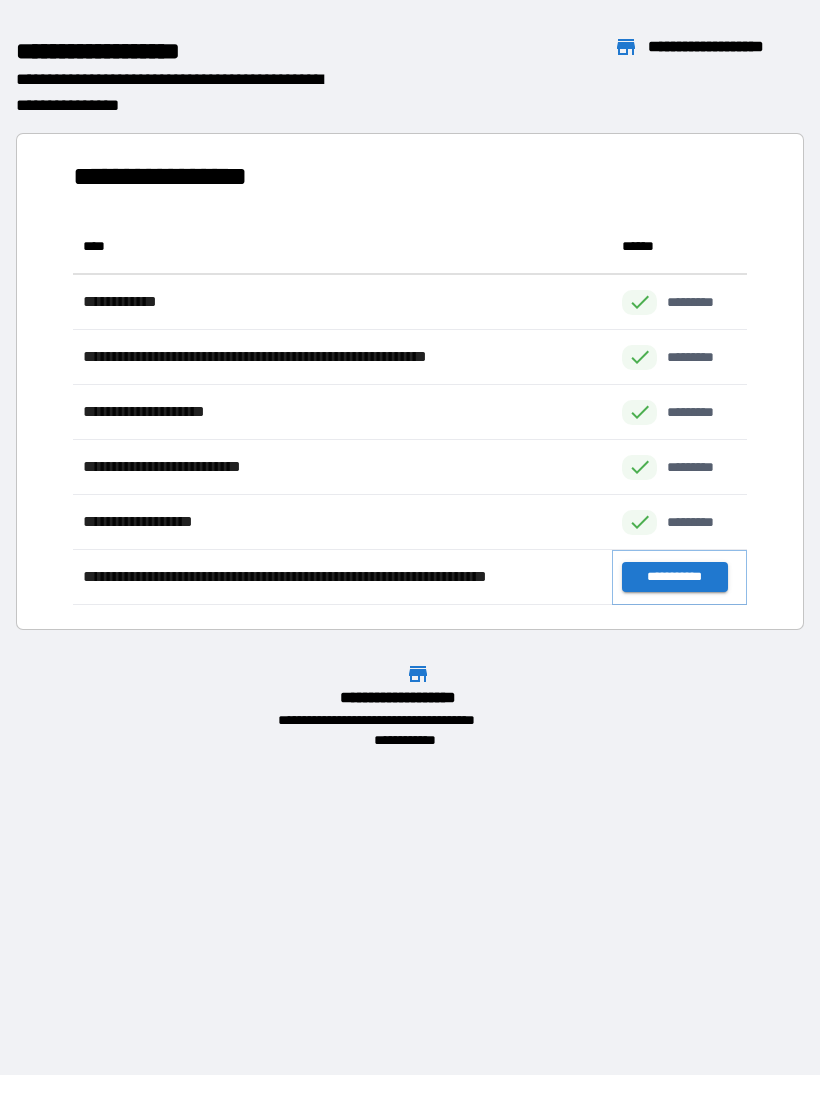 click on "**********" at bounding box center [674, 577] 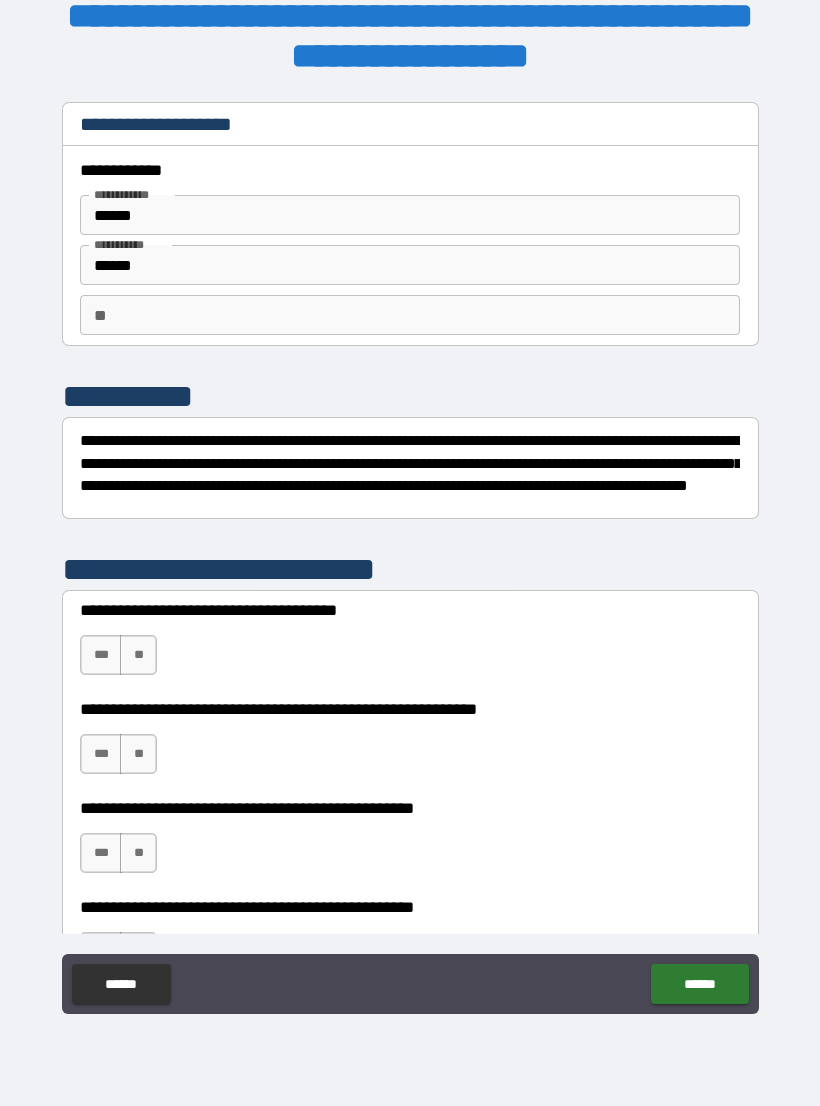 click on "**" at bounding box center (410, 315) 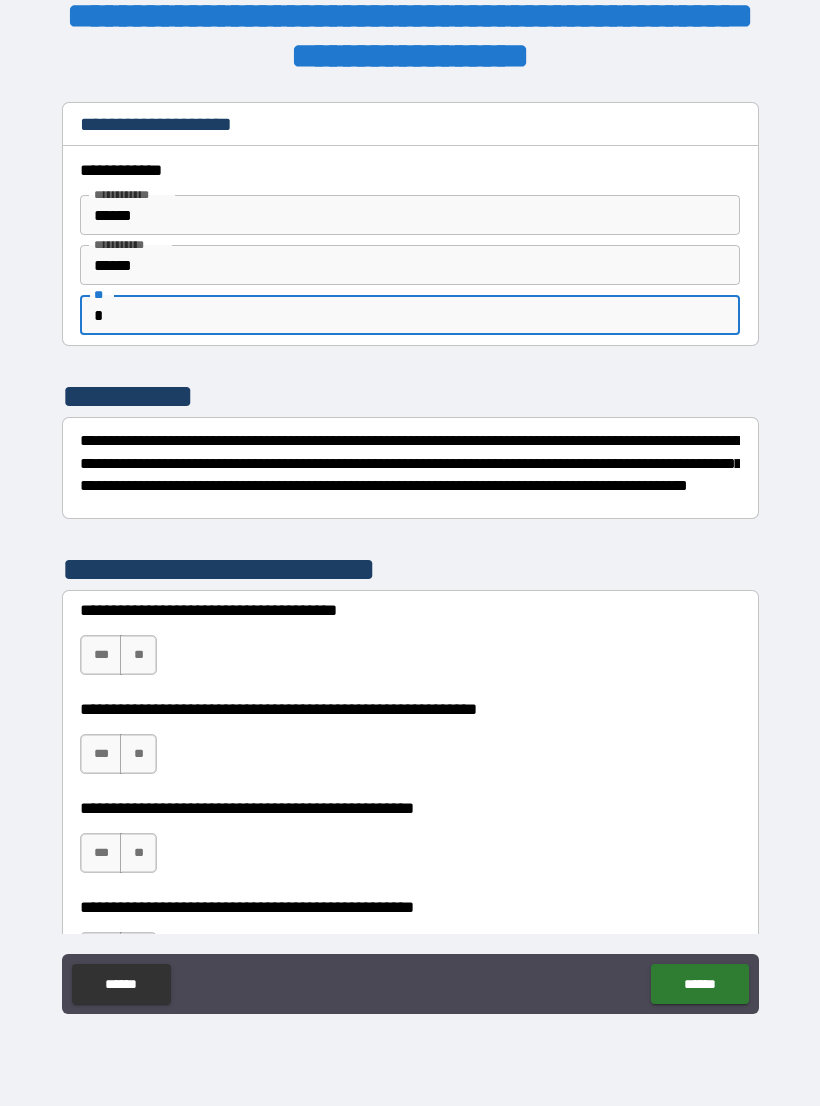 click on "**********" at bounding box center (410, 540) 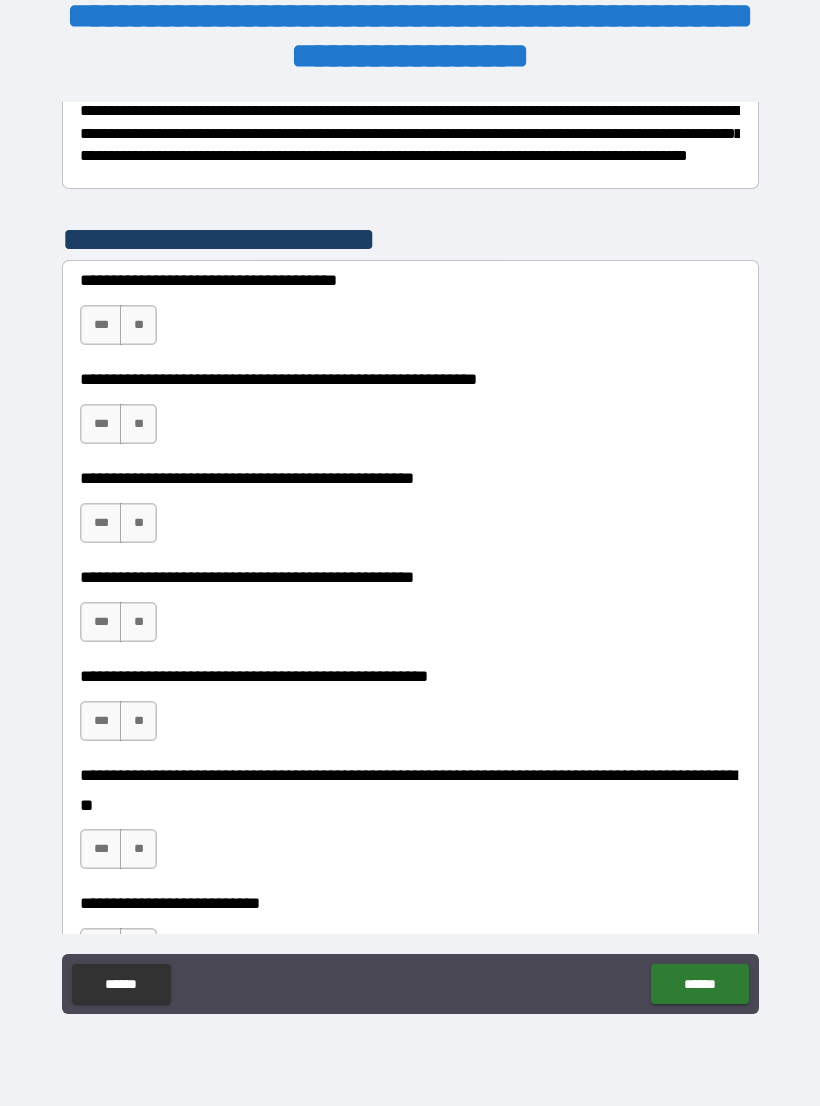 scroll, scrollTop: 331, scrollLeft: 0, axis: vertical 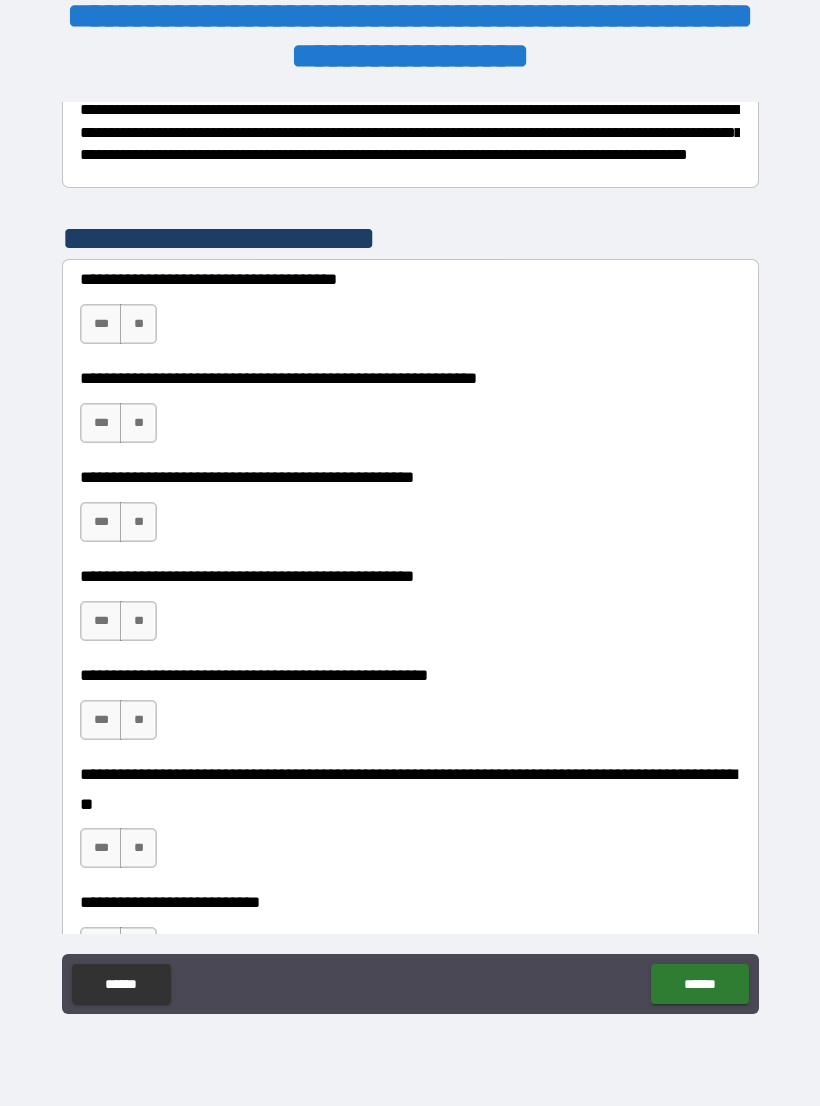 click on "**" at bounding box center [138, 522] 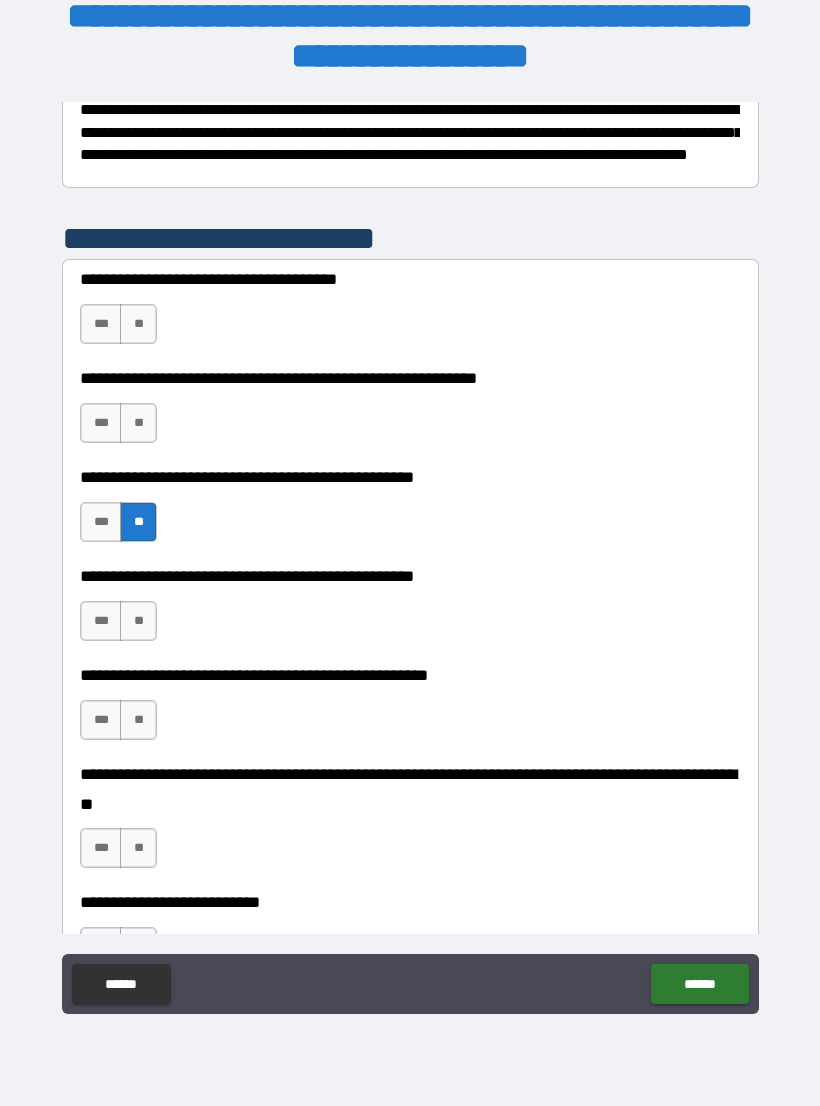 click on "**" at bounding box center (138, 621) 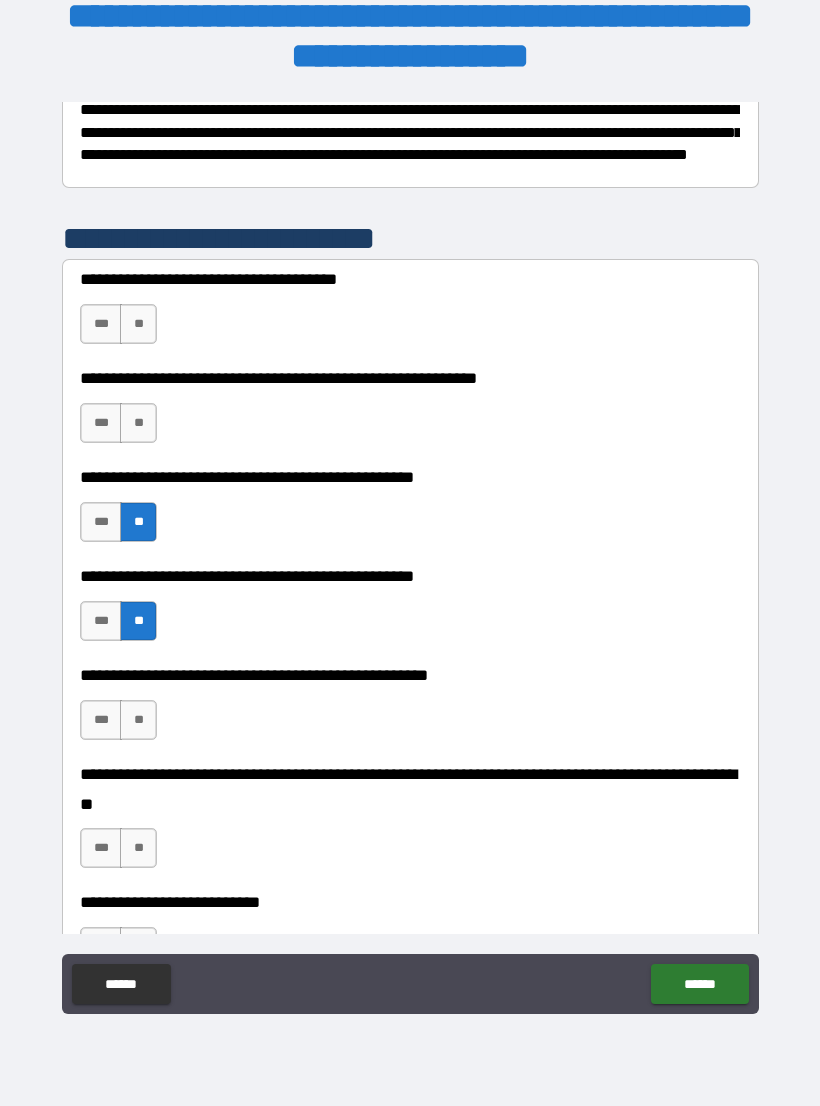 click on "**" at bounding box center (138, 720) 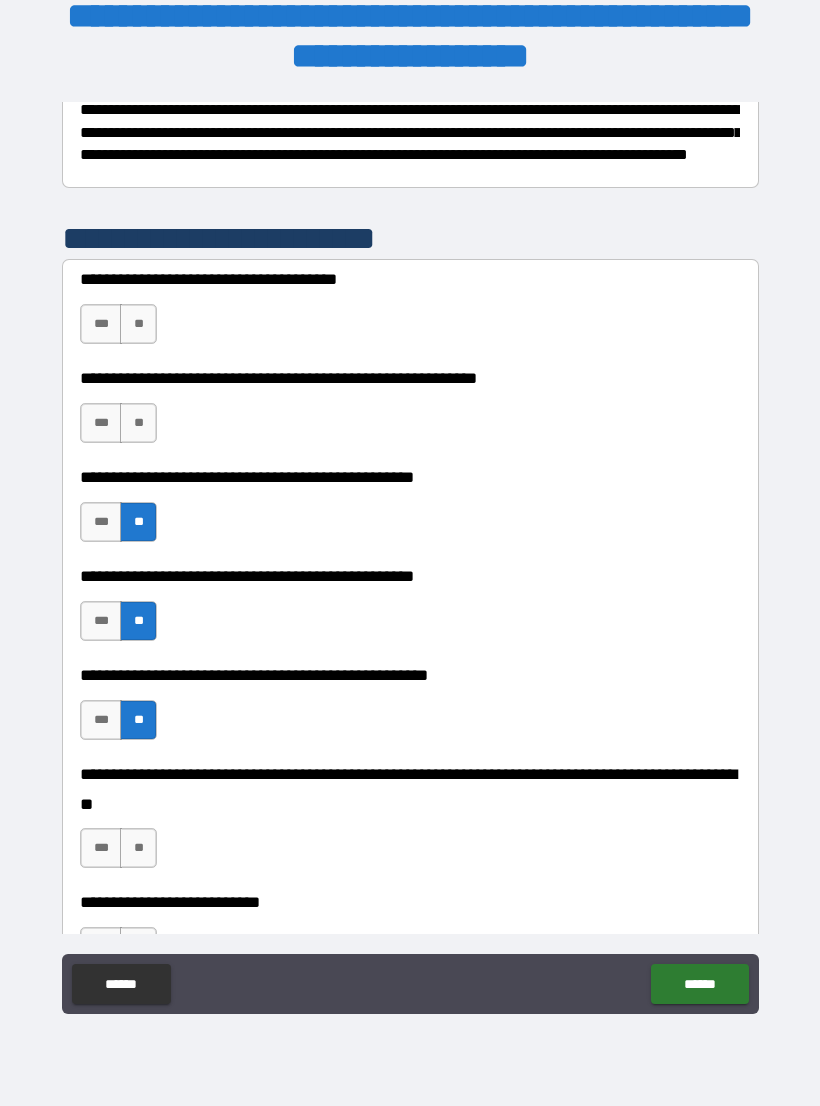 click on "**" at bounding box center [138, 324] 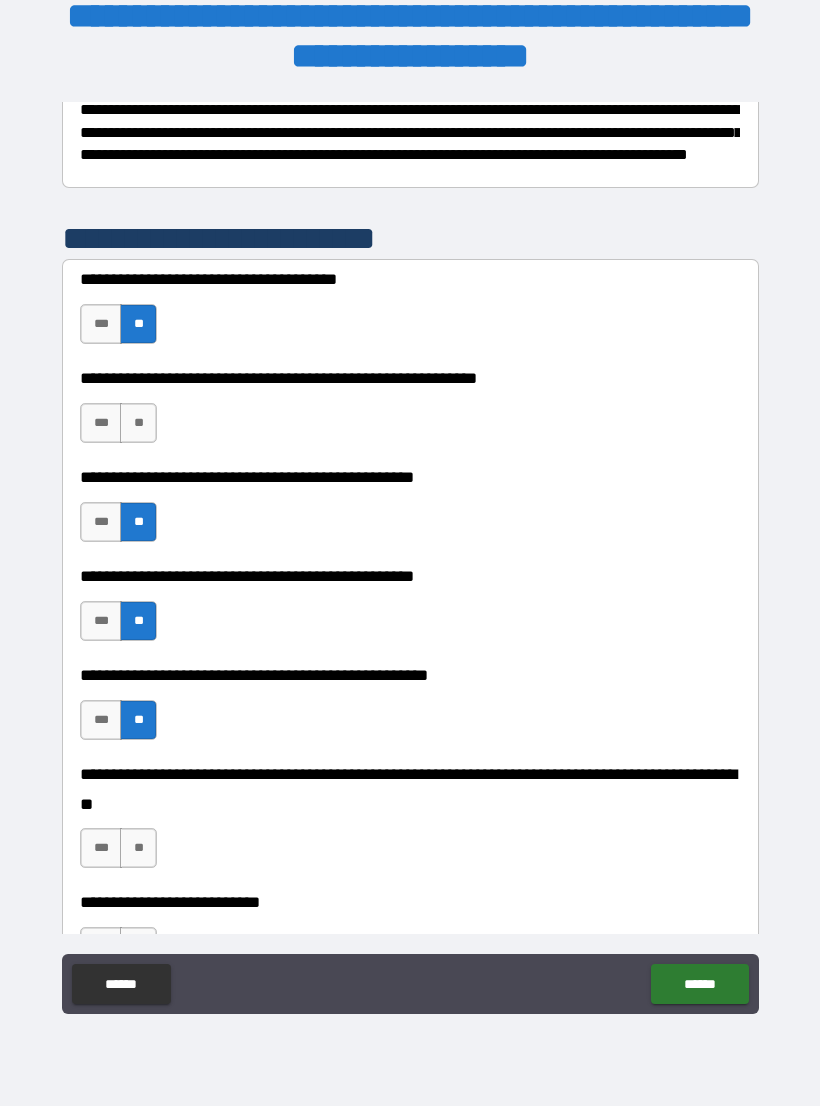 click on "**" at bounding box center (138, 423) 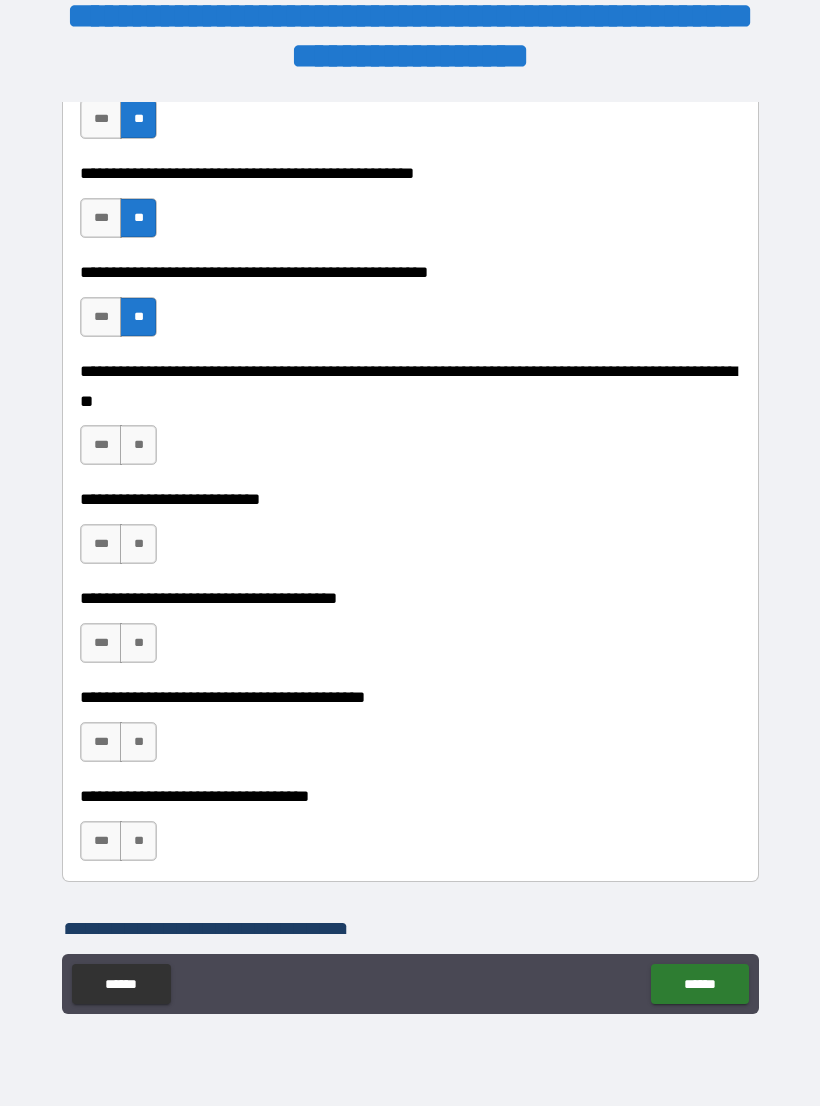 scroll, scrollTop: 736, scrollLeft: 0, axis: vertical 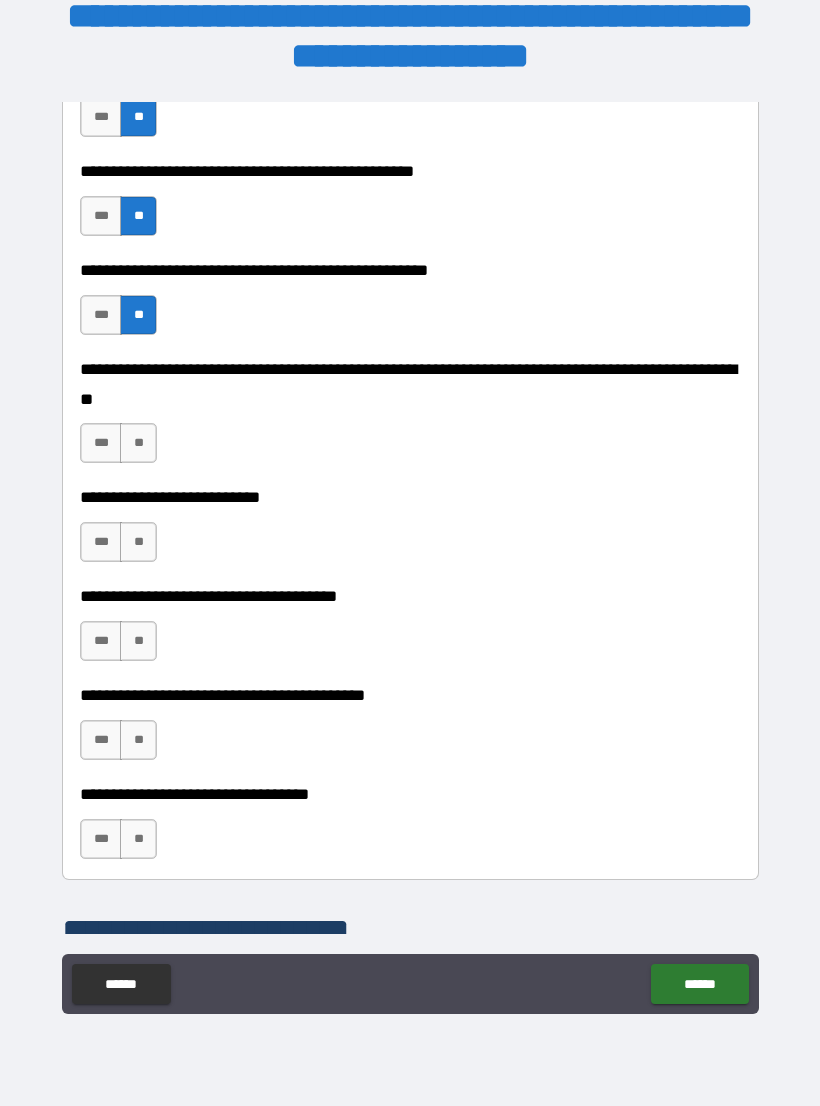 click on "**" at bounding box center [138, 443] 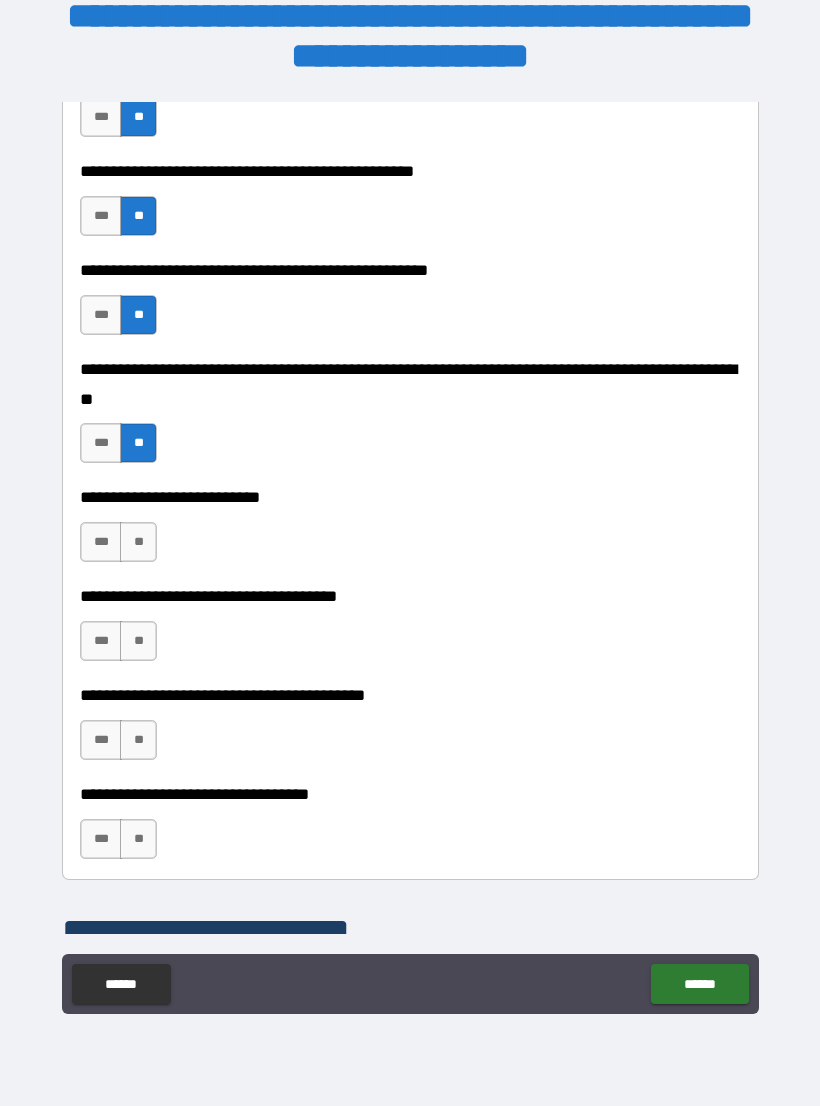 click on "**" at bounding box center (138, 542) 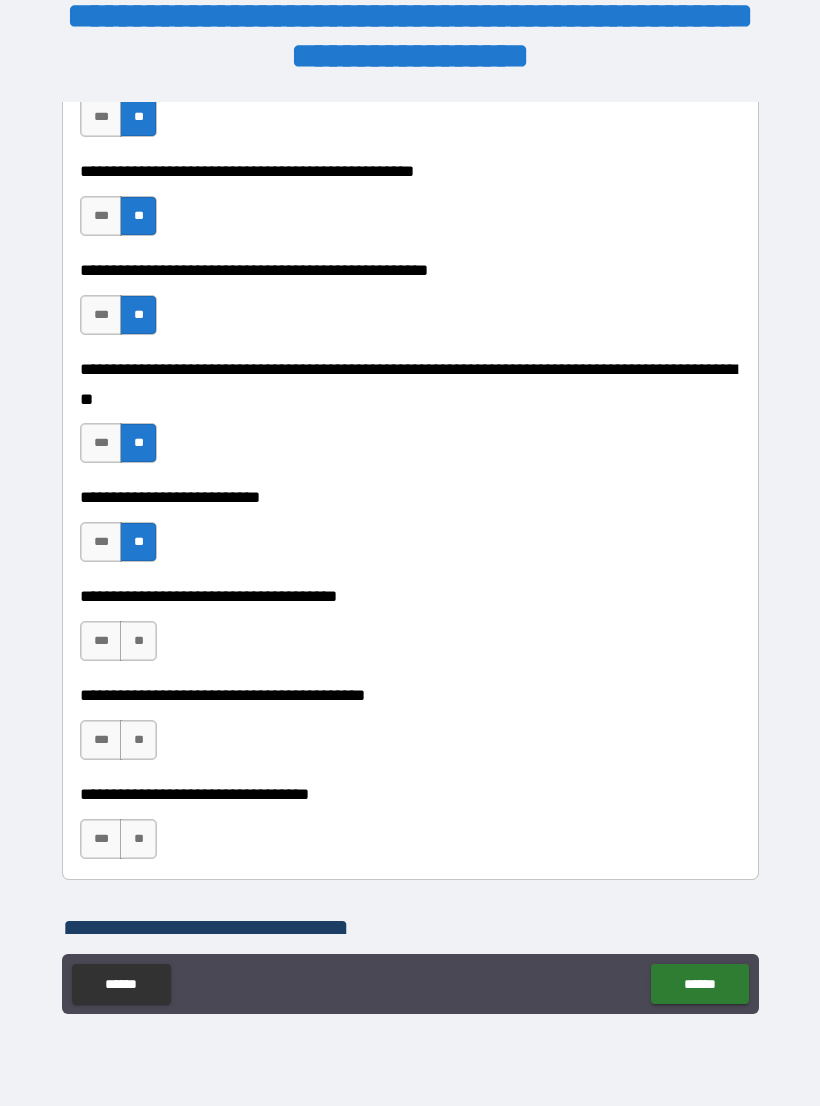 click on "**" at bounding box center (138, 641) 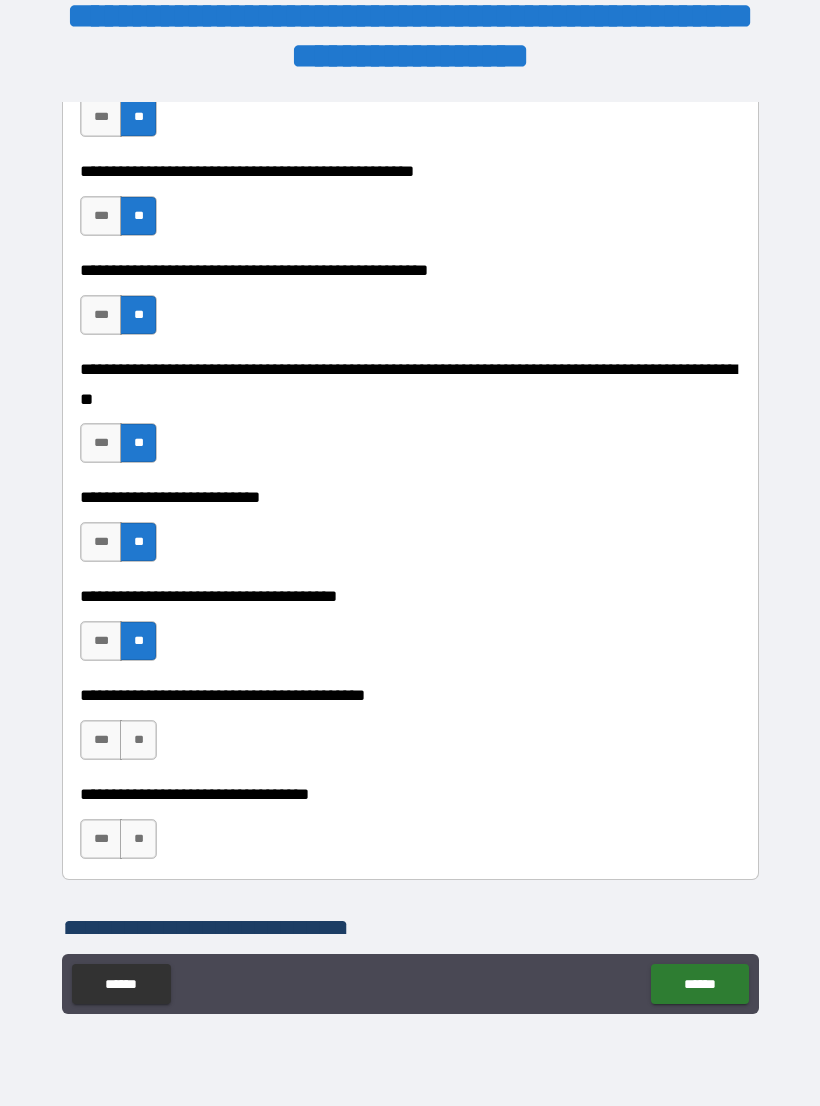 click on "**" at bounding box center [138, 740] 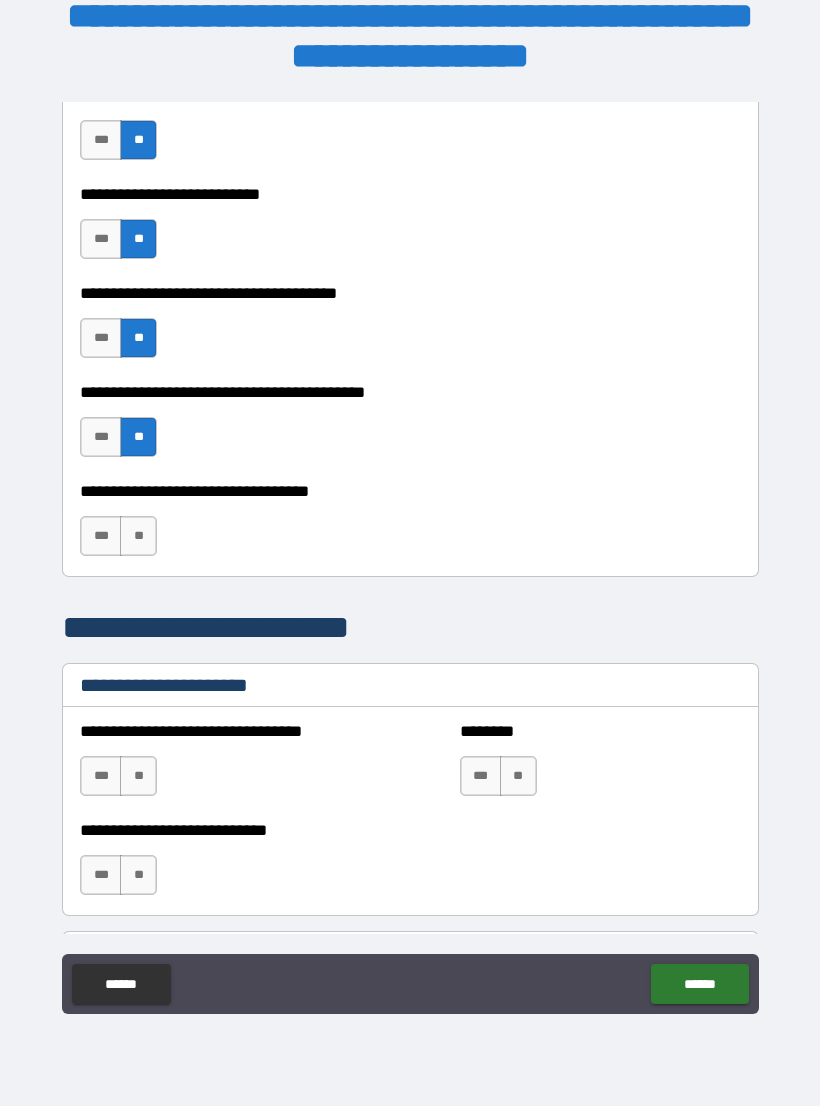 scroll, scrollTop: 1047, scrollLeft: 0, axis: vertical 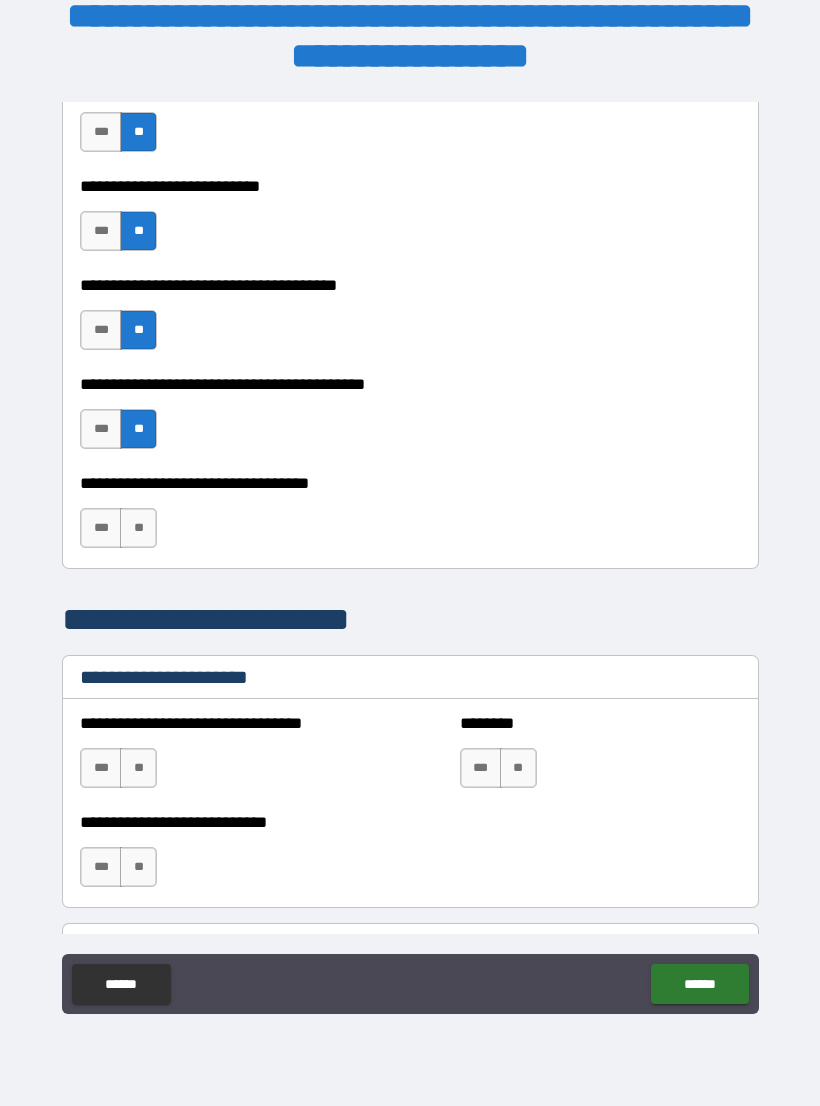 click on "**" at bounding box center (138, 528) 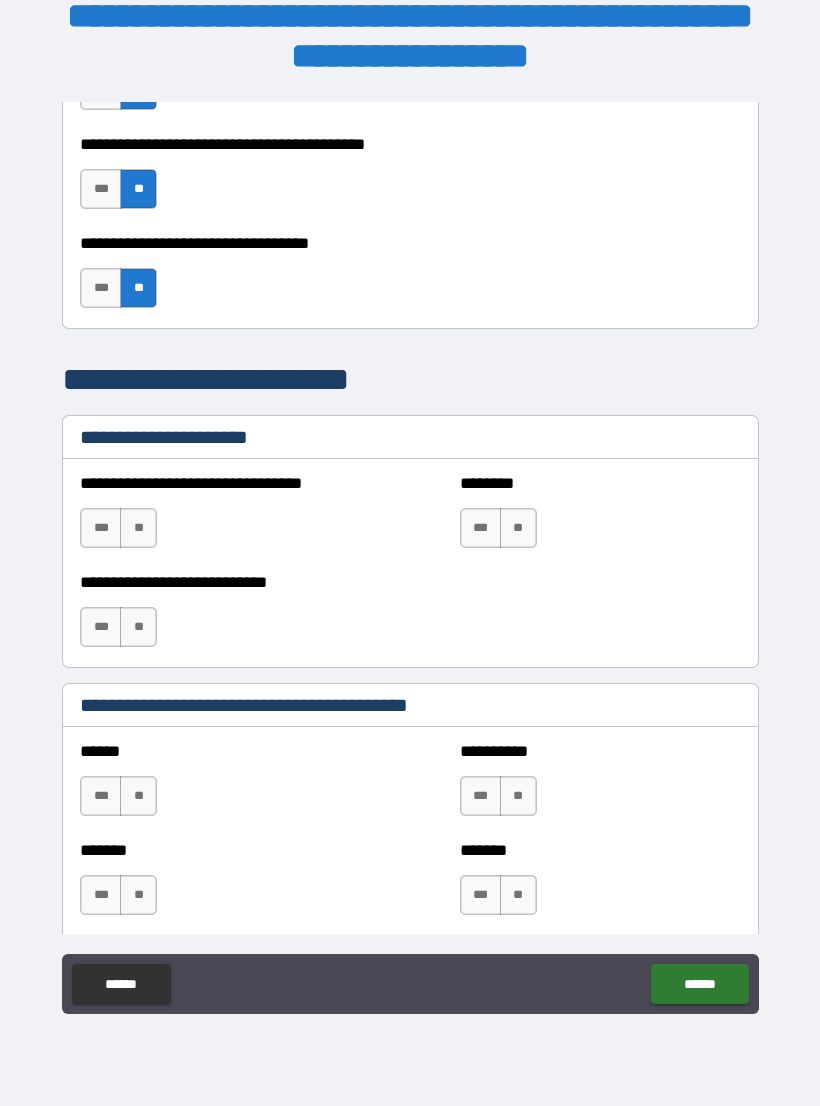 scroll, scrollTop: 1285, scrollLeft: 0, axis: vertical 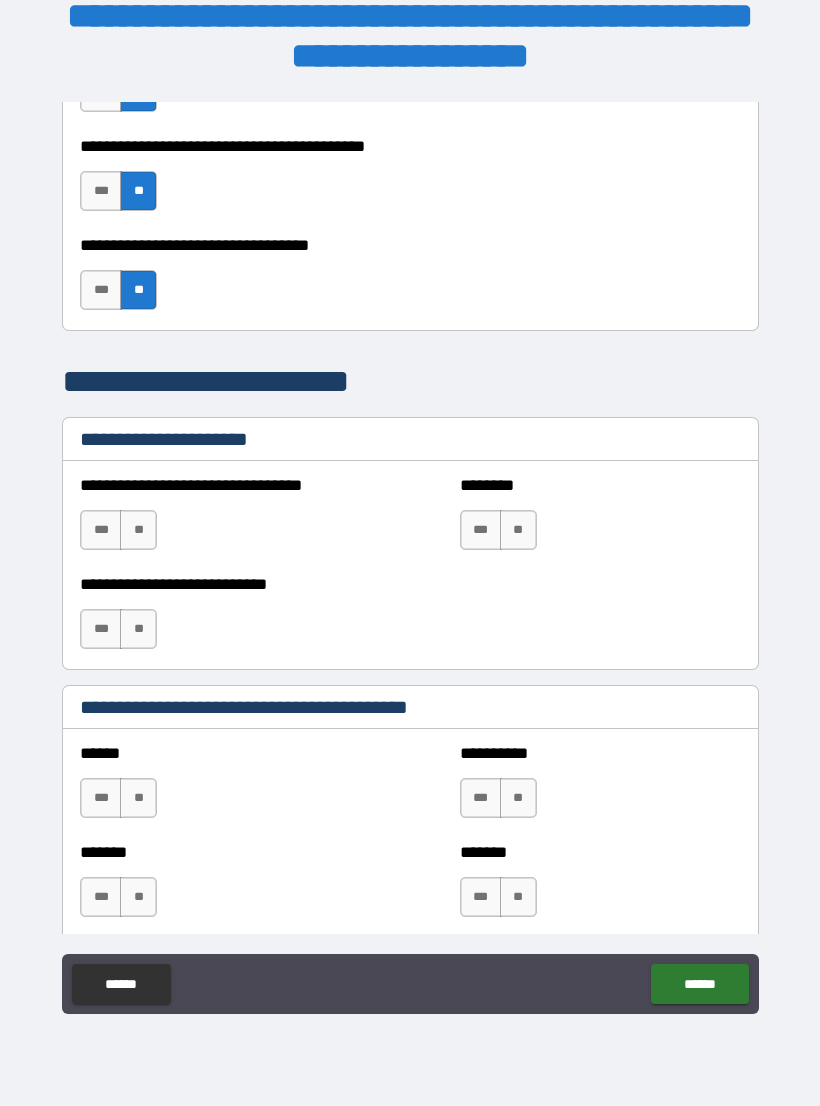 click on "**" at bounding box center [138, 530] 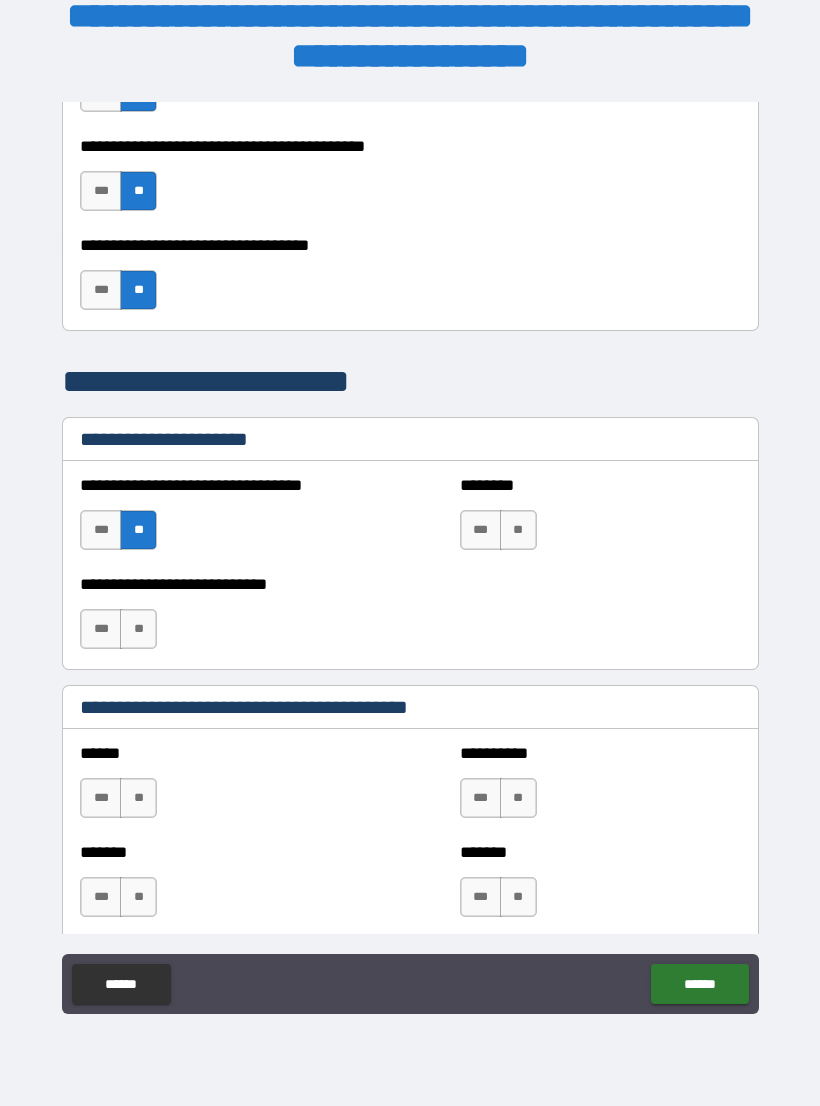 click on "**" at bounding box center [138, 629] 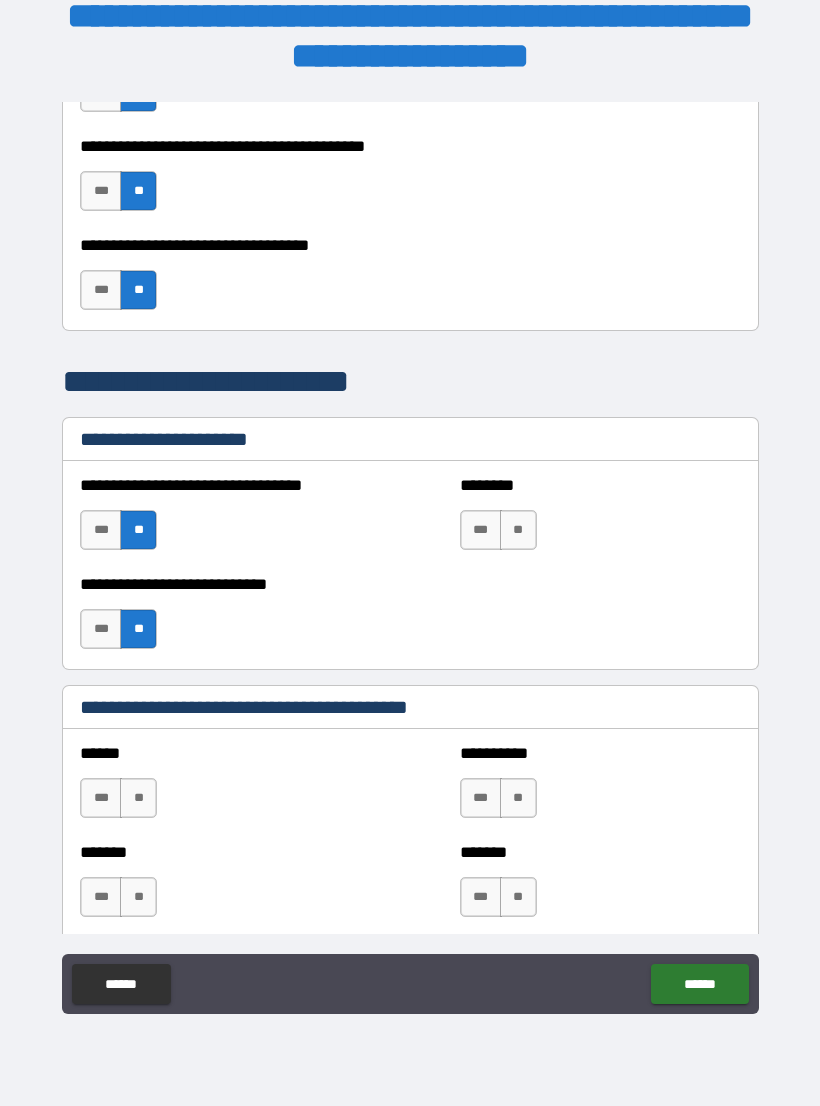 click on "**" at bounding box center [518, 530] 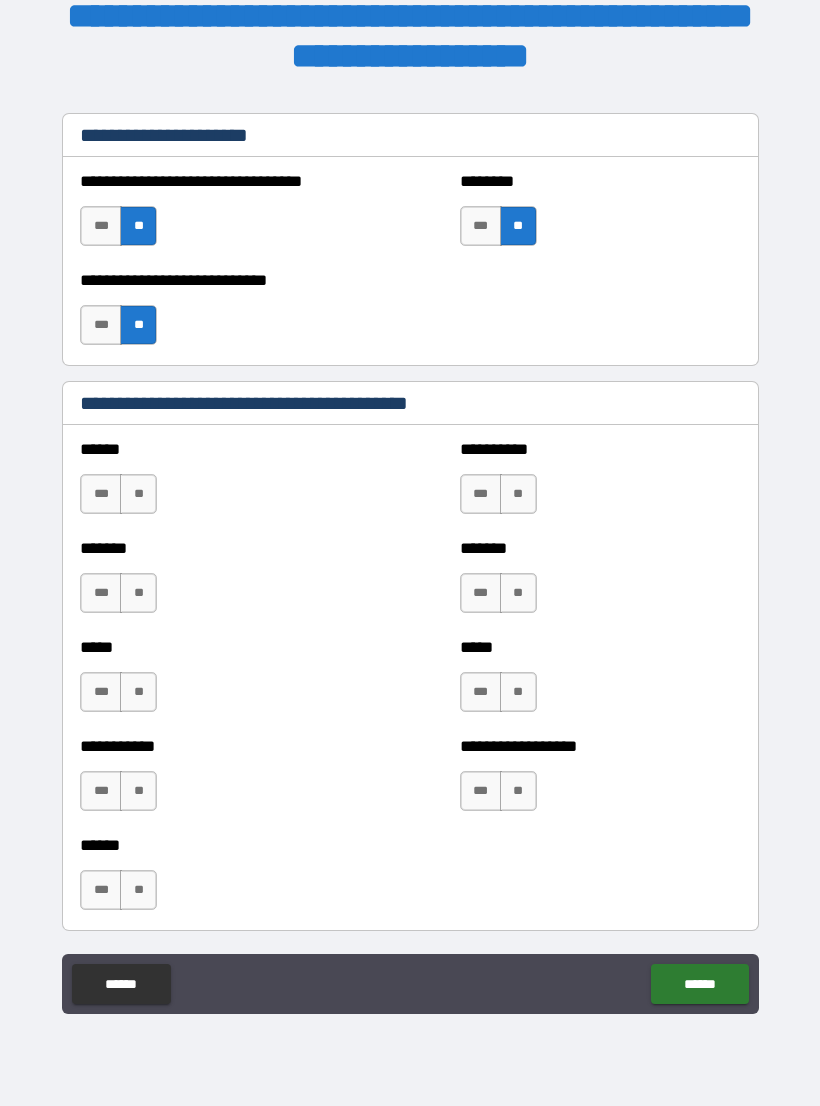 scroll, scrollTop: 1593, scrollLeft: 0, axis: vertical 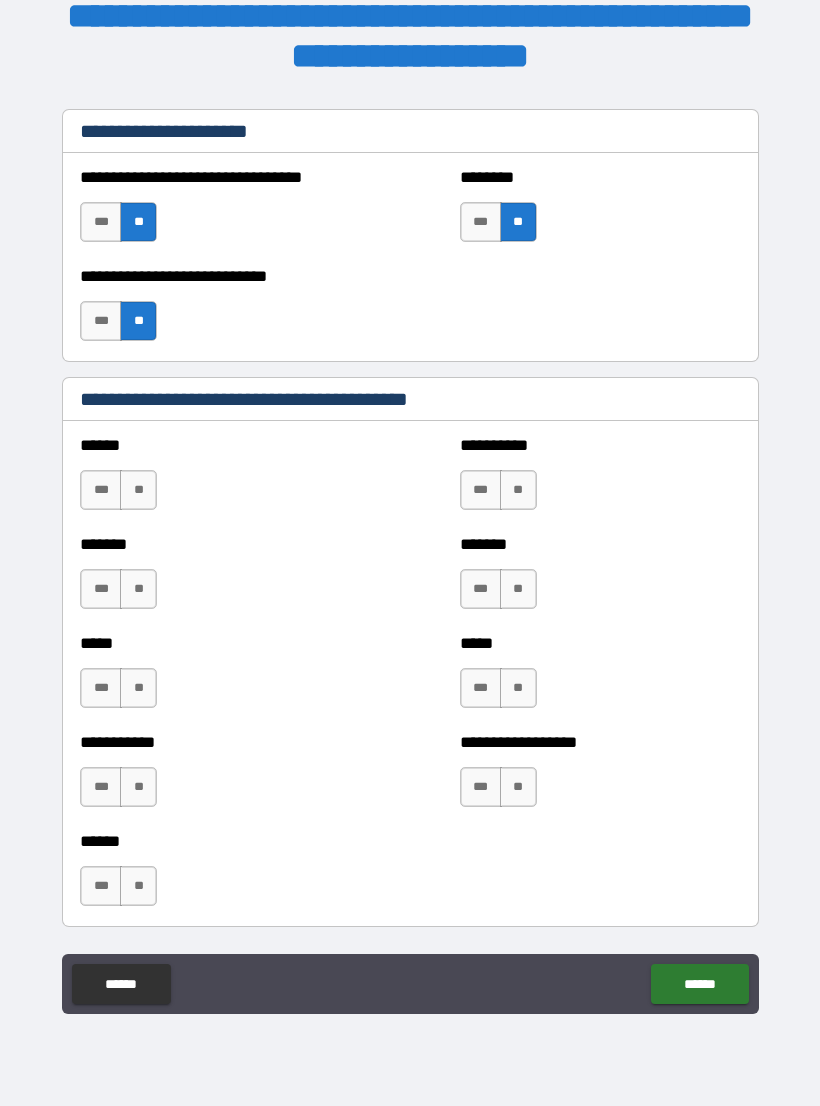 click on "**" at bounding box center [518, 490] 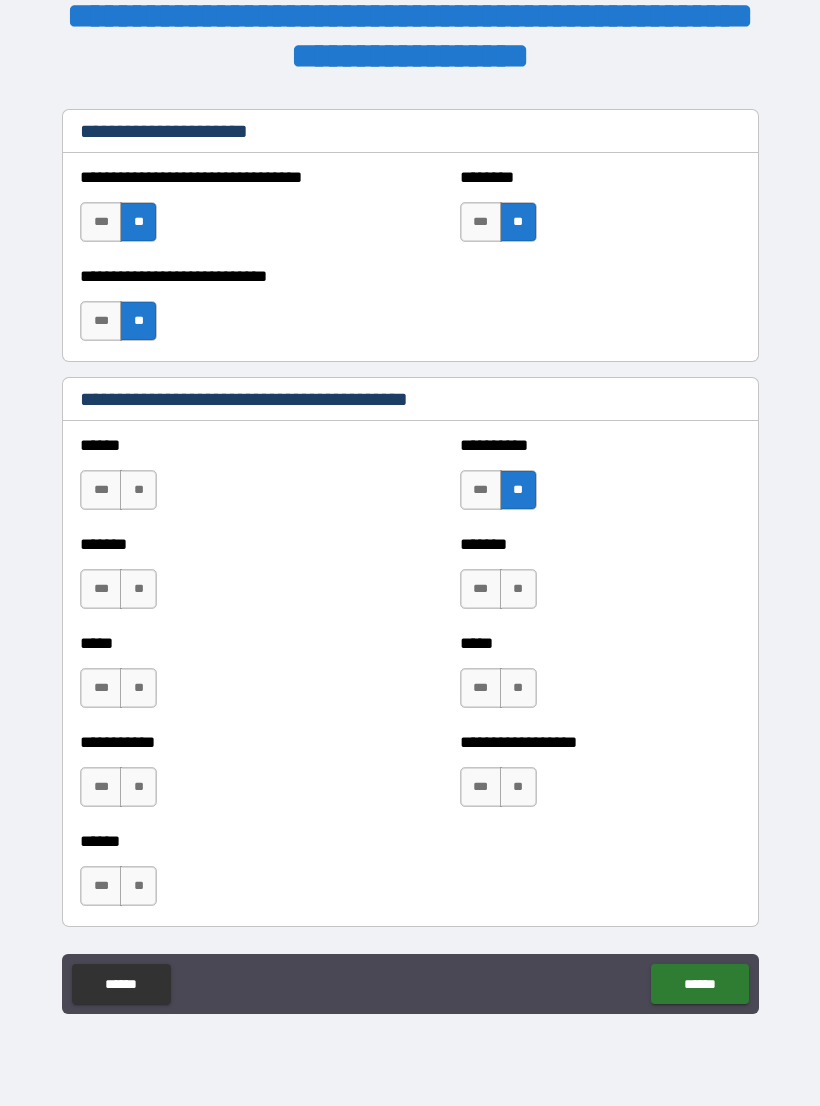click on "**" at bounding box center (138, 490) 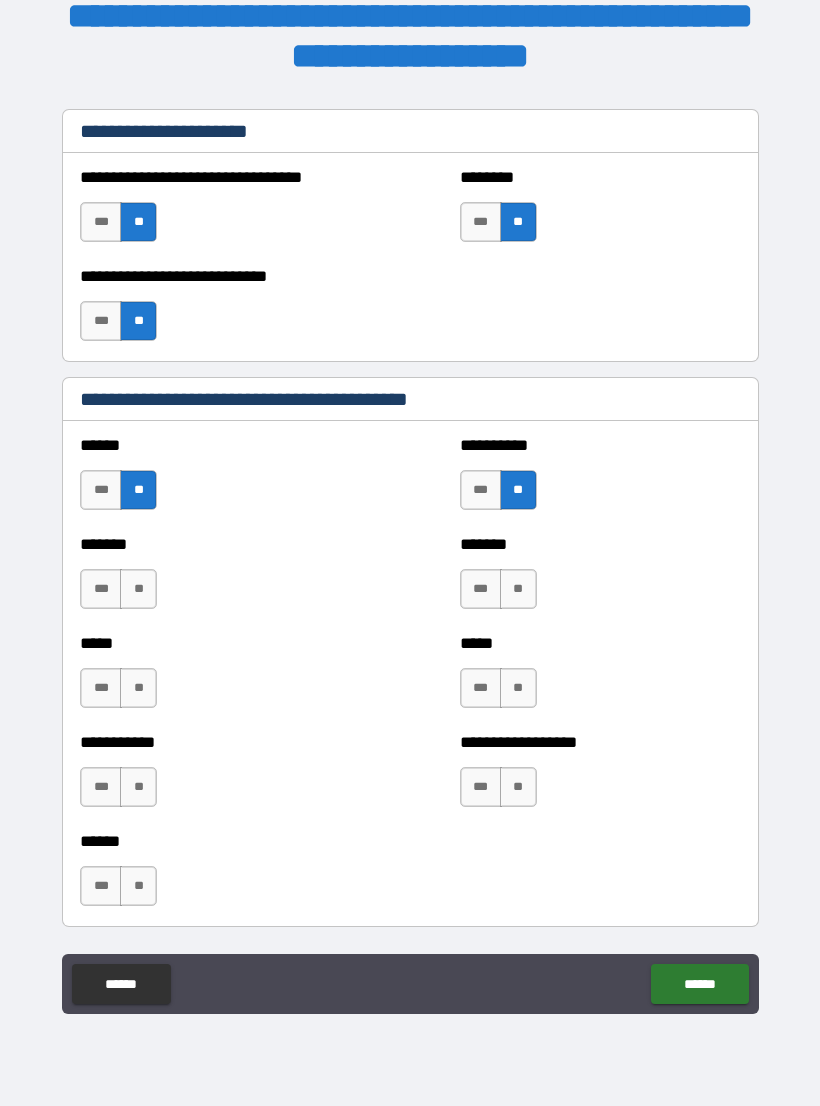 click on "**" at bounding box center (138, 589) 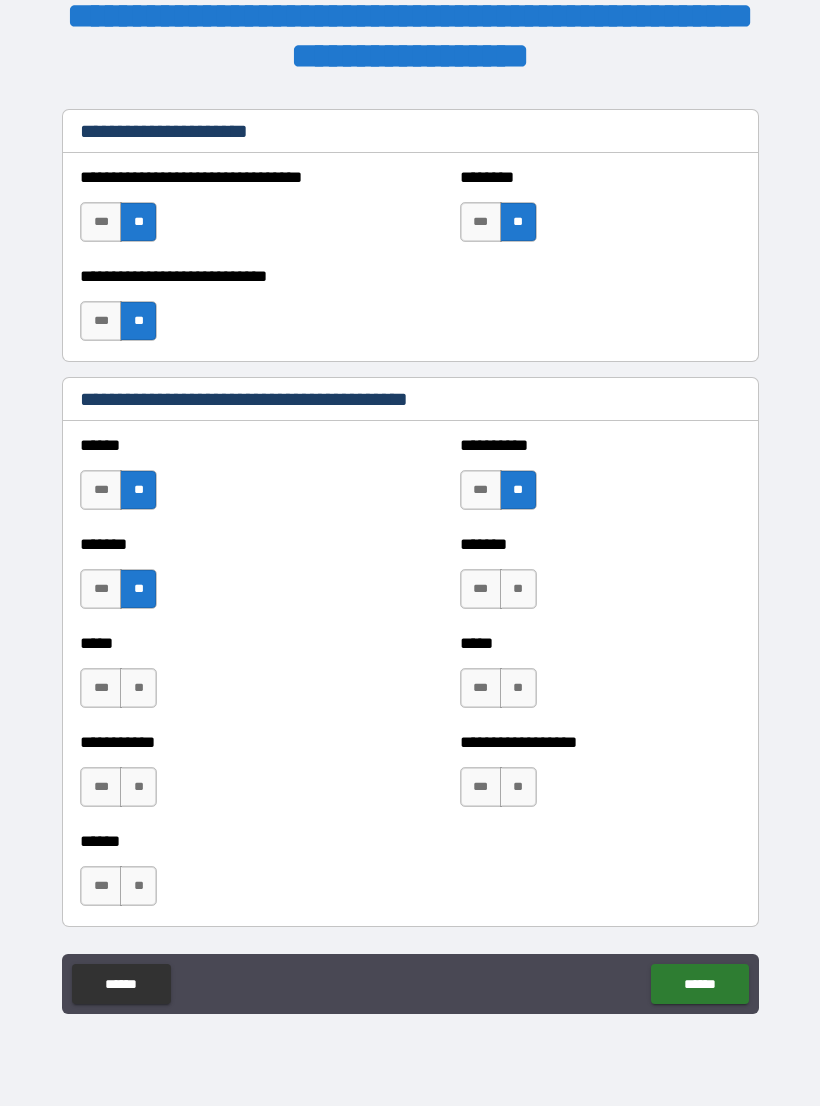 click on "**" at bounding box center [518, 589] 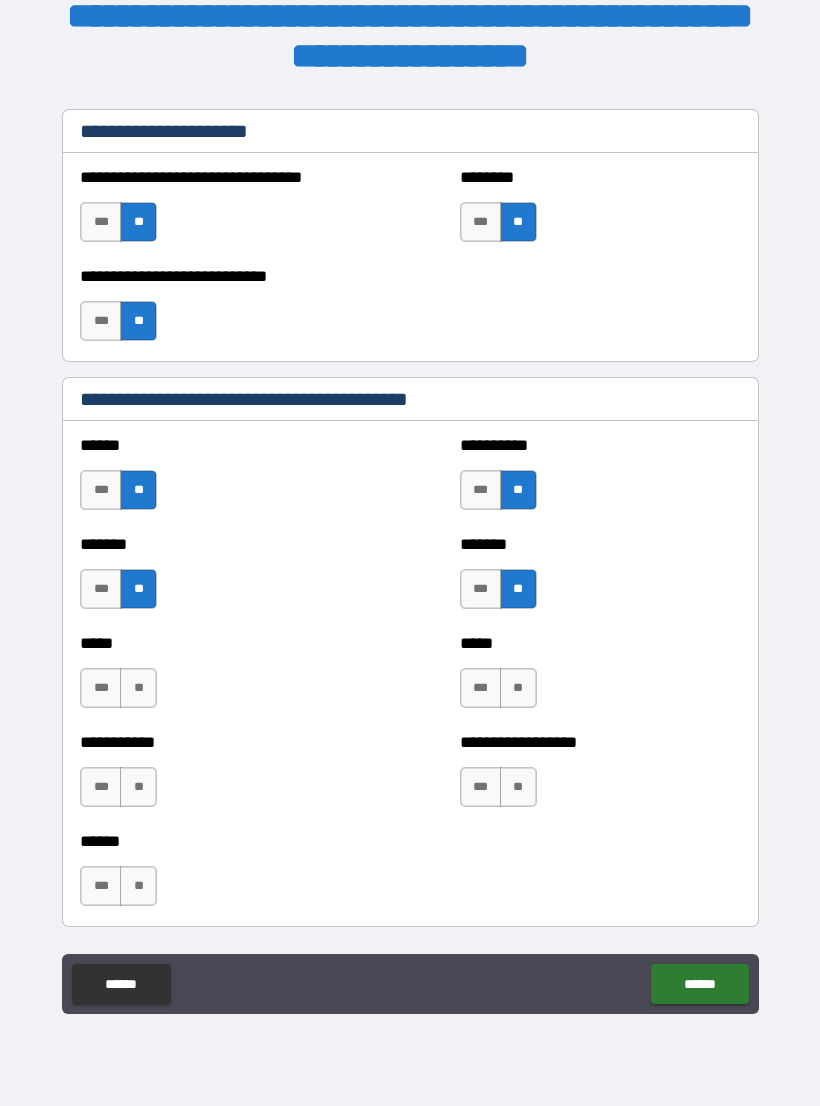click on "**" at bounding box center [518, 688] 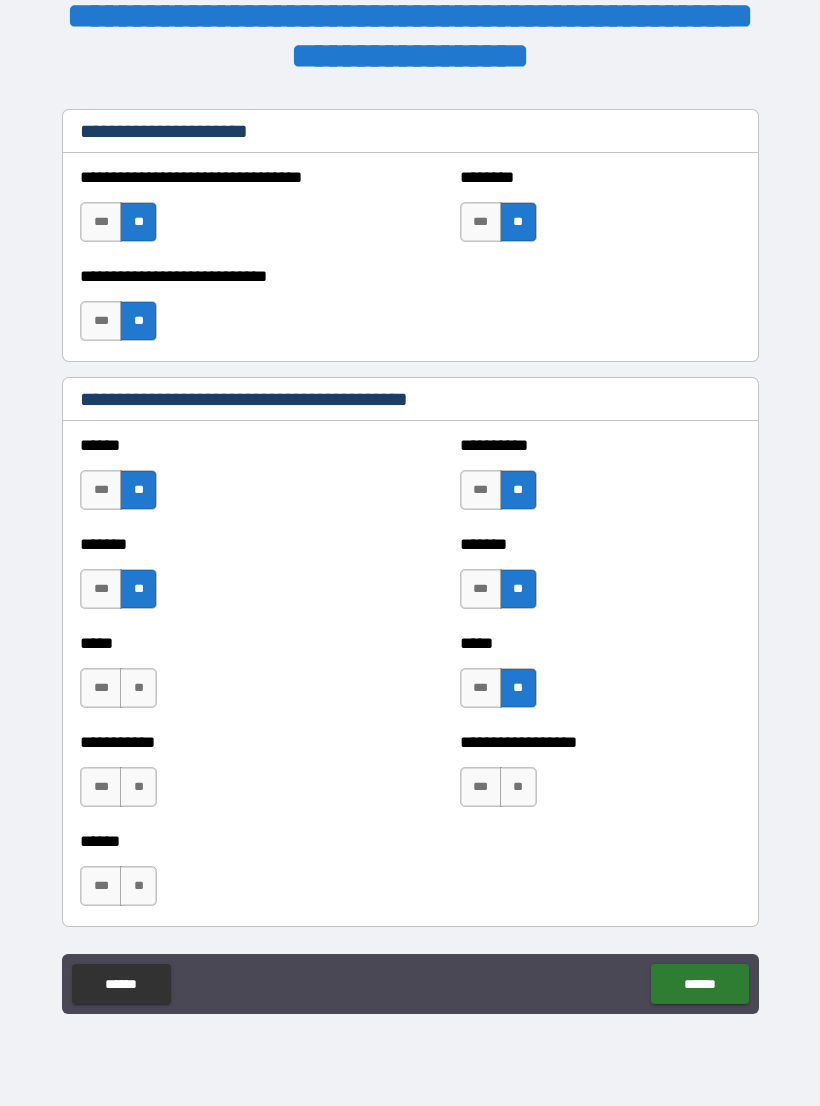 click on "**" at bounding box center [138, 688] 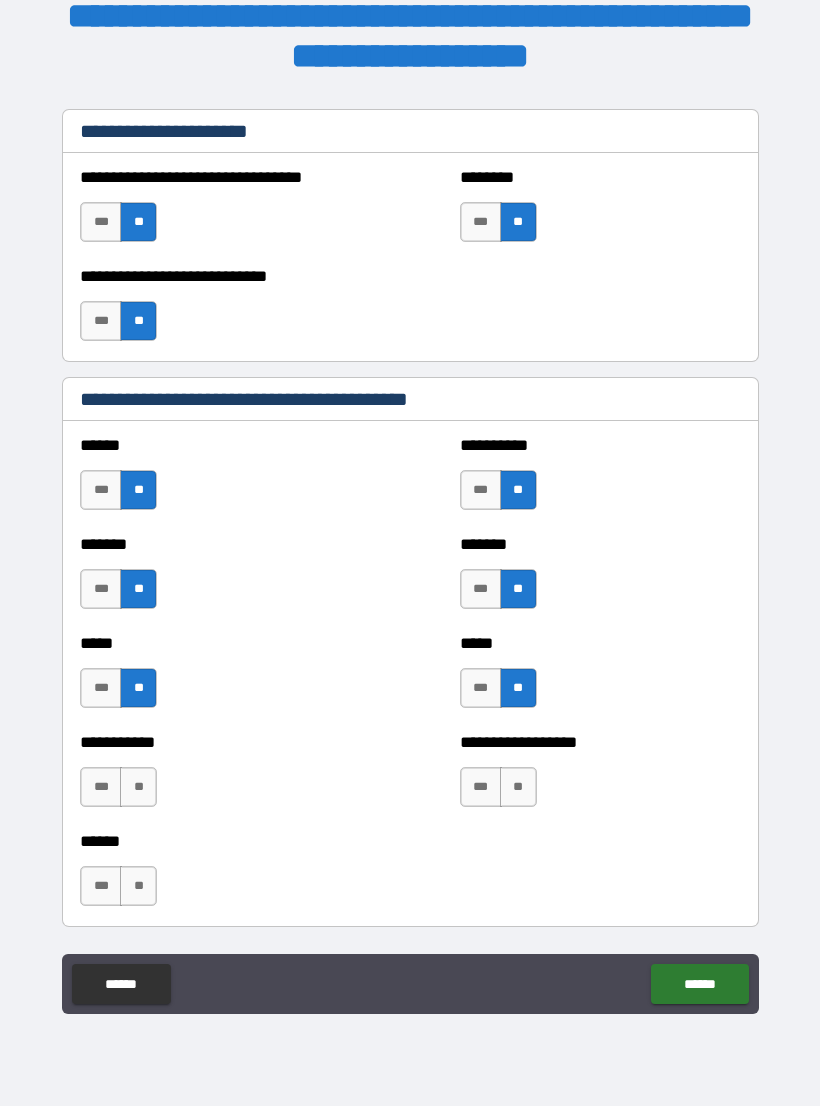 click on "**" at bounding box center (138, 787) 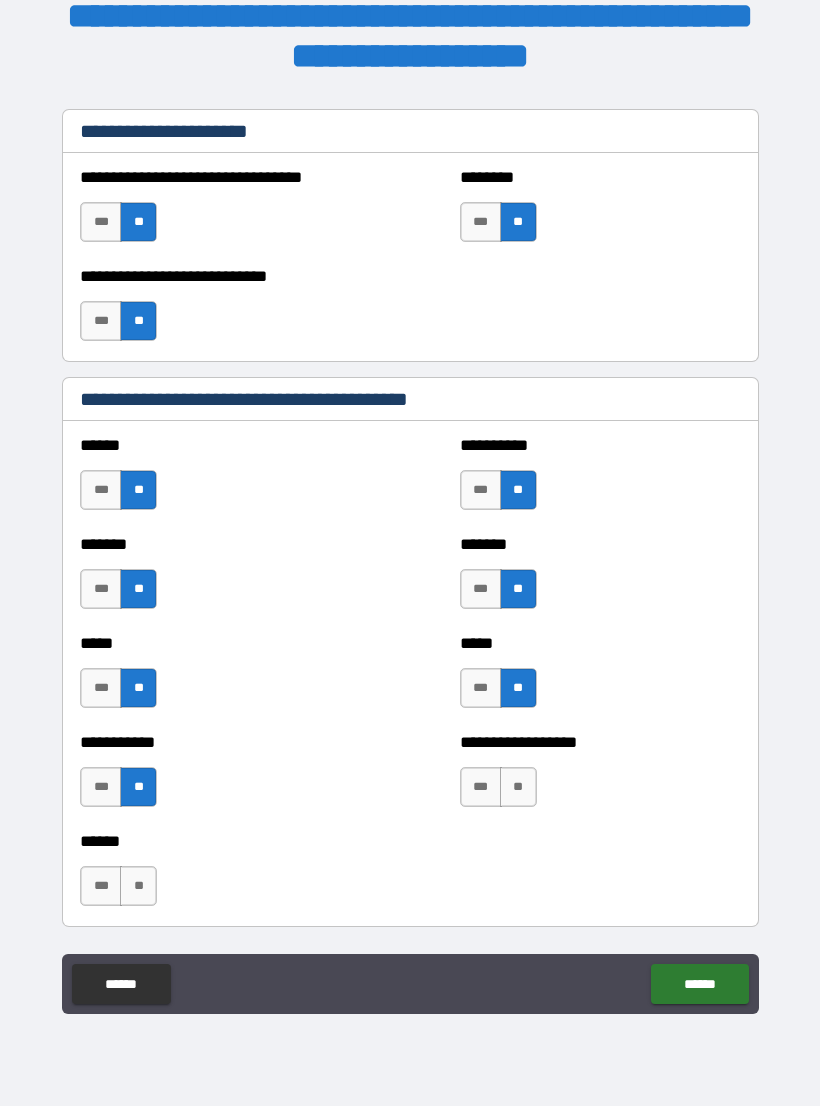 click on "**" at bounding box center (518, 787) 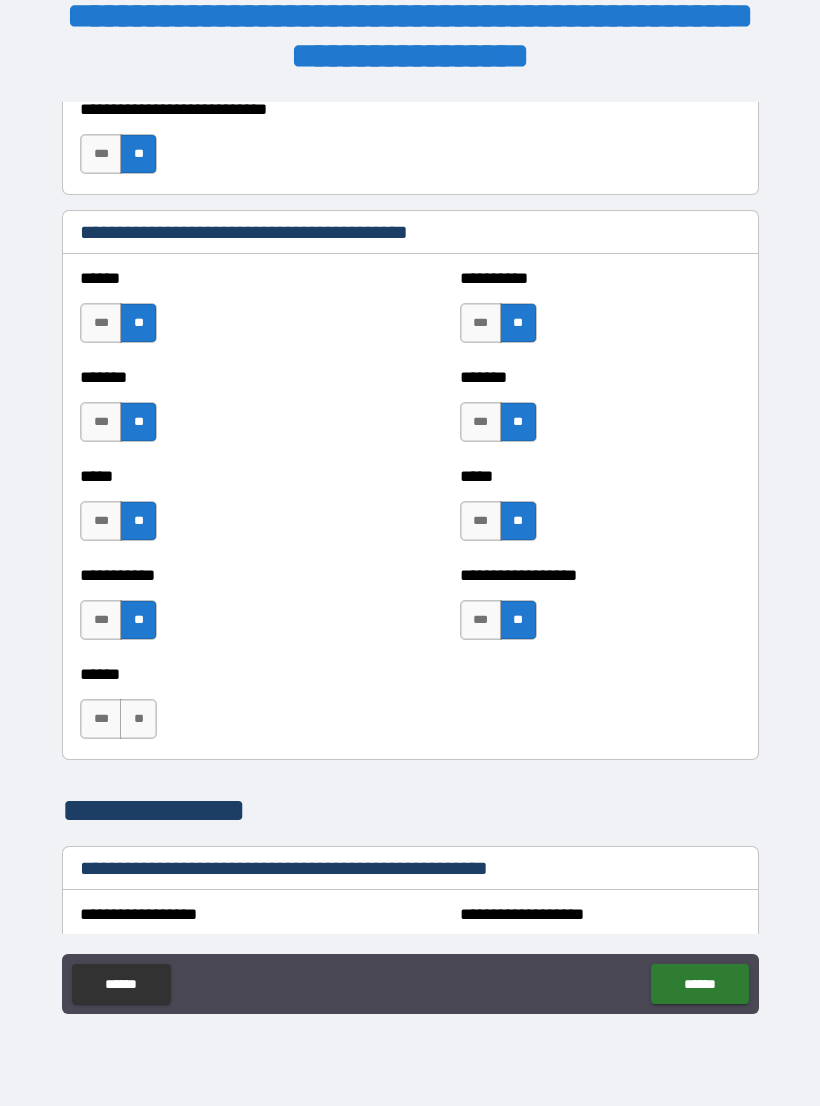 scroll, scrollTop: 1780, scrollLeft: 0, axis: vertical 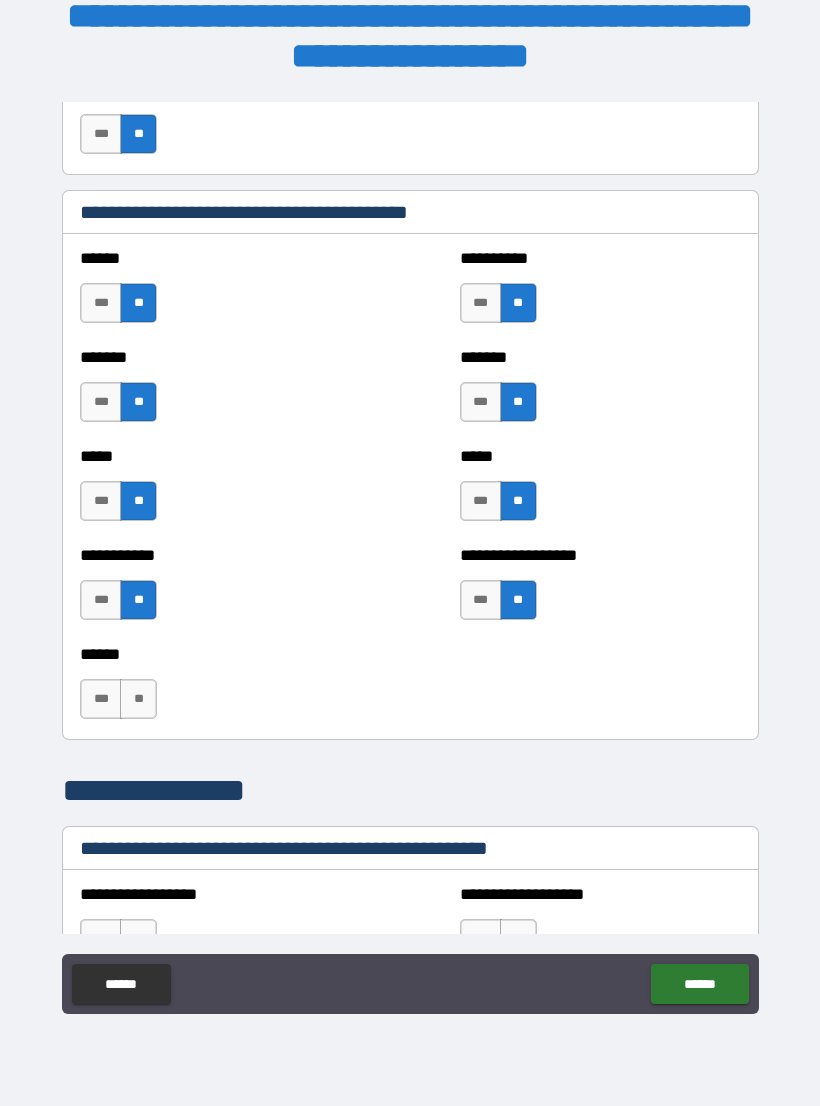 click on "***" at bounding box center [101, 699] 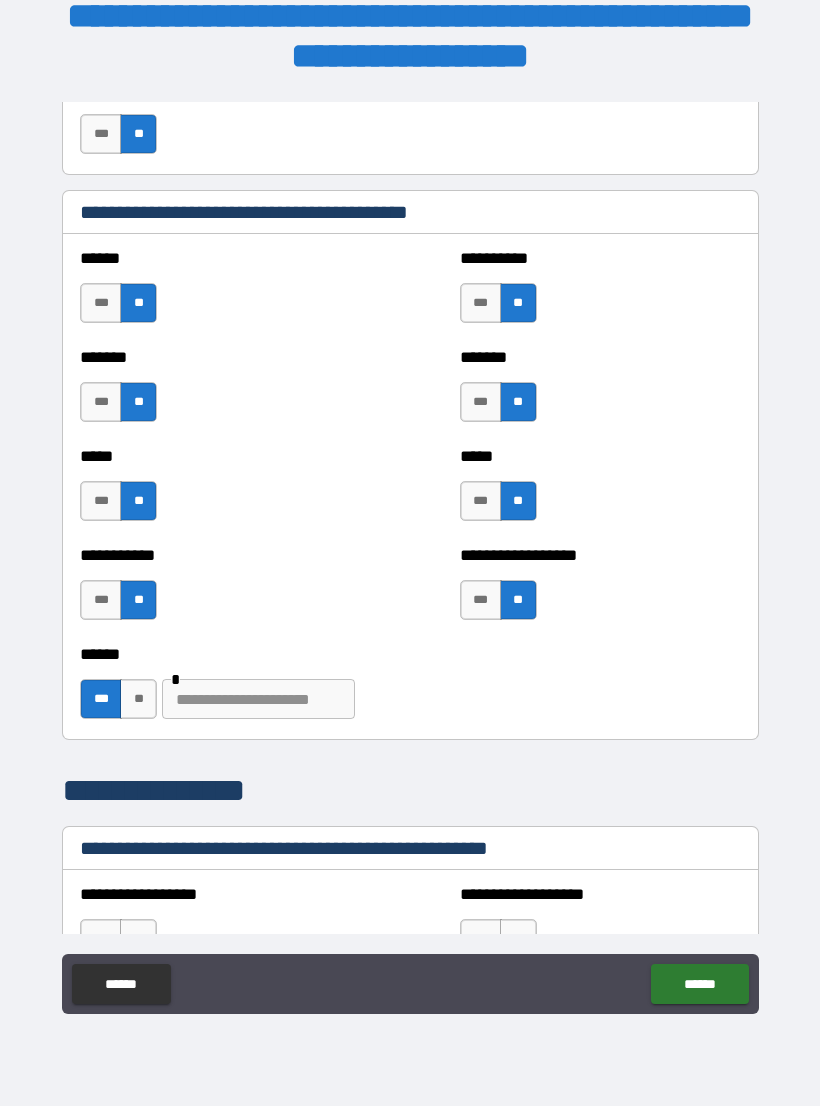 click at bounding box center (258, 699) 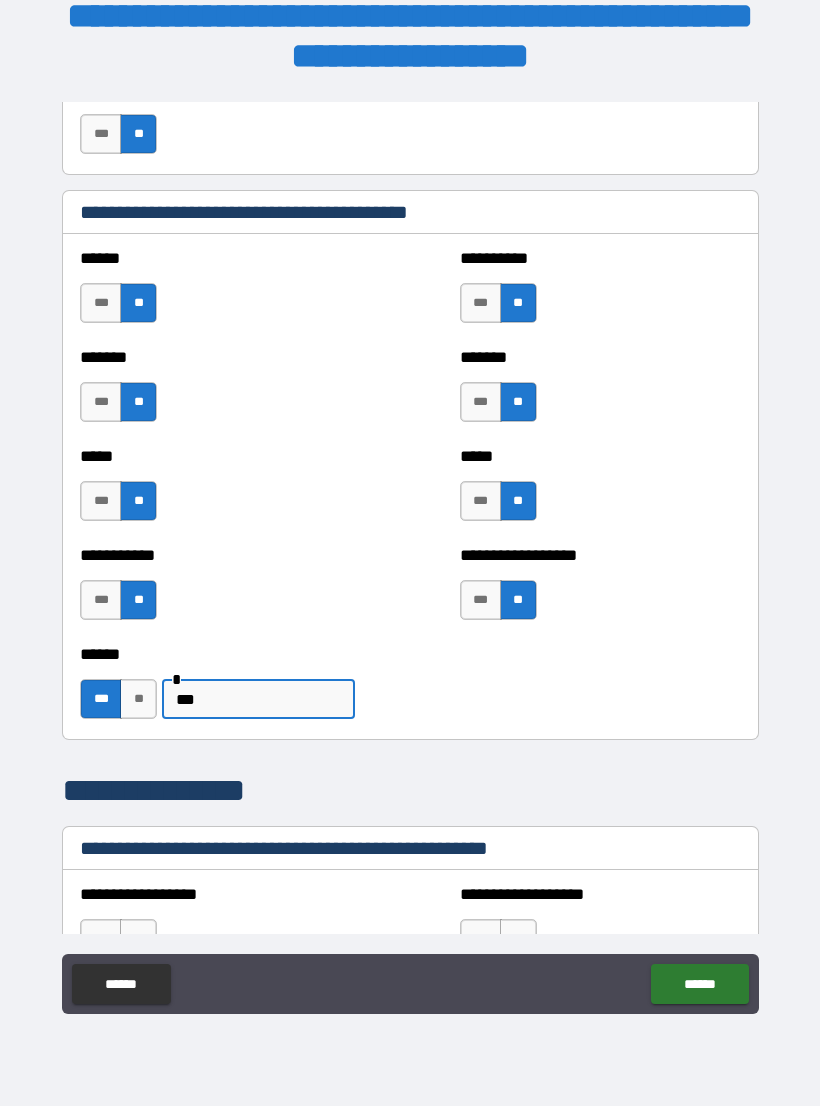 click on "****** *** ** *** *" at bounding box center (410, 689) 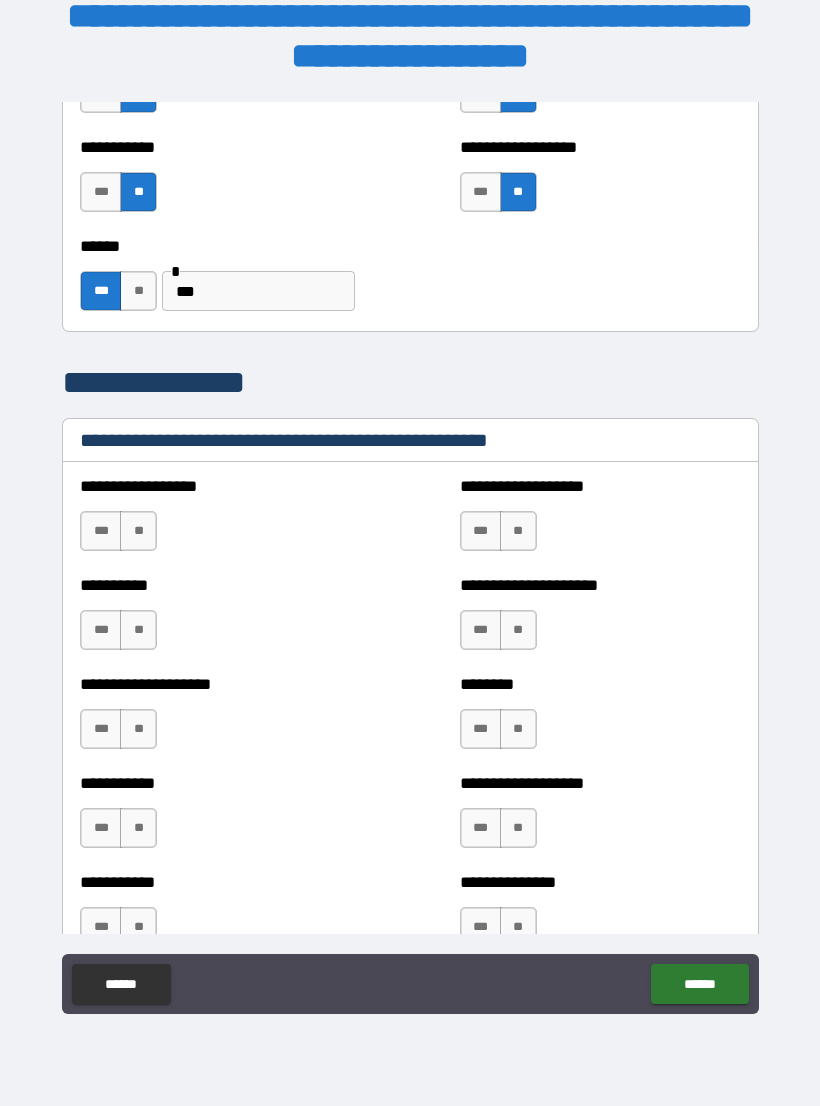 scroll, scrollTop: 2192, scrollLeft: 0, axis: vertical 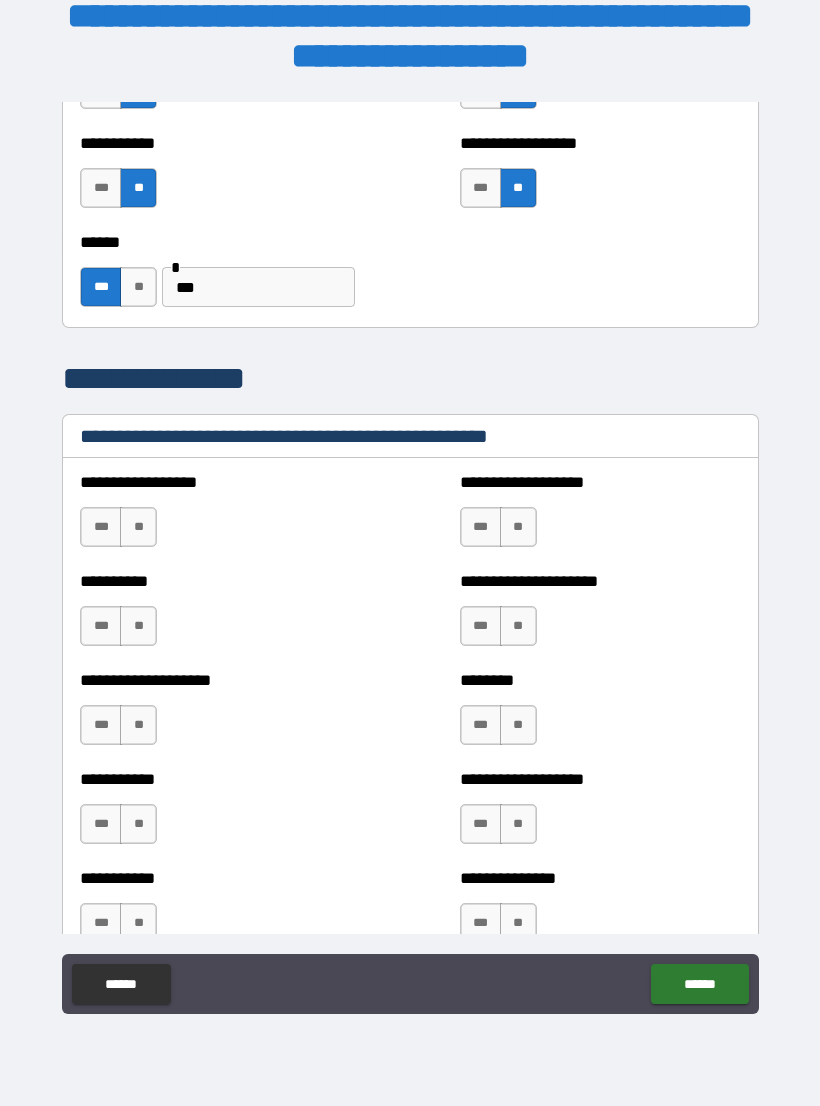 click on "**" at bounding box center (518, 527) 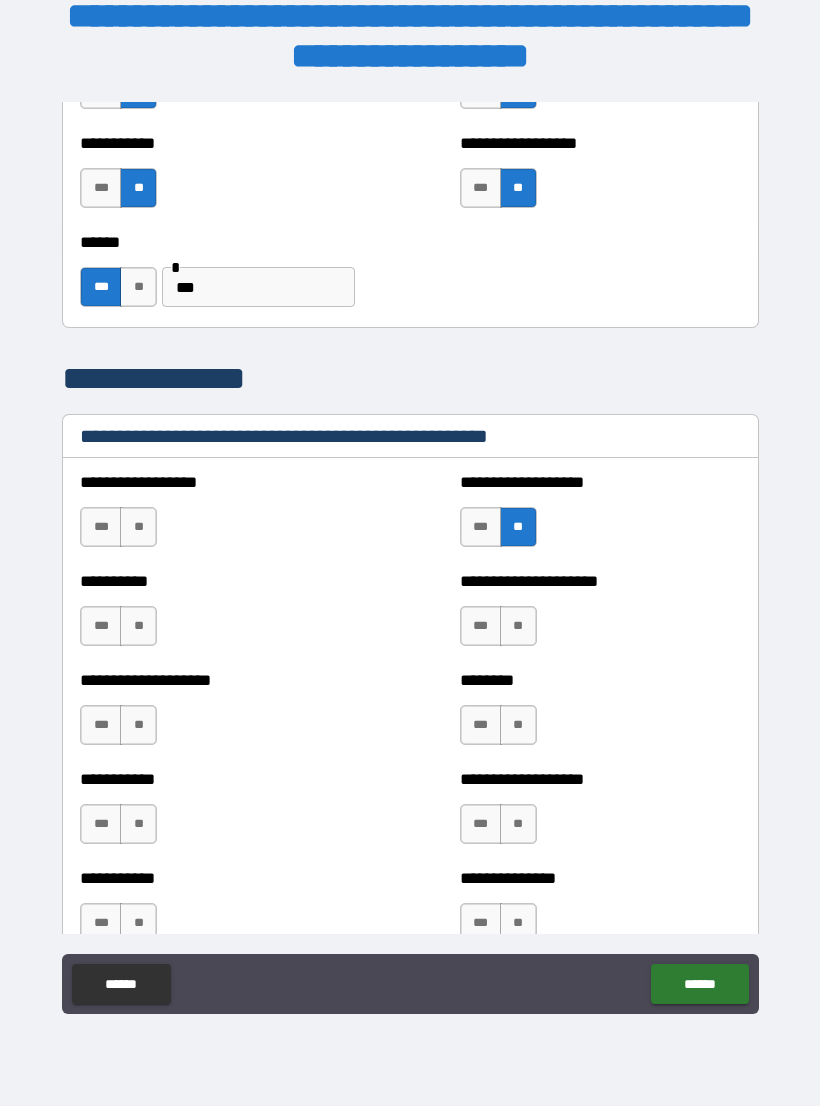 click on "**" at bounding box center (138, 527) 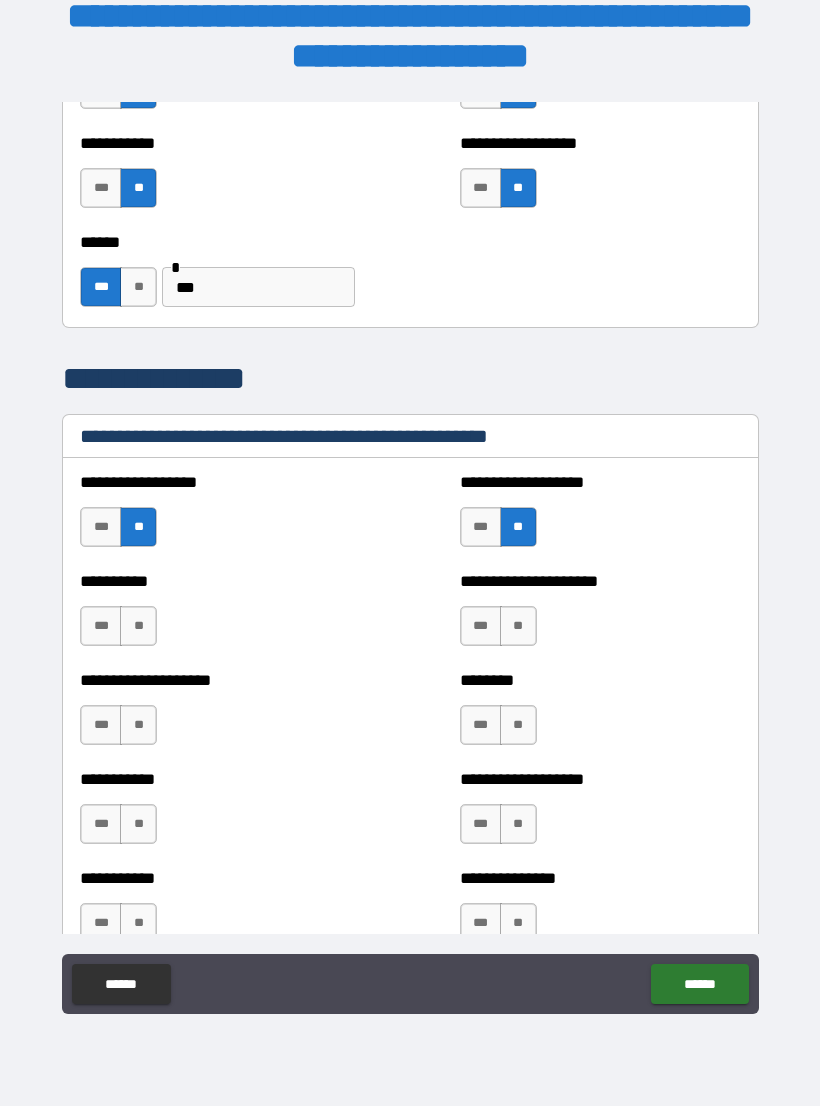click on "**" at bounding box center [138, 626] 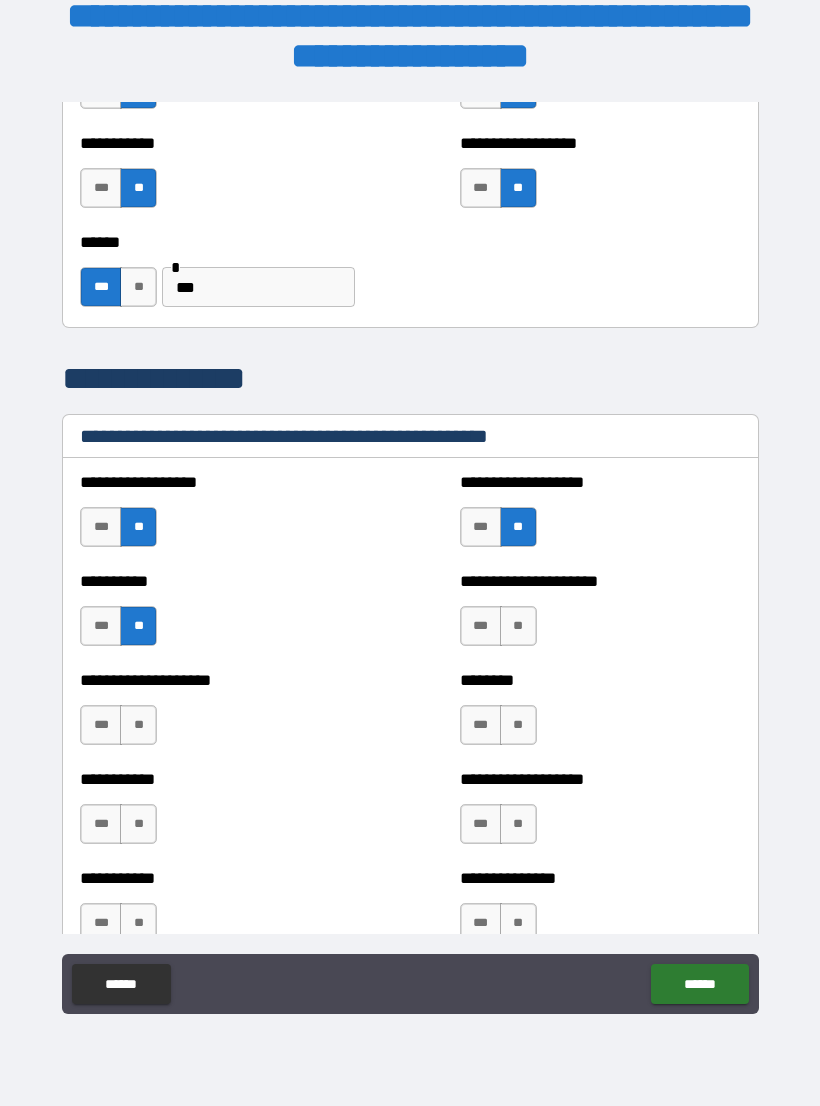 click on "**" at bounding box center (518, 626) 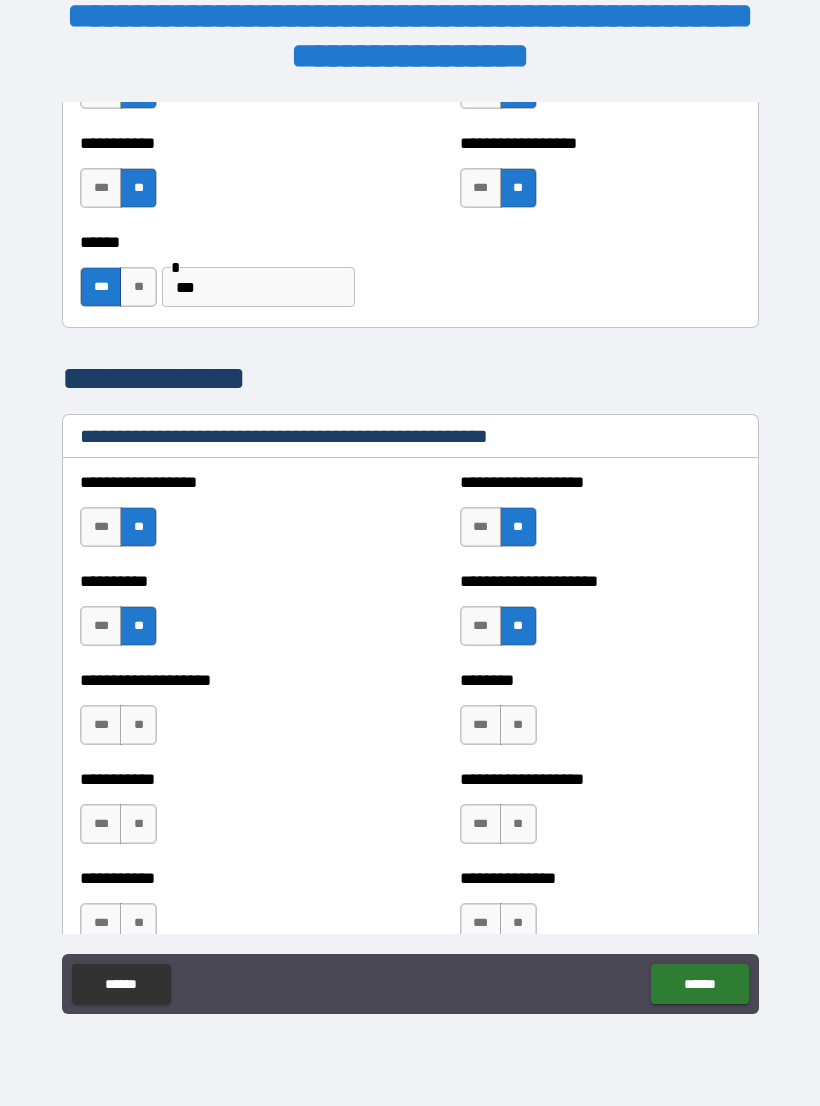 click on "**" at bounding box center [518, 725] 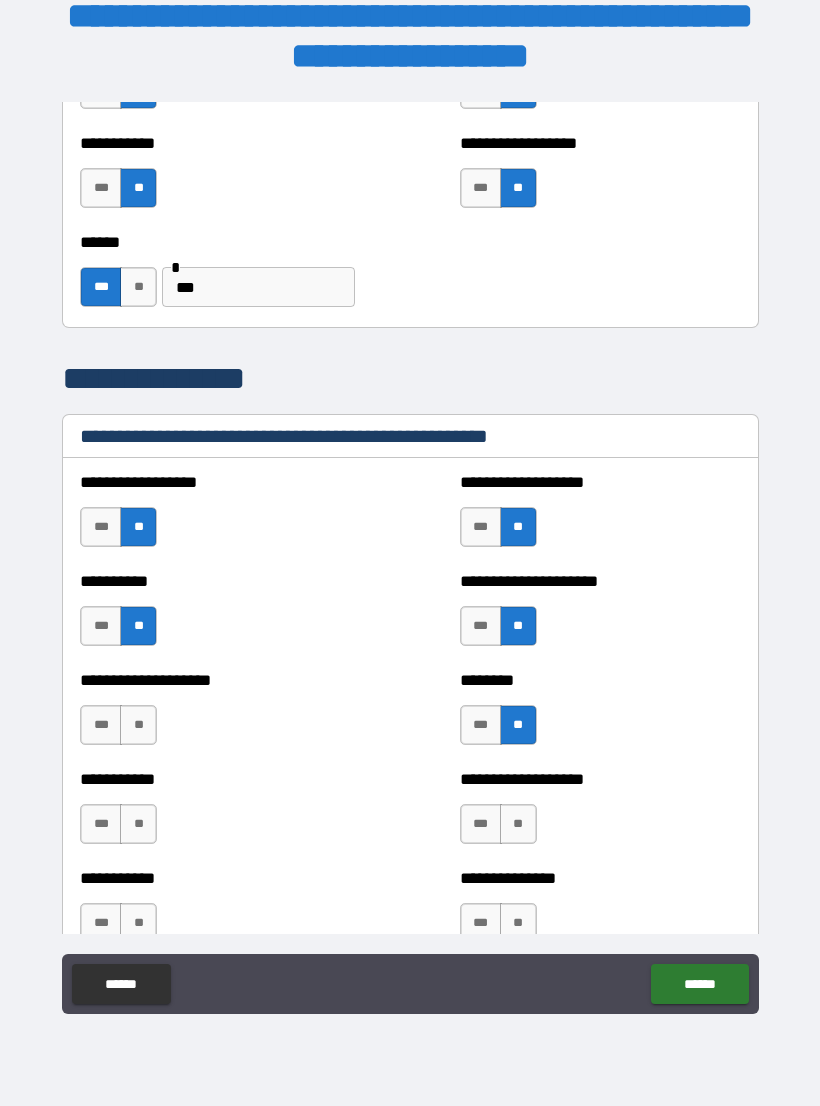 click on "**" at bounding box center (138, 725) 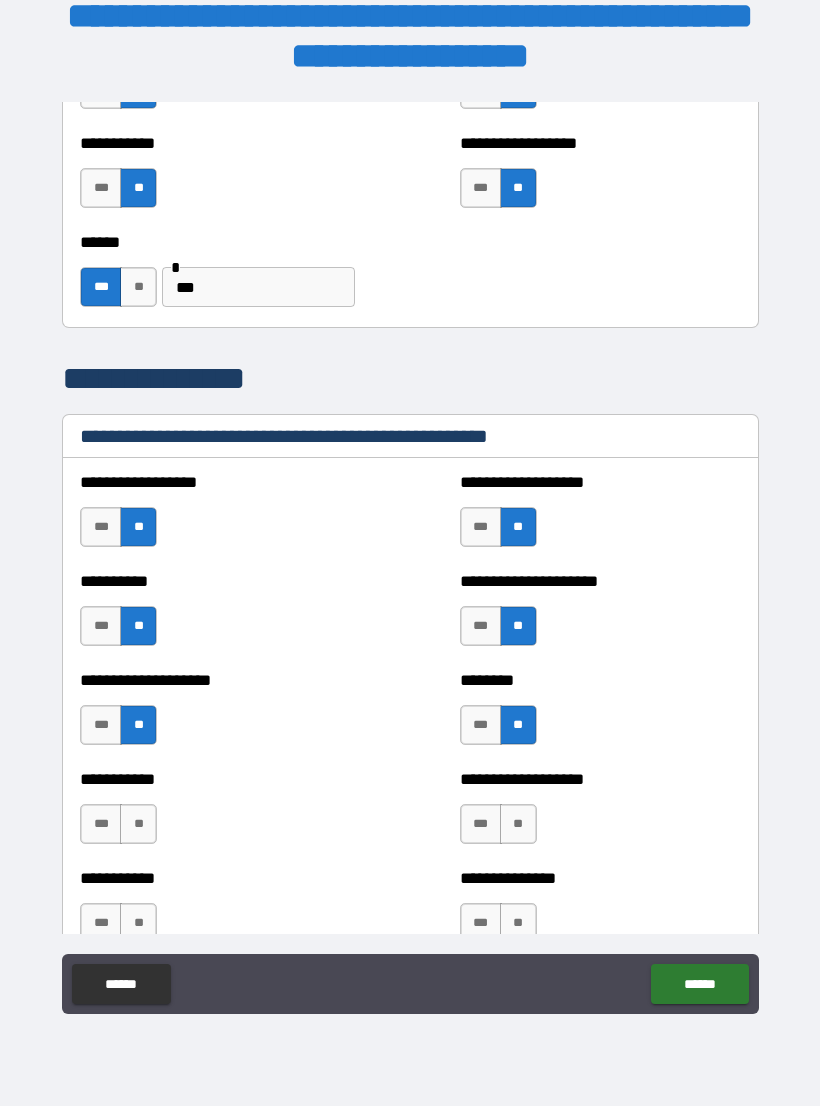 click on "**" at bounding box center (138, 824) 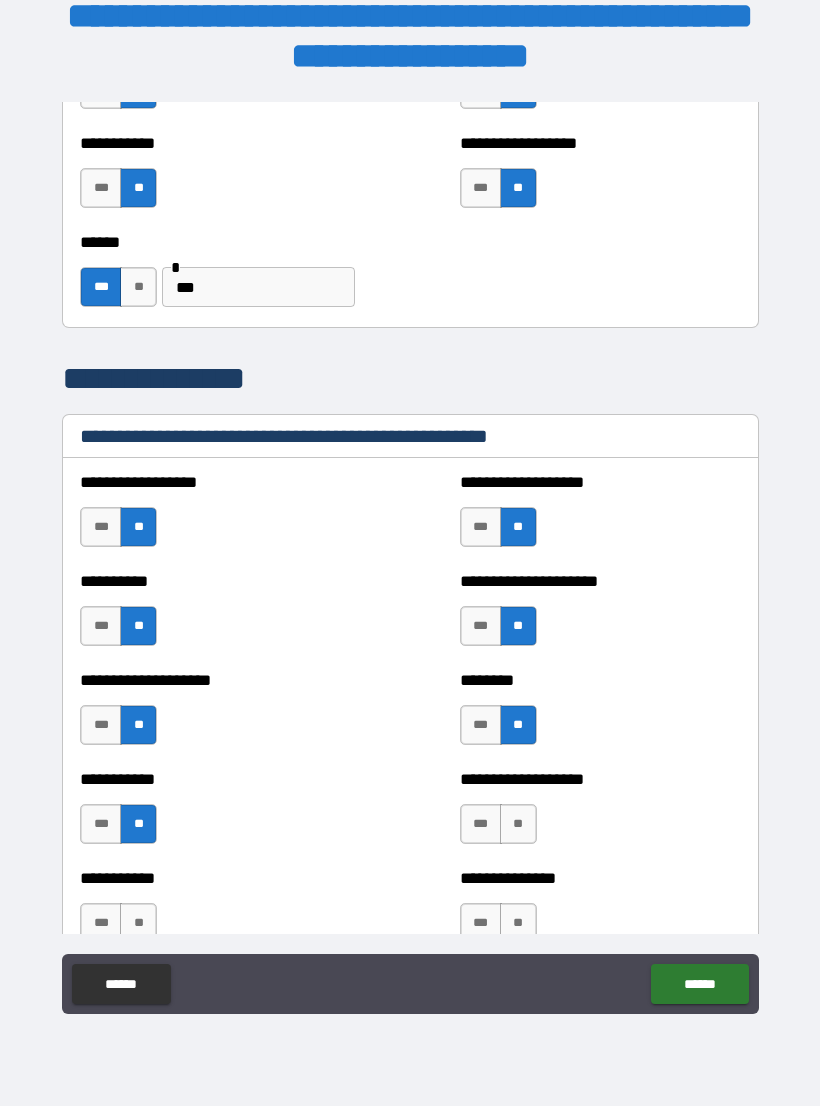 click on "**" at bounding box center (518, 824) 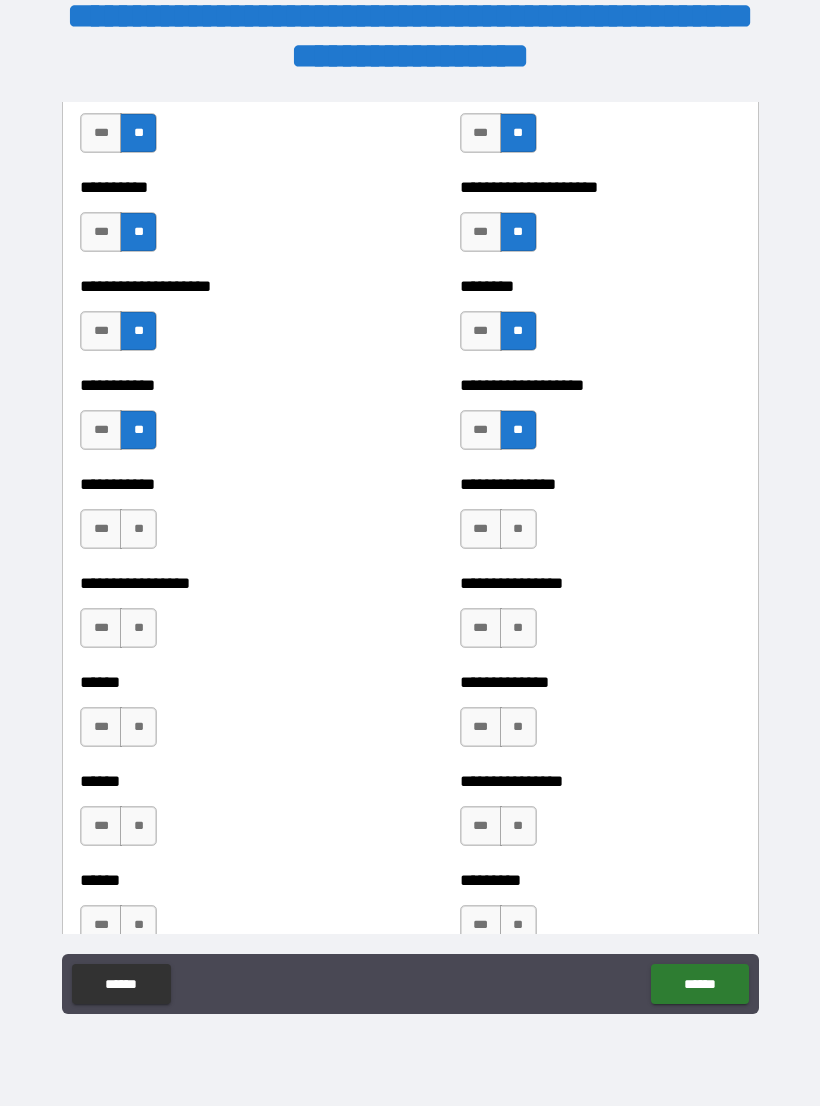 scroll, scrollTop: 2609, scrollLeft: 0, axis: vertical 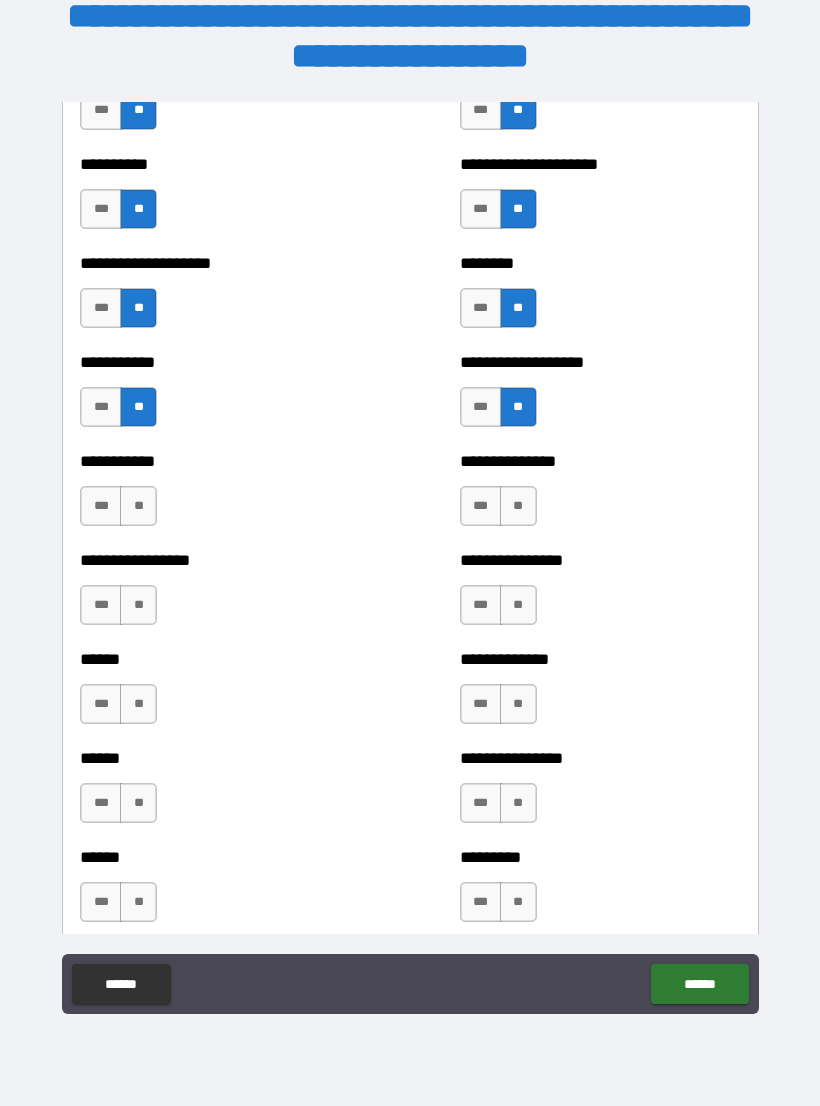 click on "**" at bounding box center (138, 506) 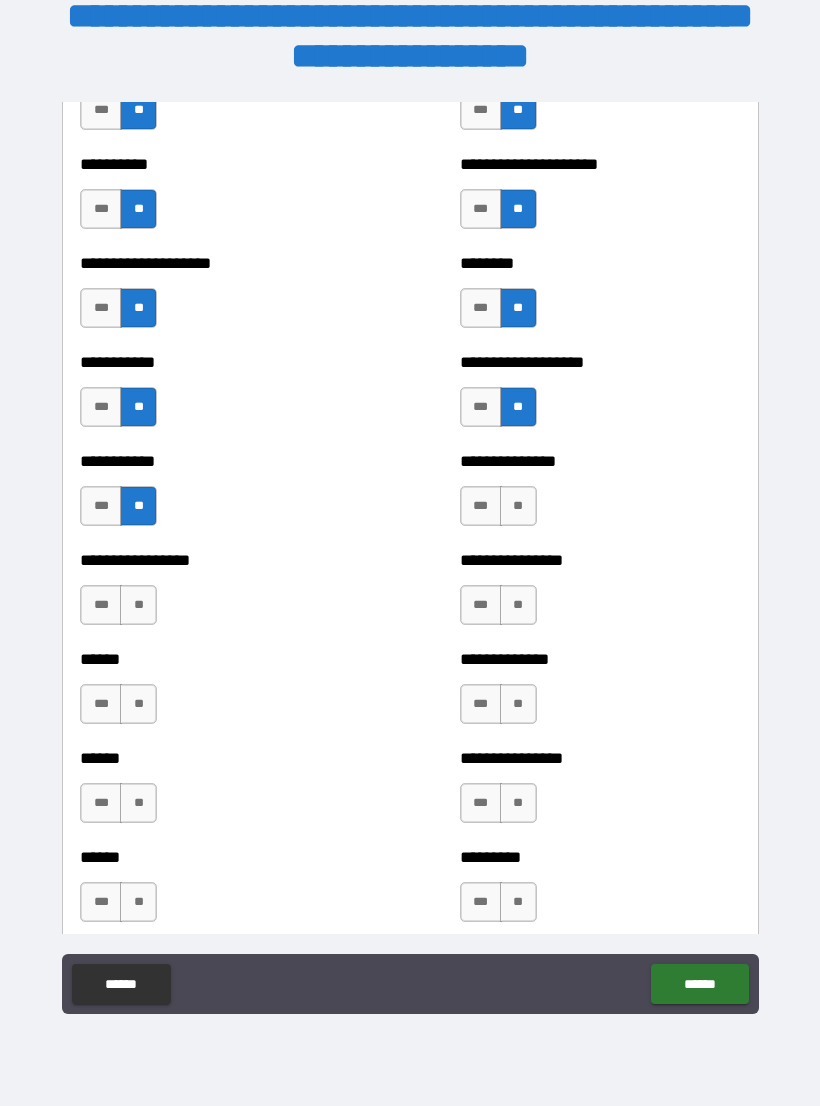 click on "**" at bounding box center [518, 506] 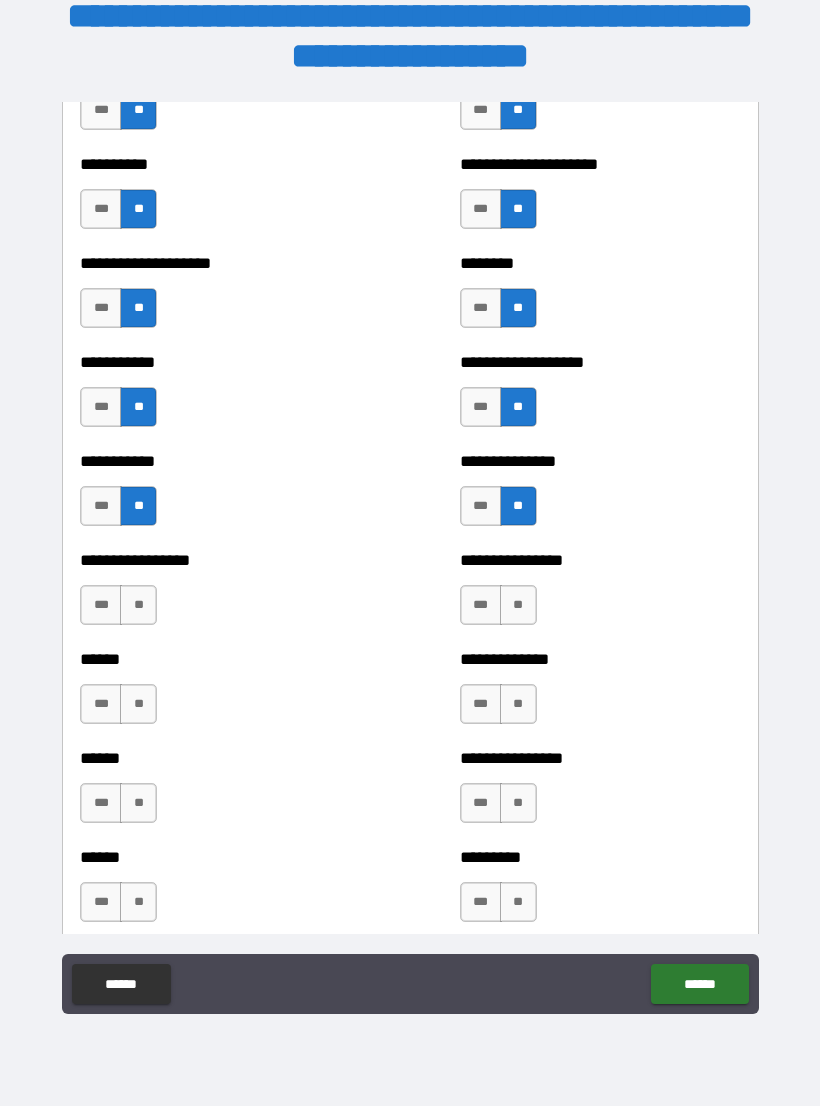 click on "**" at bounding box center (518, 605) 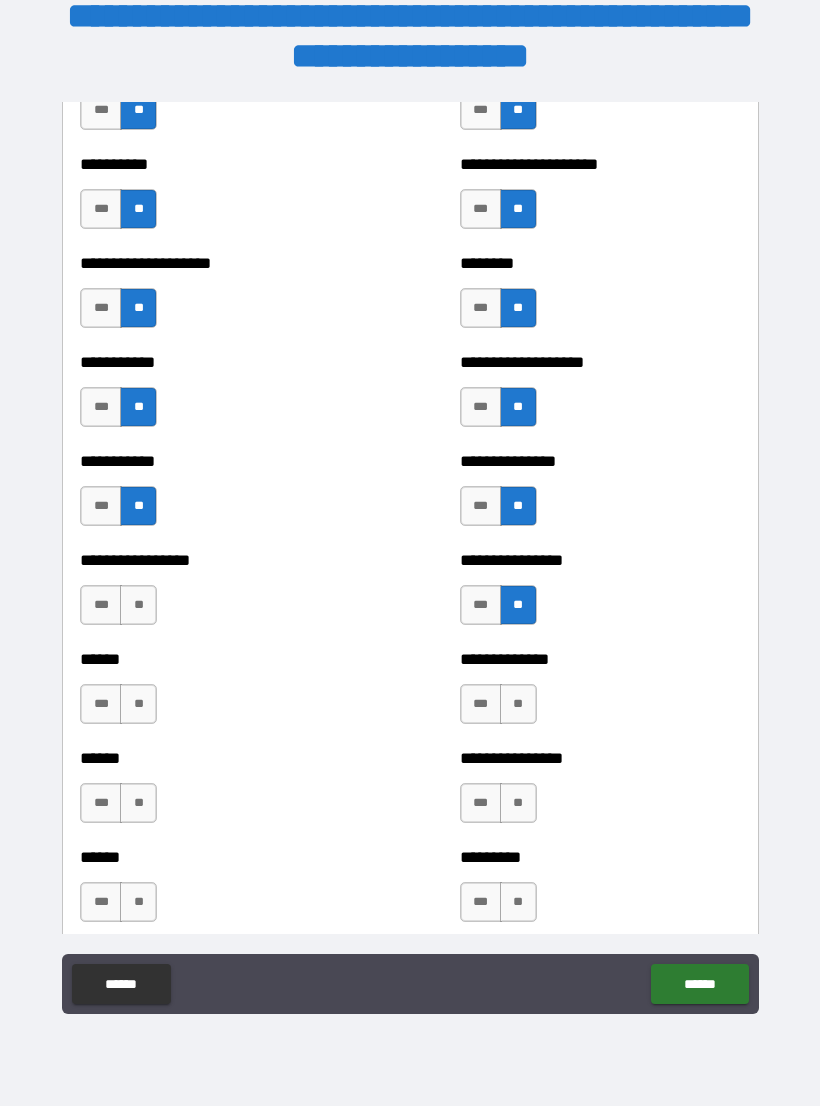 click on "**" at bounding box center [138, 605] 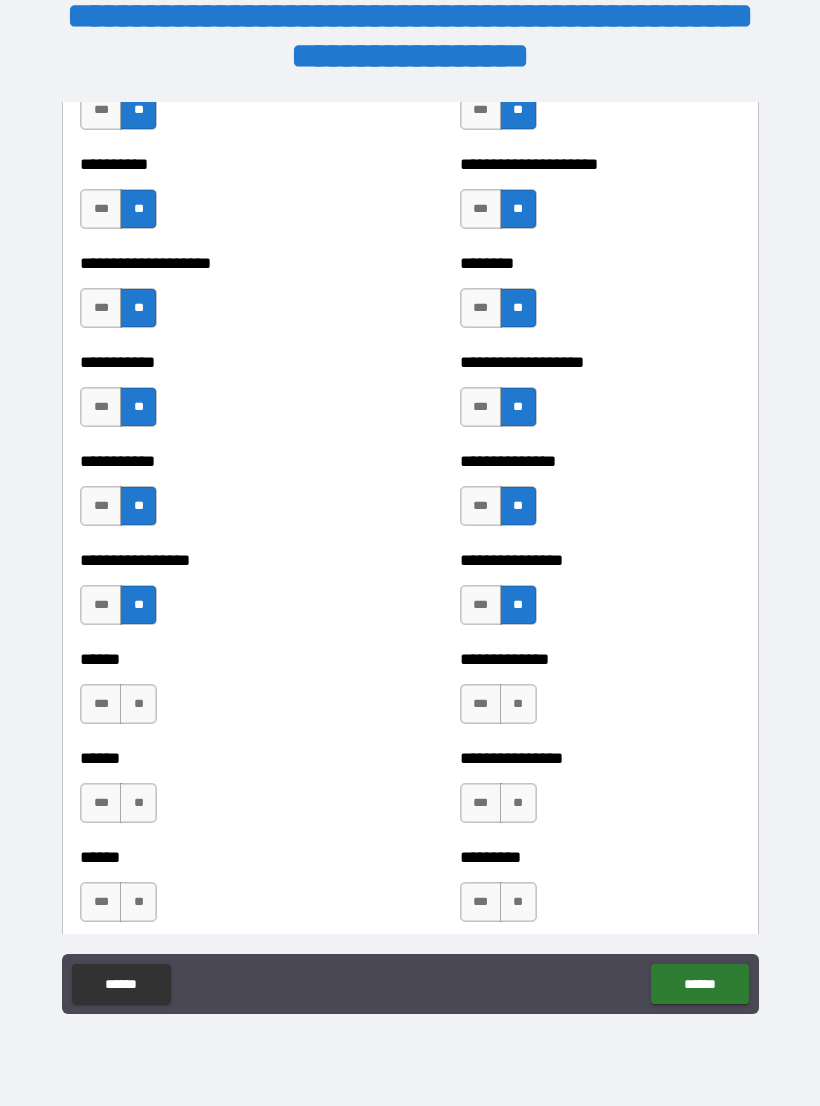 click on "**" at bounding box center [138, 704] 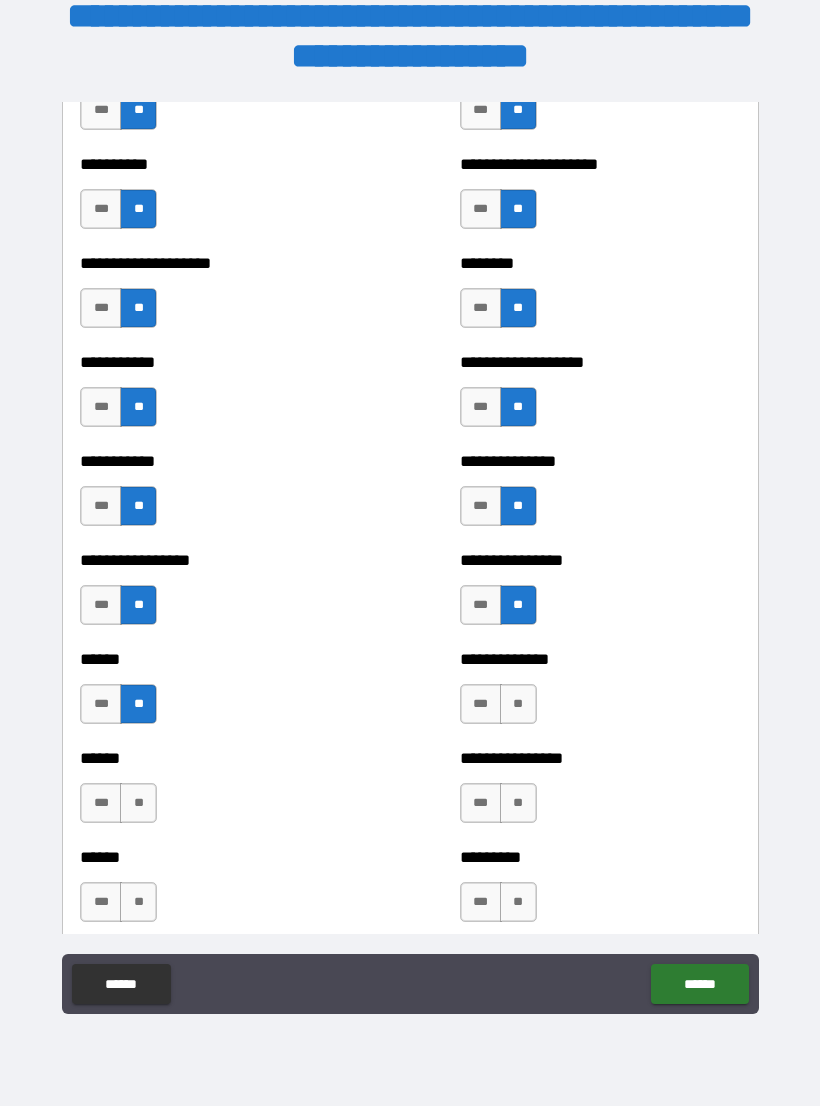 click on "**" at bounding box center (518, 704) 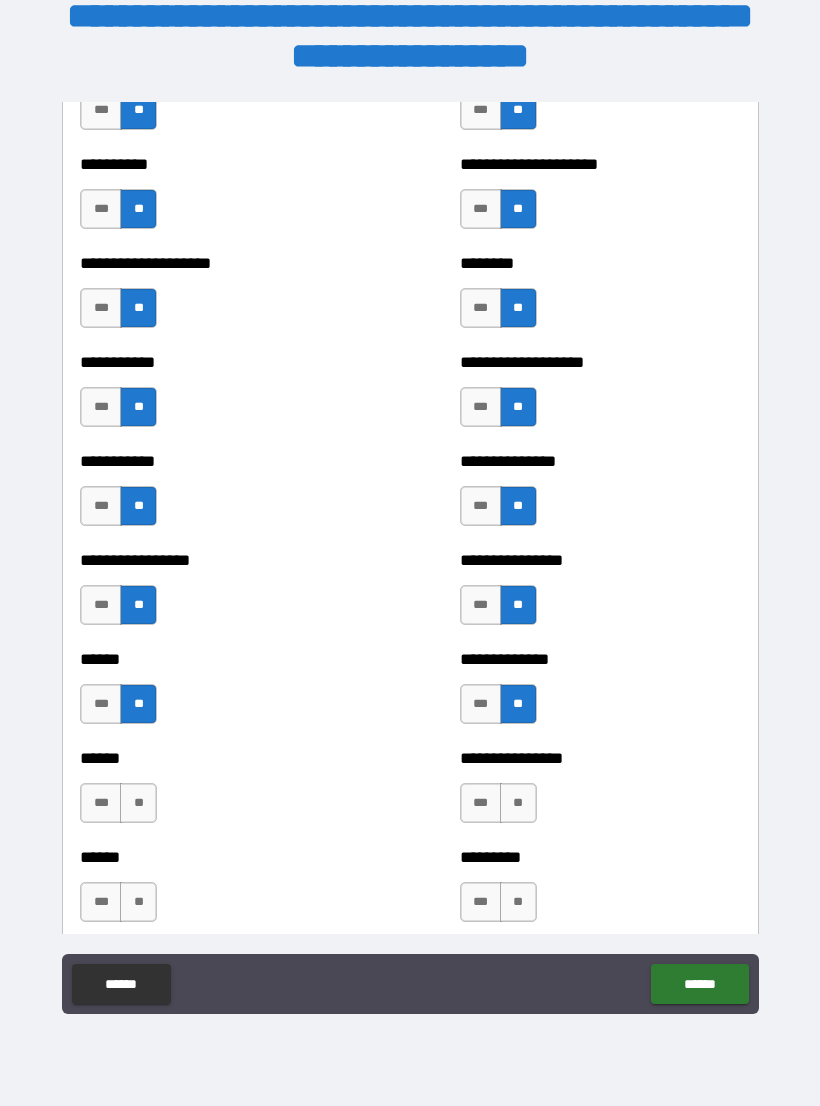 click on "**" at bounding box center [518, 803] 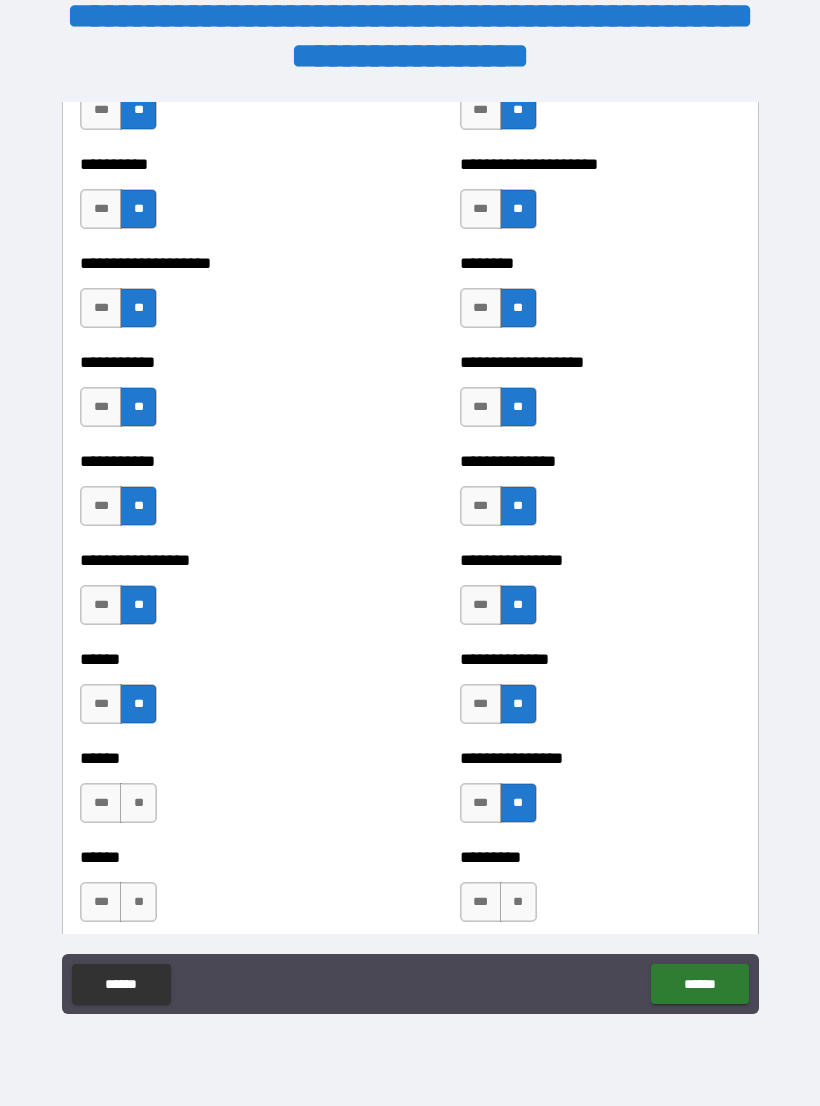 click on "**" at bounding box center (138, 803) 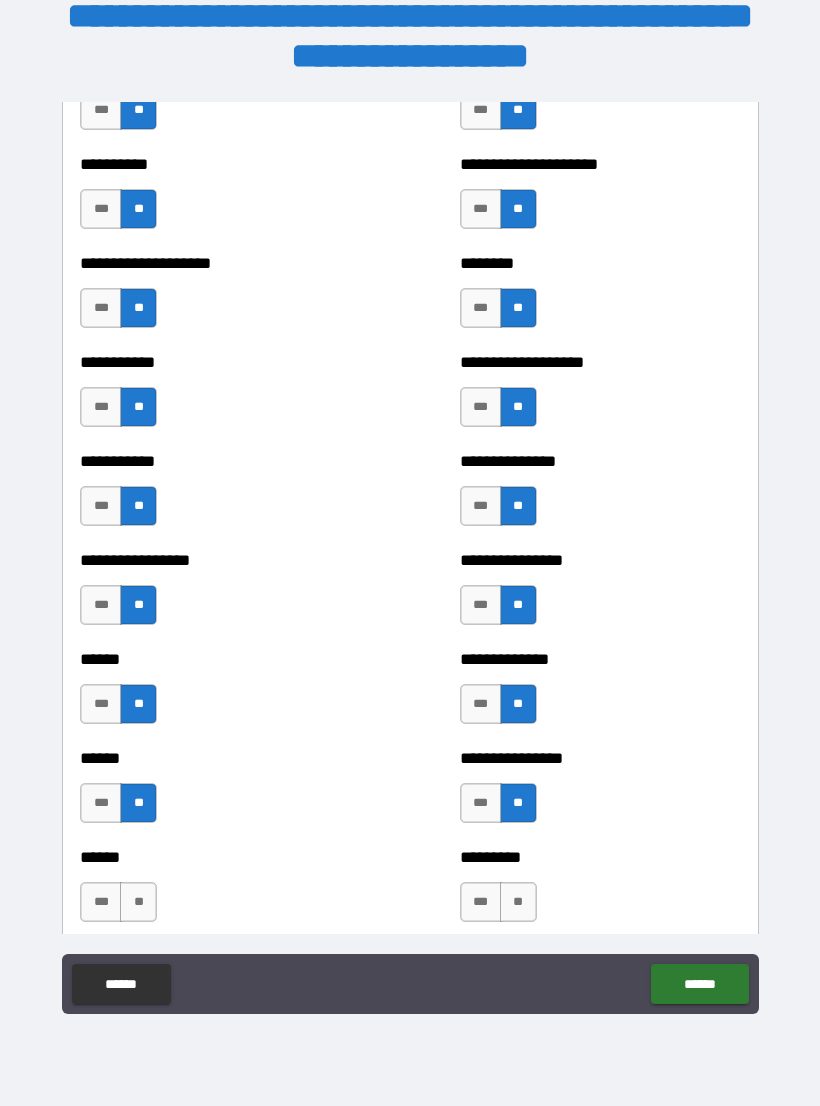 click on "**" at bounding box center (138, 902) 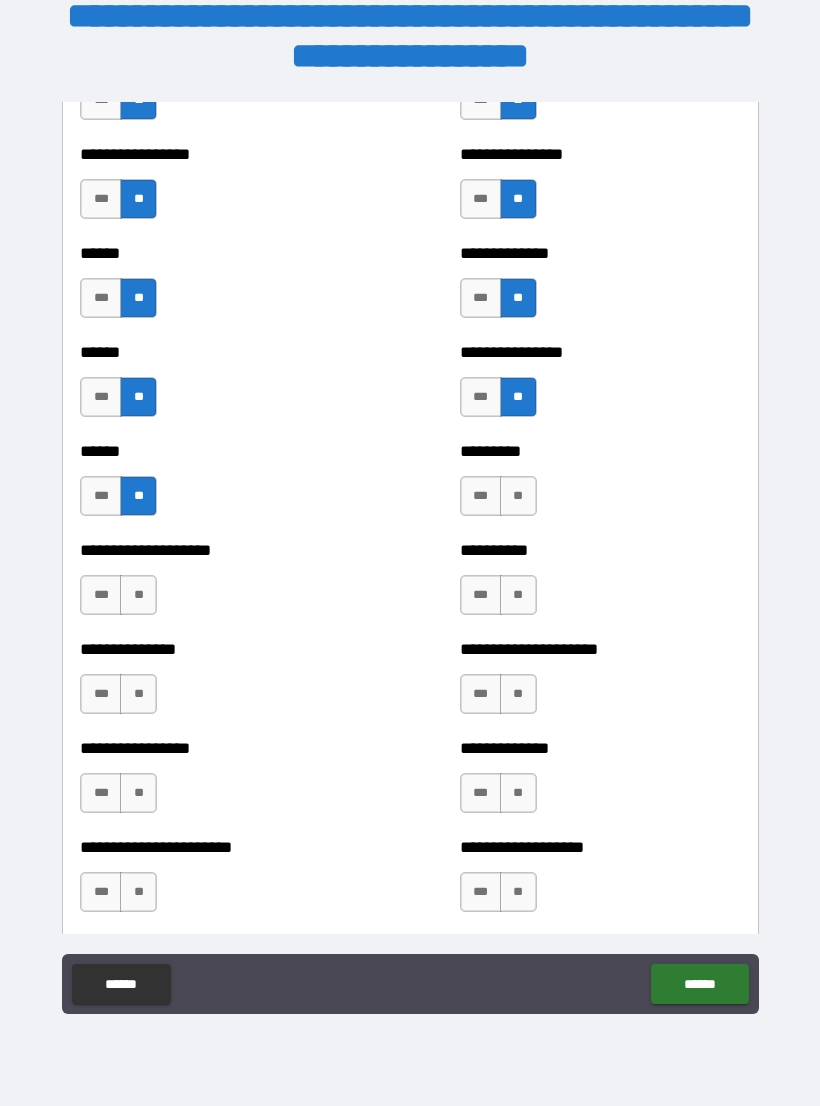 scroll, scrollTop: 3032, scrollLeft: 0, axis: vertical 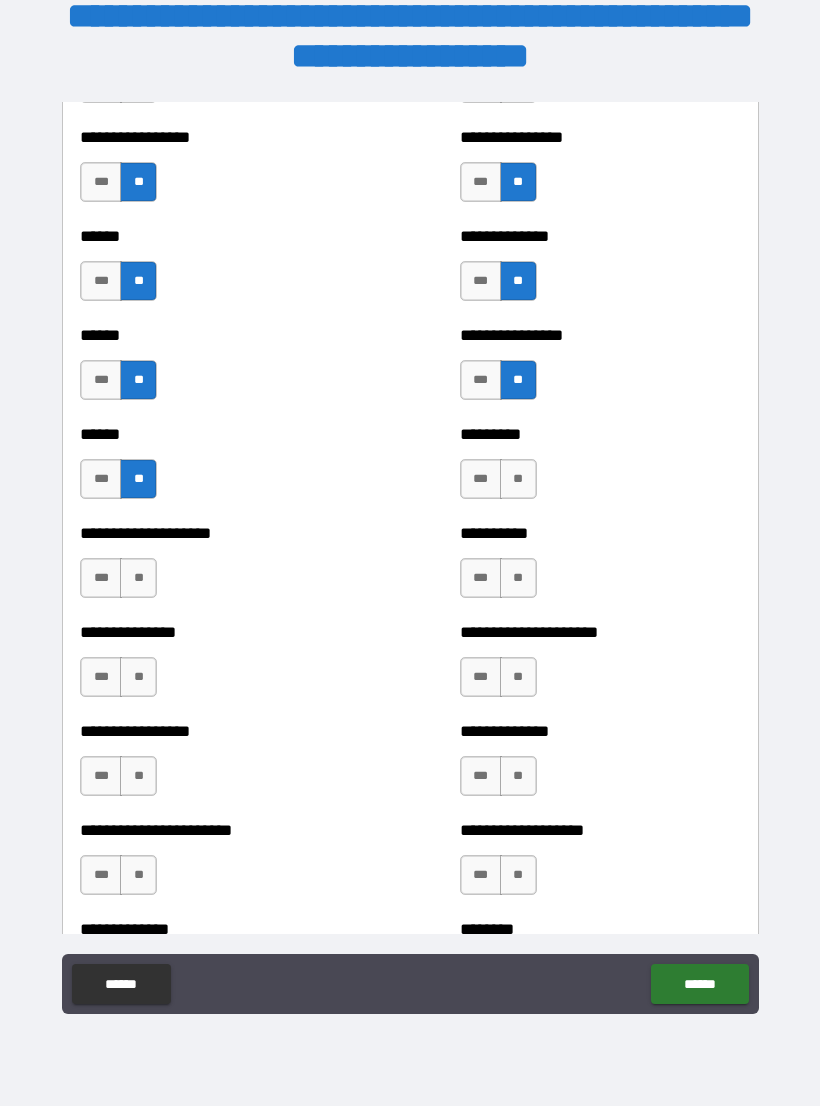click on "**" at bounding box center (518, 479) 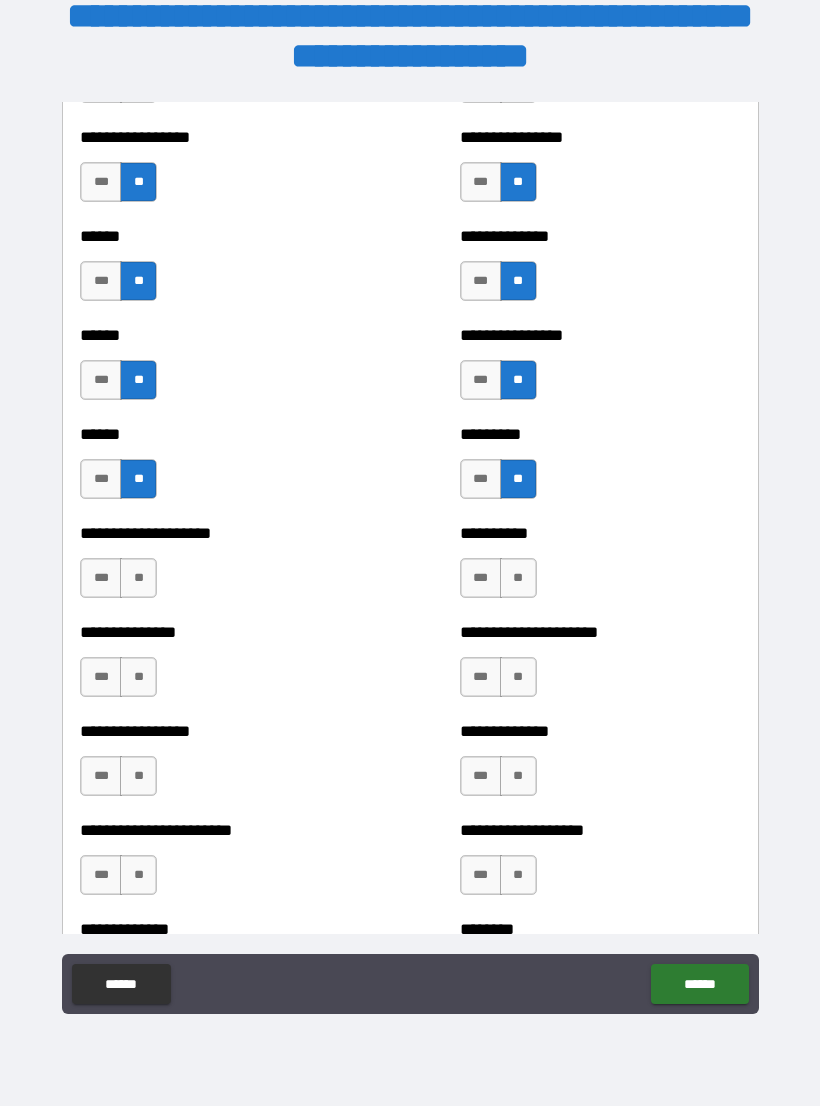 click on "**" at bounding box center [518, 578] 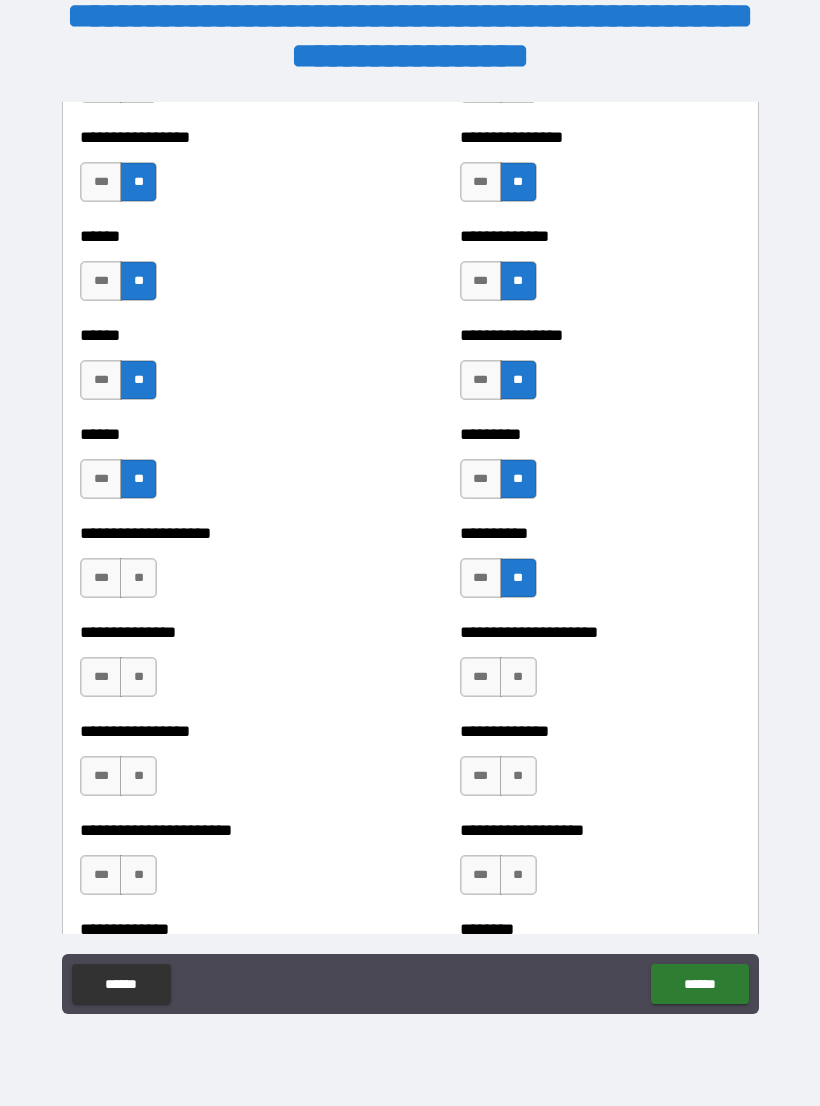 click on "**" at bounding box center [518, 677] 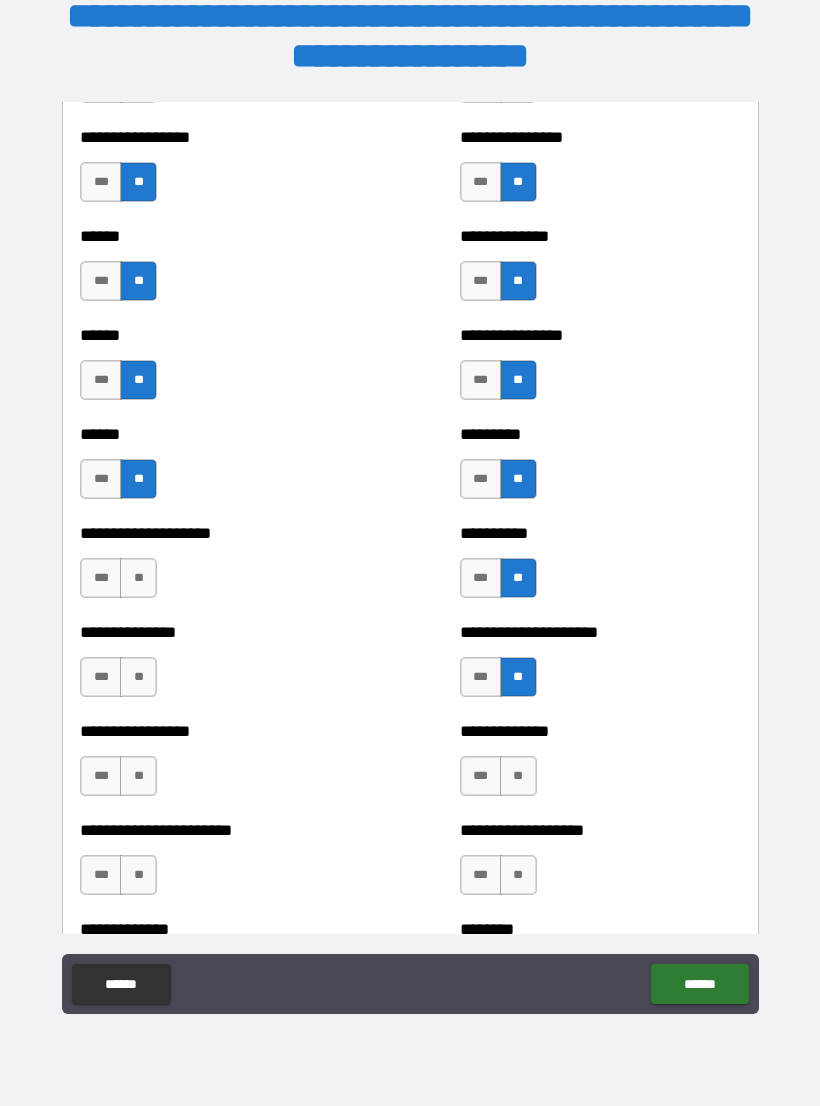 click on "**" at bounding box center [138, 578] 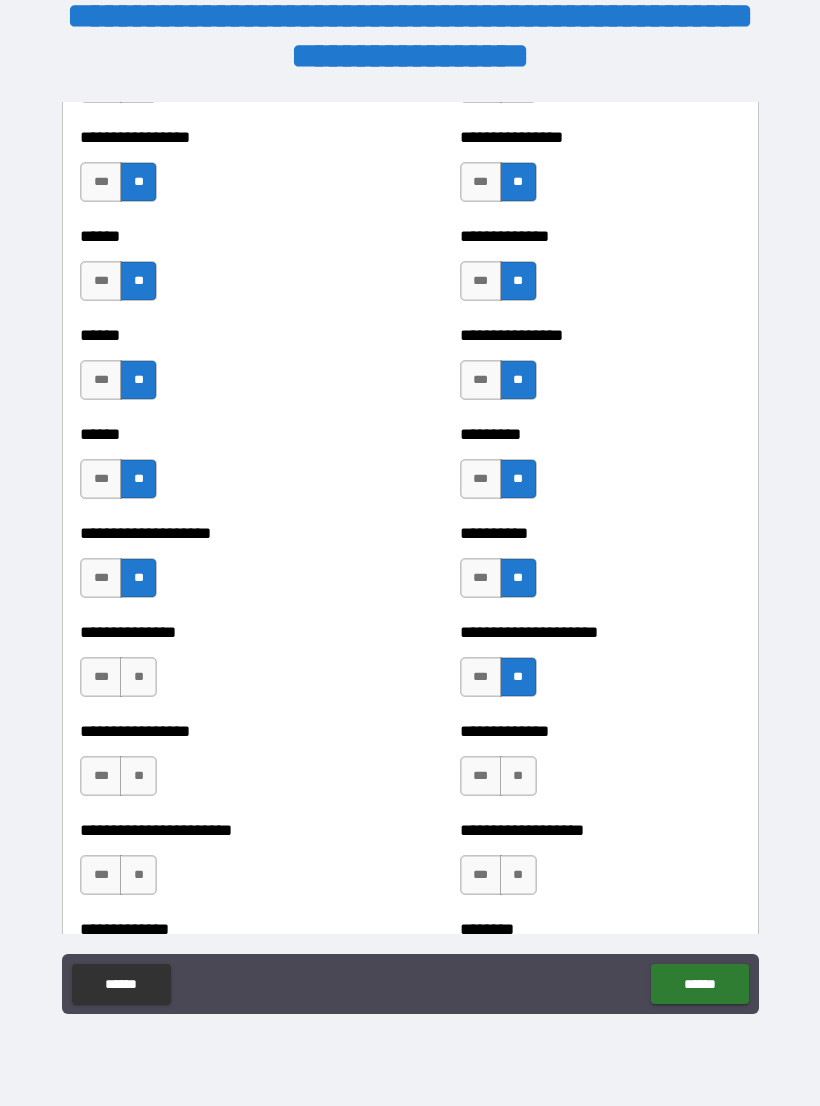 click on "**" at bounding box center (138, 677) 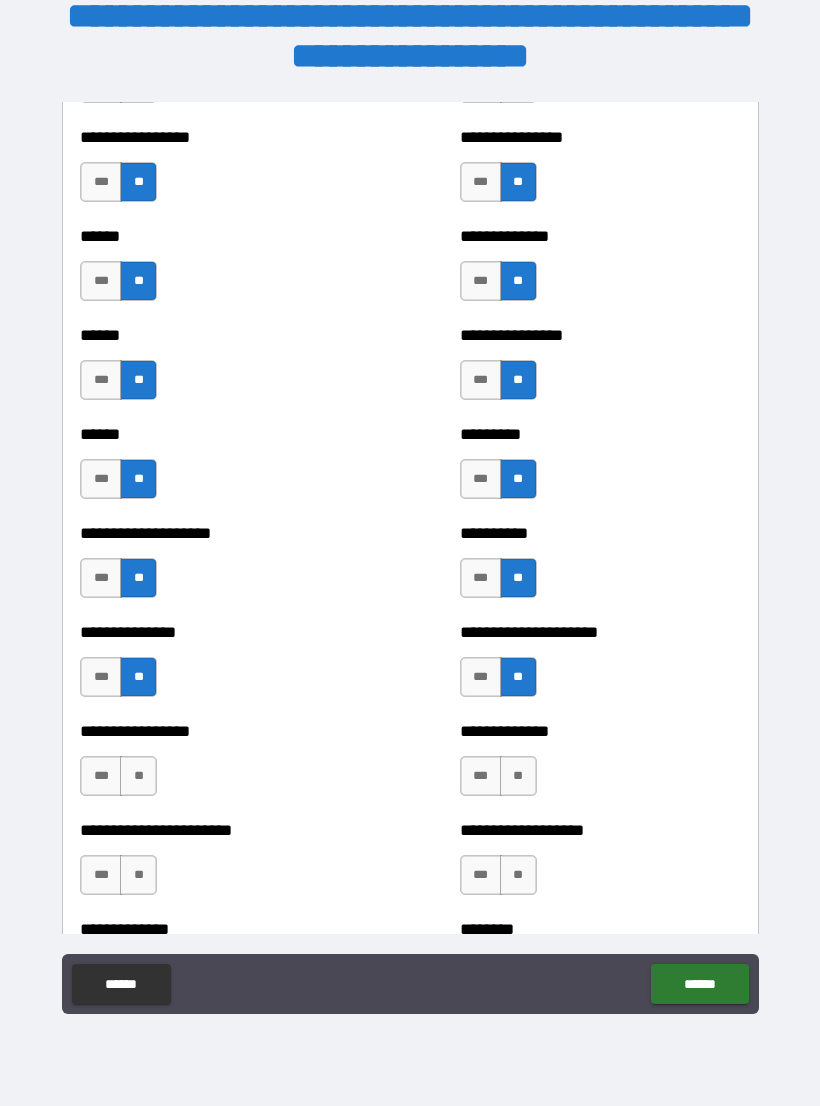 click on "**" at bounding box center (138, 776) 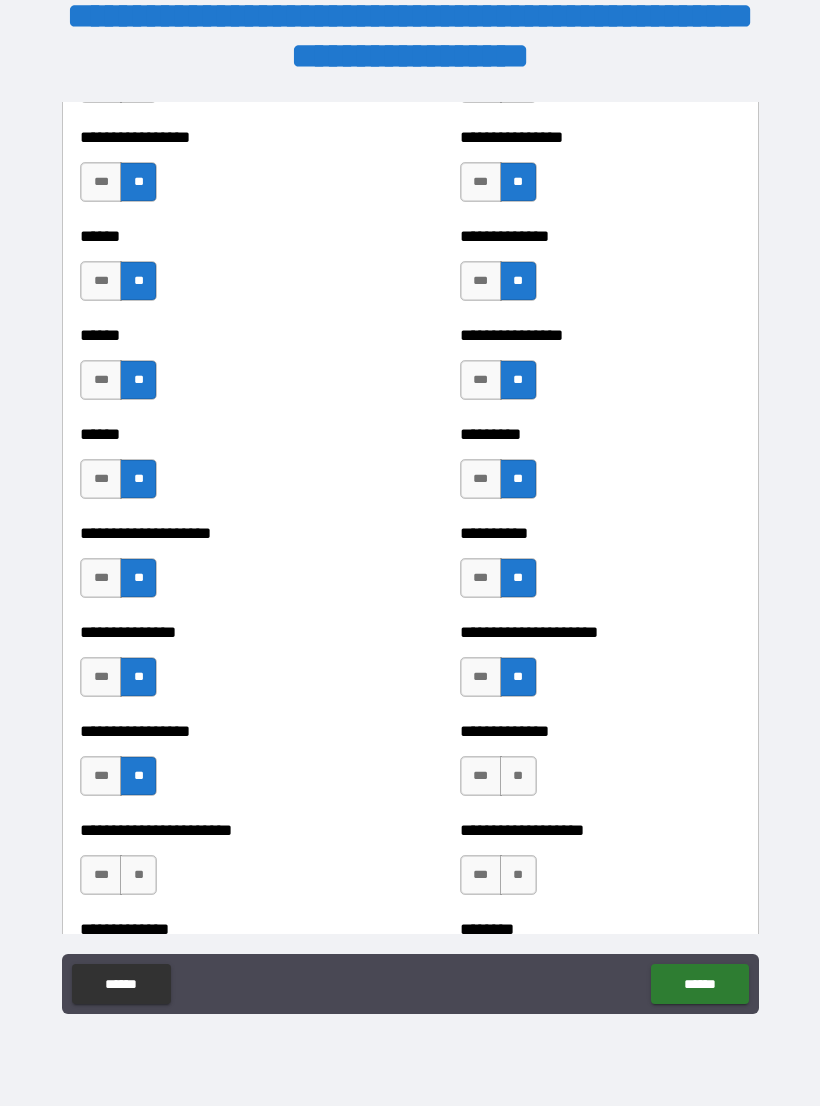 click on "**" at bounding box center [138, 875] 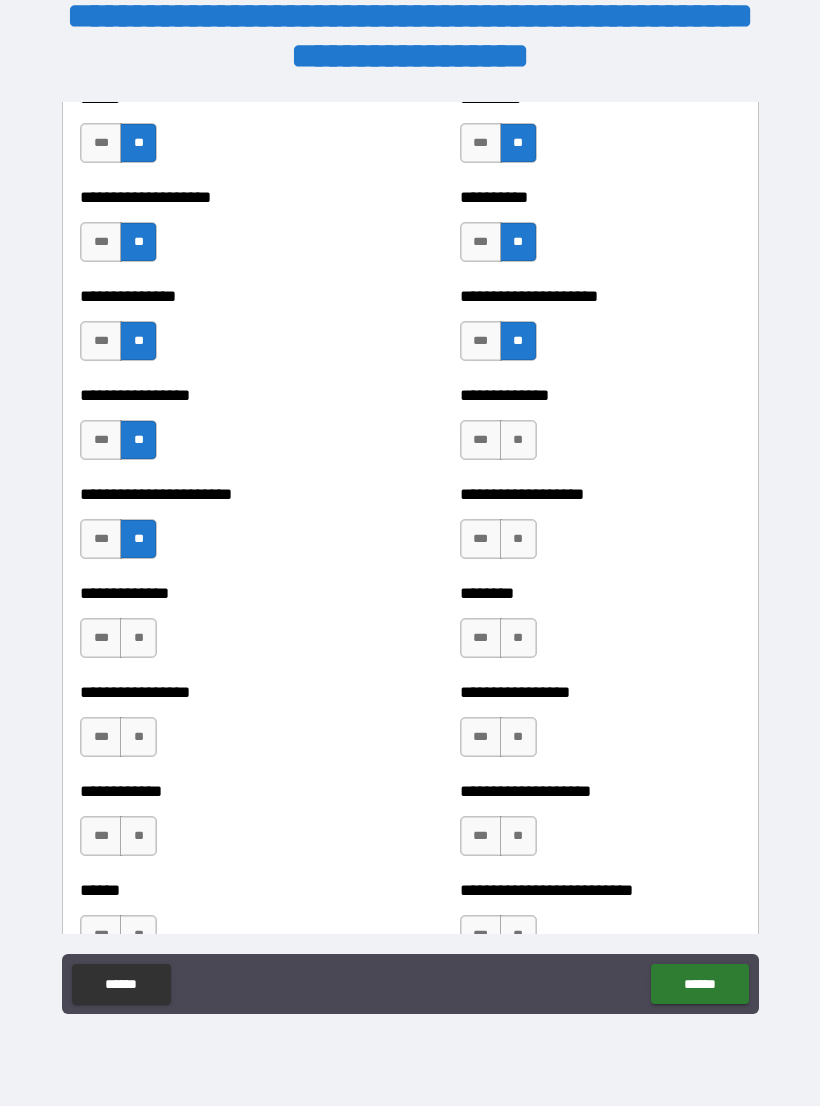 scroll, scrollTop: 3369, scrollLeft: 0, axis: vertical 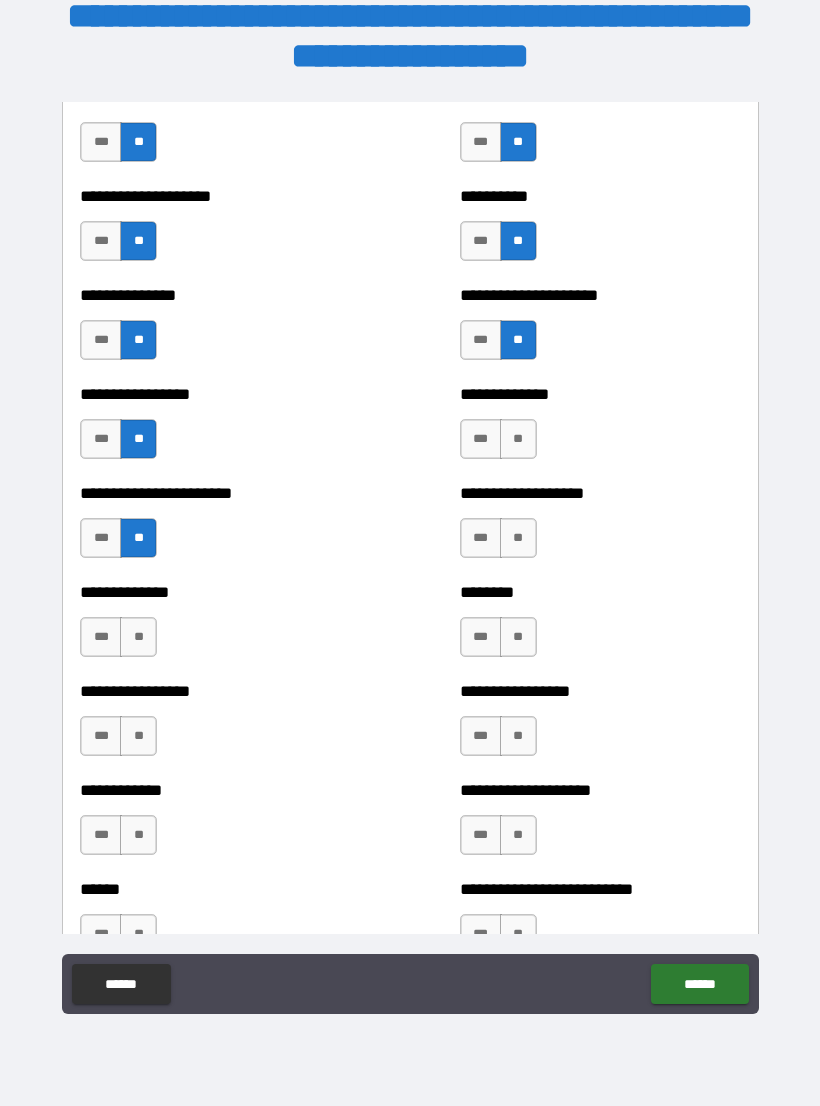 click on "**" at bounding box center [518, 439] 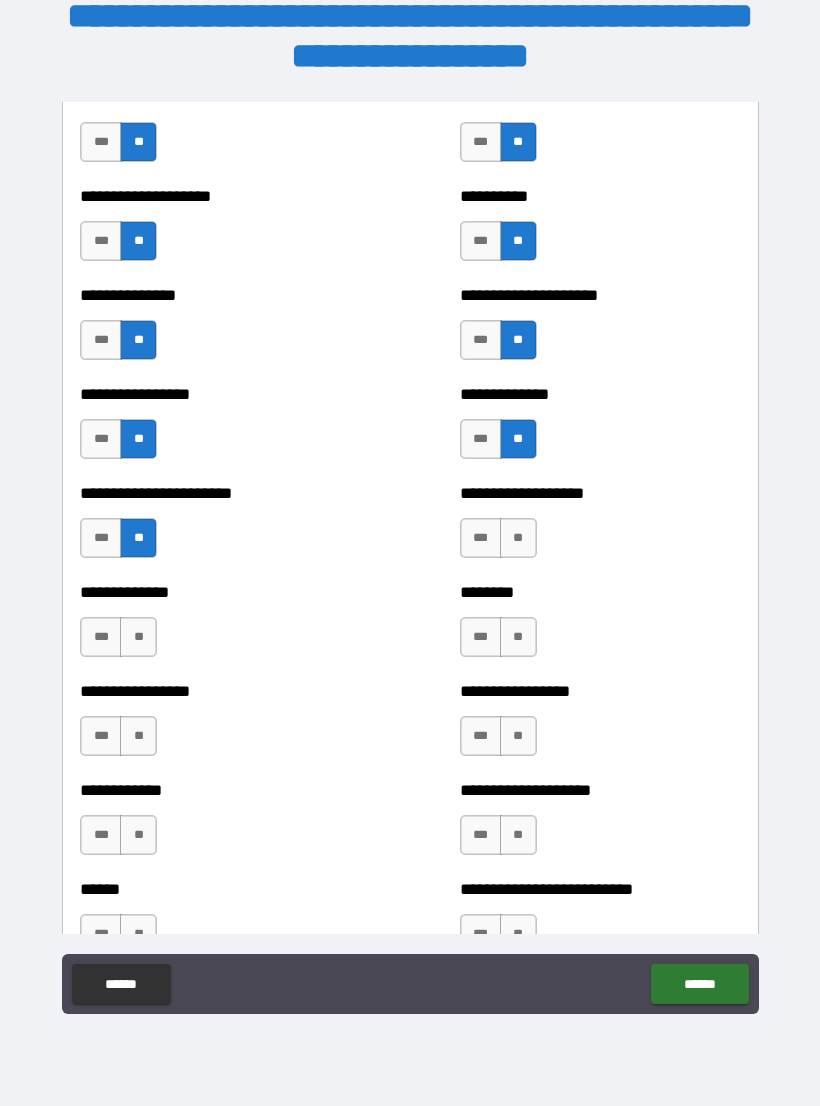 click on "**" at bounding box center [518, 538] 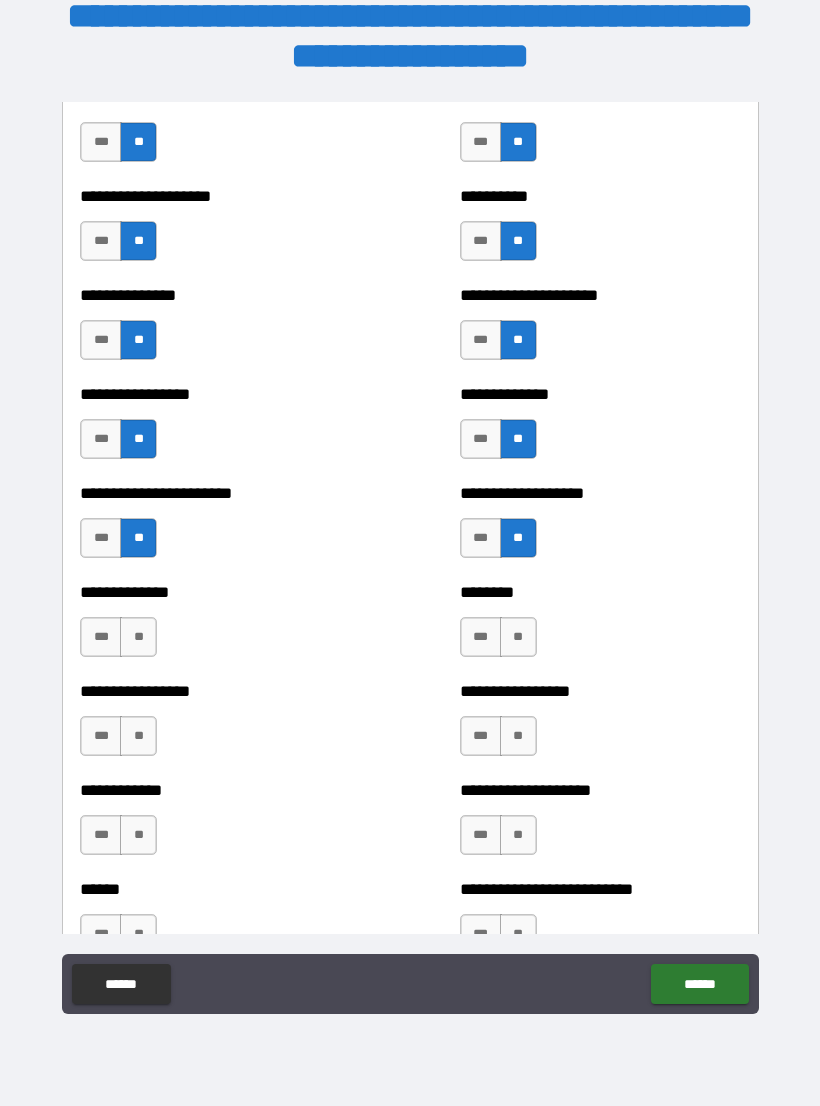 click on "**" at bounding box center [518, 637] 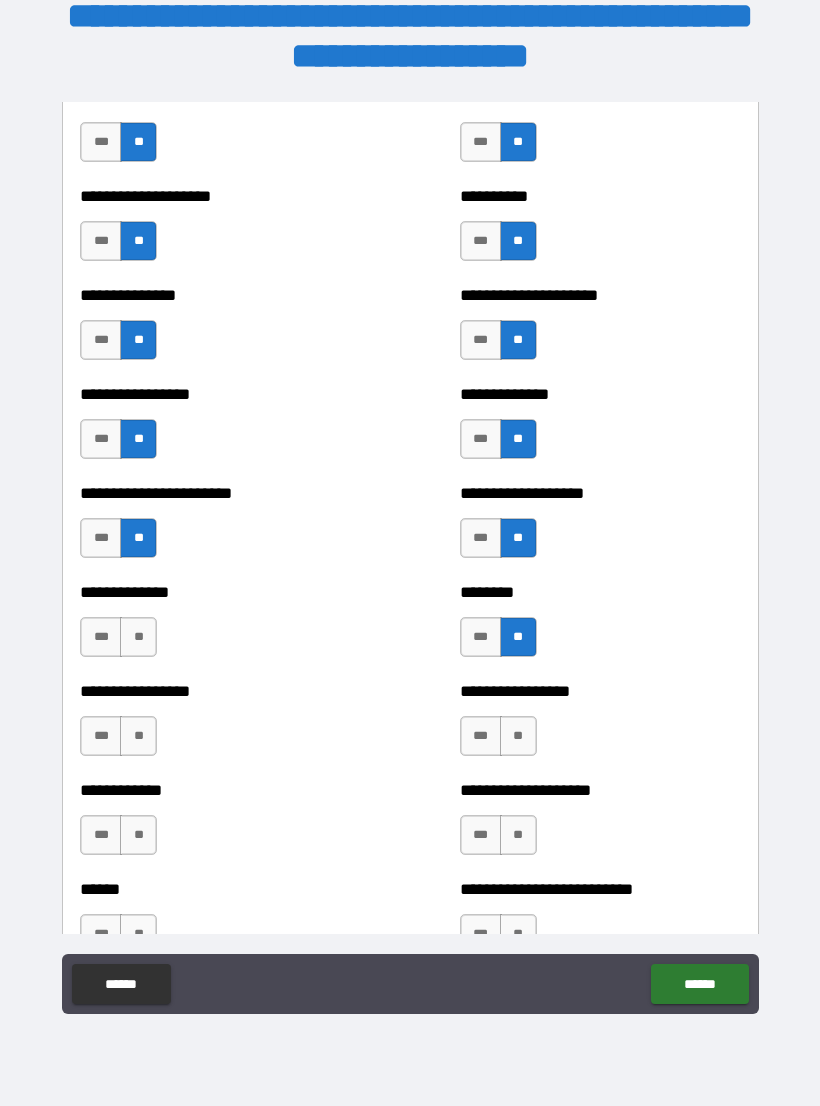 click on "**" at bounding box center (518, 736) 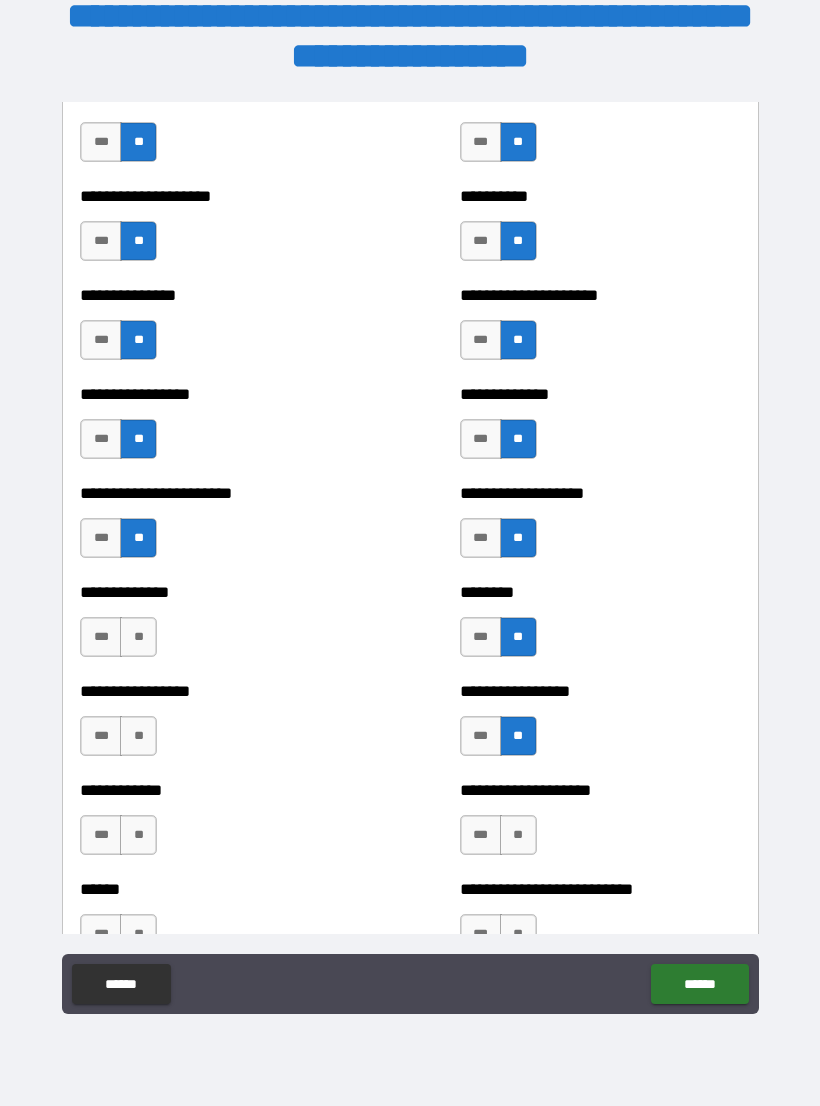 click on "**" at bounding box center (518, 835) 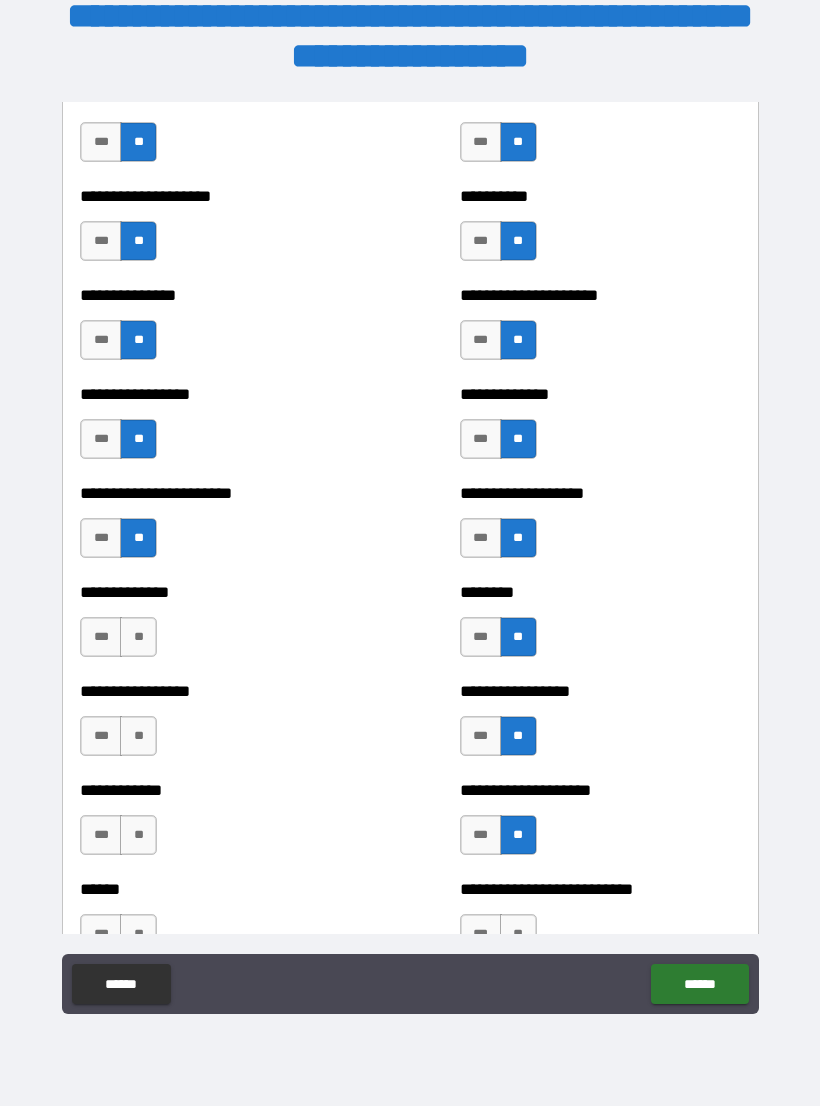 click on "**" at bounding box center [138, 637] 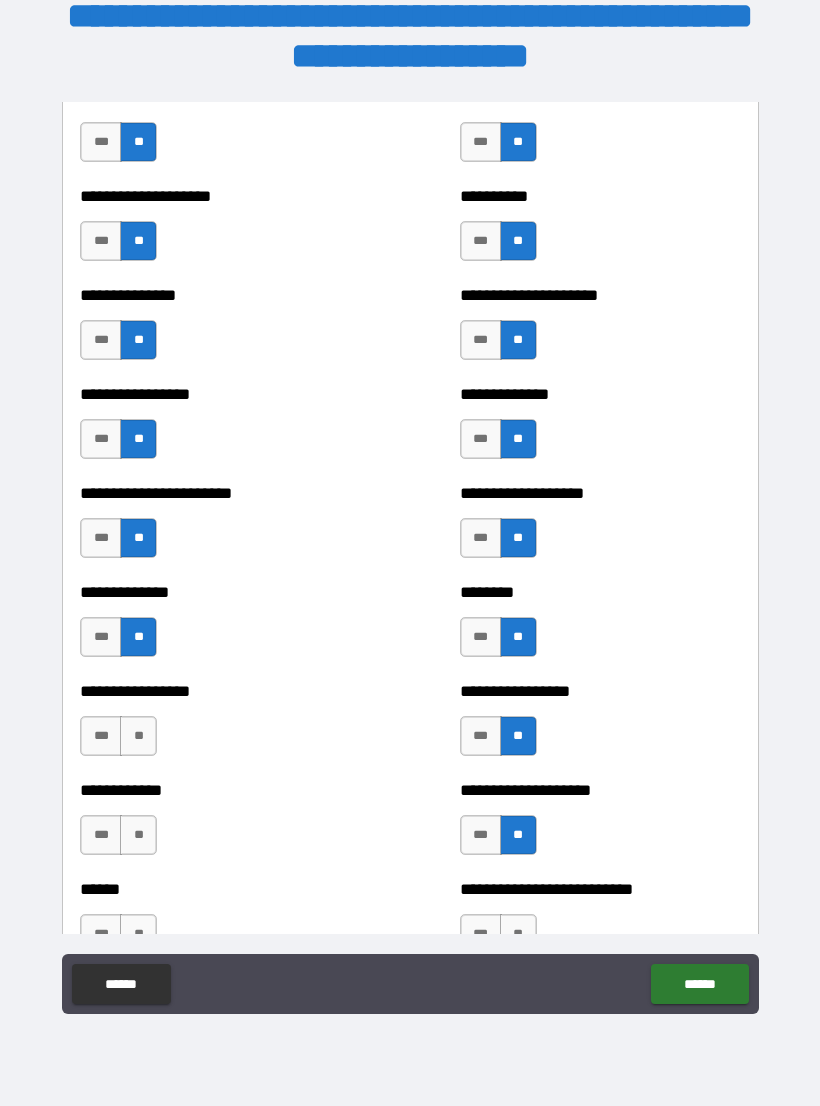 click on "**" at bounding box center [138, 736] 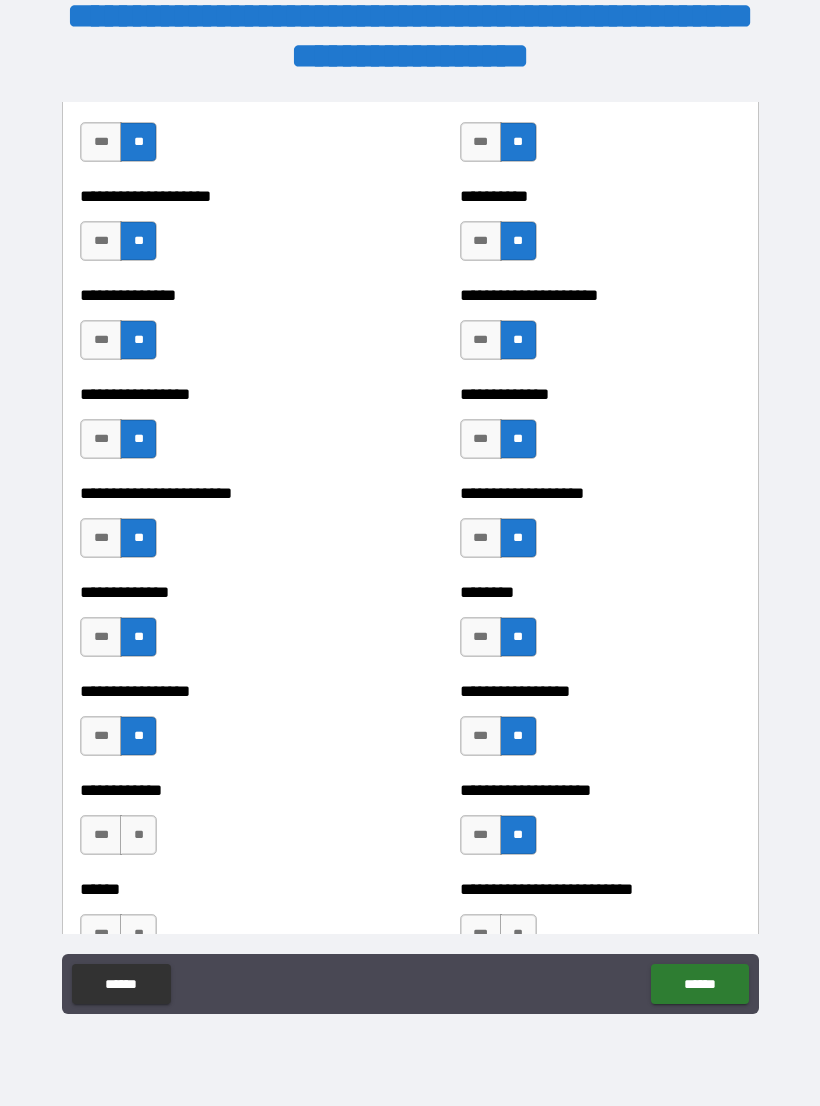 click on "**" at bounding box center [138, 835] 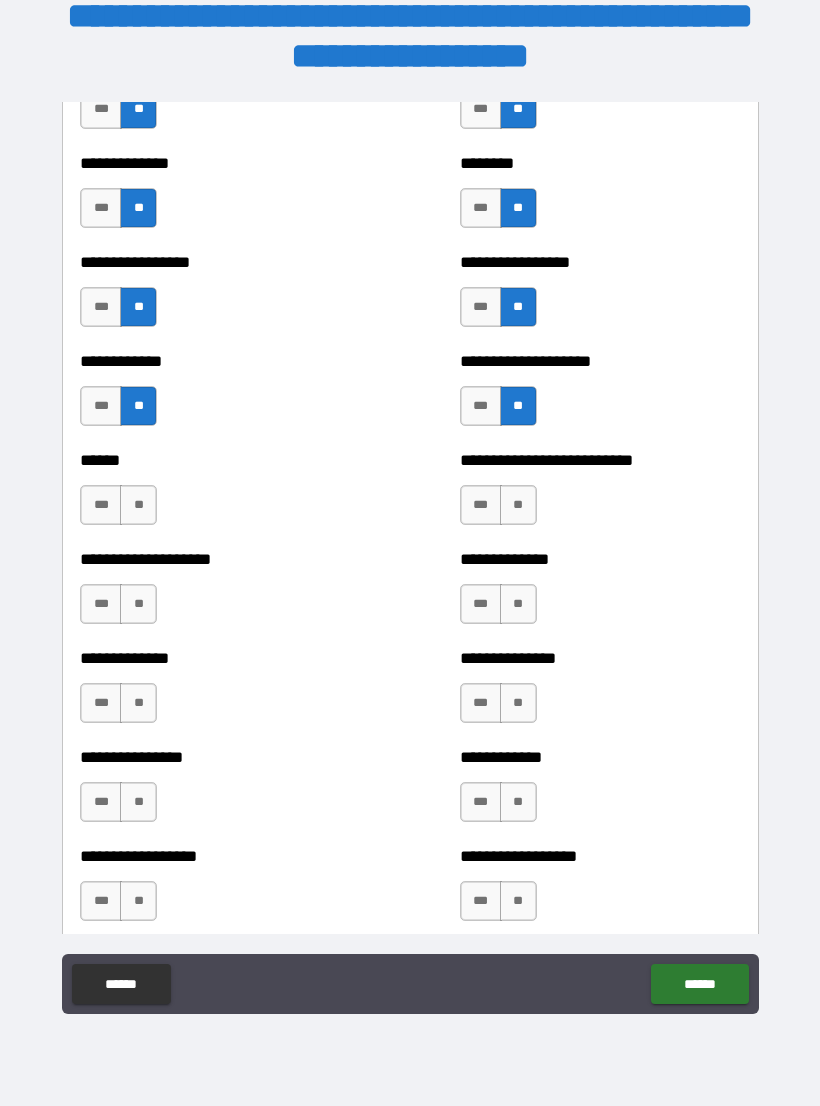 scroll, scrollTop: 3802, scrollLeft: 0, axis: vertical 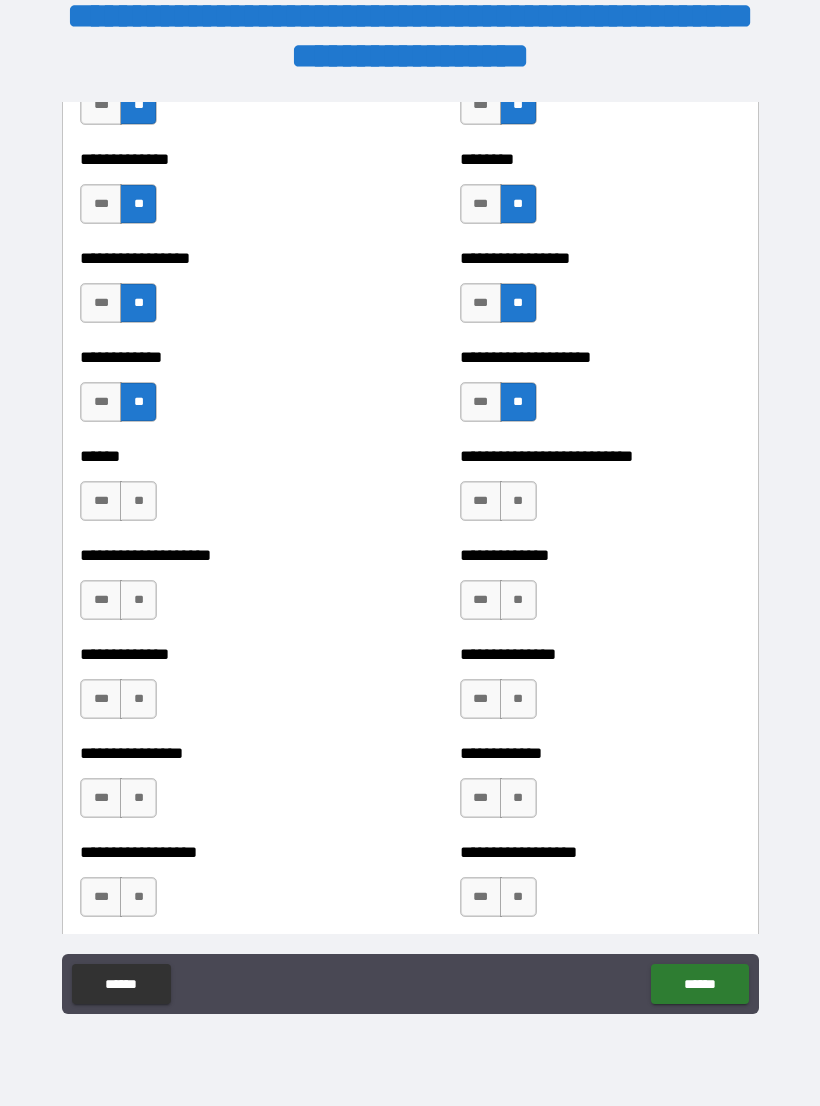 click on "**" at bounding box center (138, 501) 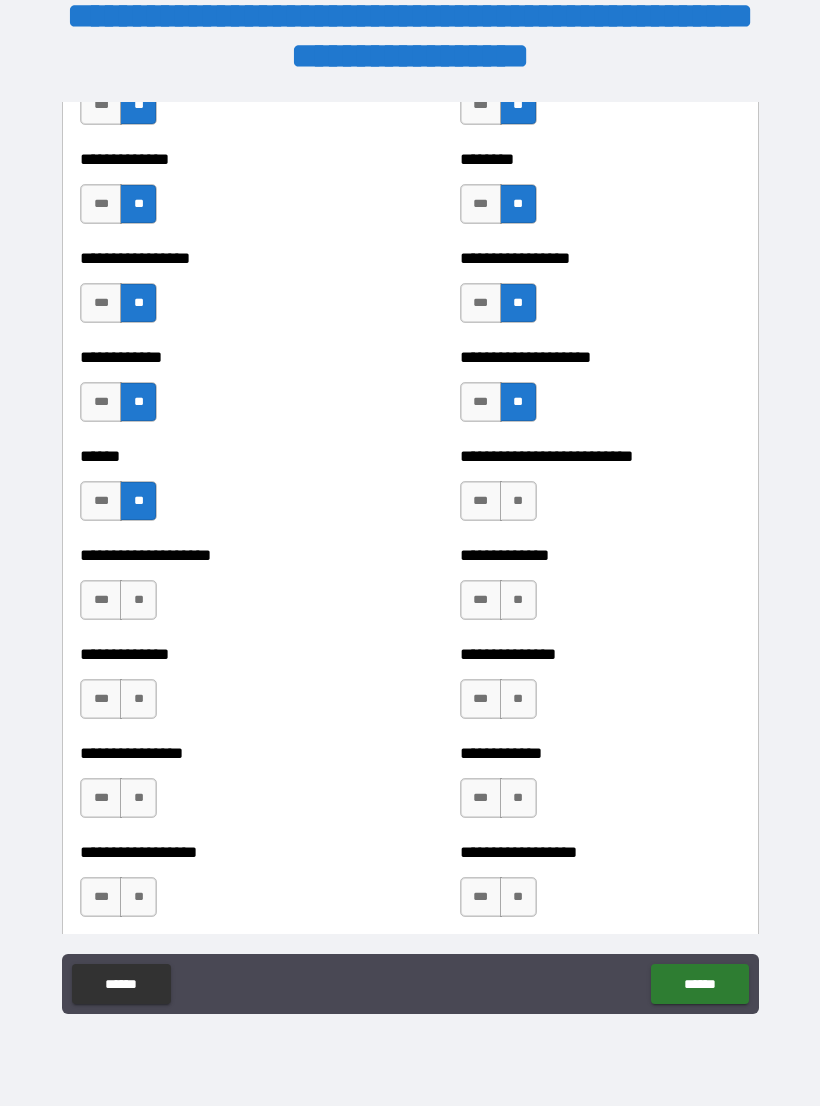 click on "**" at bounding box center (138, 600) 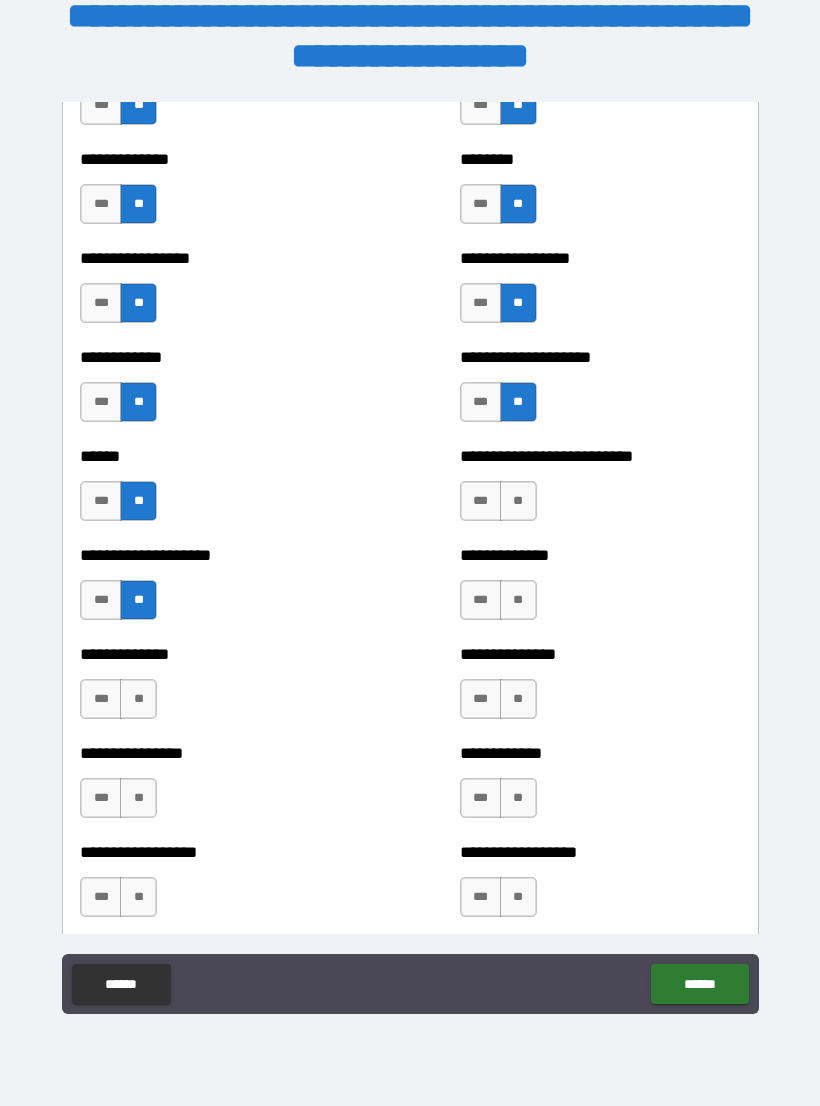 click on "**" at bounding box center (138, 699) 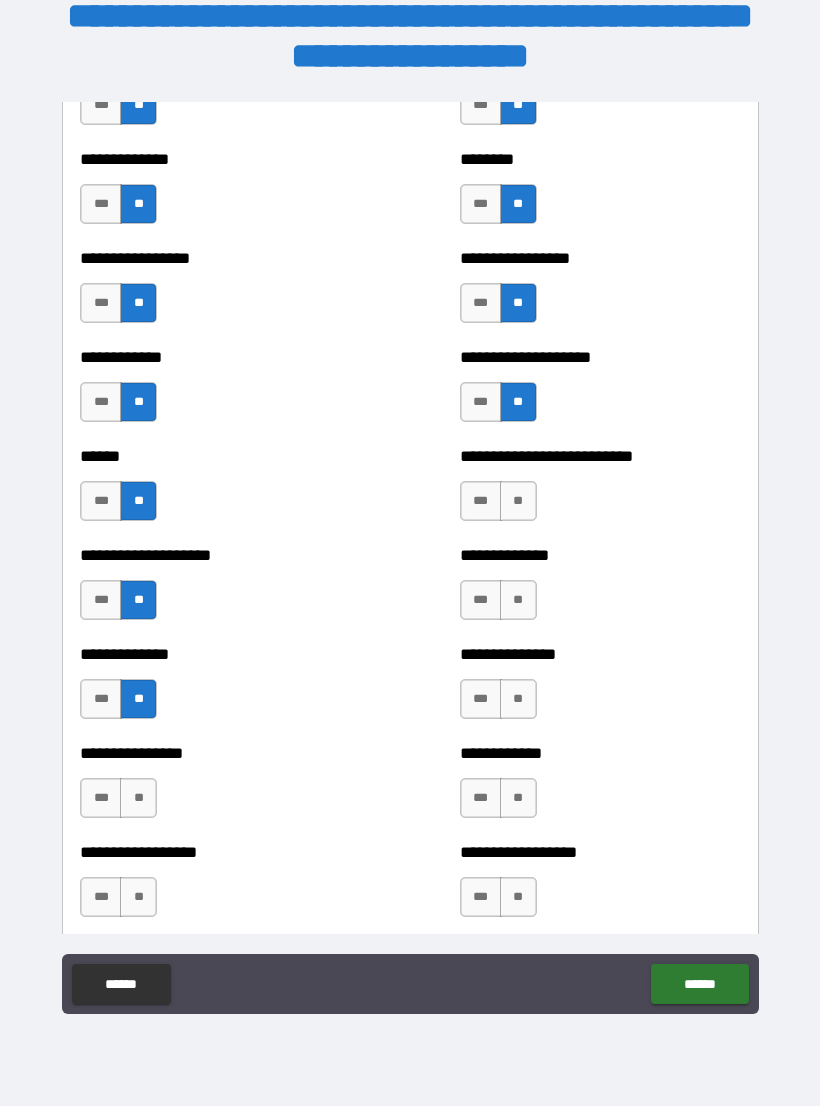 click on "**" at bounding box center (138, 798) 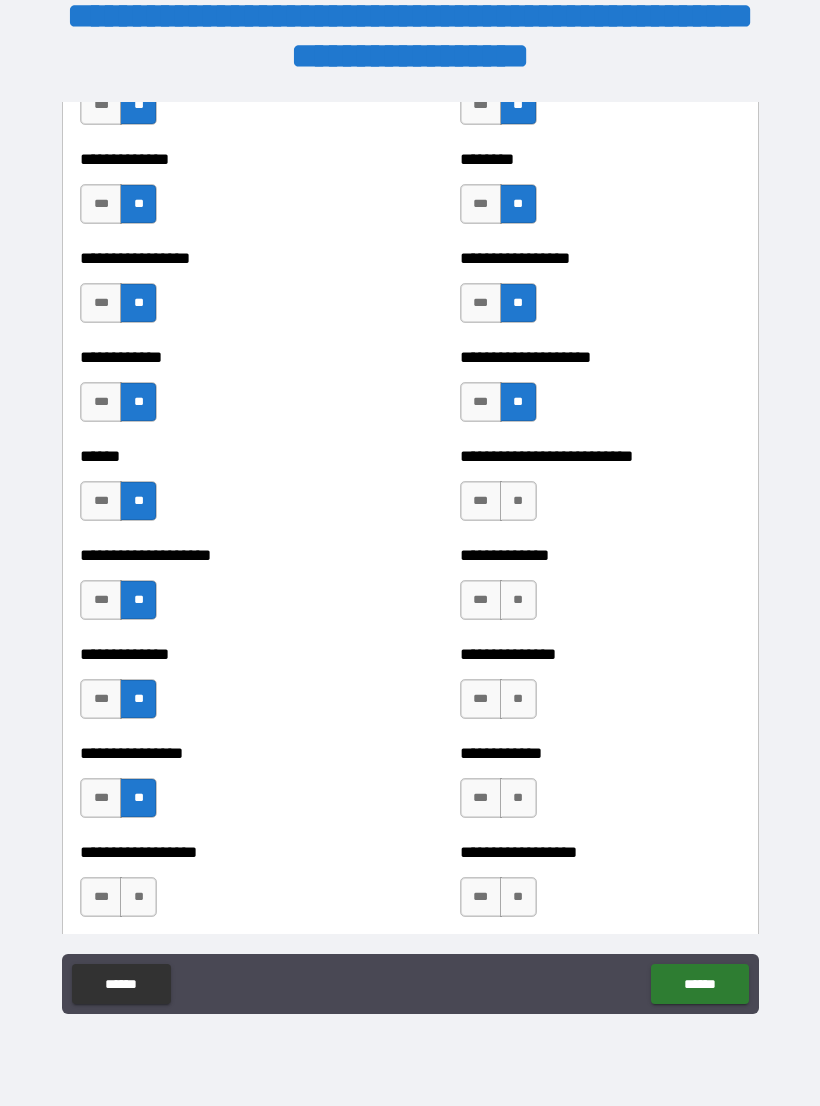 click on "**" at bounding box center [518, 501] 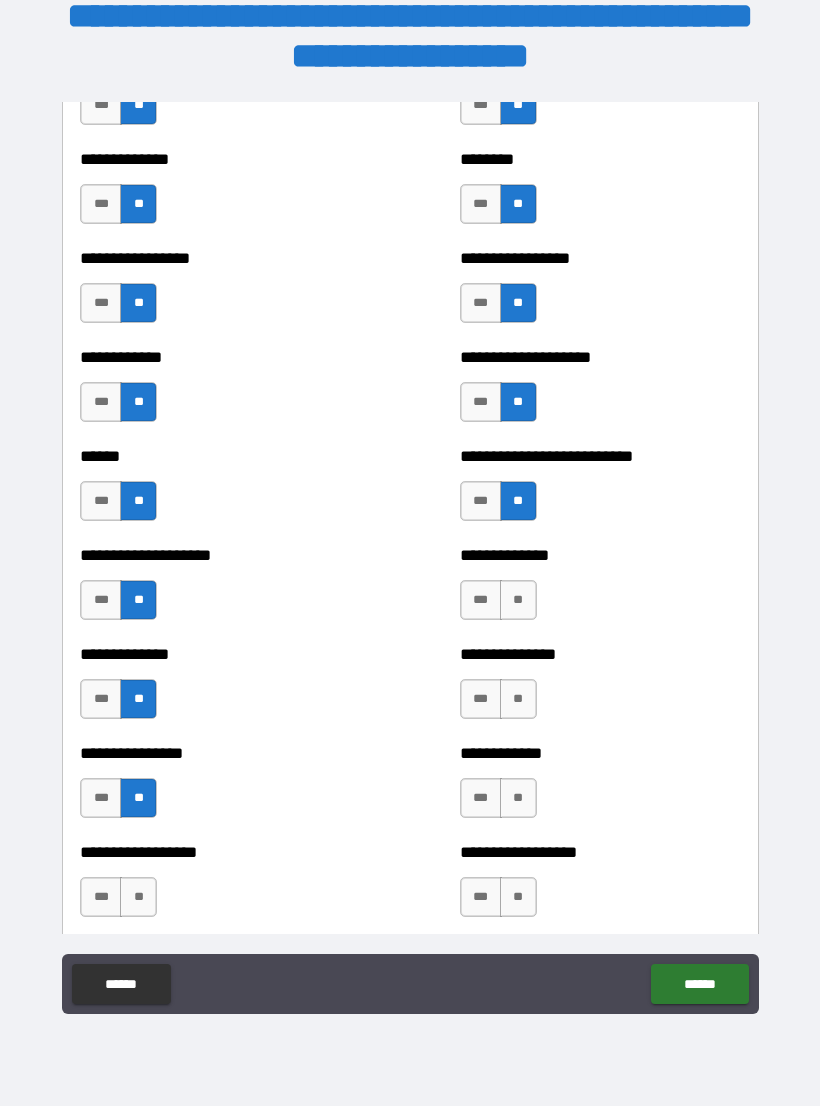 click on "**" at bounding box center (518, 600) 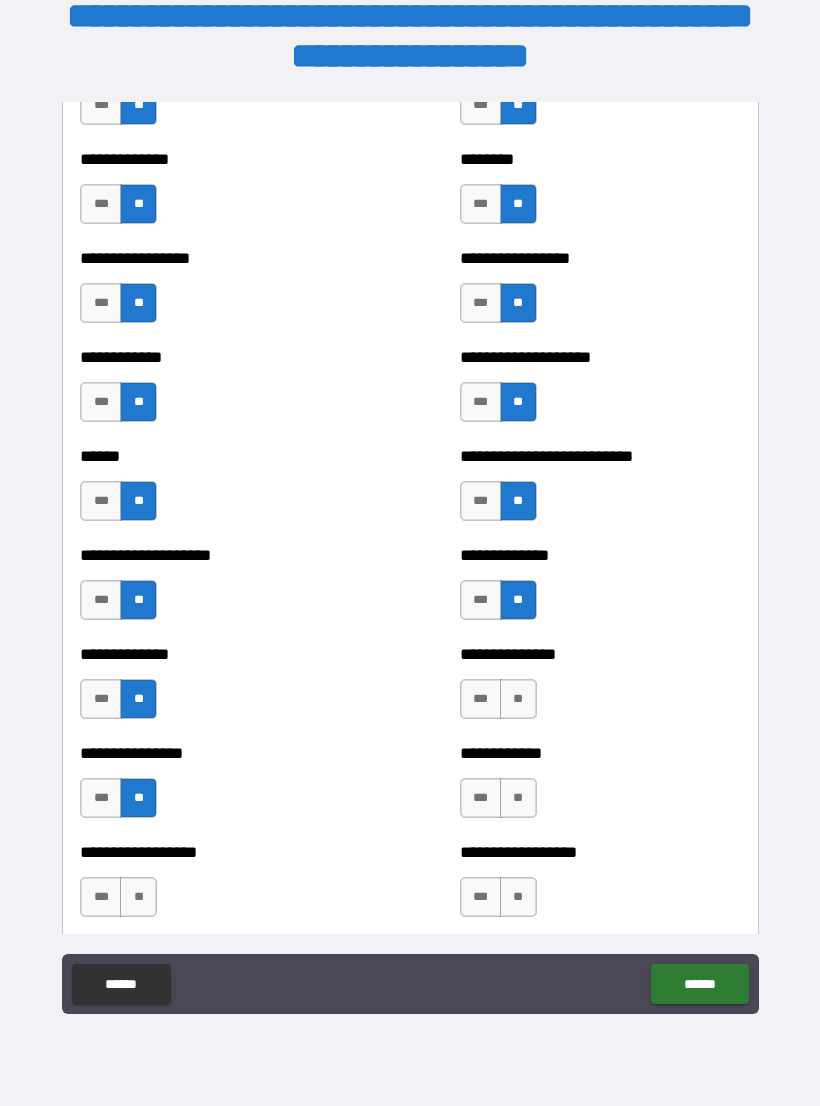 click on "**" at bounding box center [518, 699] 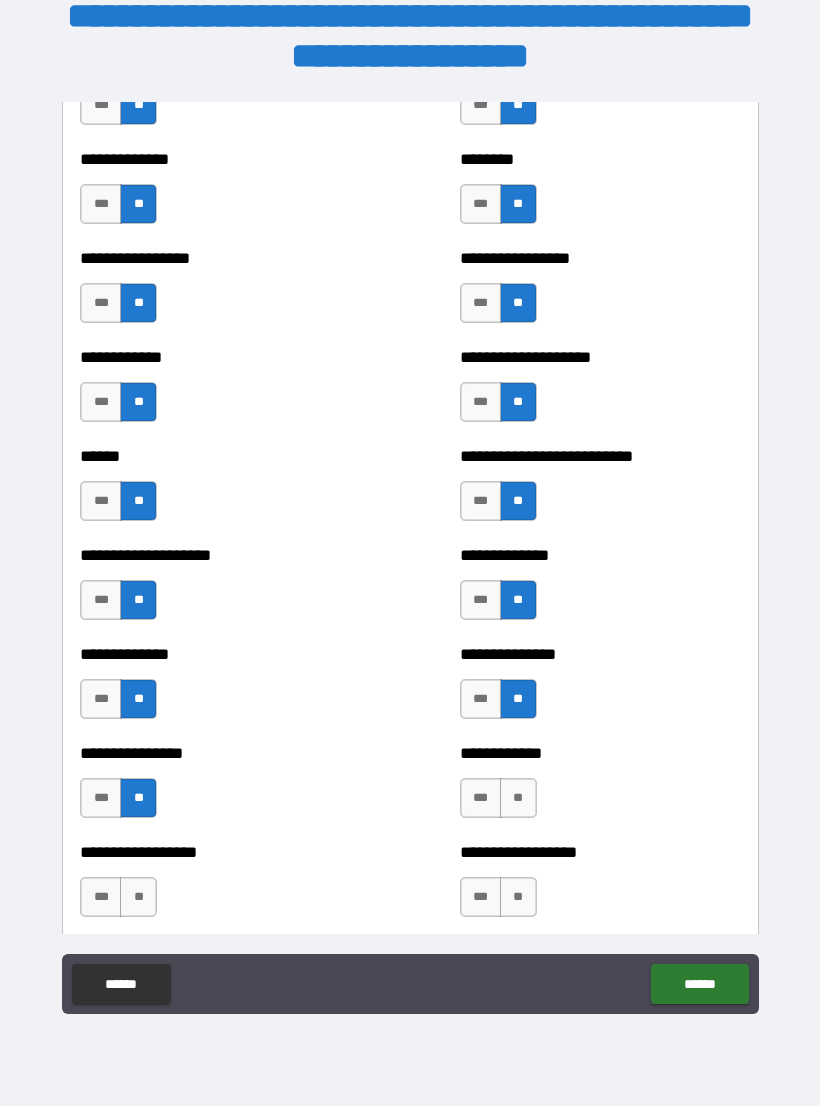click on "**" at bounding box center (518, 798) 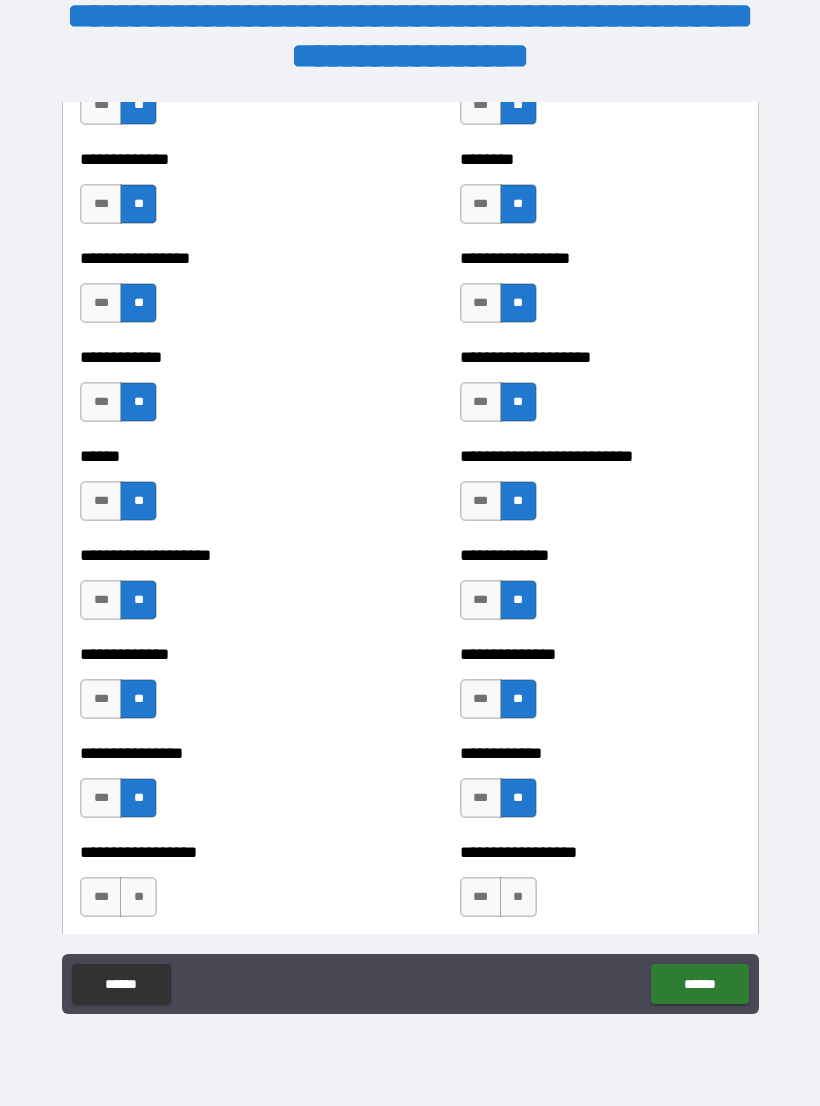 click on "**" at bounding box center [518, 897] 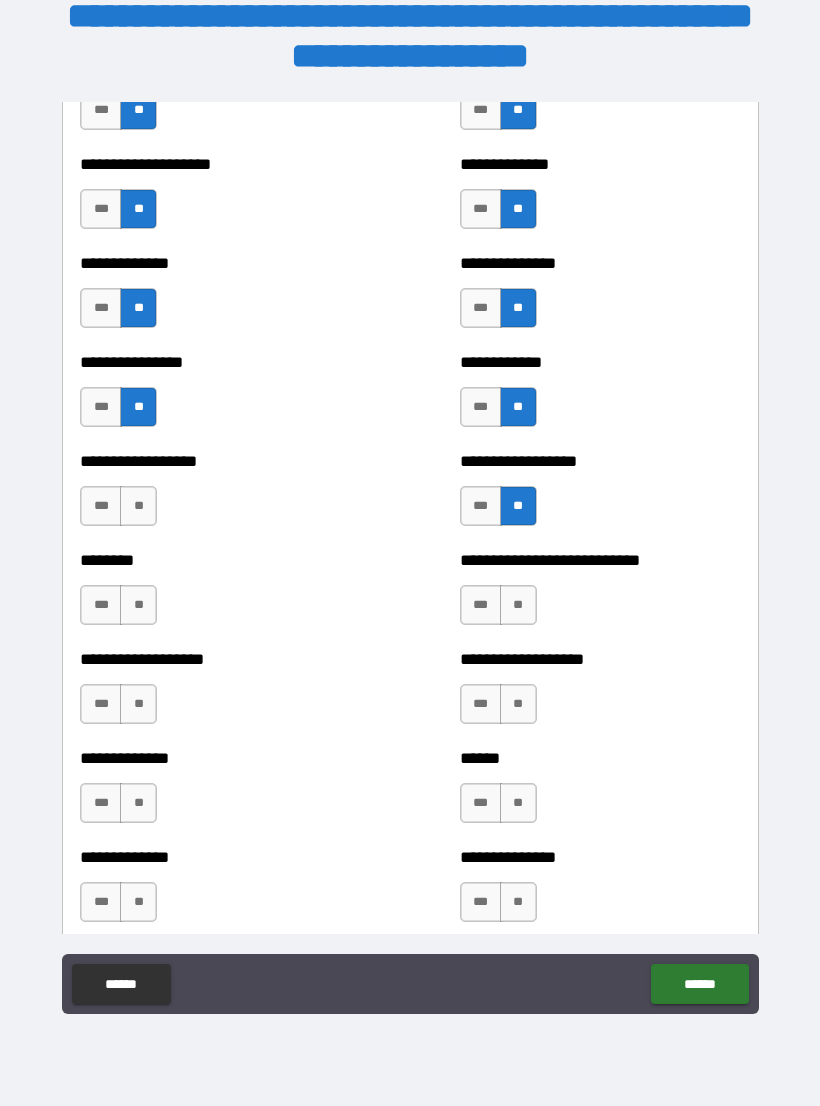 scroll, scrollTop: 4203, scrollLeft: 0, axis: vertical 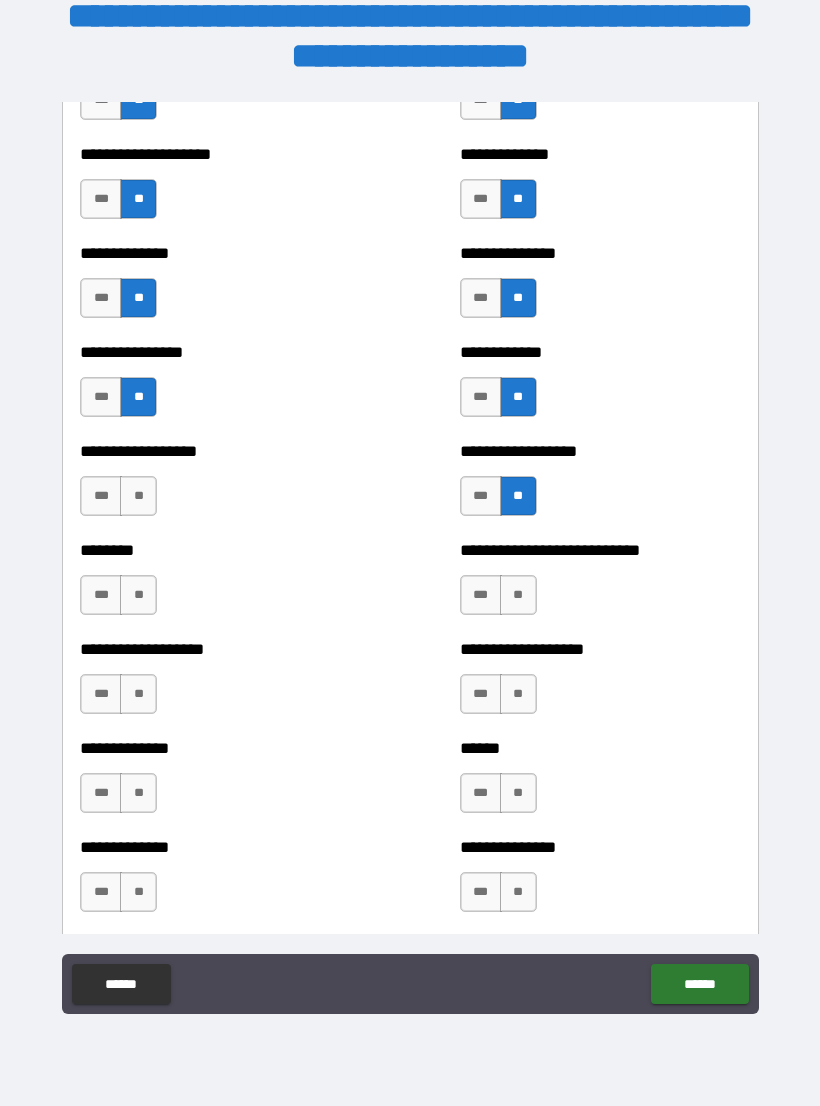 click on "**" at bounding box center (138, 496) 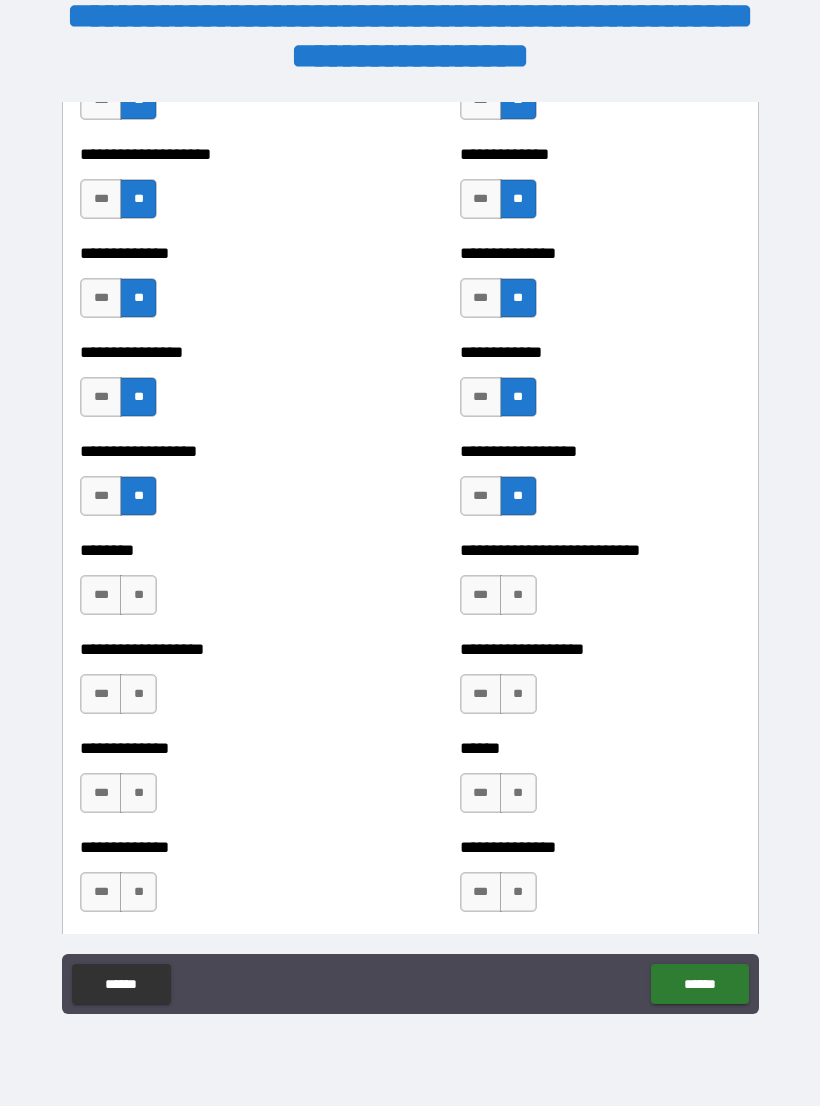 click on "**" at bounding box center [138, 595] 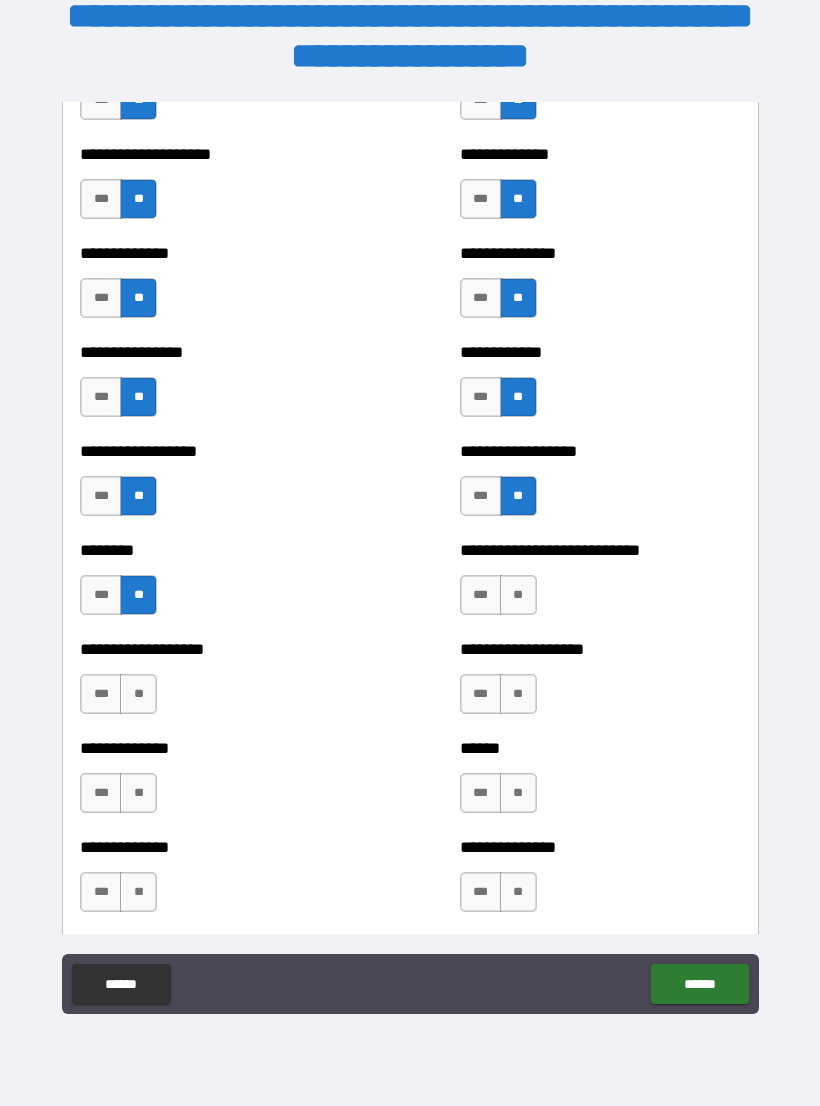click on "**" at bounding box center (138, 694) 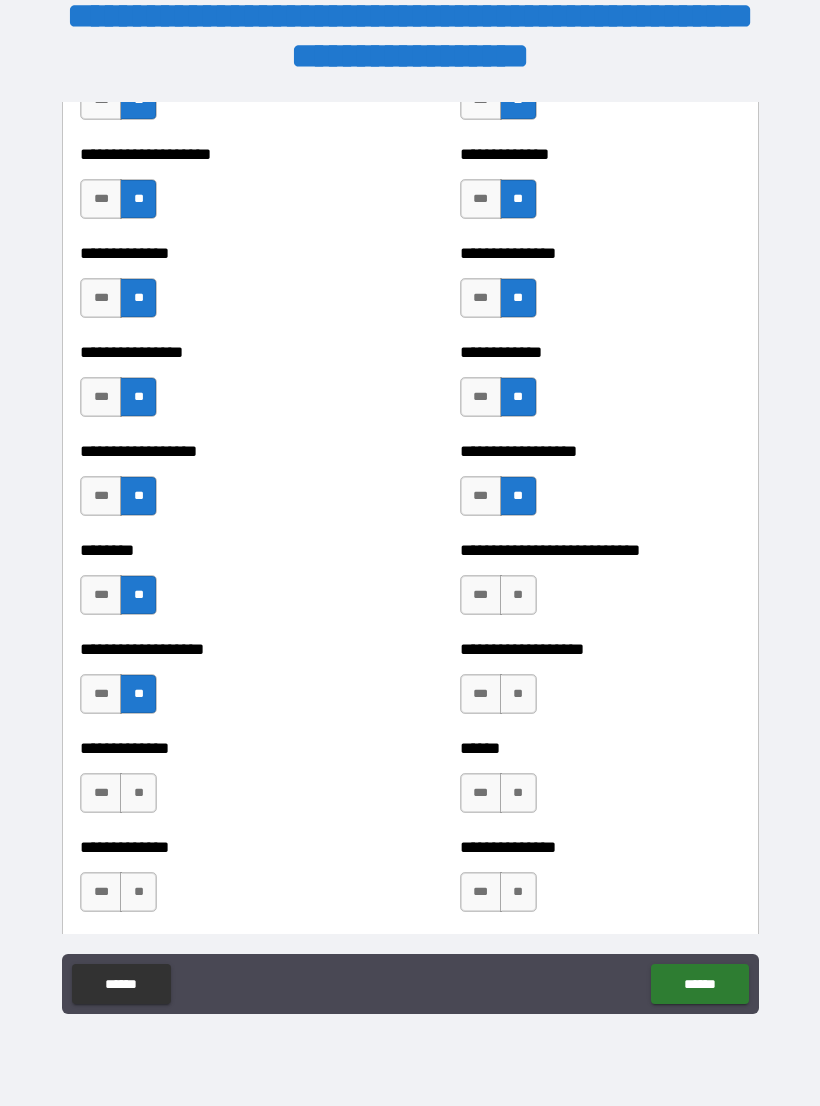 click on "**" at bounding box center [138, 793] 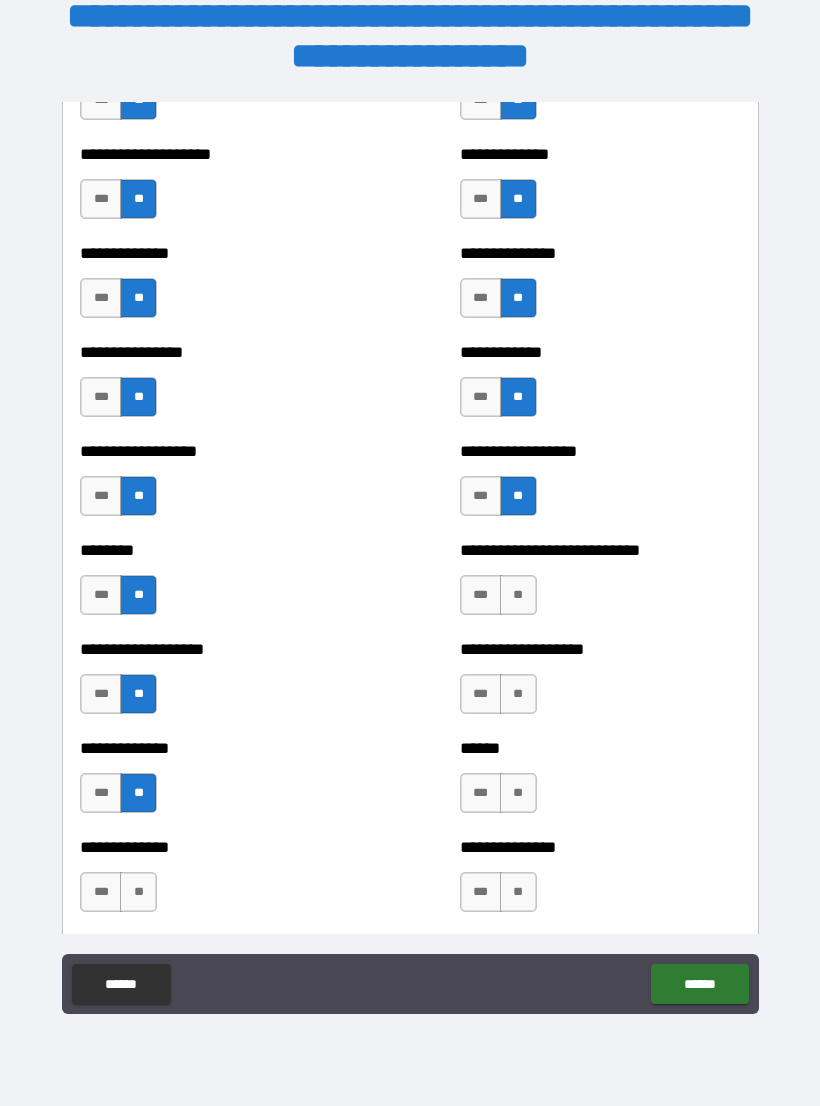click on "**" at bounding box center (138, 892) 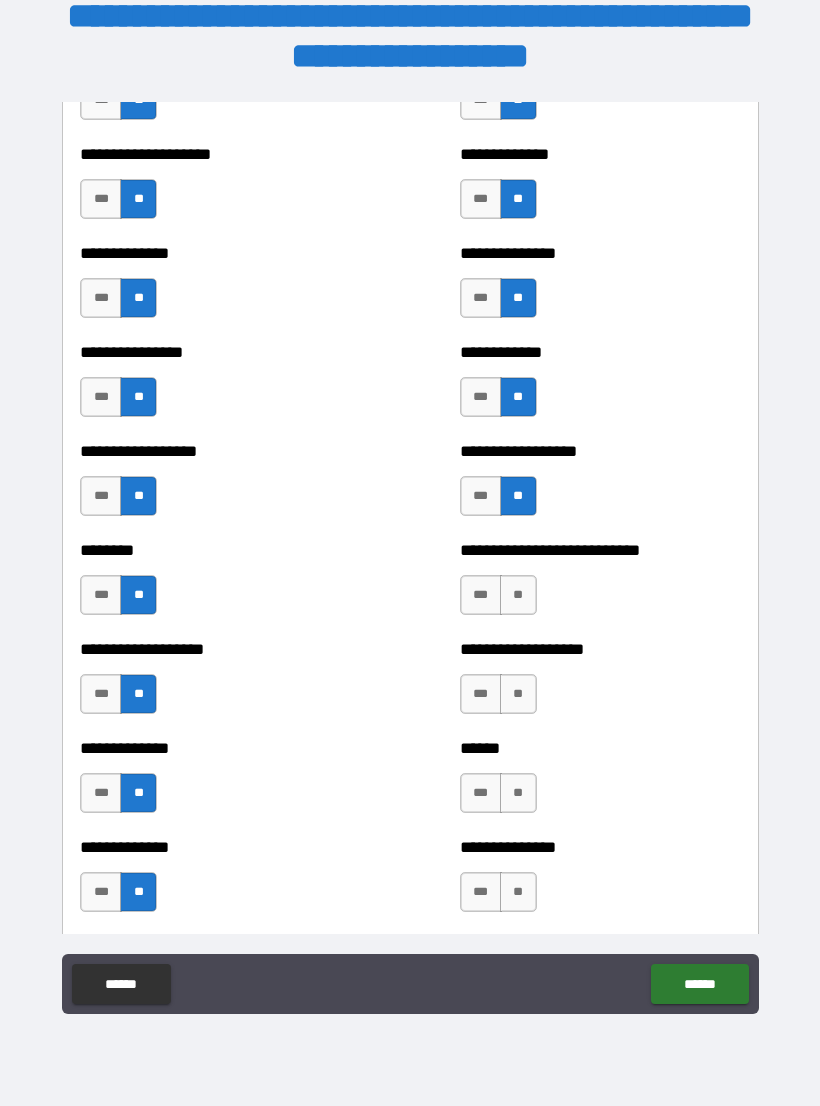 click on "**" at bounding box center (518, 595) 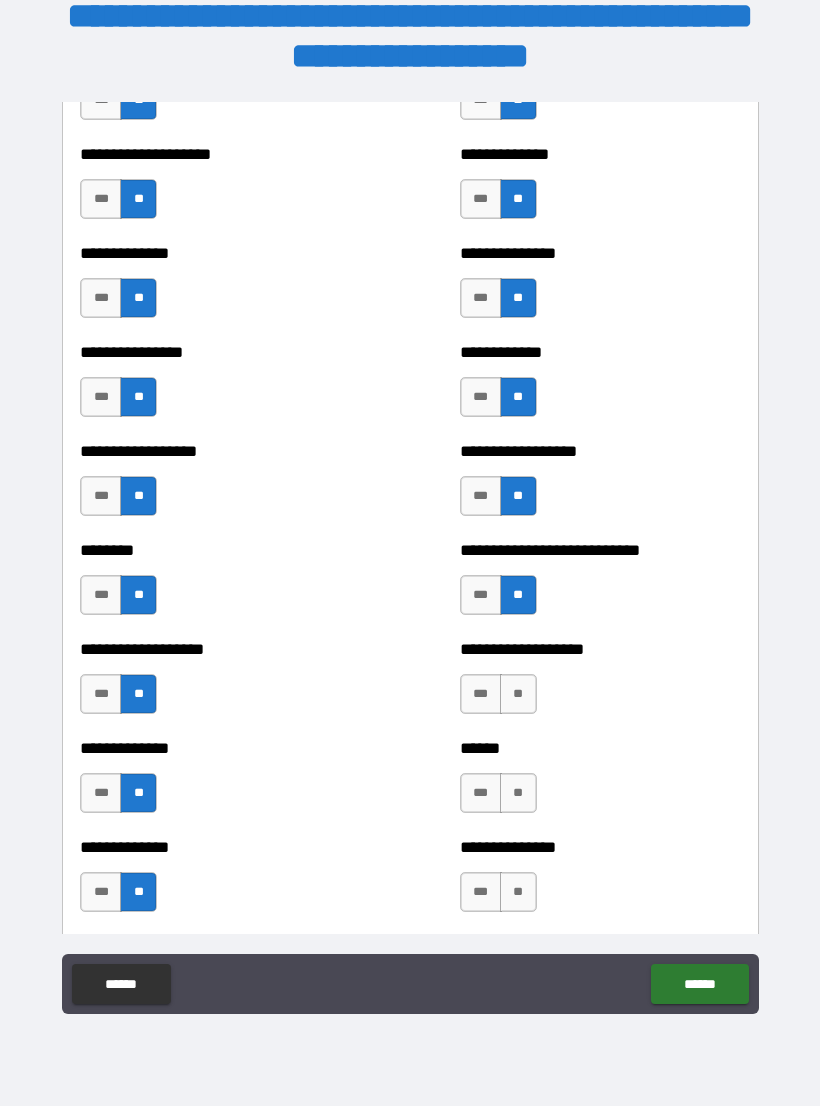 click on "**" at bounding box center [518, 694] 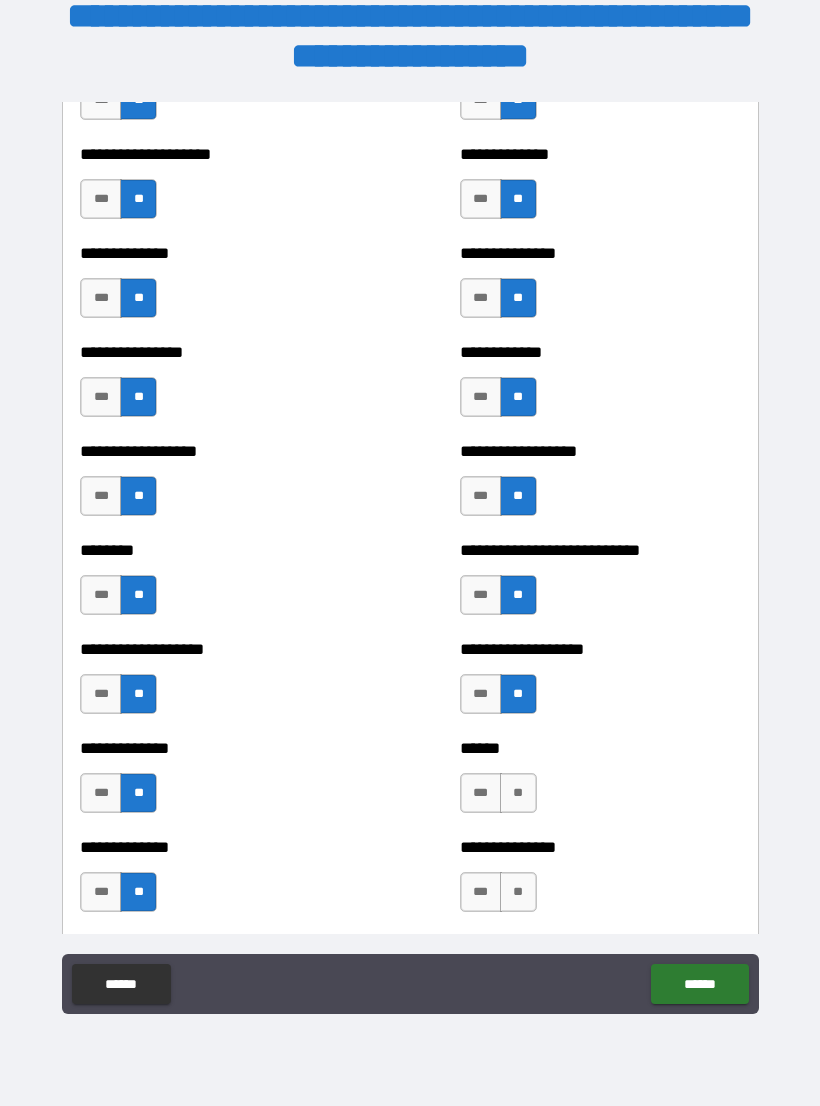 click on "**" at bounding box center (518, 793) 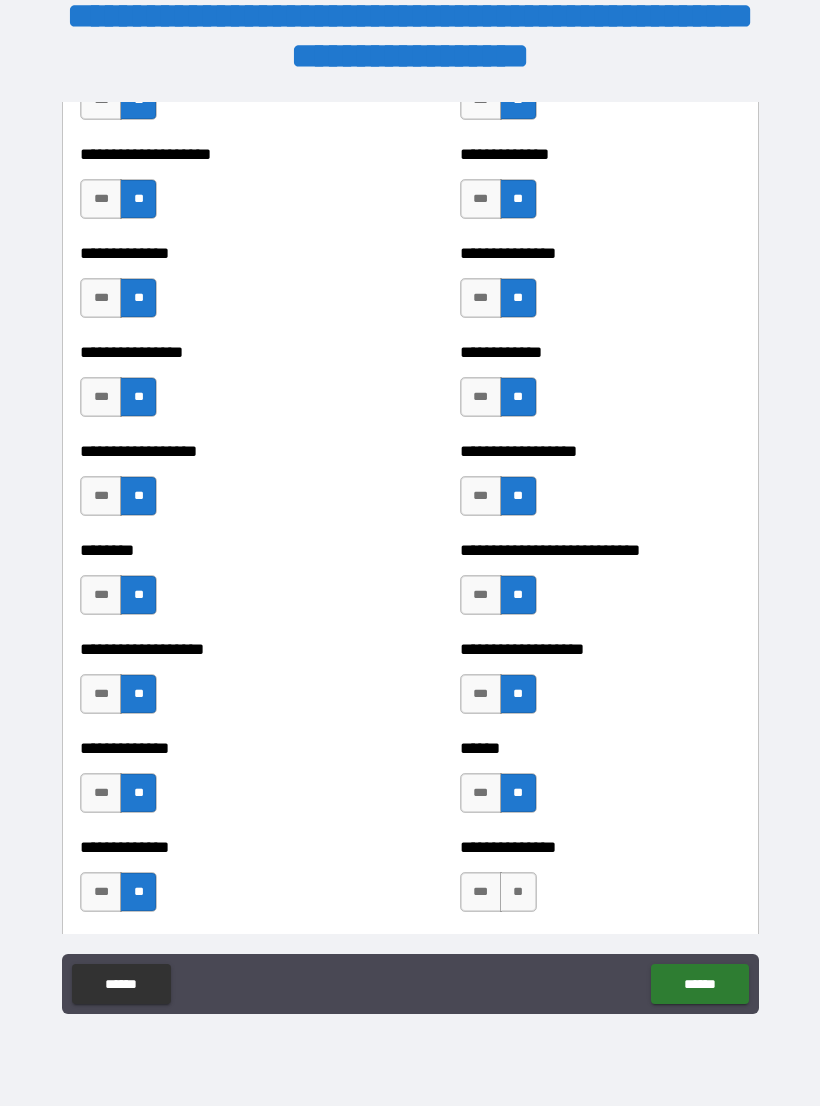 click on "**" at bounding box center (518, 892) 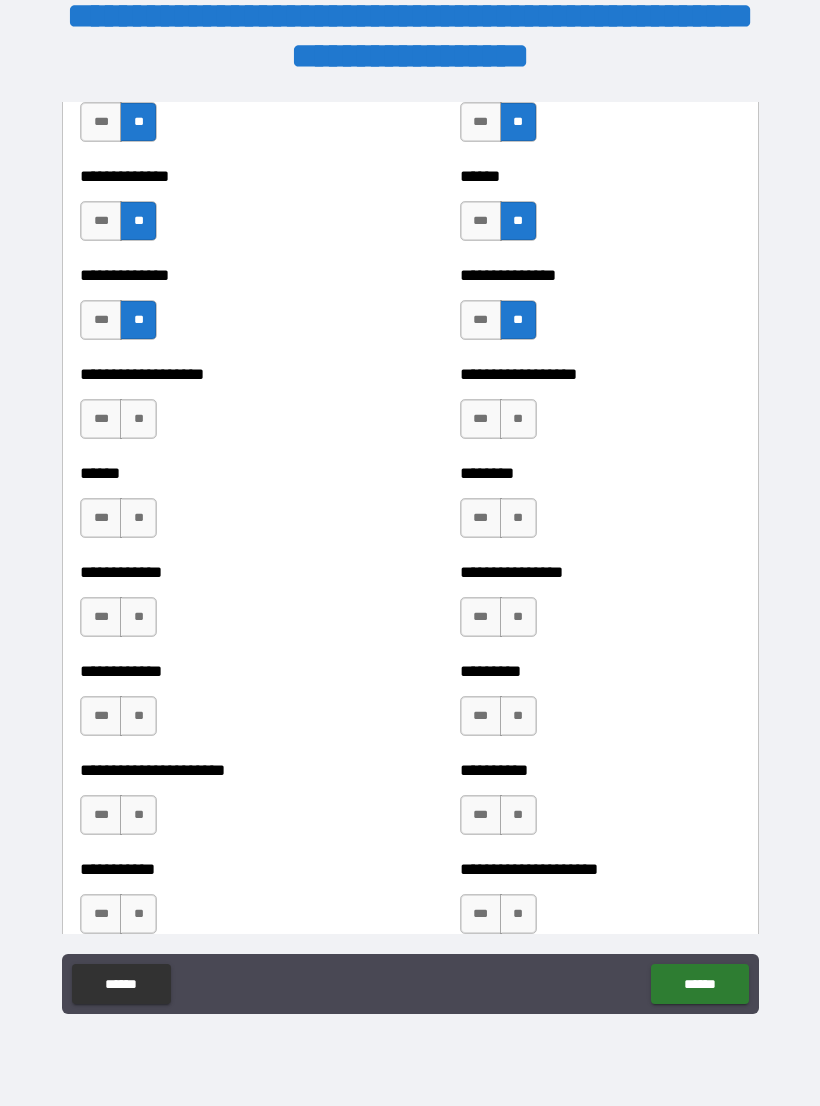 scroll, scrollTop: 4783, scrollLeft: 0, axis: vertical 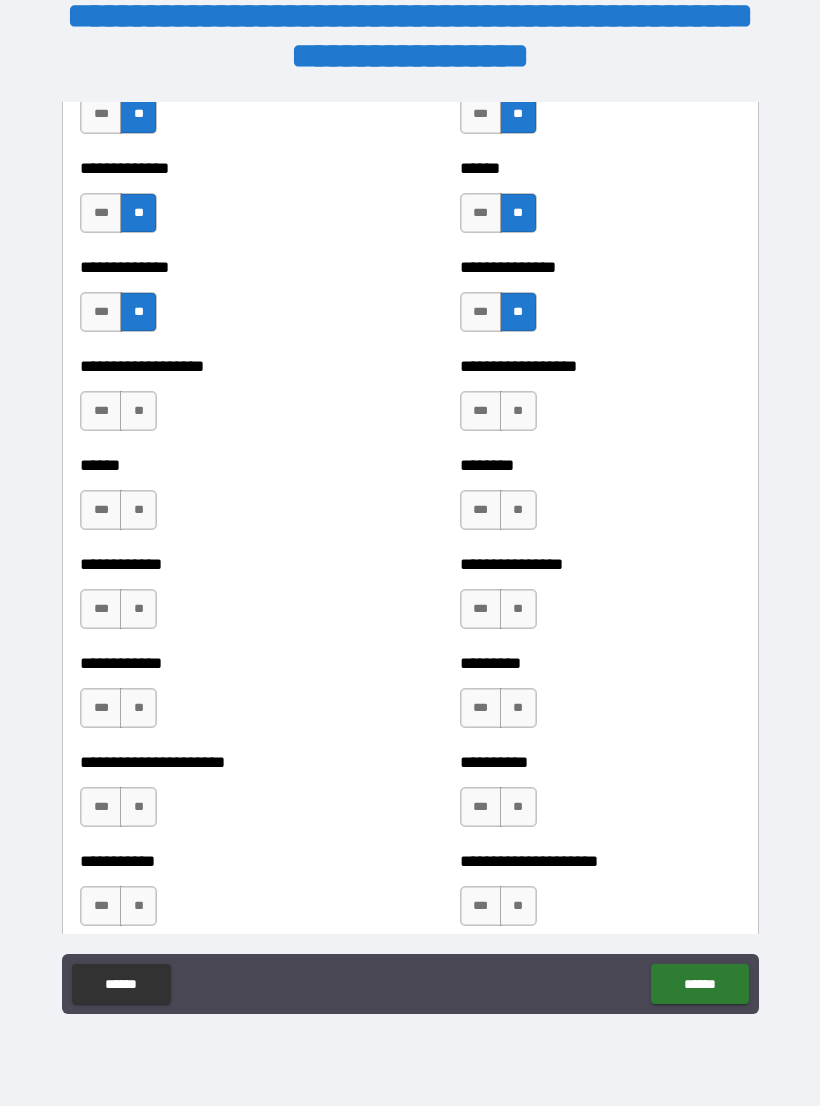 click on "**" at bounding box center (138, 411) 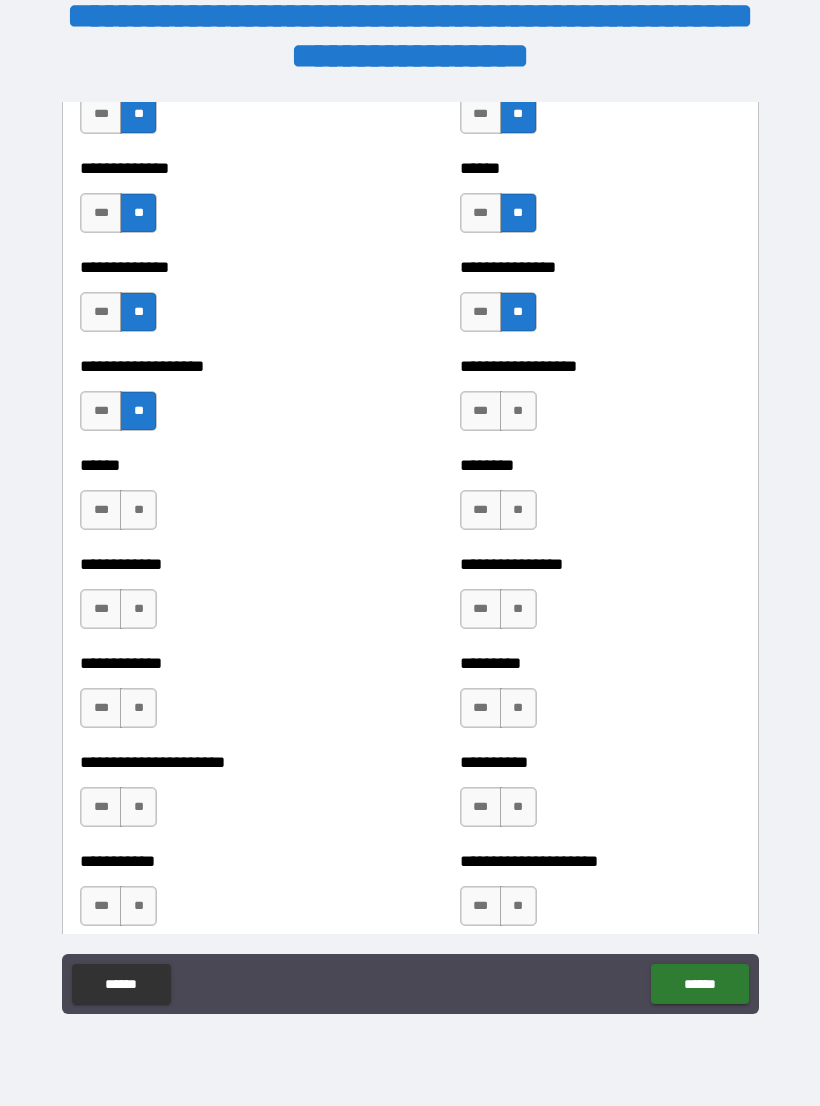 click on "**" at bounding box center (518, 411) 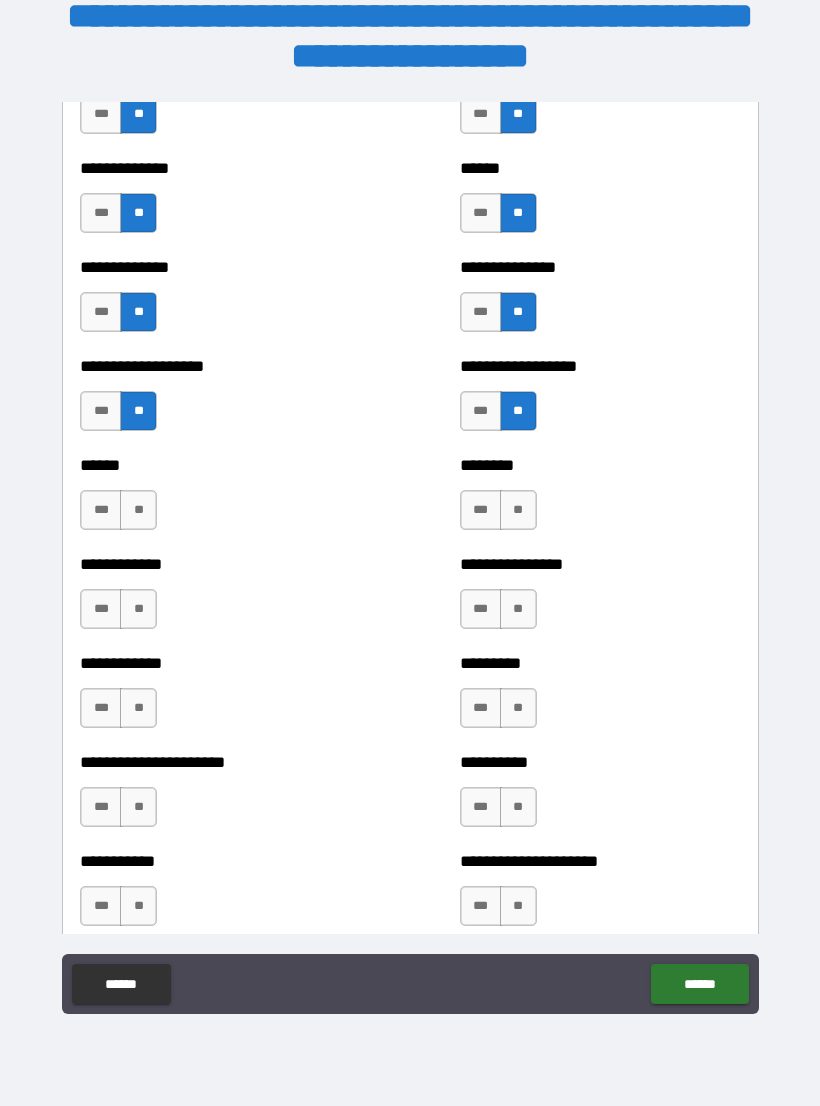 click on "**" at bounding box center [518, 510] 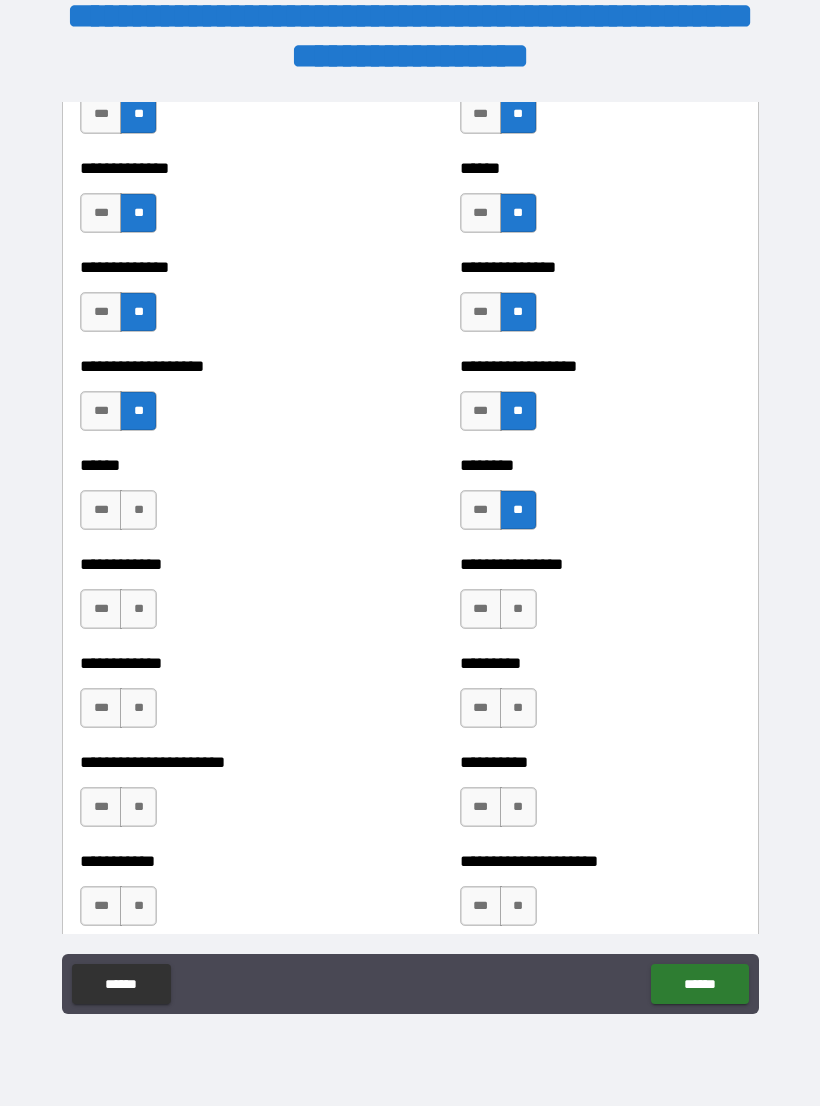 click on "**" at bounding box center (518, 609) 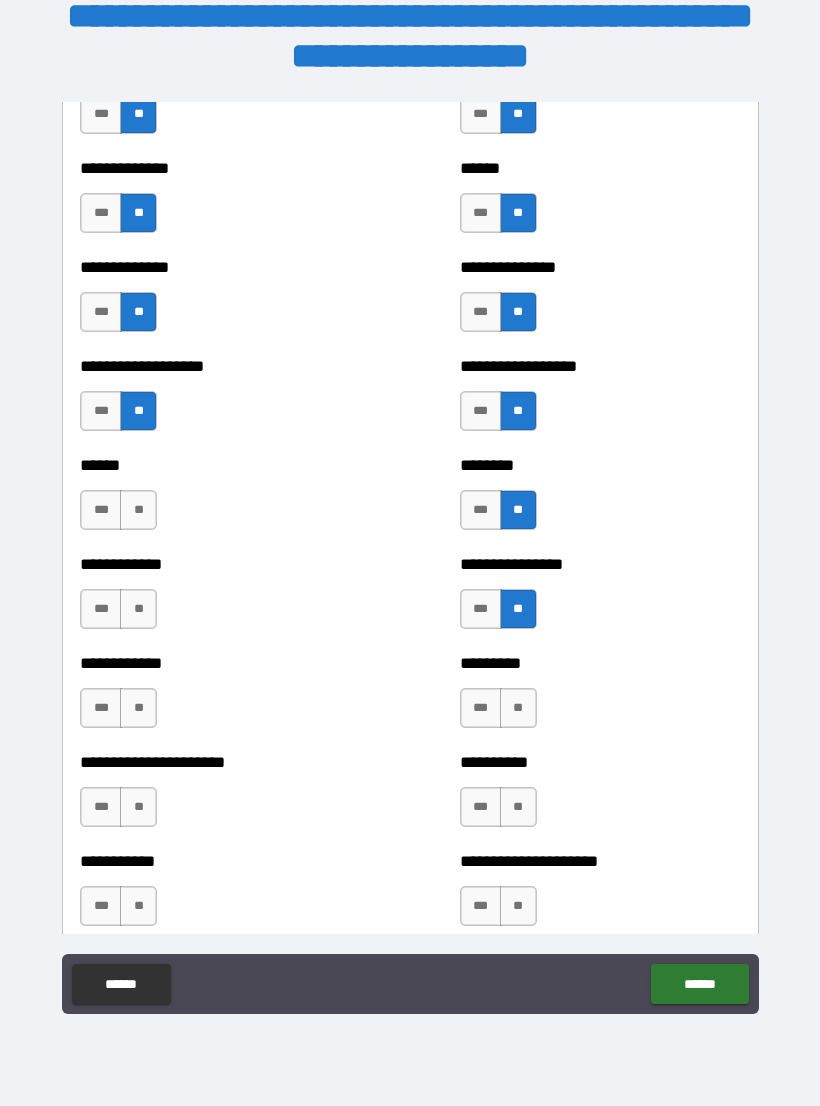 click on "**" at bounding box center (518, 708) 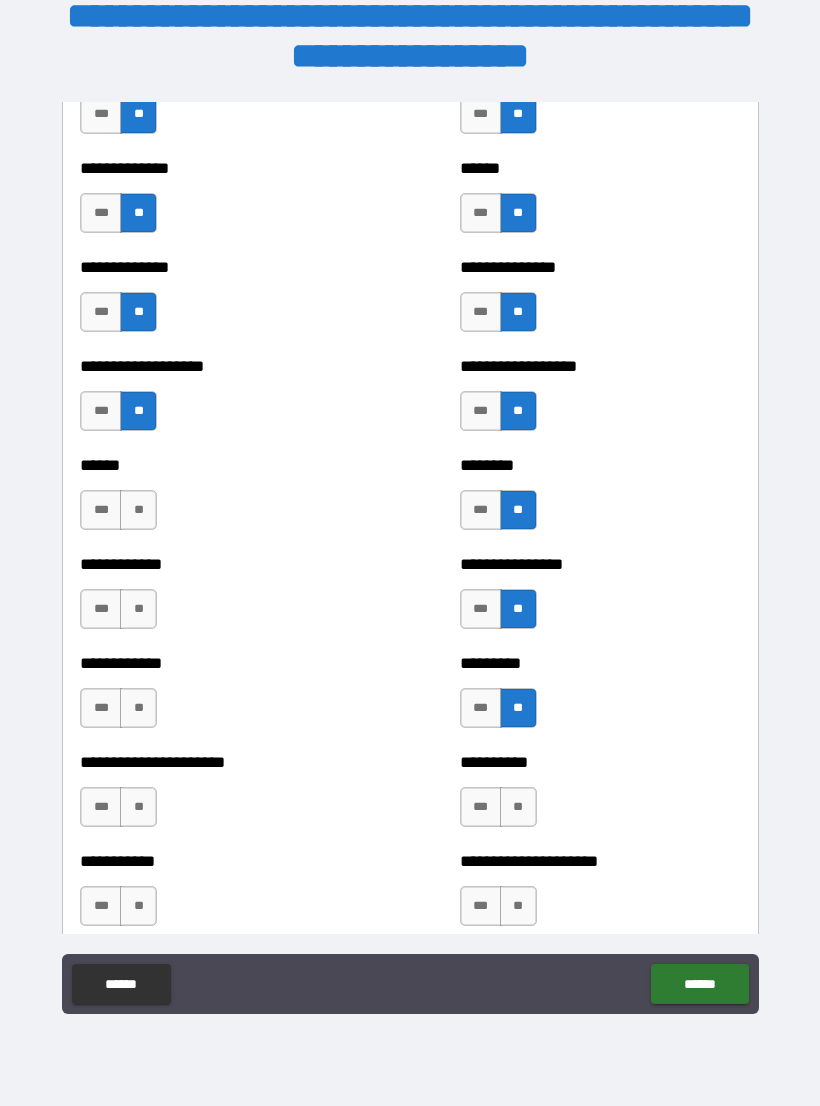 click on "**" at bounding box center (518, 807) 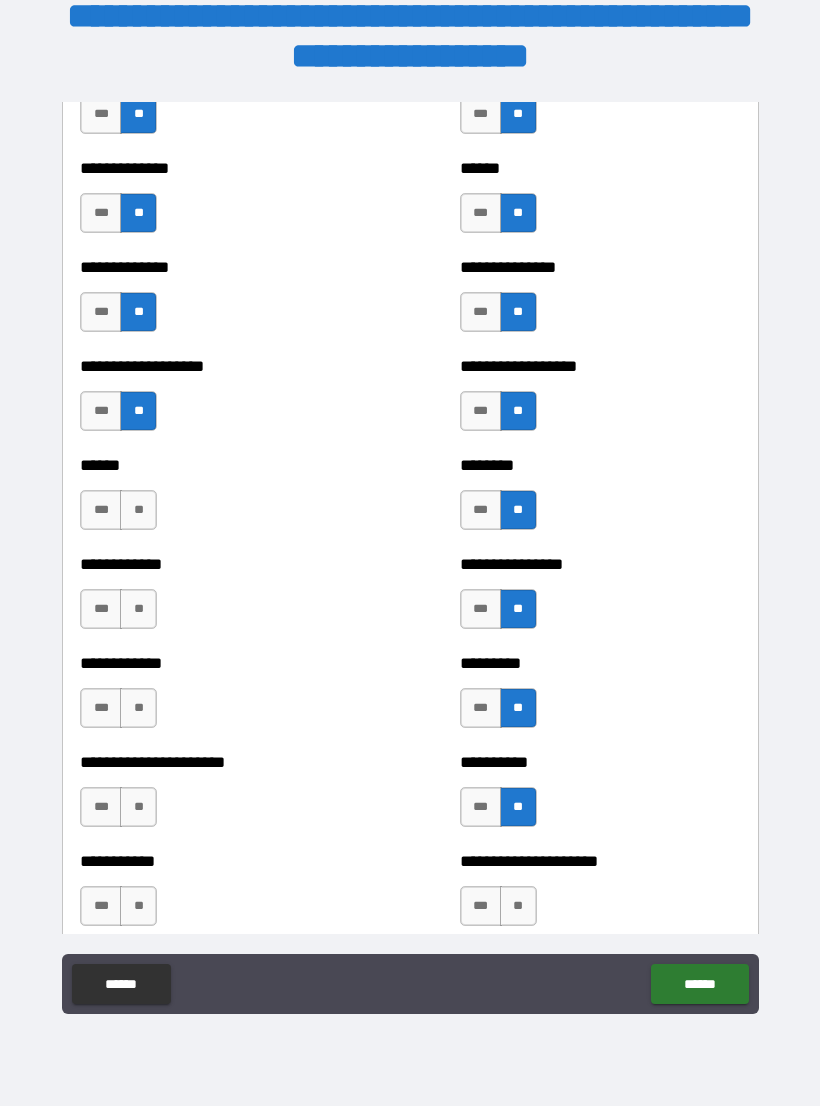 click on "**" at bounding box center [518, 906] 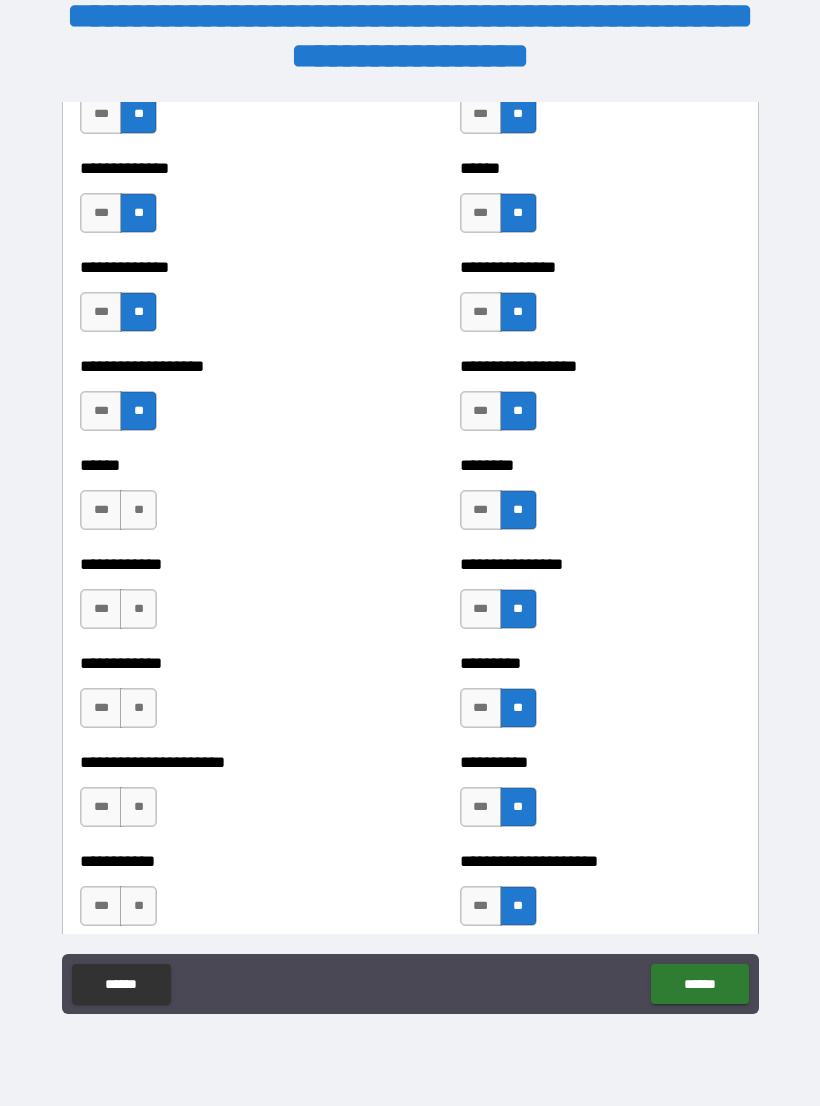 click on "**" at bounding box center [138, 510] 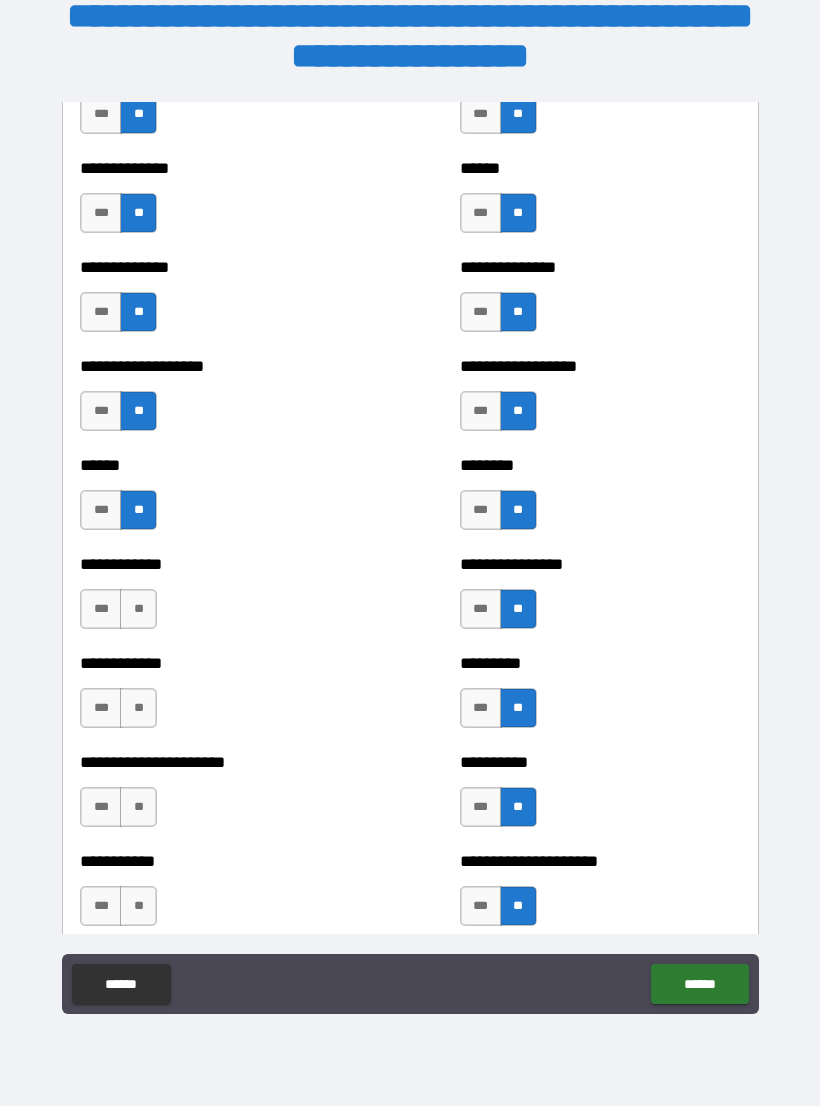click on "**" at bounding box center (138, 609) 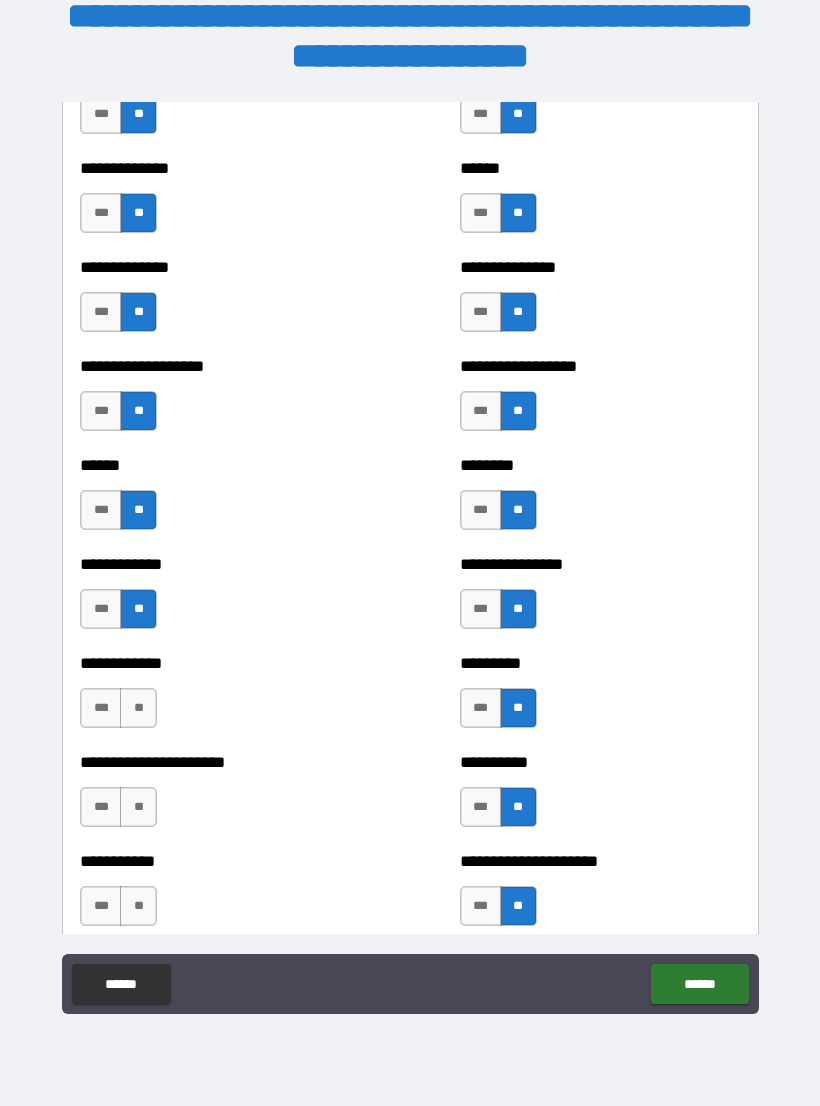 click on "**" at bounding box center [138, 708] 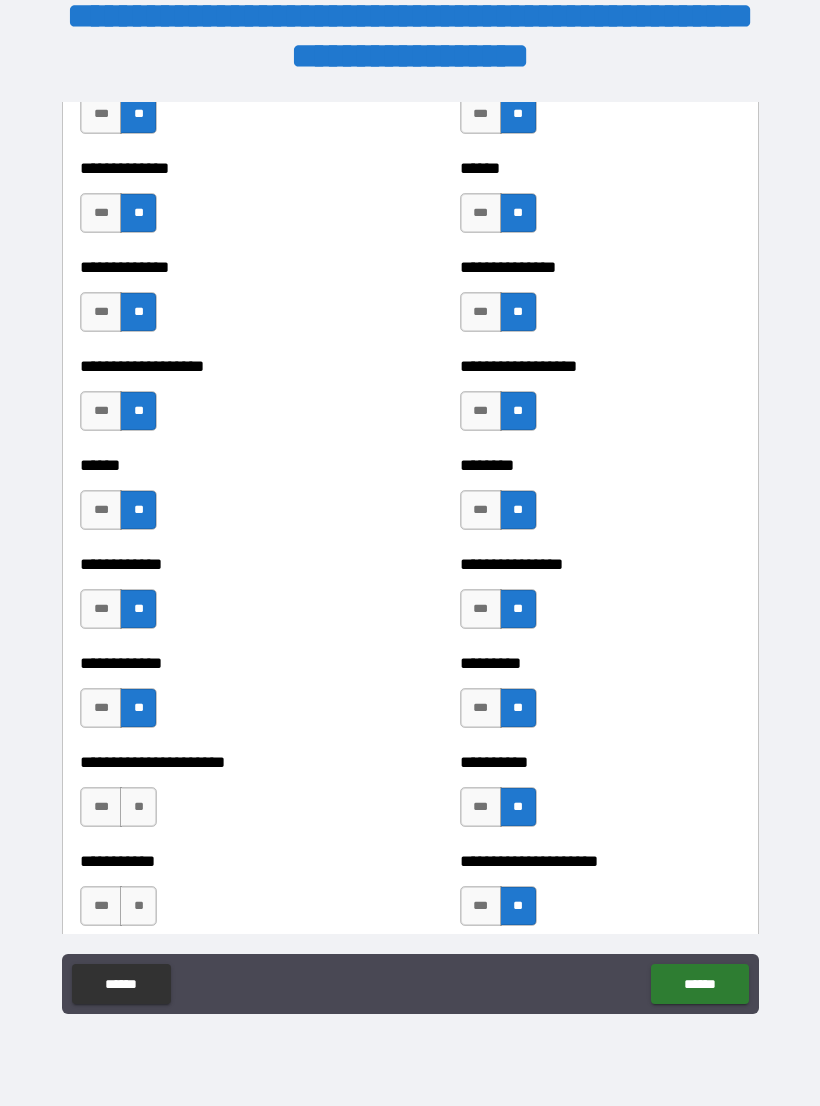 click on "**" at bounding box center (138, 807) 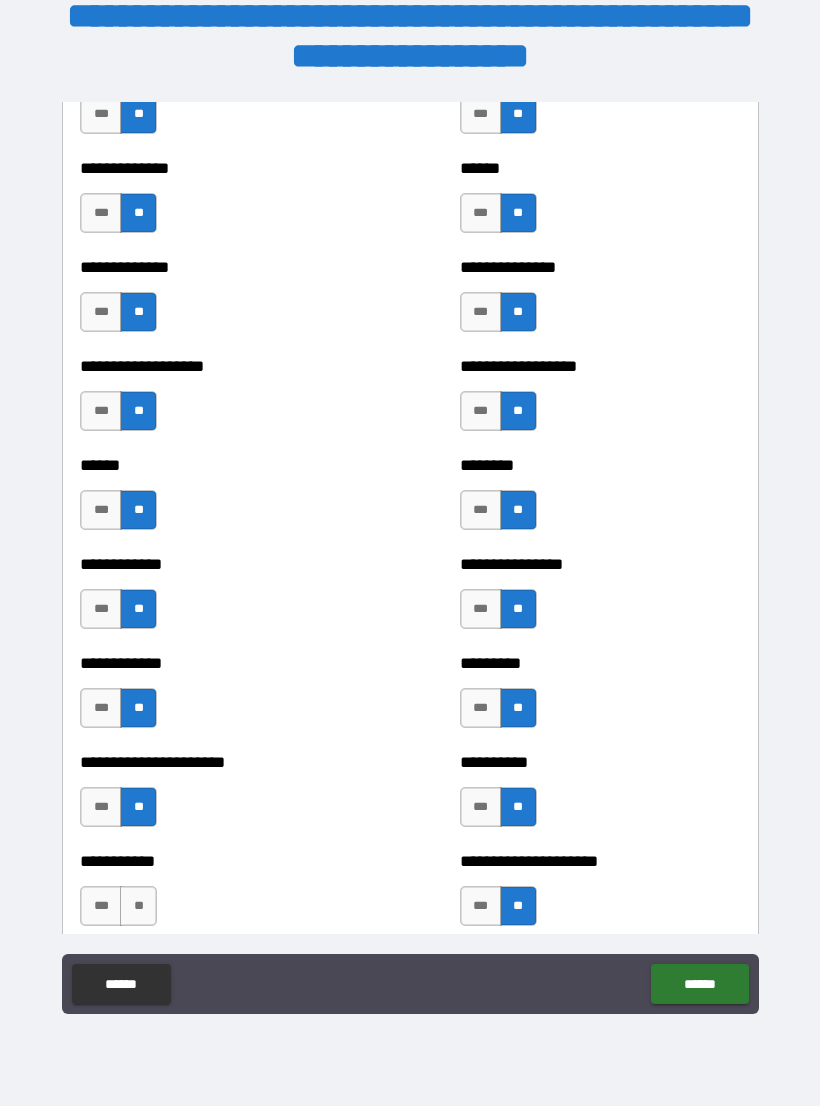click on "**********" at bounding box center (220, 896) 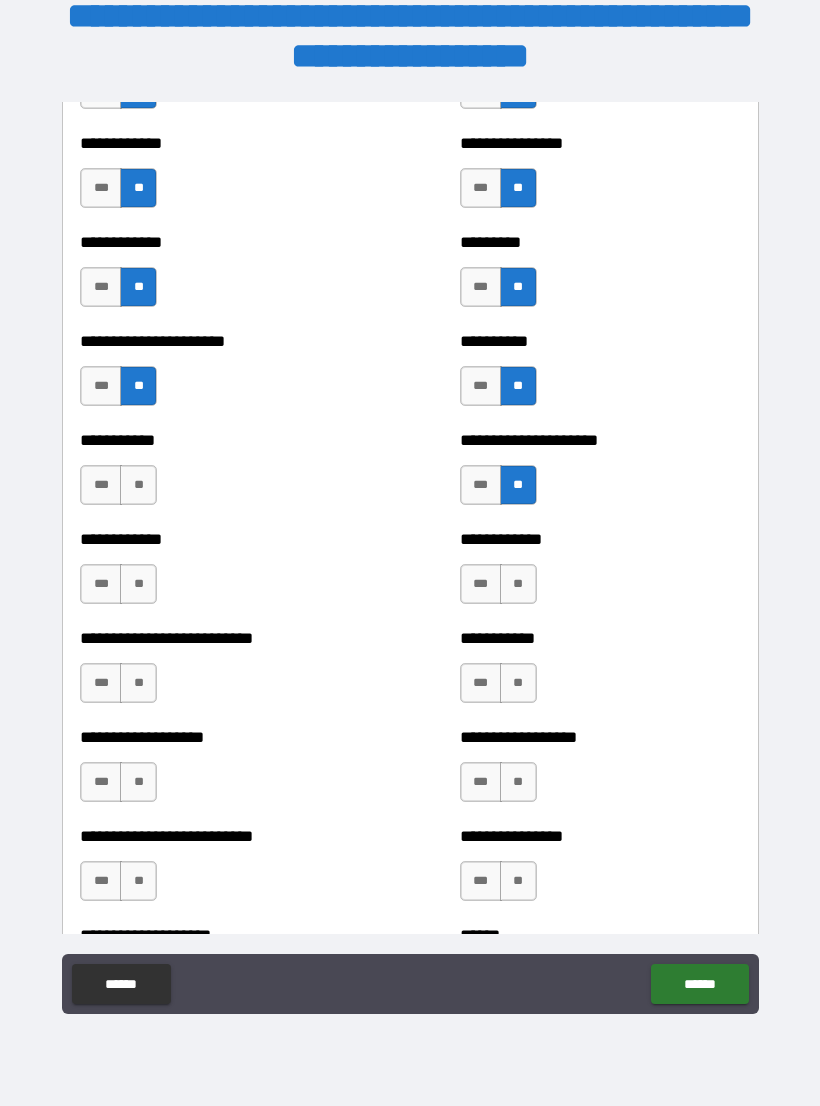 scroll, scrollTop: 5205, scrollLeft: 0, axis: vertical 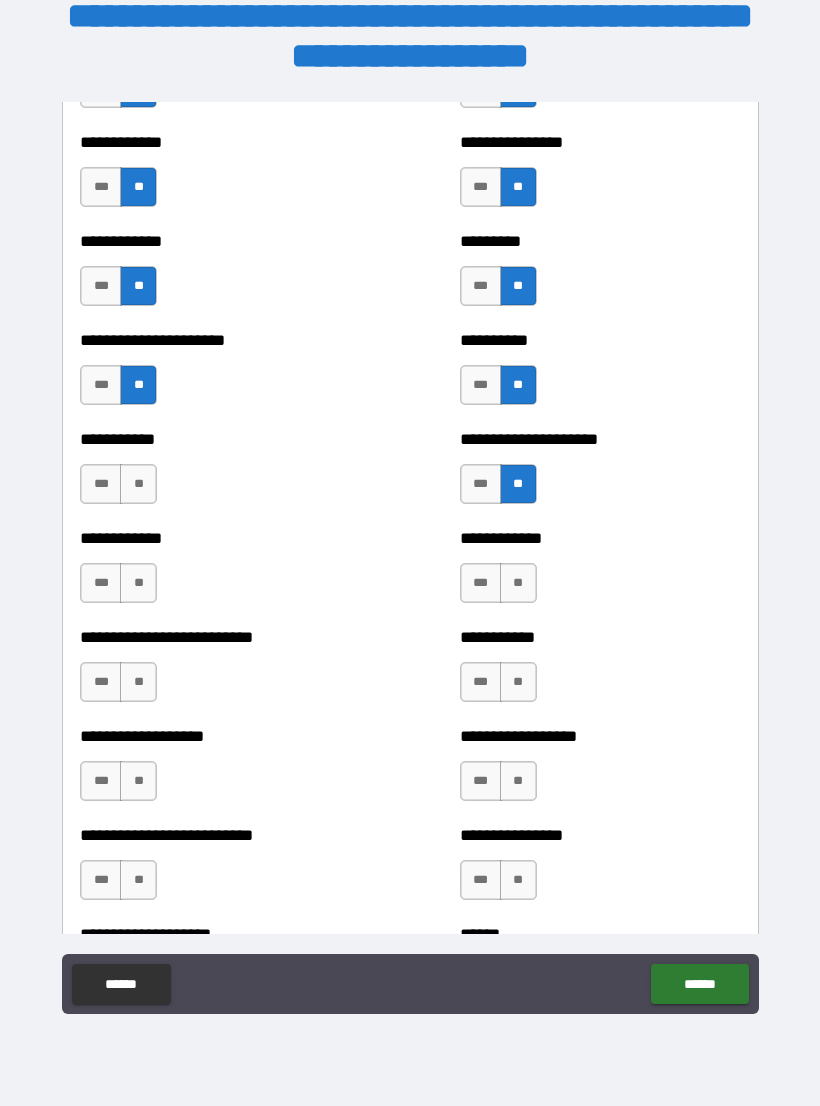 click on "**" at bounding box center (138, 484) 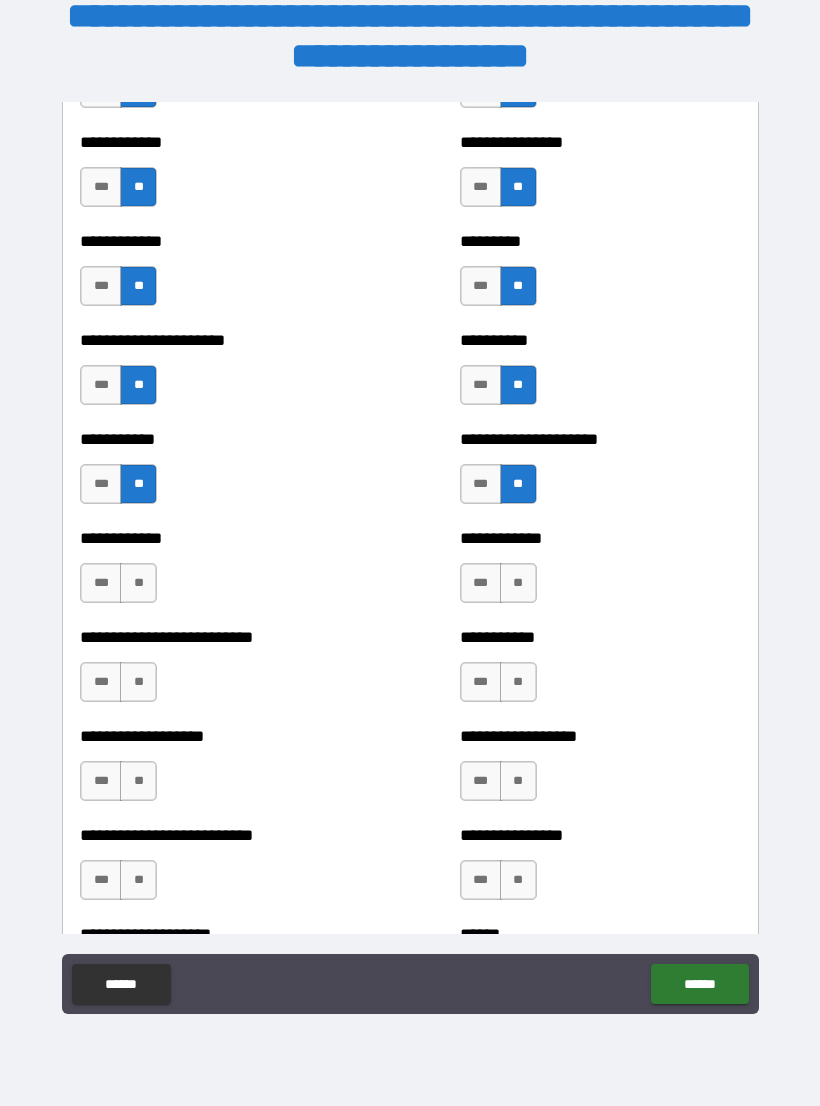 click on "**" at bounding box center [138, 583] 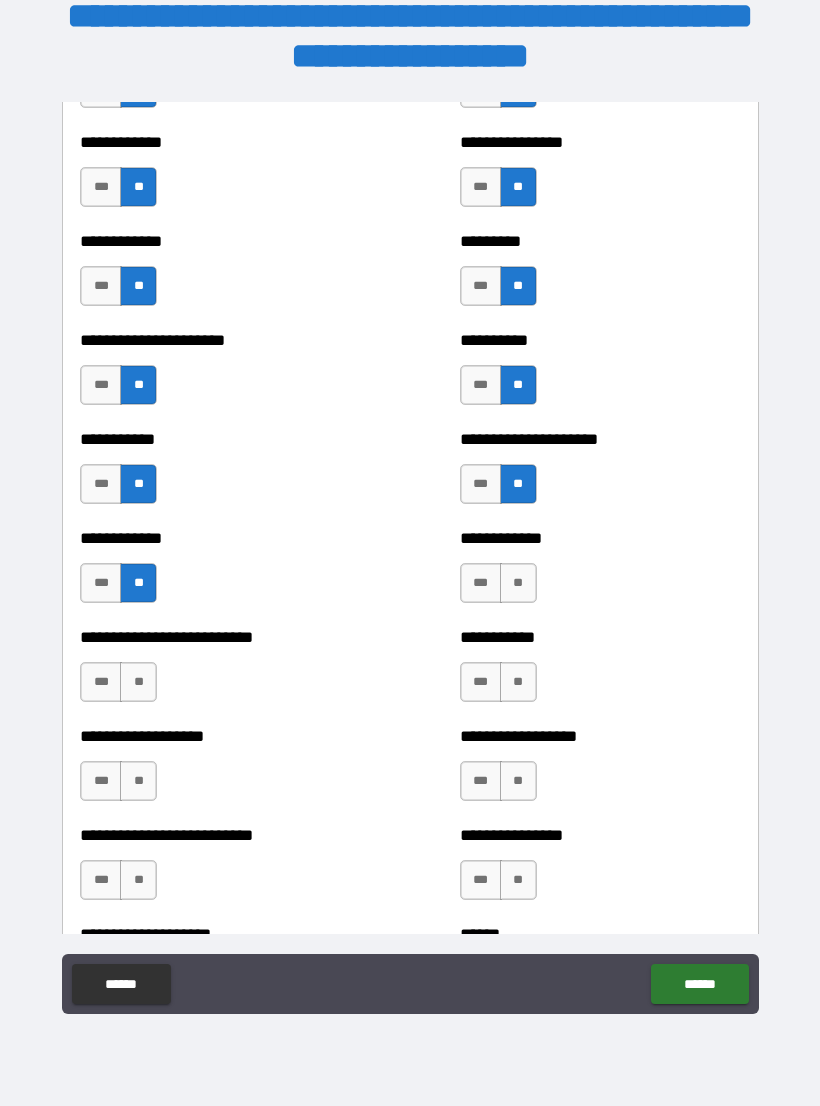 click on "**" at bounding box center (138, 682) 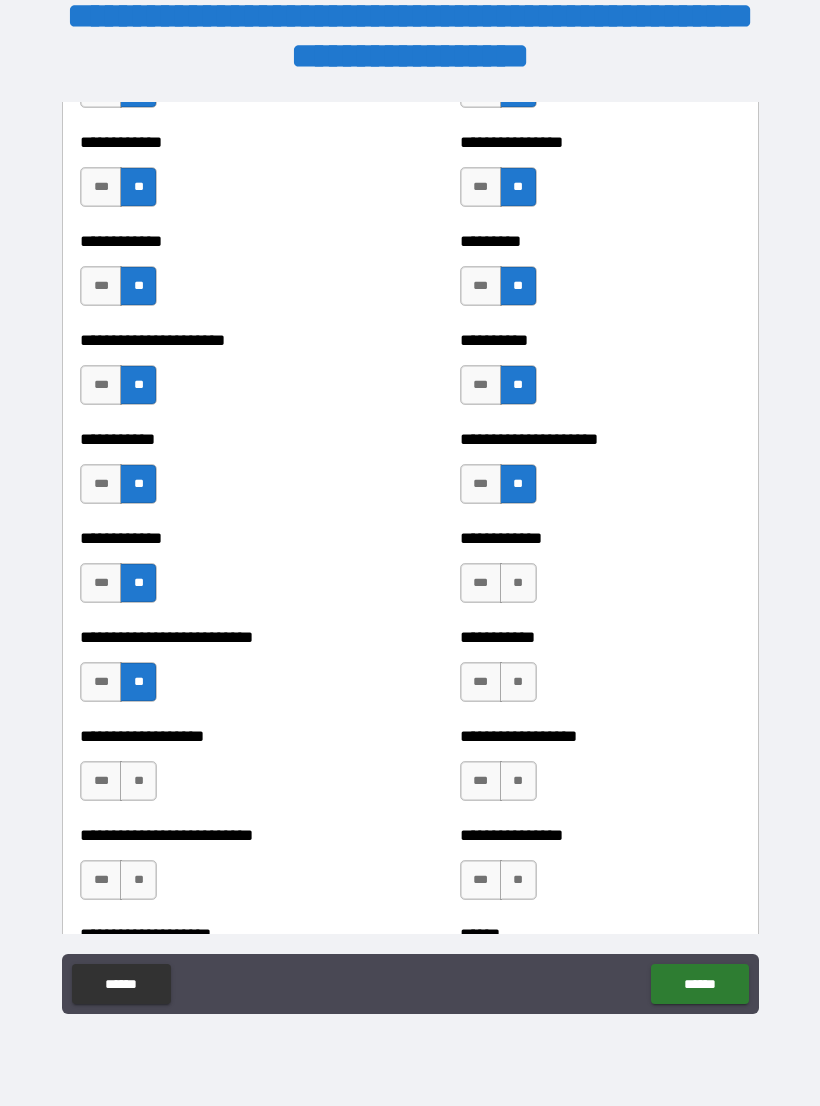 click on "**" at bounding box center (138, 781) 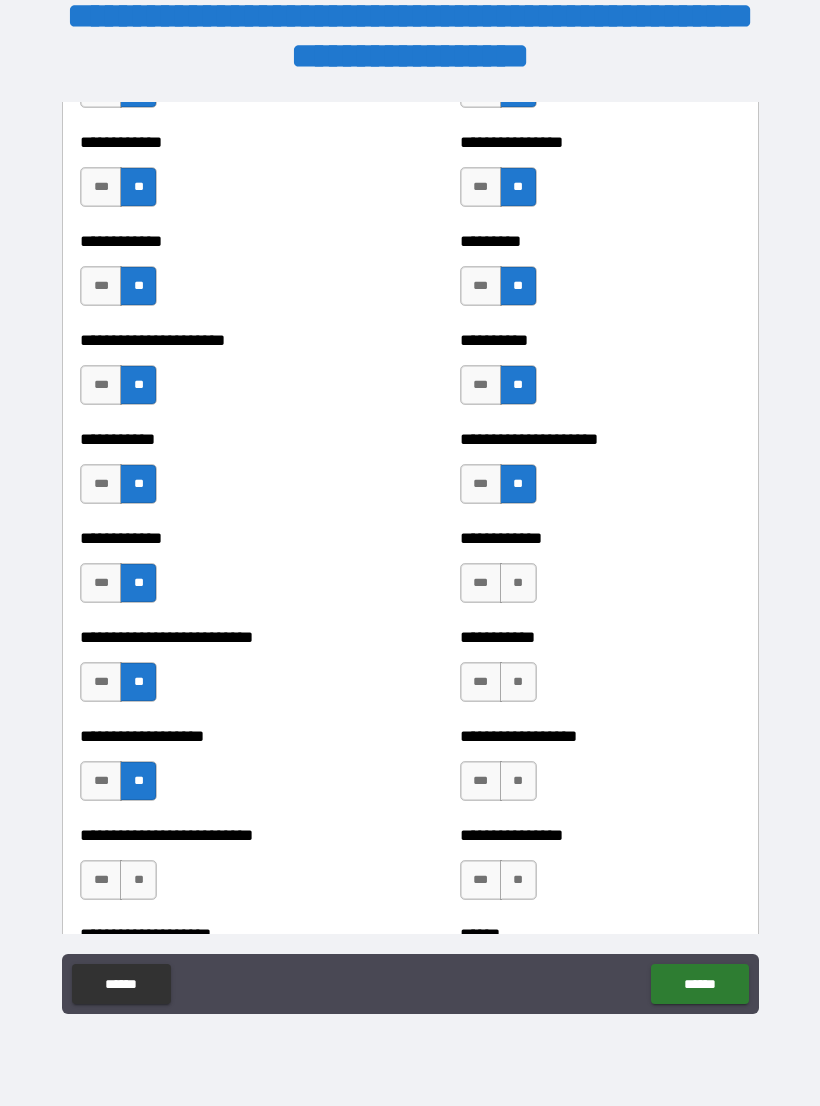 click on "**" at bounding box center [138, 880] 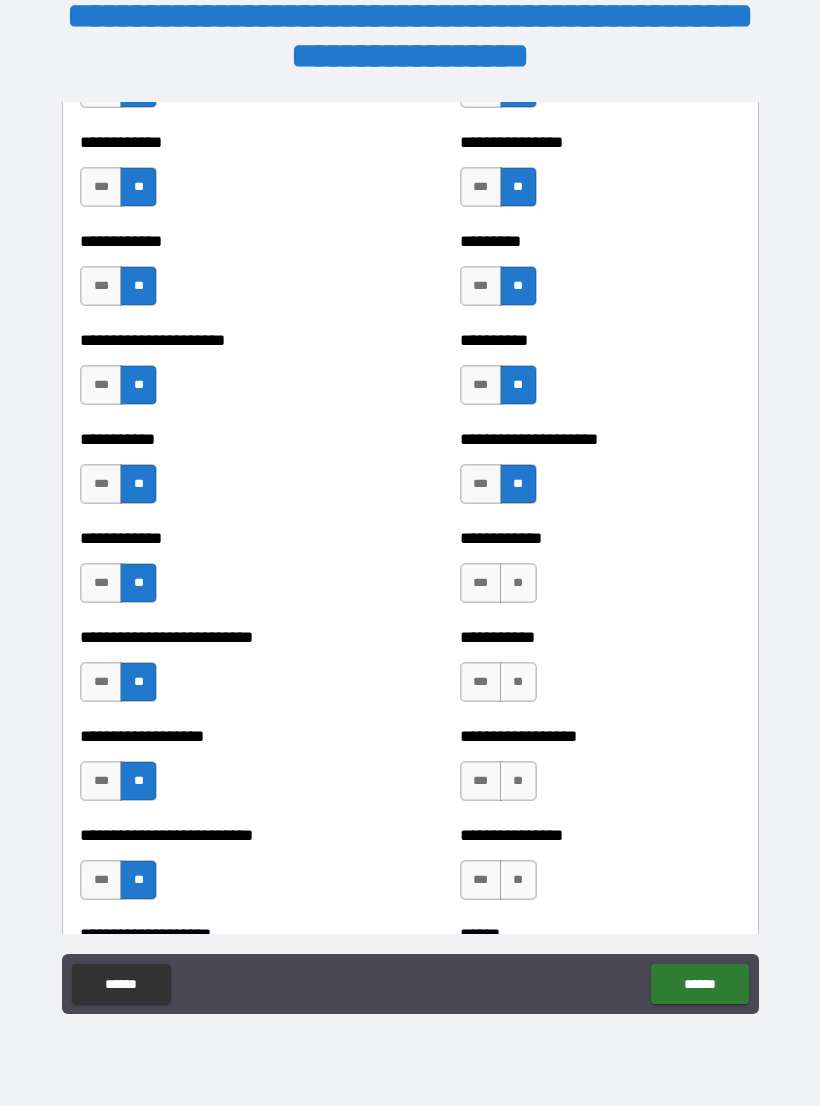 click on "**" at bounding box center [518, 583] 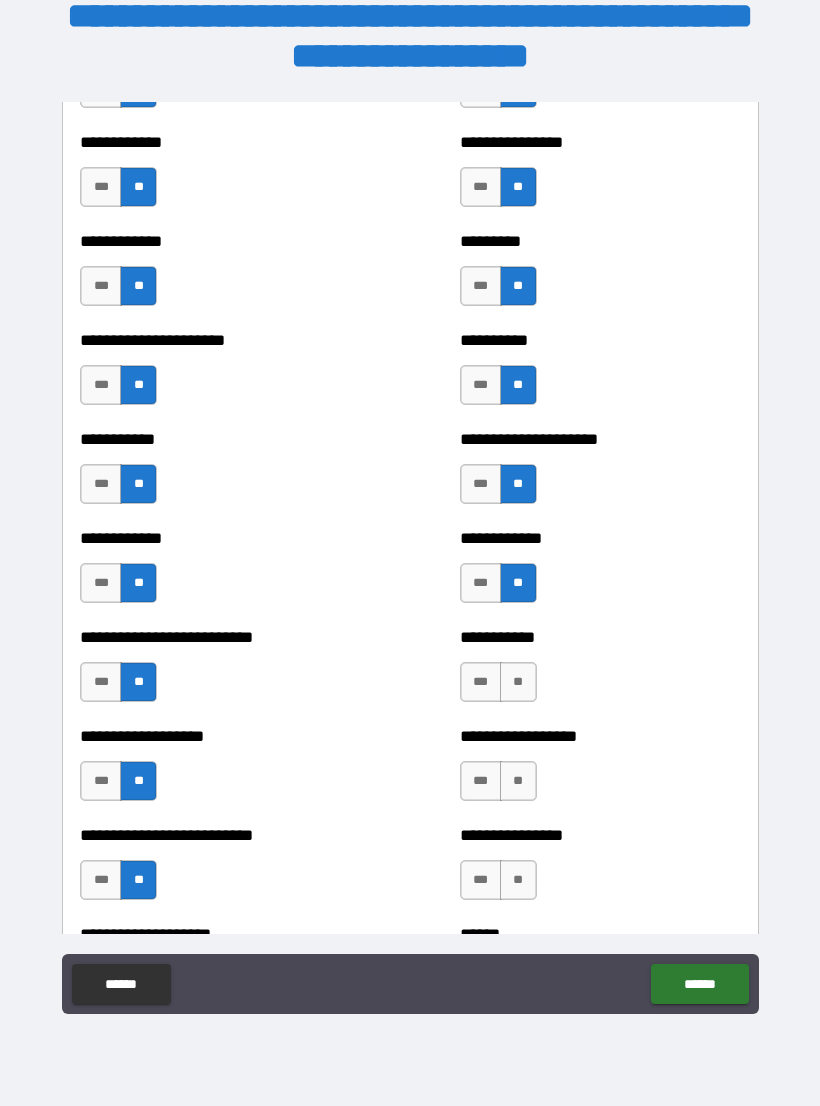 click on "**" at bounding box center [518, 682] 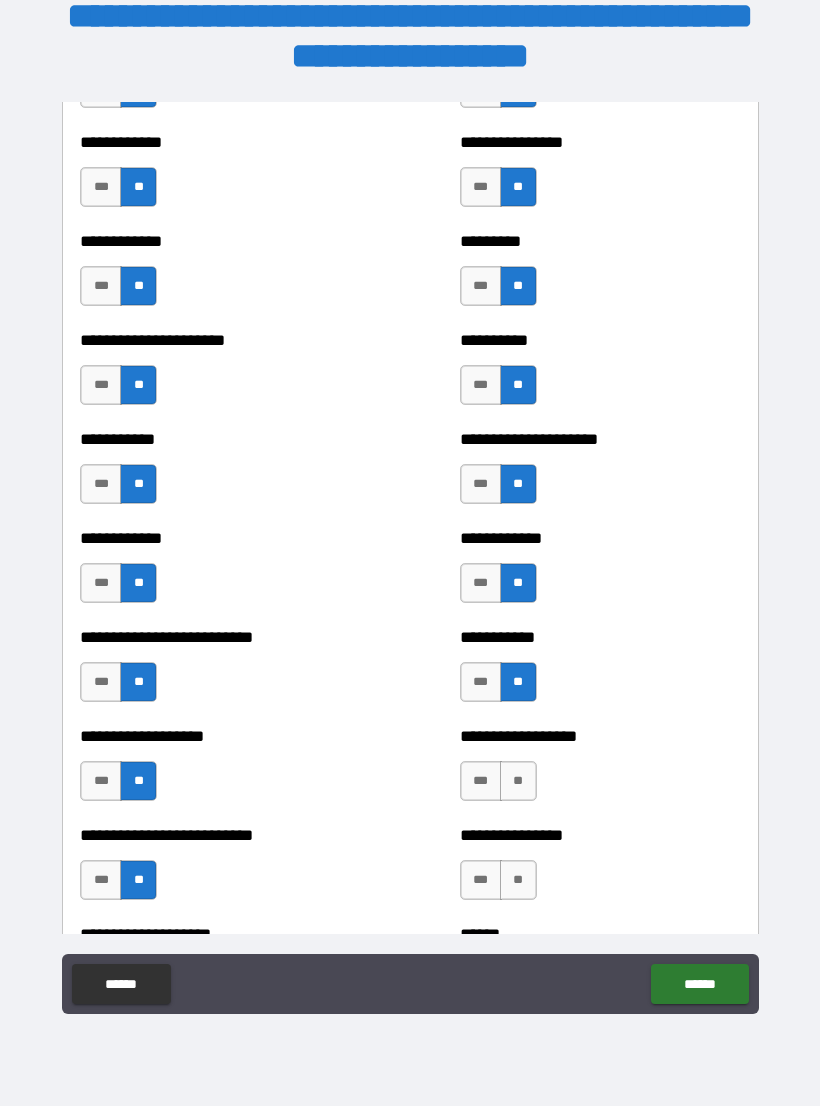 click on "**" at bounding box center [518, 781] 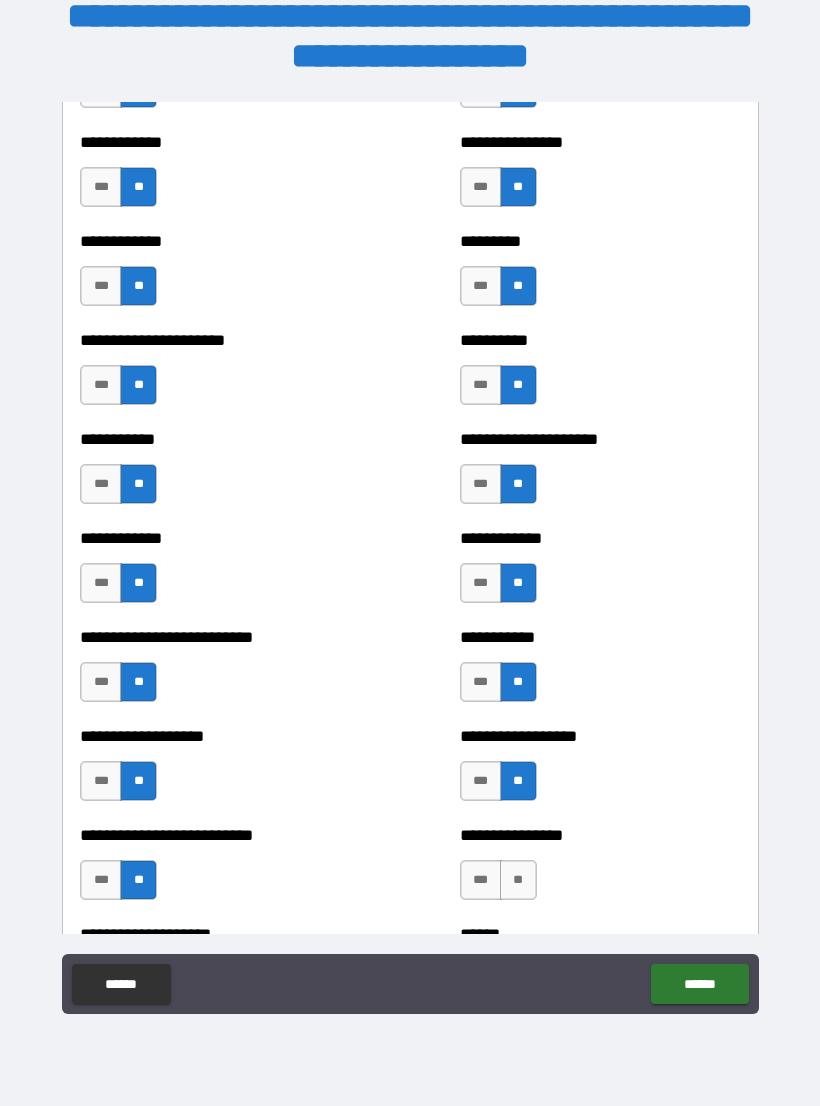 click on "**" at bounding box center [518, 880] 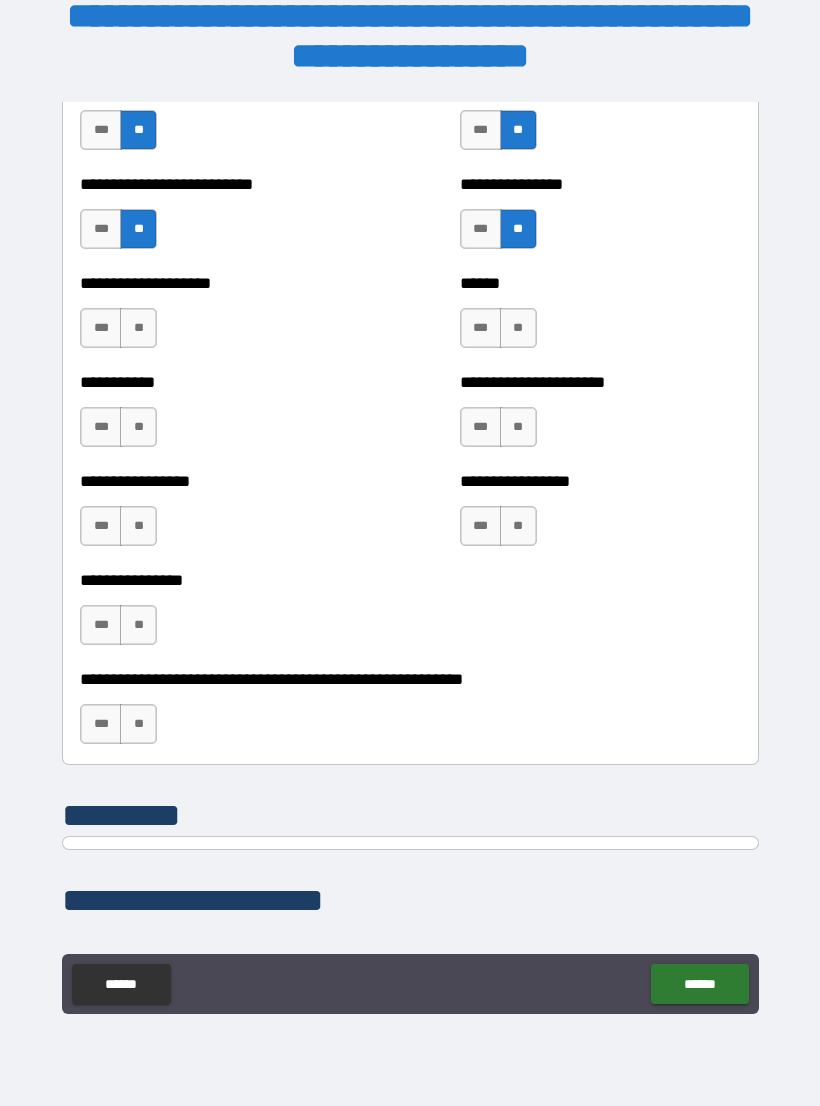 scroll, scrollTop: 5855, scrollLeft: 0, axis: vertical 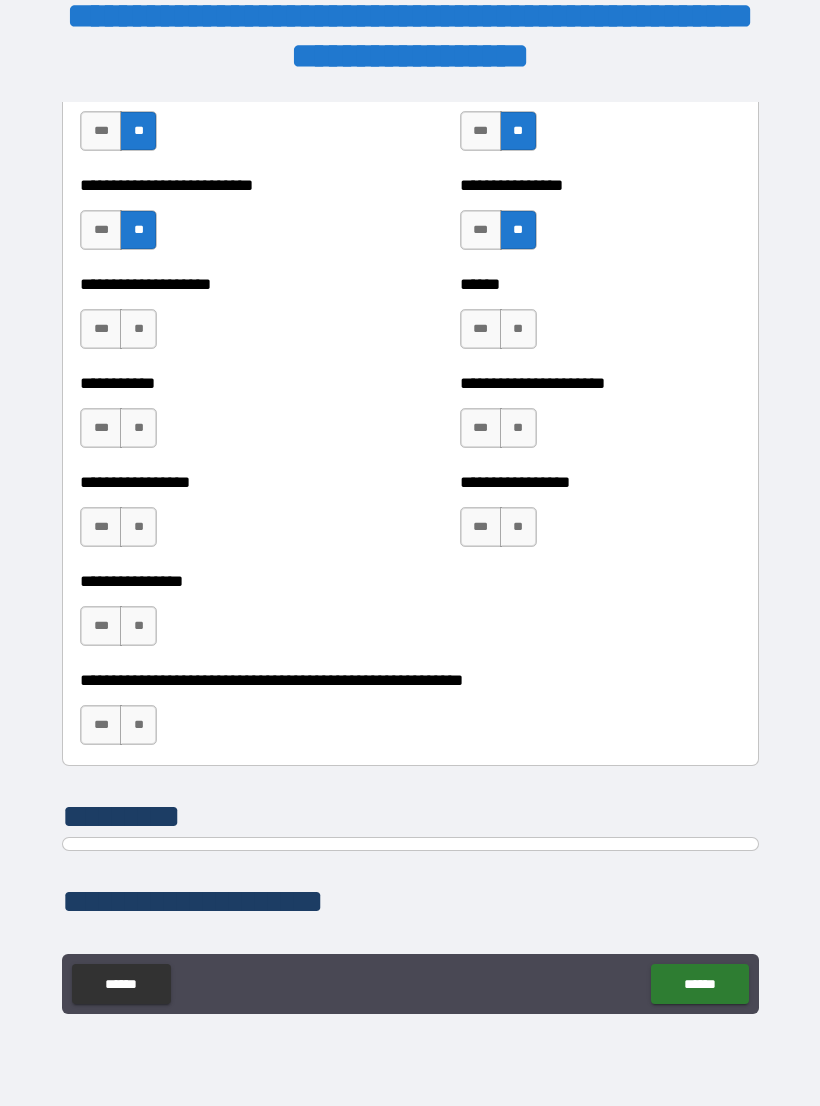 click on "**" at bounding box center (138, 329) 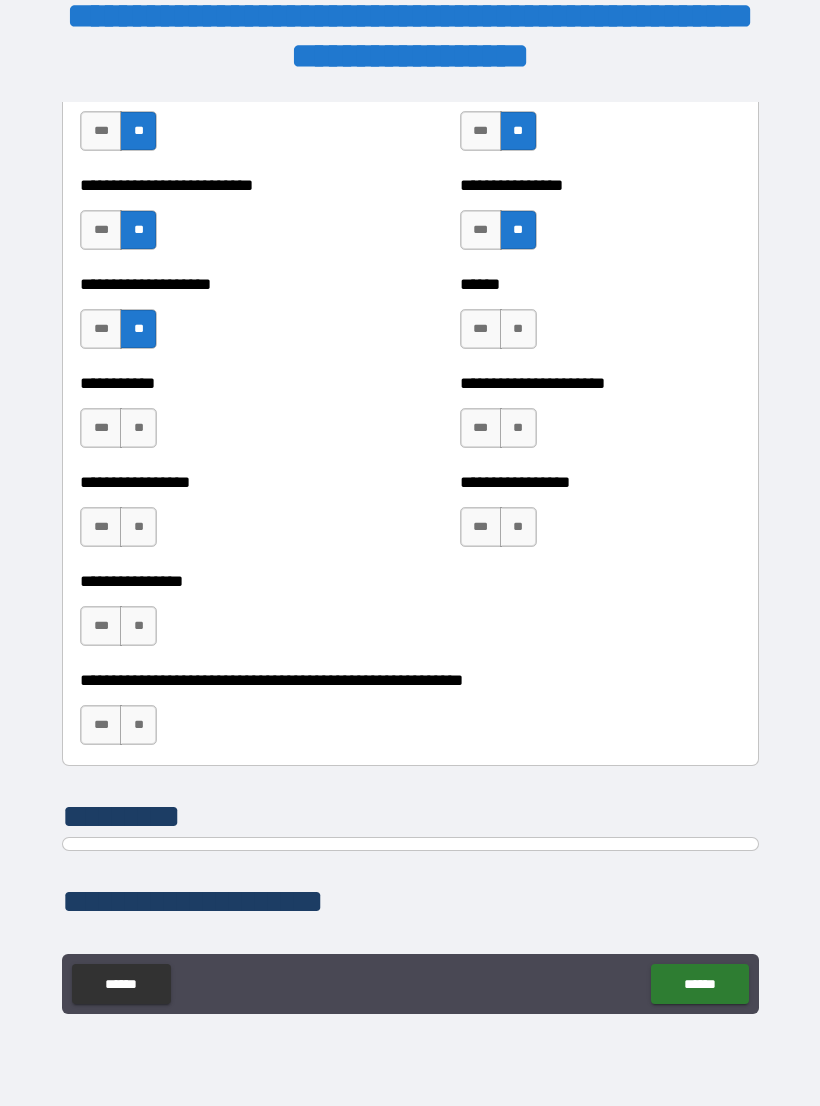 click on "**" at bounding box center [138, 428] 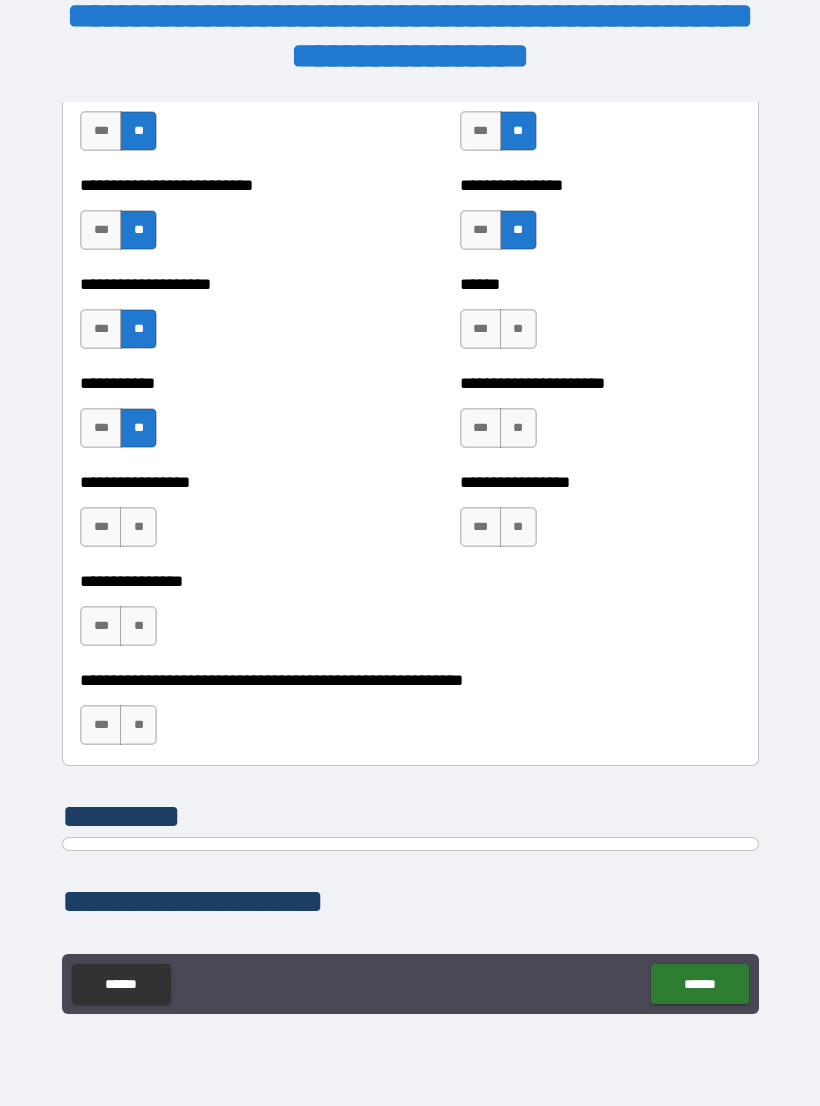 click on "**" at bounding box center [138, 527] 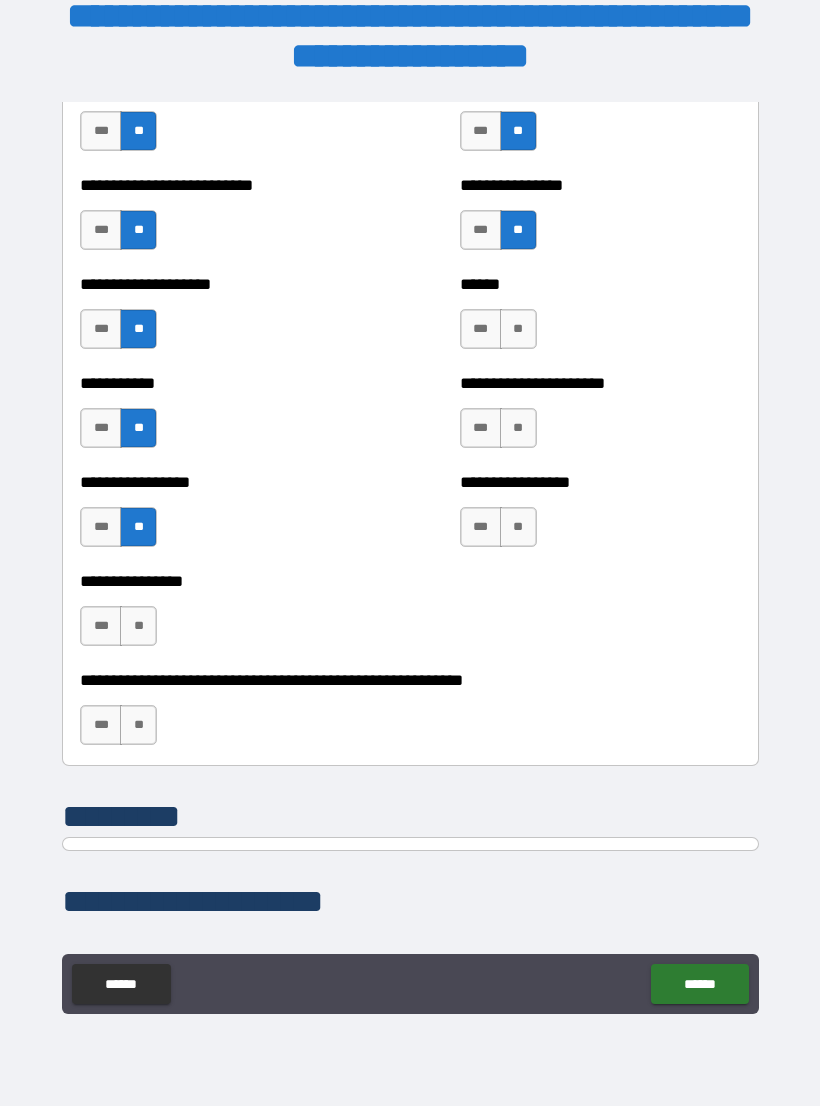 click on "**" at bounding box center [138, 626] 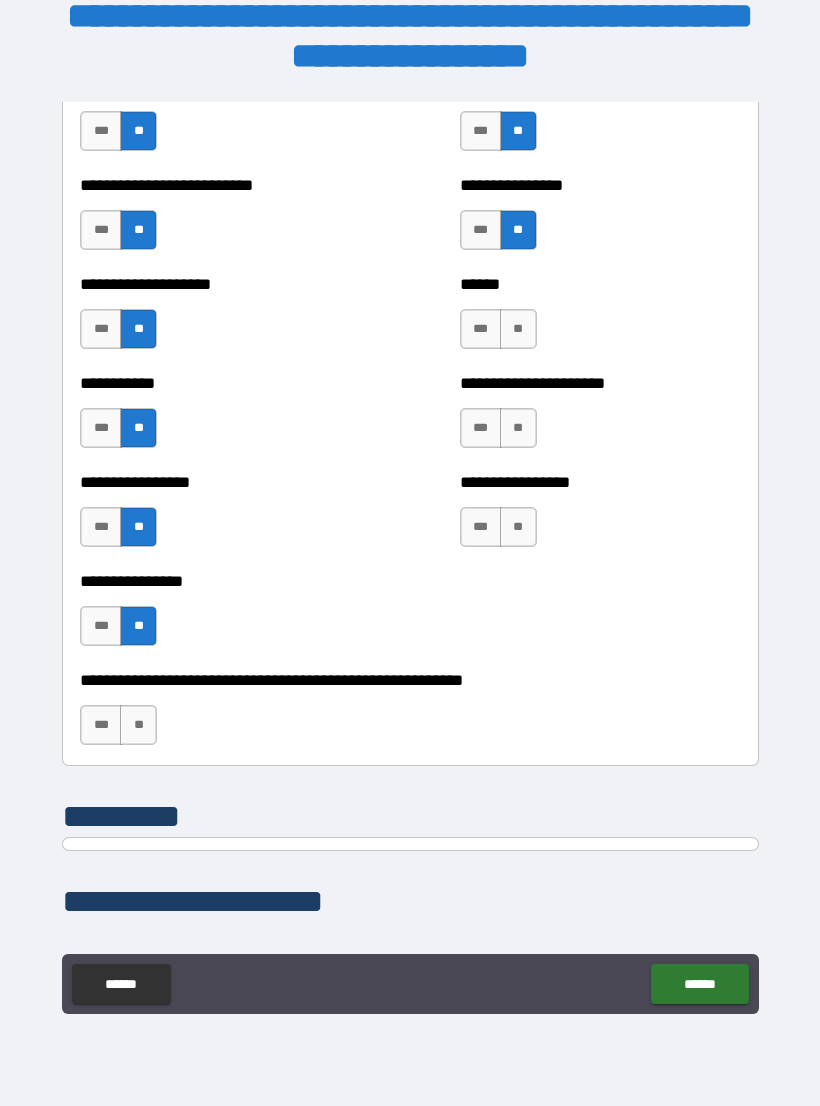 click on "**" at bounding box center [138, 725] 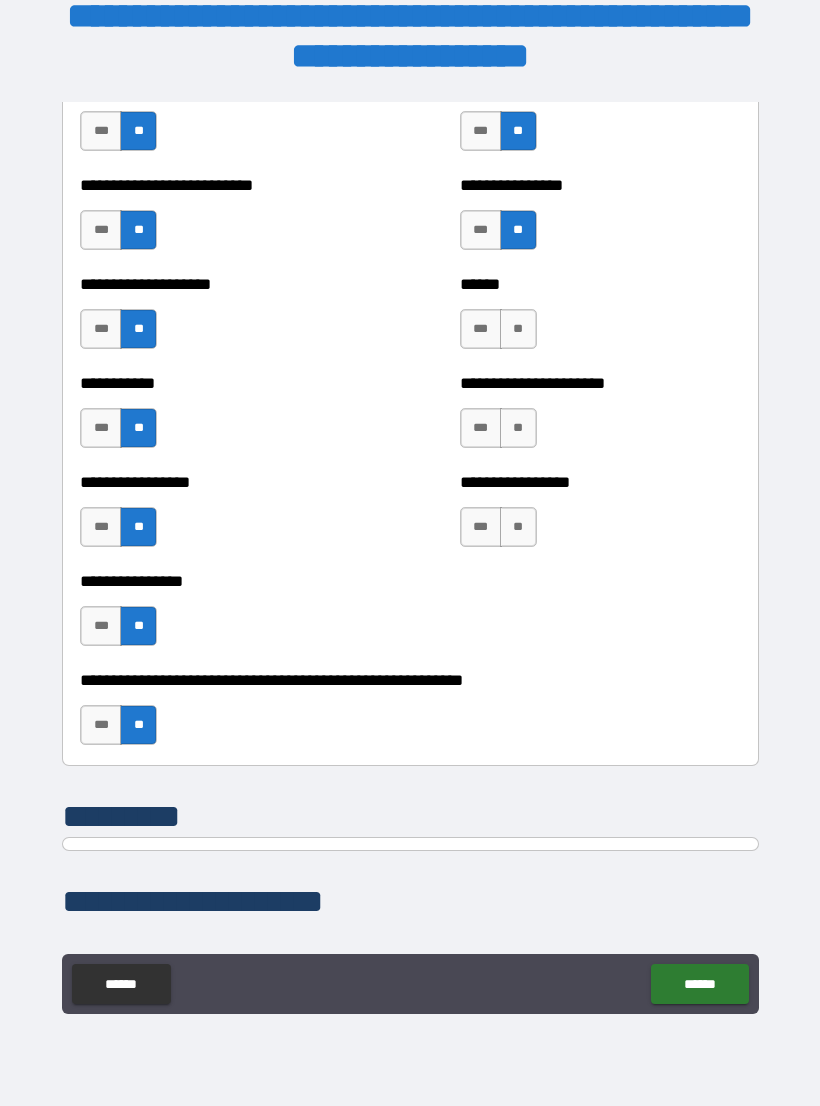 click on "**" at bounding box center (518, 329) 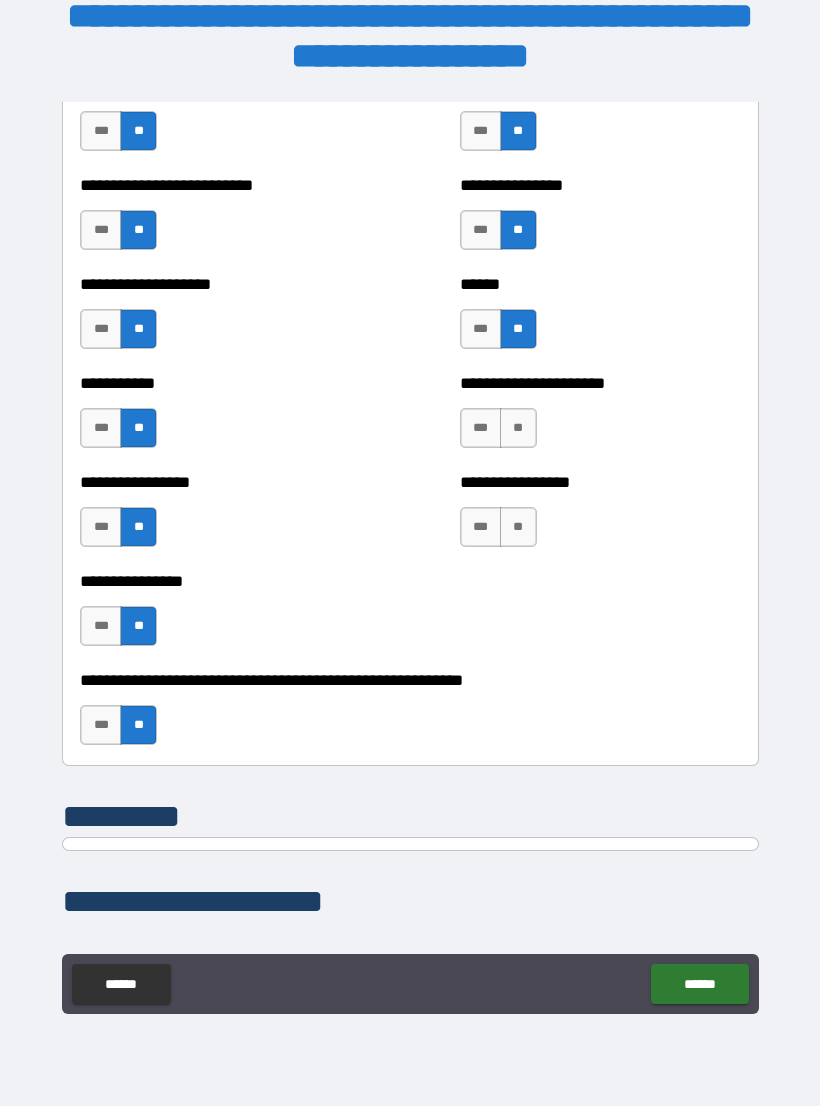 click on "**" at bounding box center (518, 428) 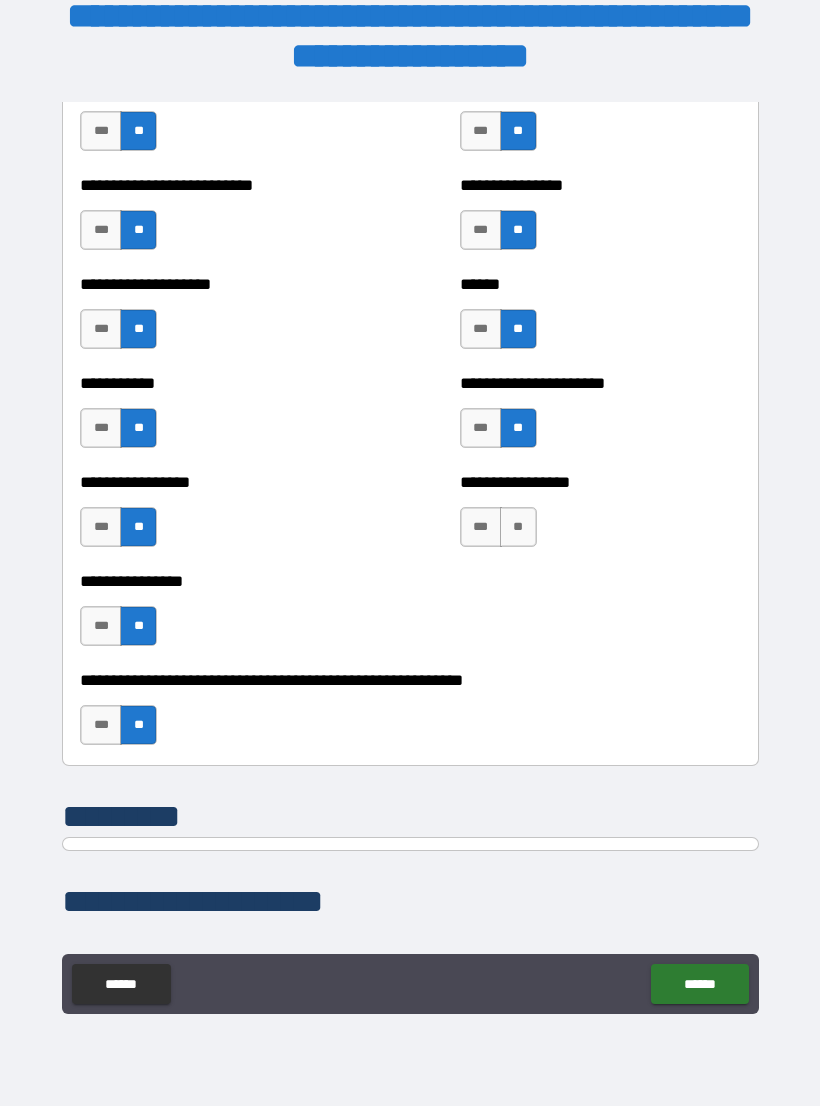 click on "**" at bounding box center (518, 527) 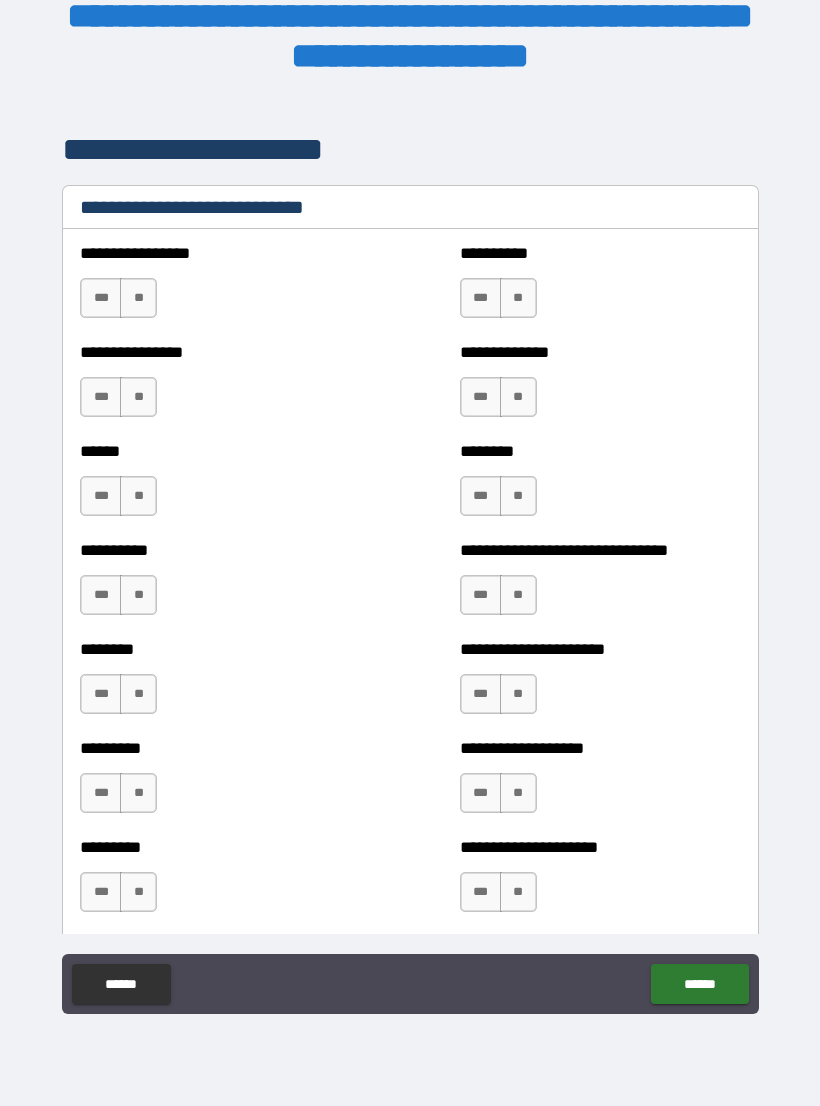 scroll, scrollTop: 6608, scrollLeft: 0, axis: vertical 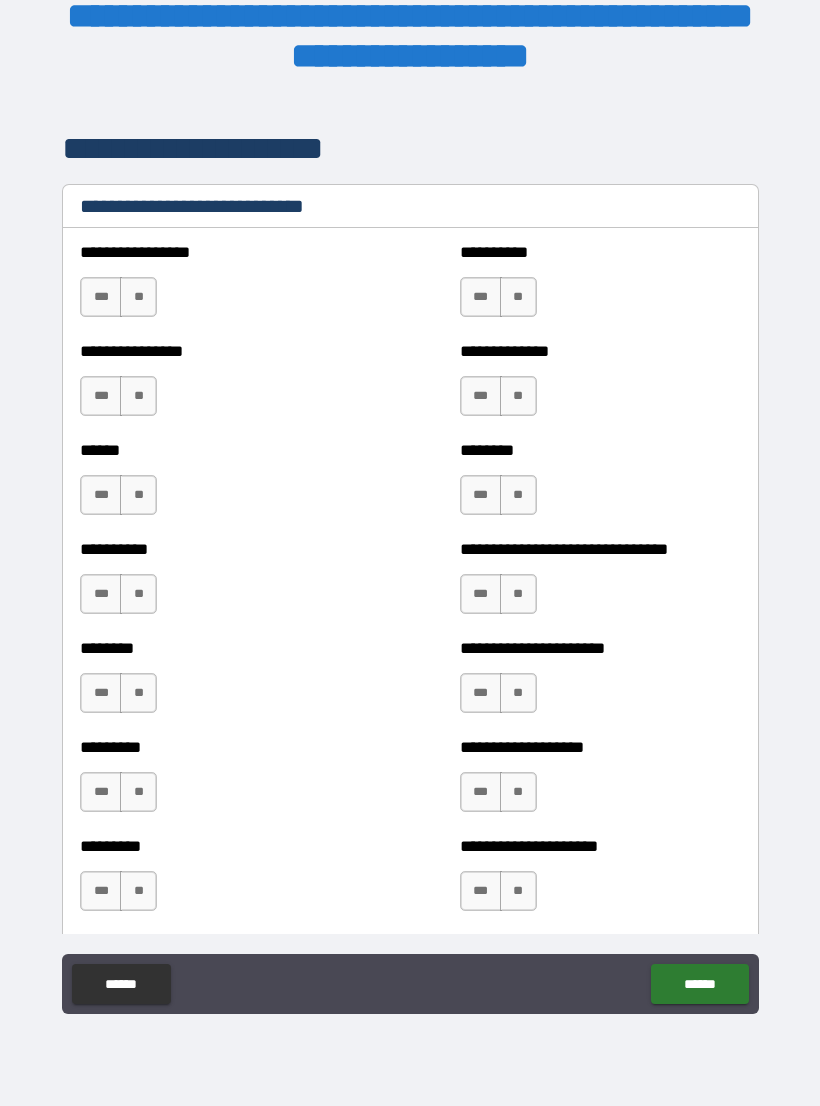 click on "**" at bounding box center (518, 297) 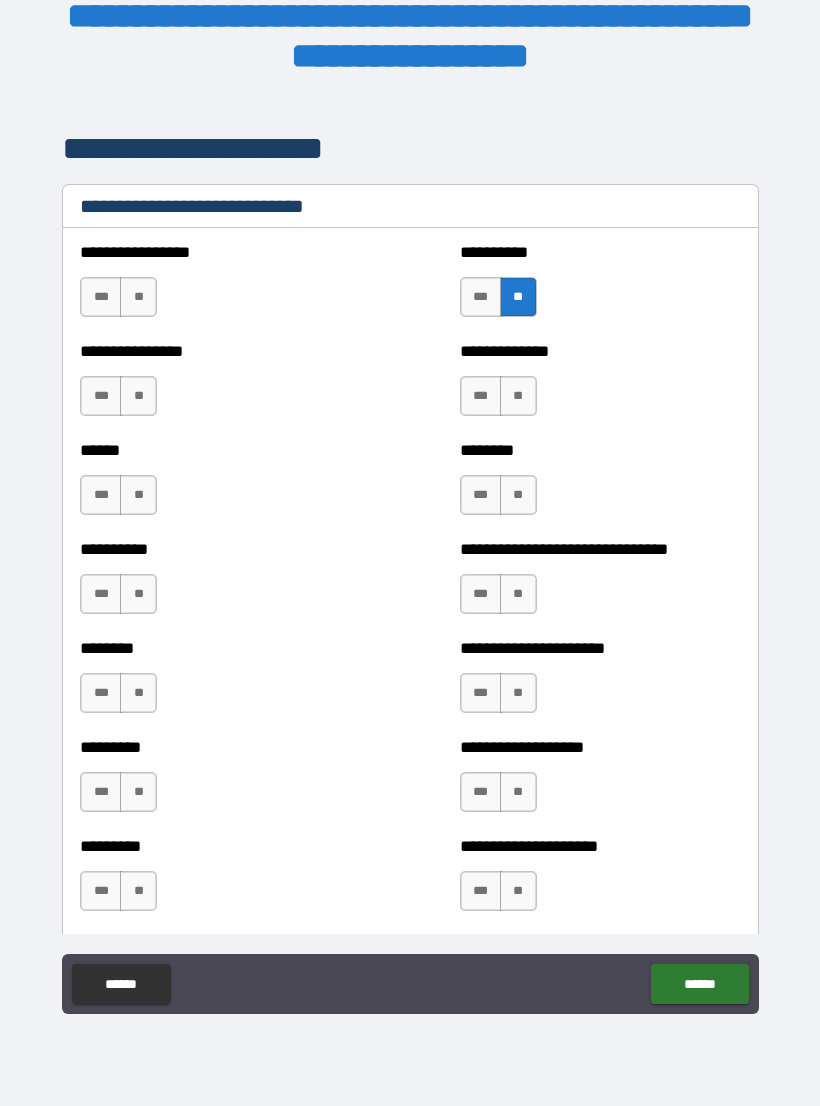 click on "**" at bounding box center [518, 396] 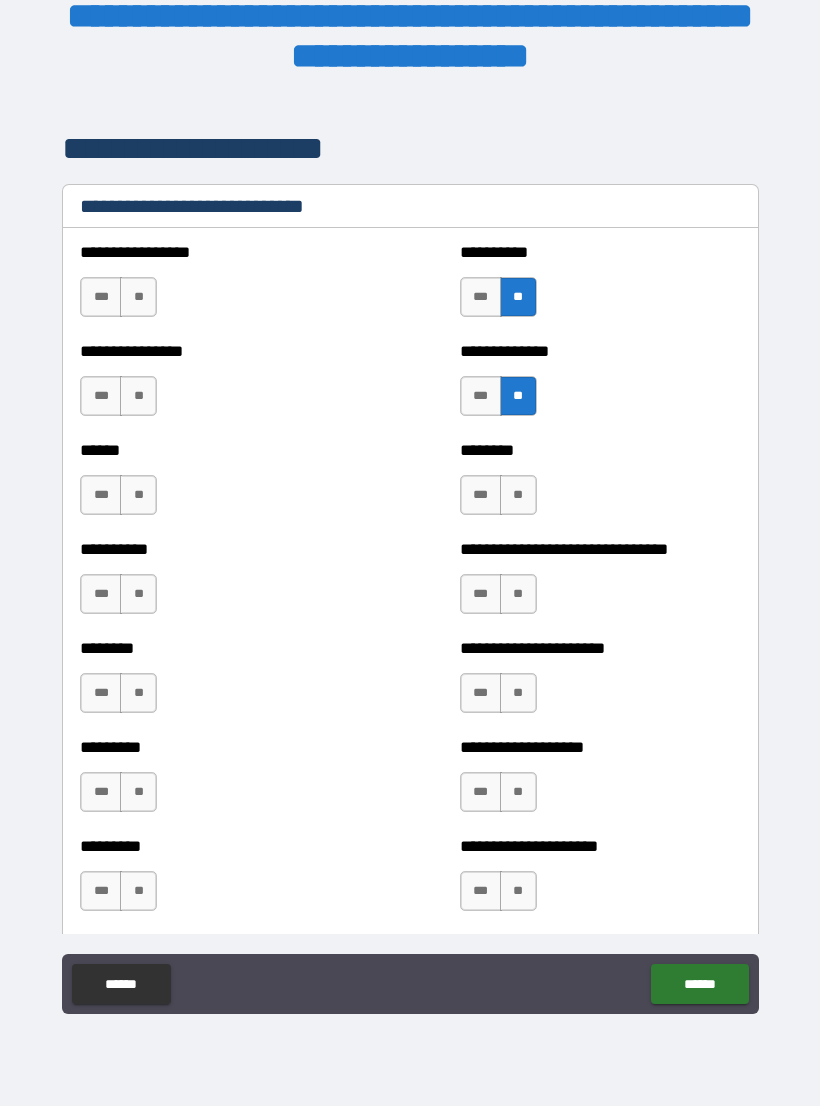 click on "**" at bounding box center (518, 495) 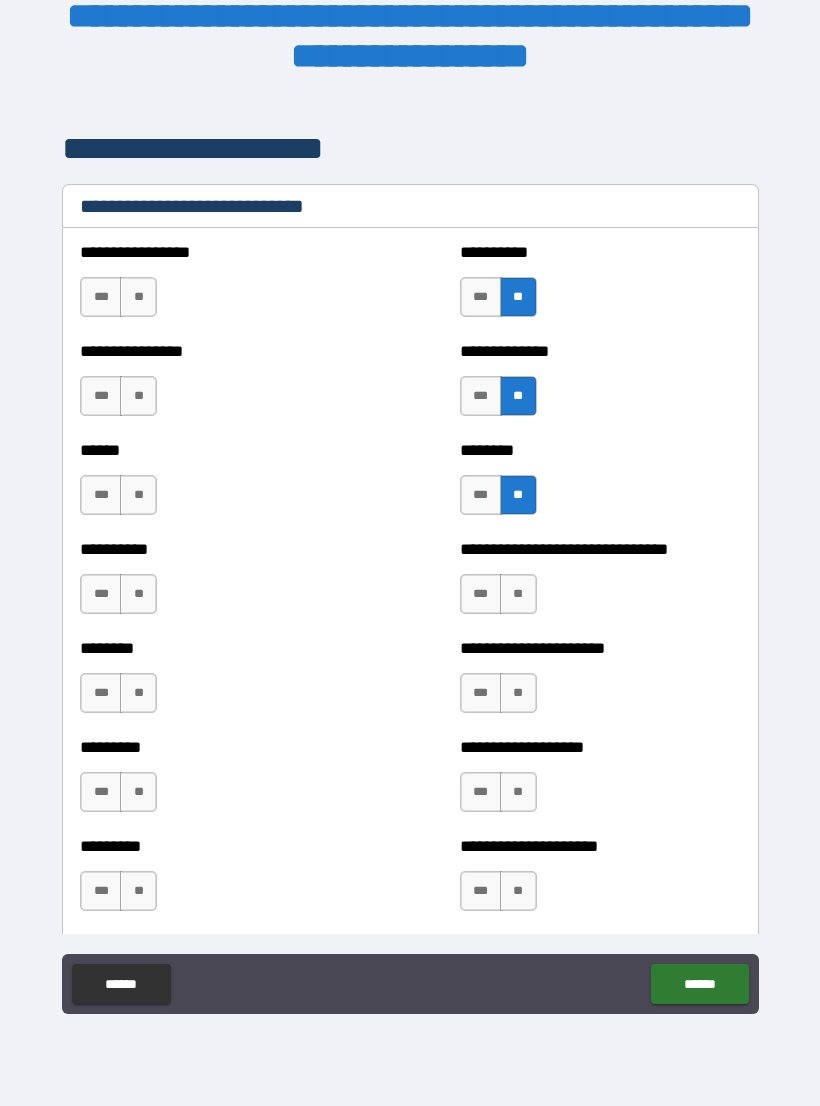 click on "**" at bounding box center [518, 594] 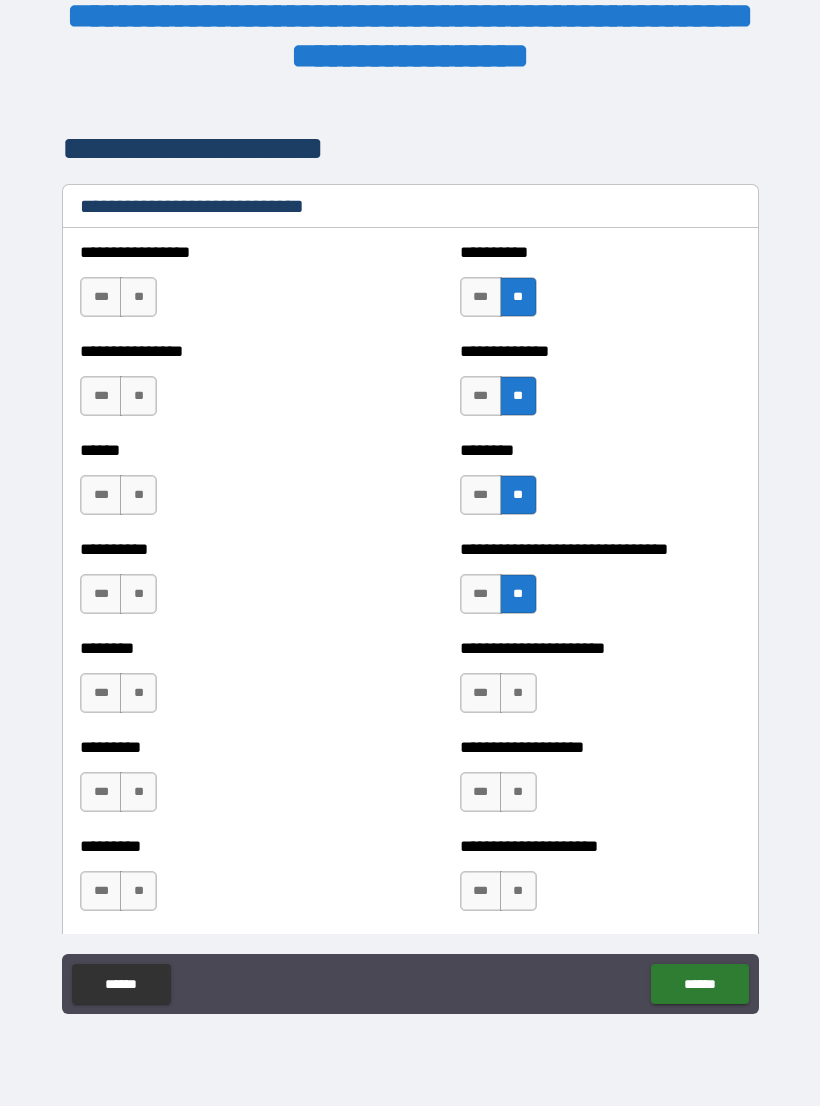 click on "**" at bounding box center [518, 693] 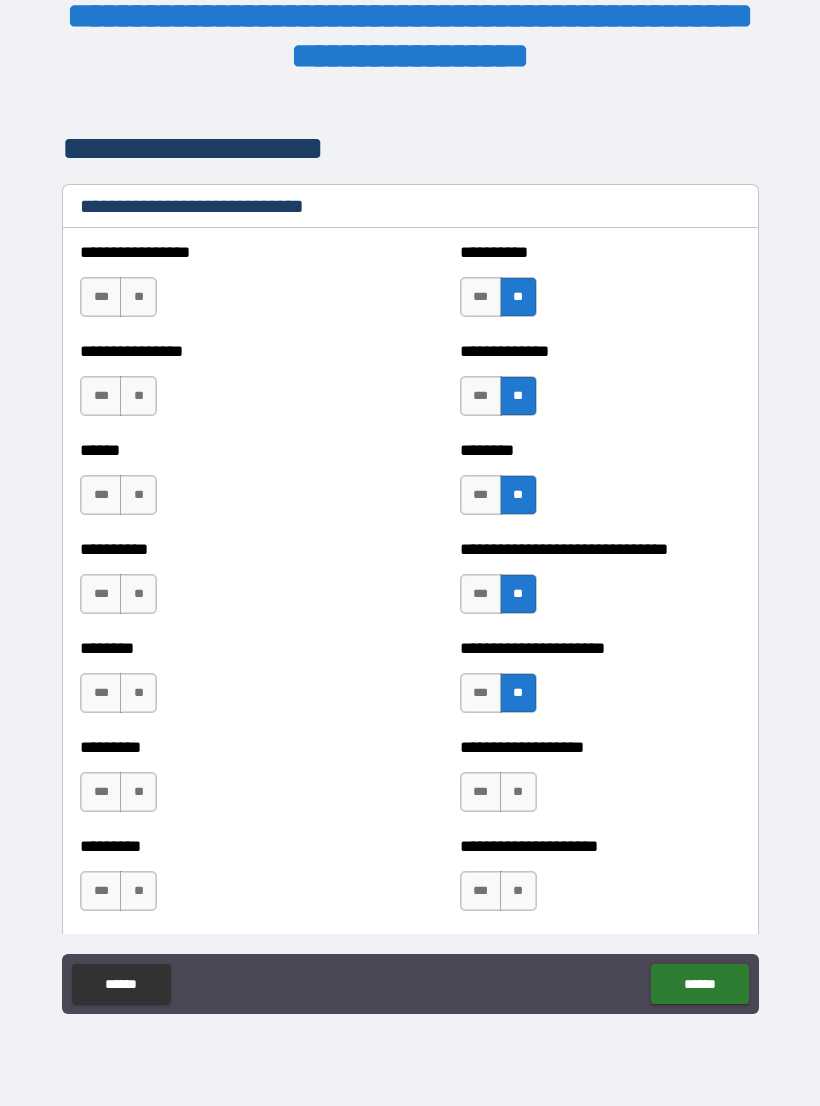 click on "**" at bounding box center (518, 792) 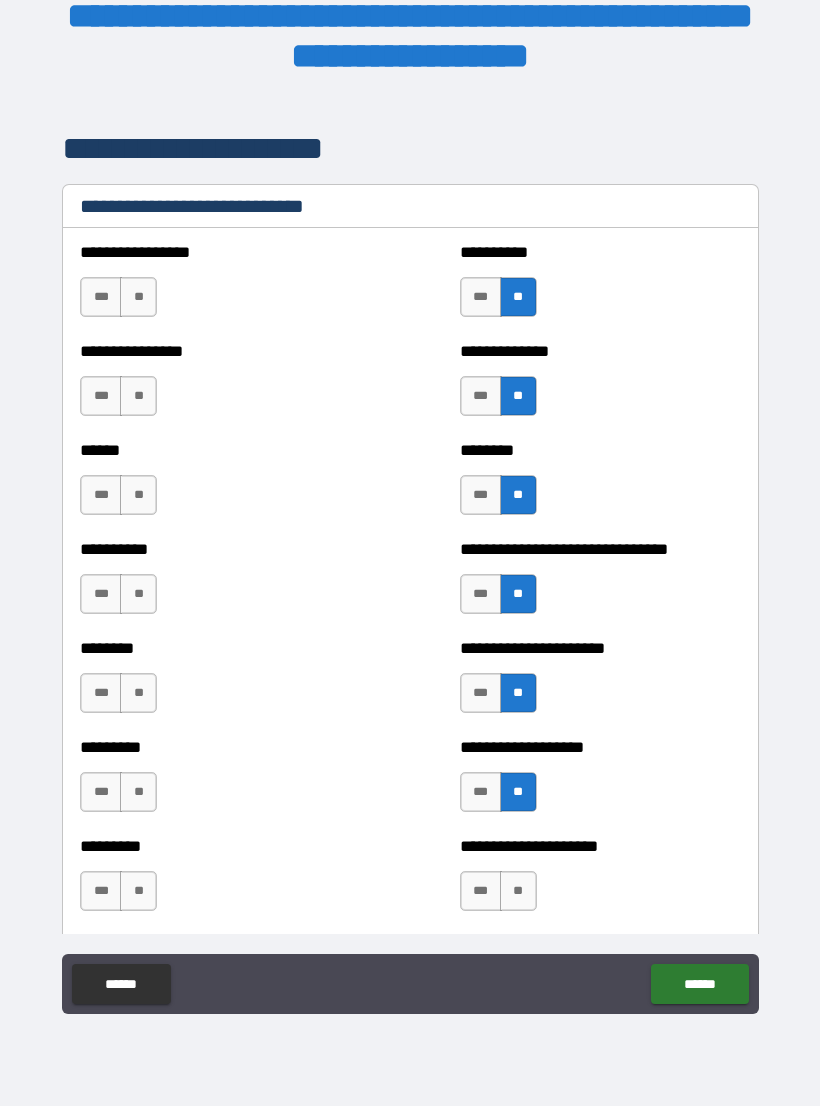 click on "**" at bounding box center (518, 891) 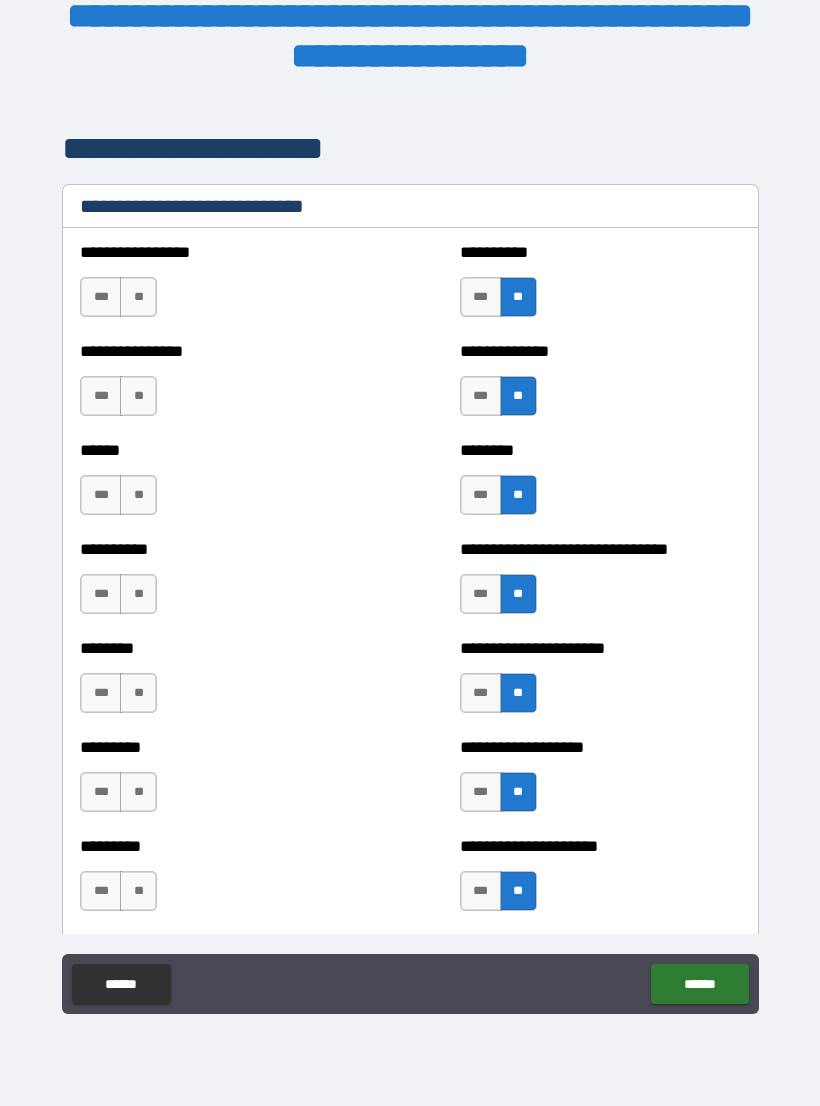 click on "**" at bounding box center [138, 297] 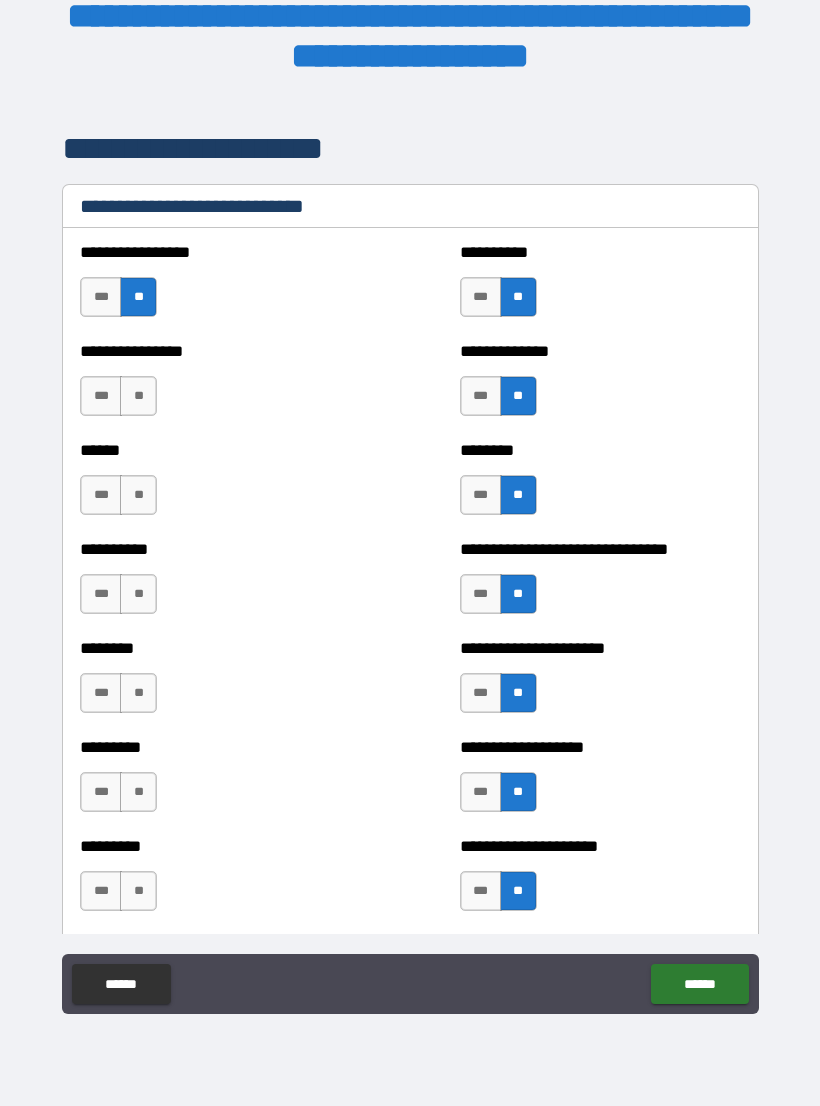 click on "**" at bounding box center [138, 396] 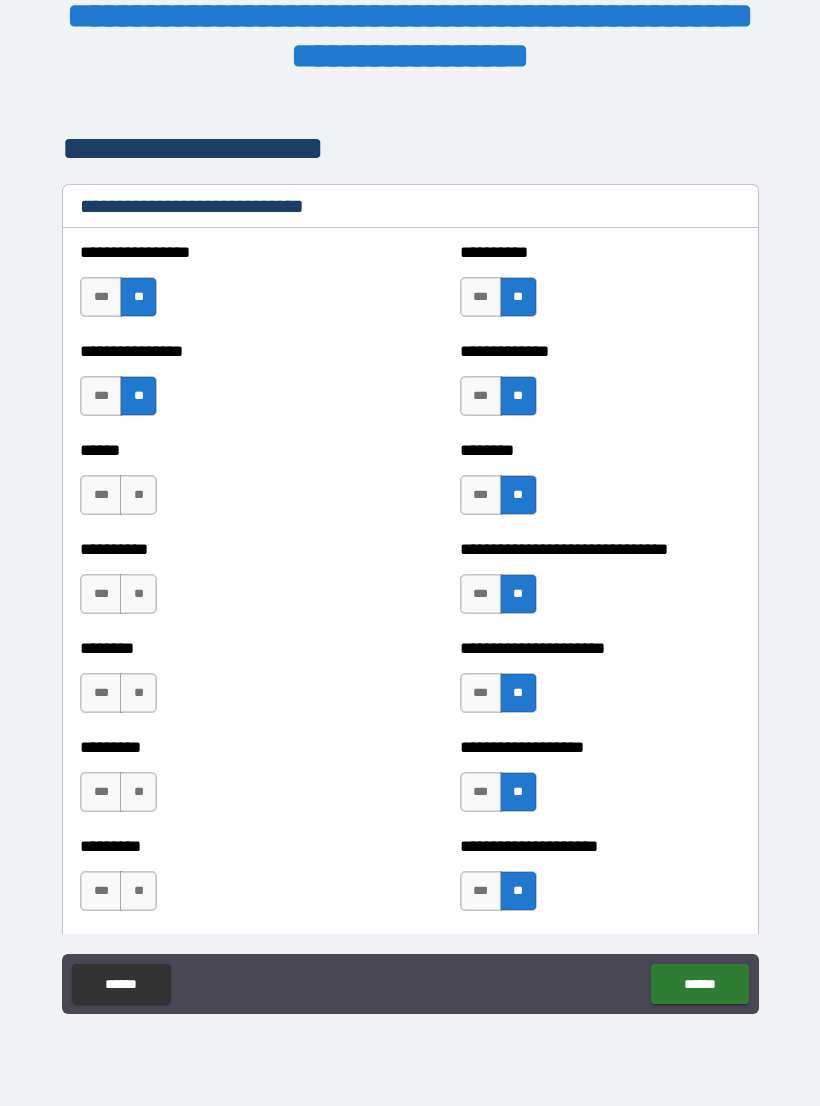click on "**" at bounding box center [138, 495] 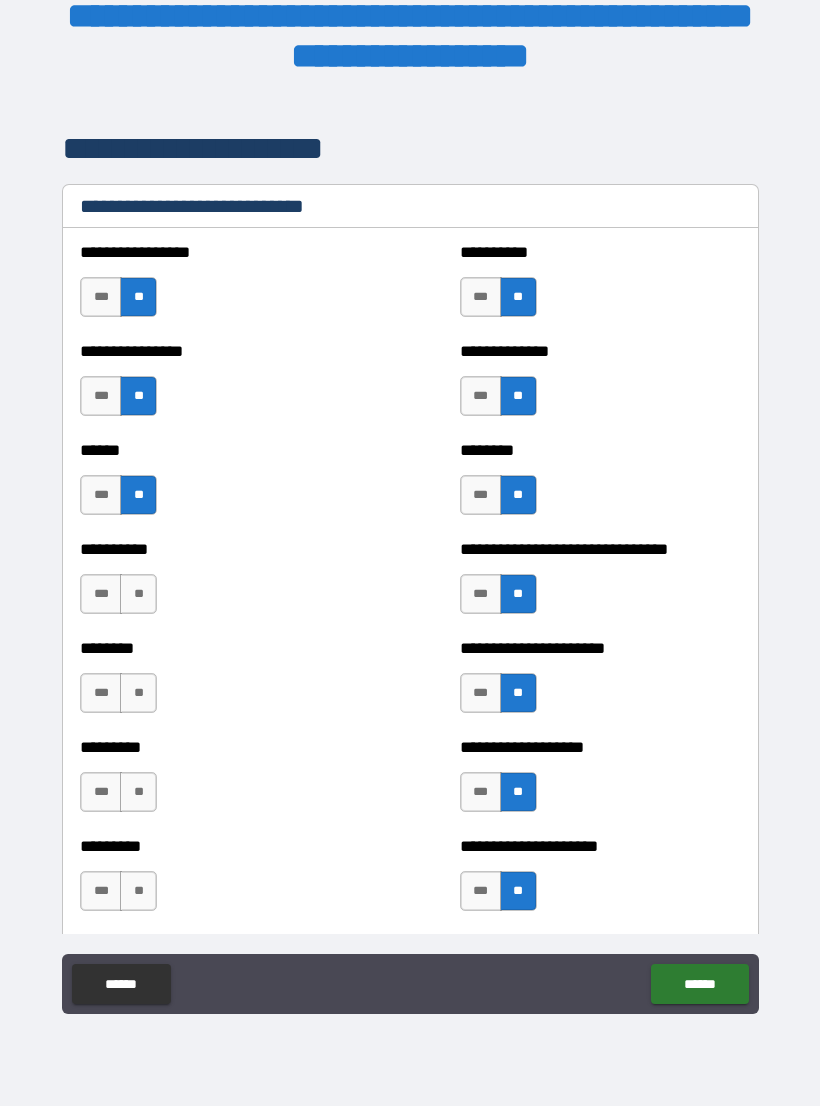 click on "**" at bounding box center (138, 594) 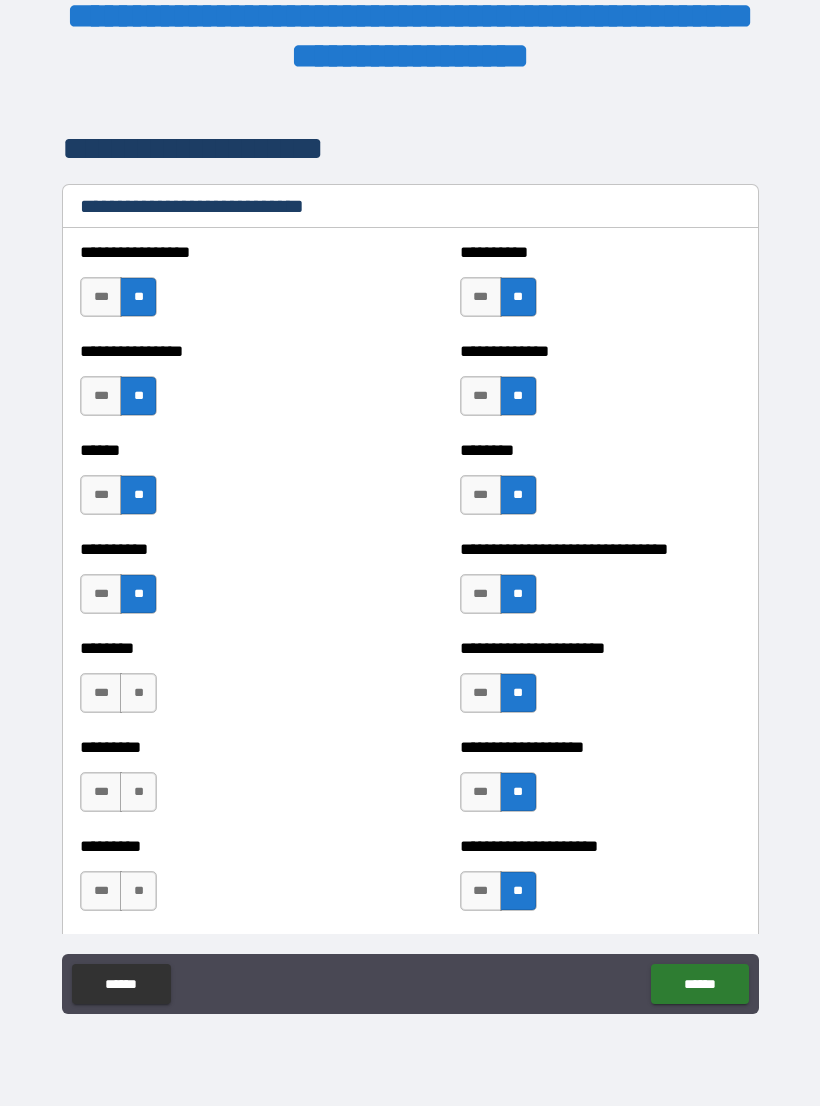 click on "**" at bounding box center [138, 693] 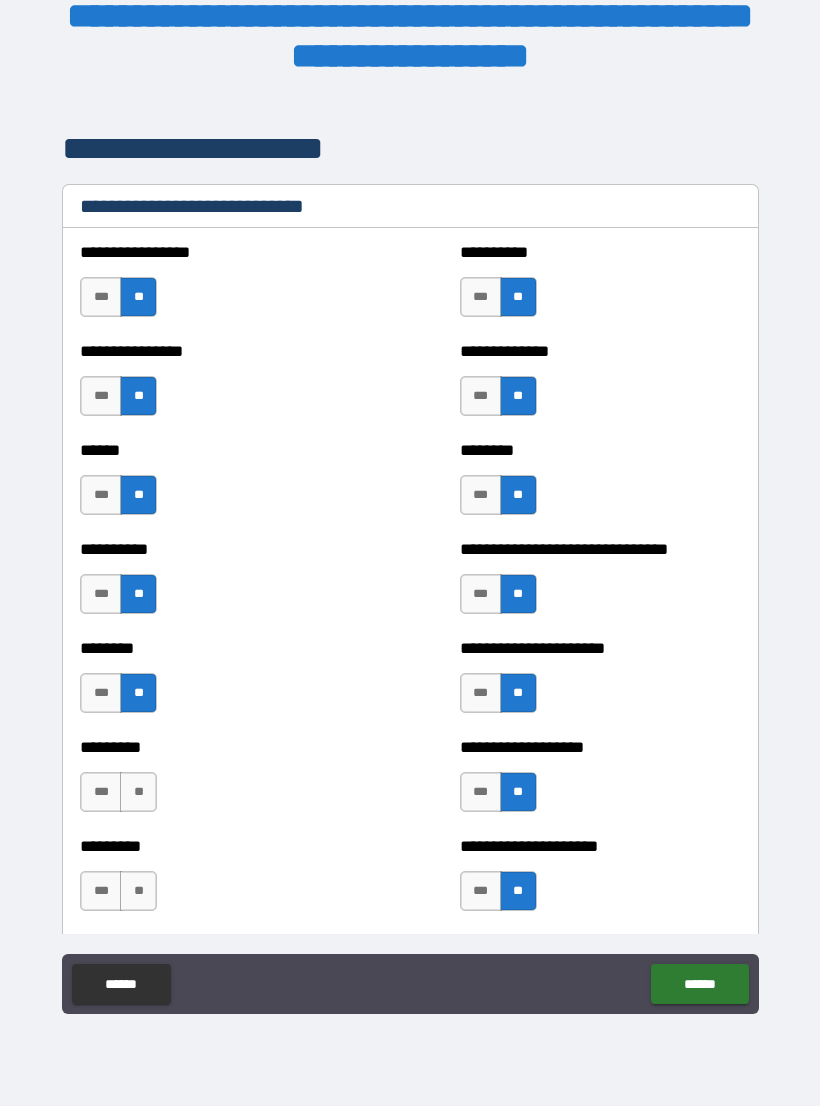 click on "**" at bounding box center (138, 792) 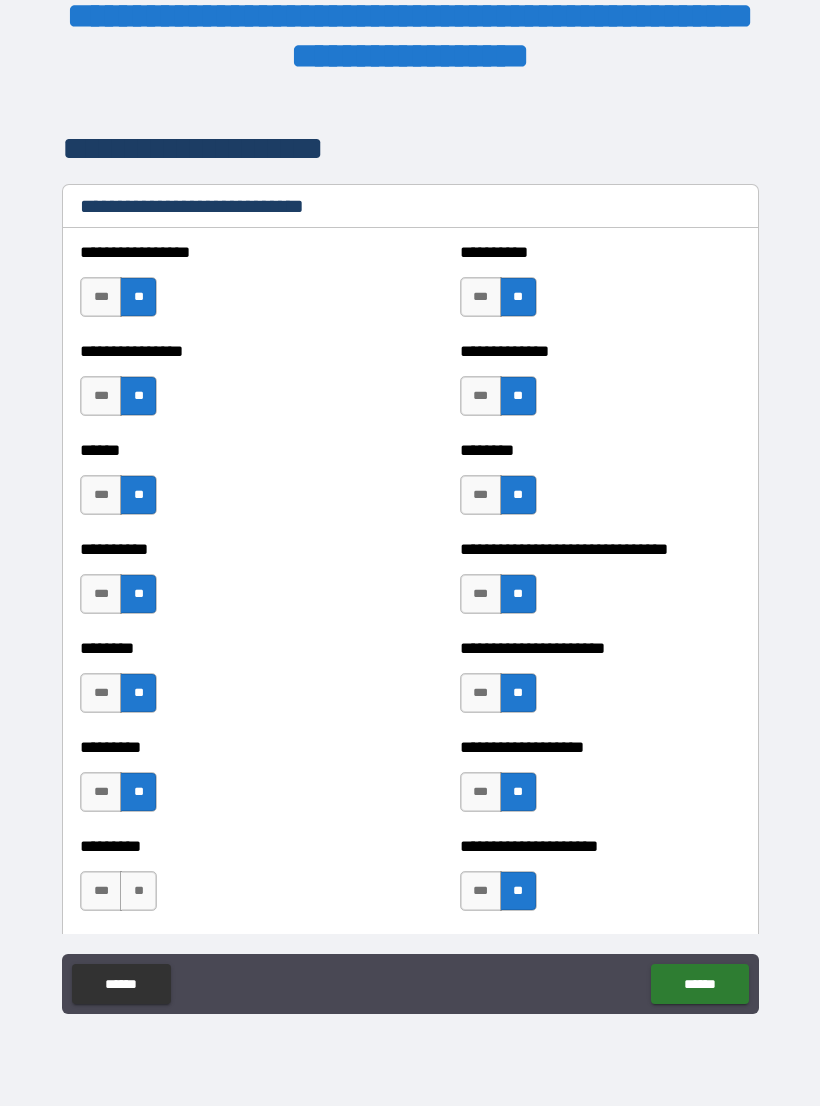 click on "**" at bounding box center (138, 891) 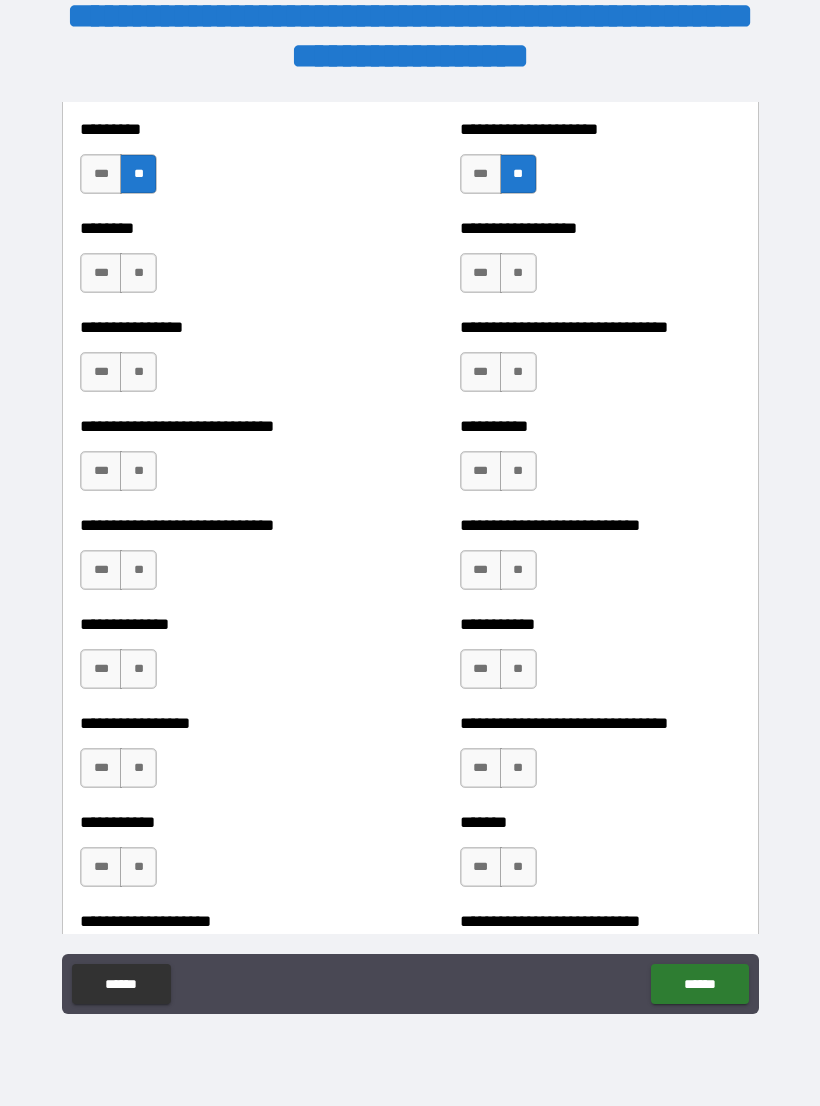 scroll, scrollTop: 7332, scrollLeft: 0, axis: vertical 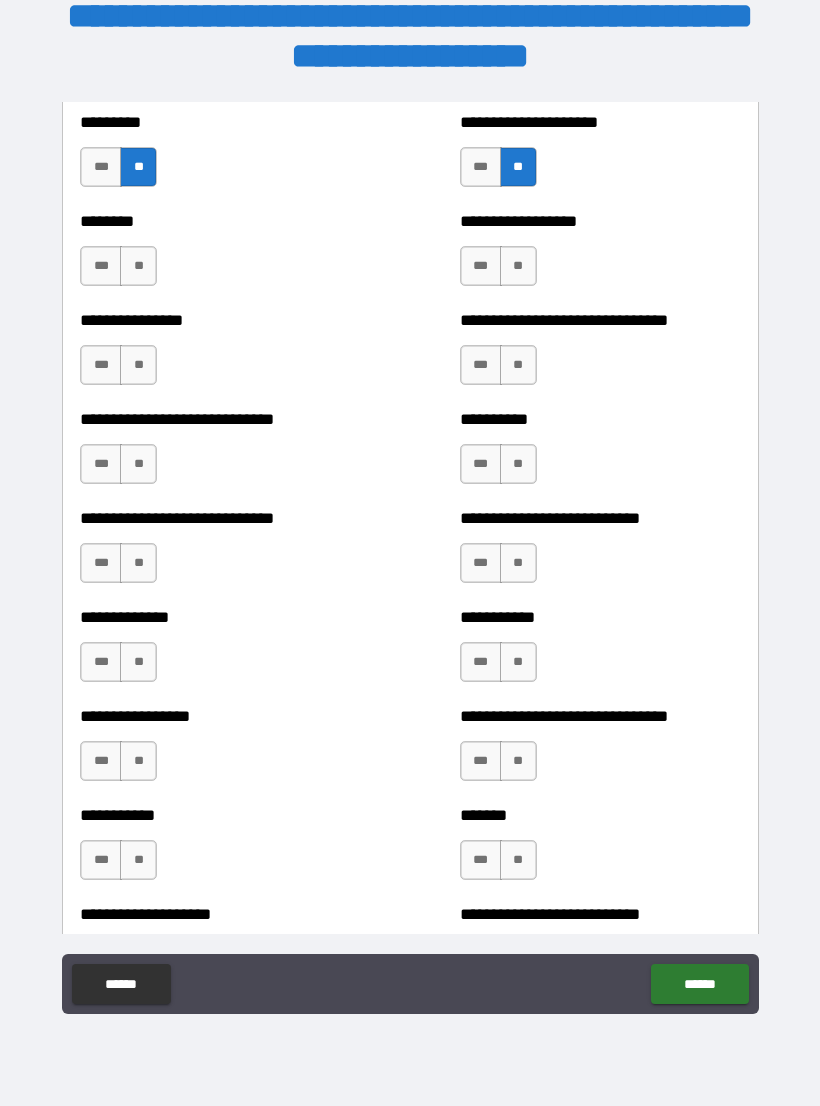 click on "**" at bounding box center (138, 266) 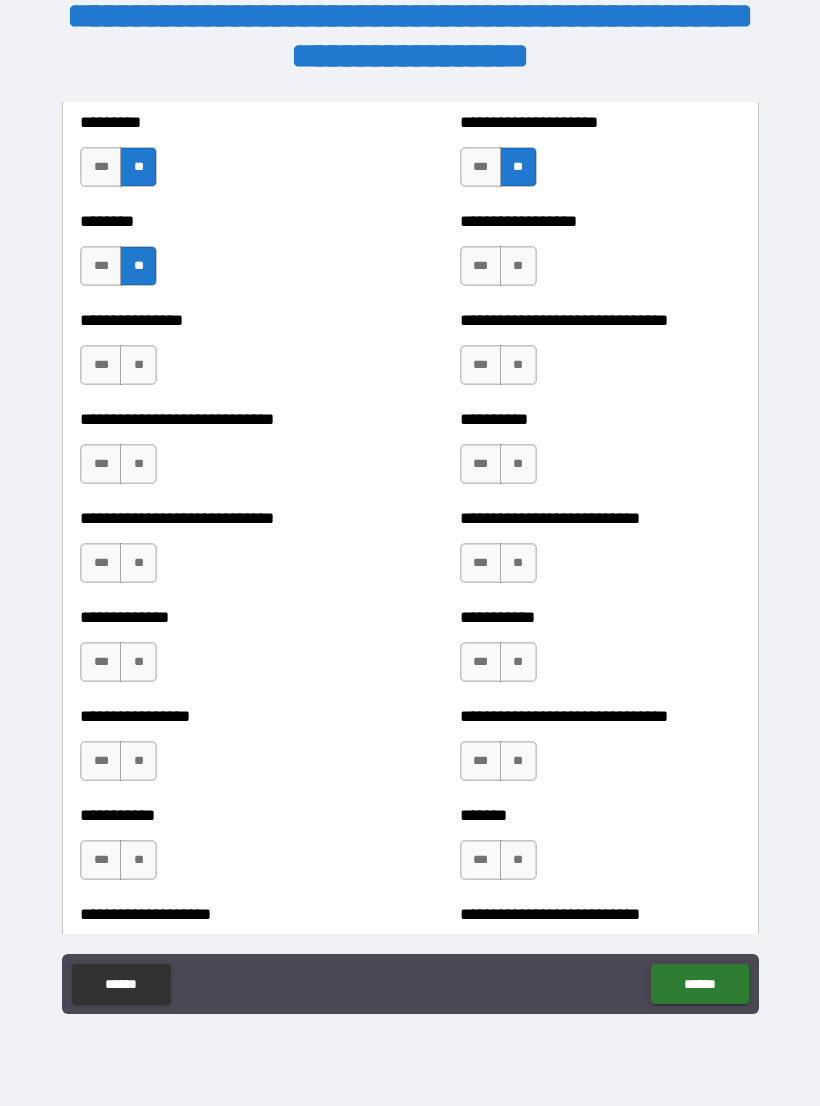 click on "**" at bounding box center [138, 365] 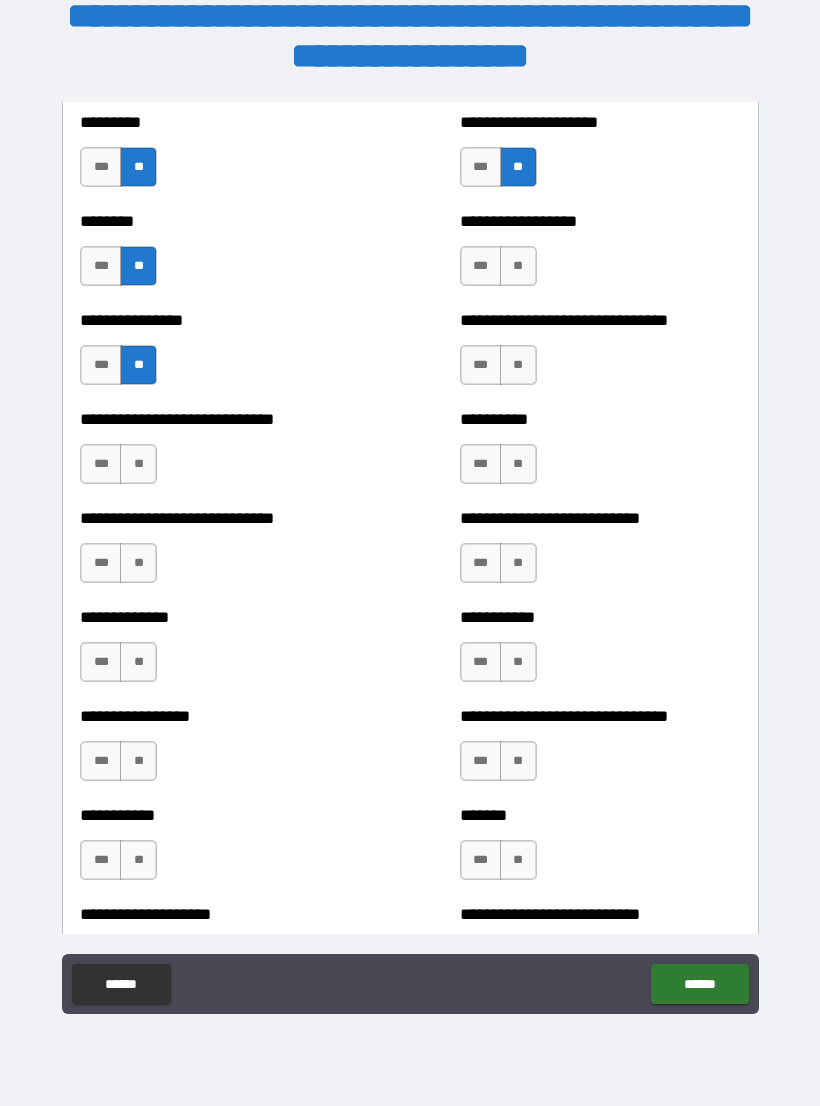 click on "**" at bounding box center [138, 464] 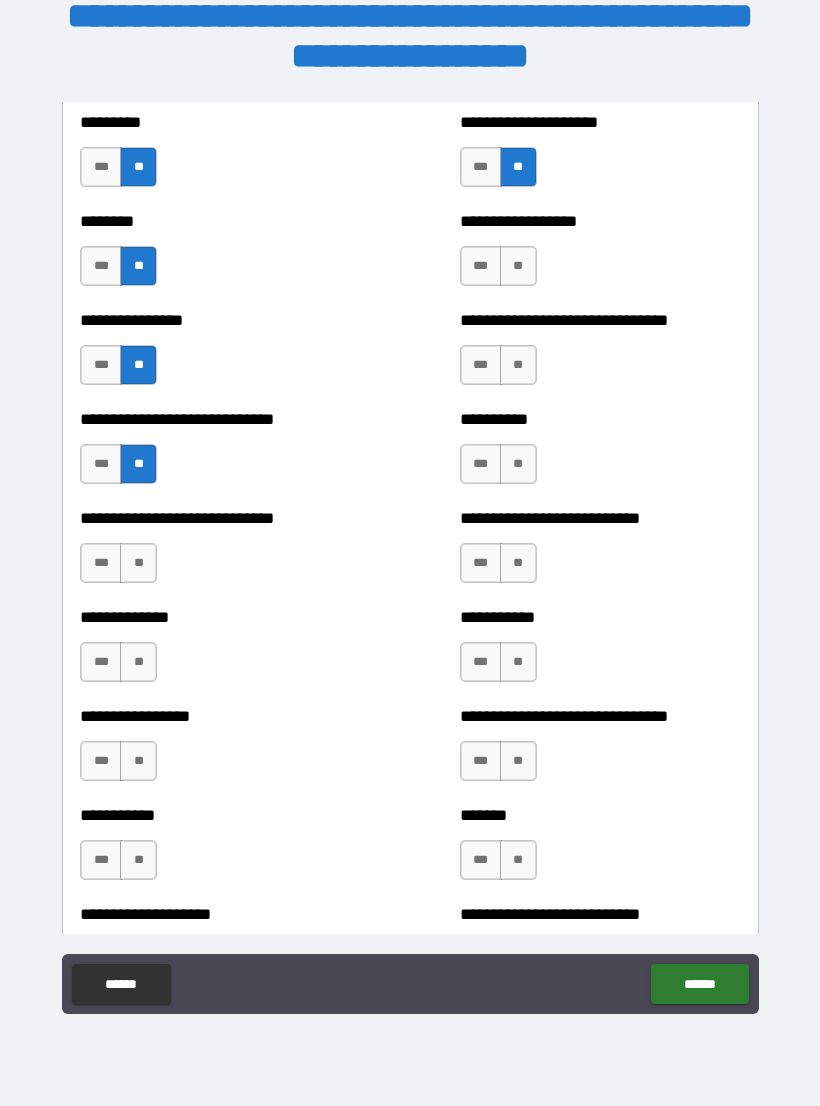 click on "**" at bounding box center (138, 563) 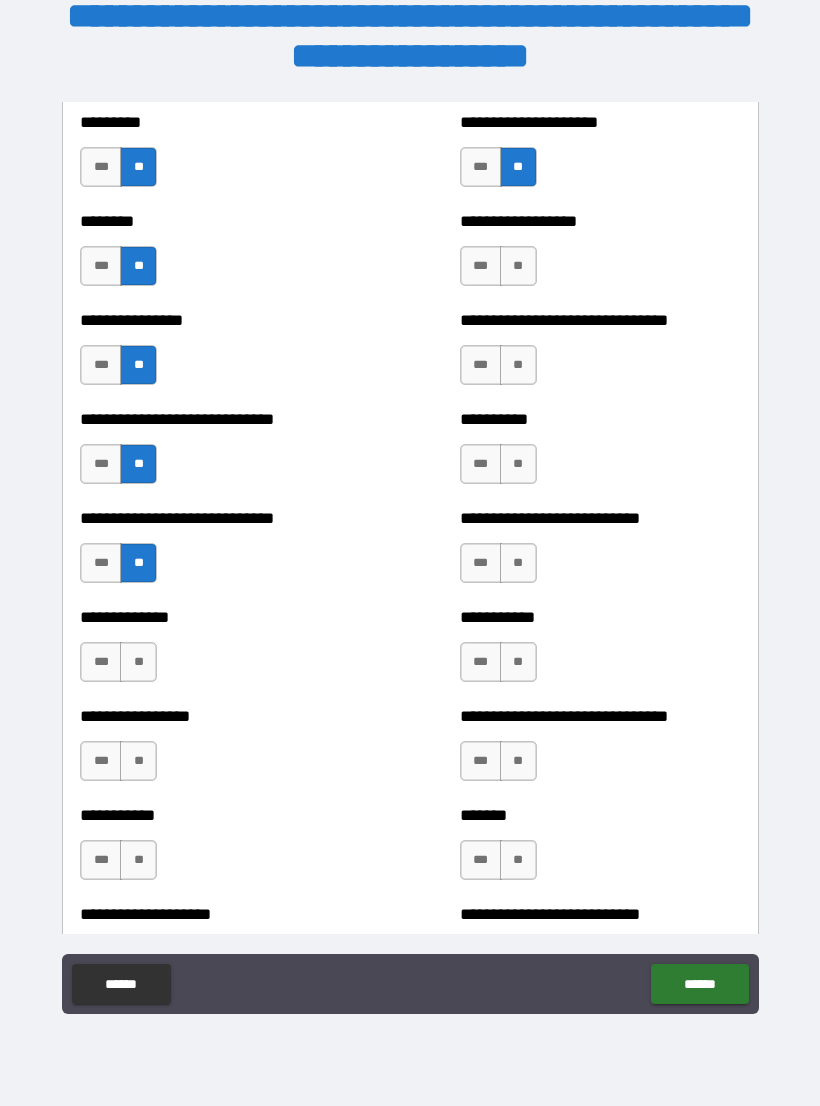 click on "**" at bounding box center (138, 662) 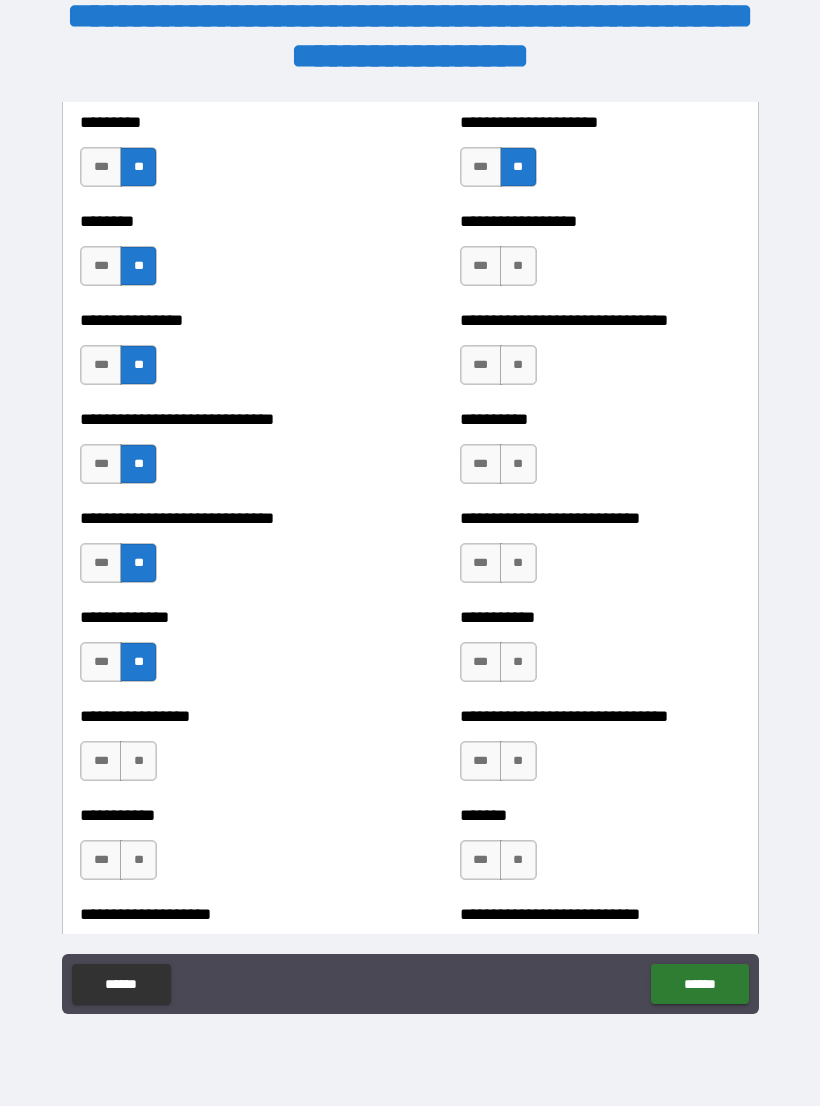 click on "**" at bounding box center (138, 761) 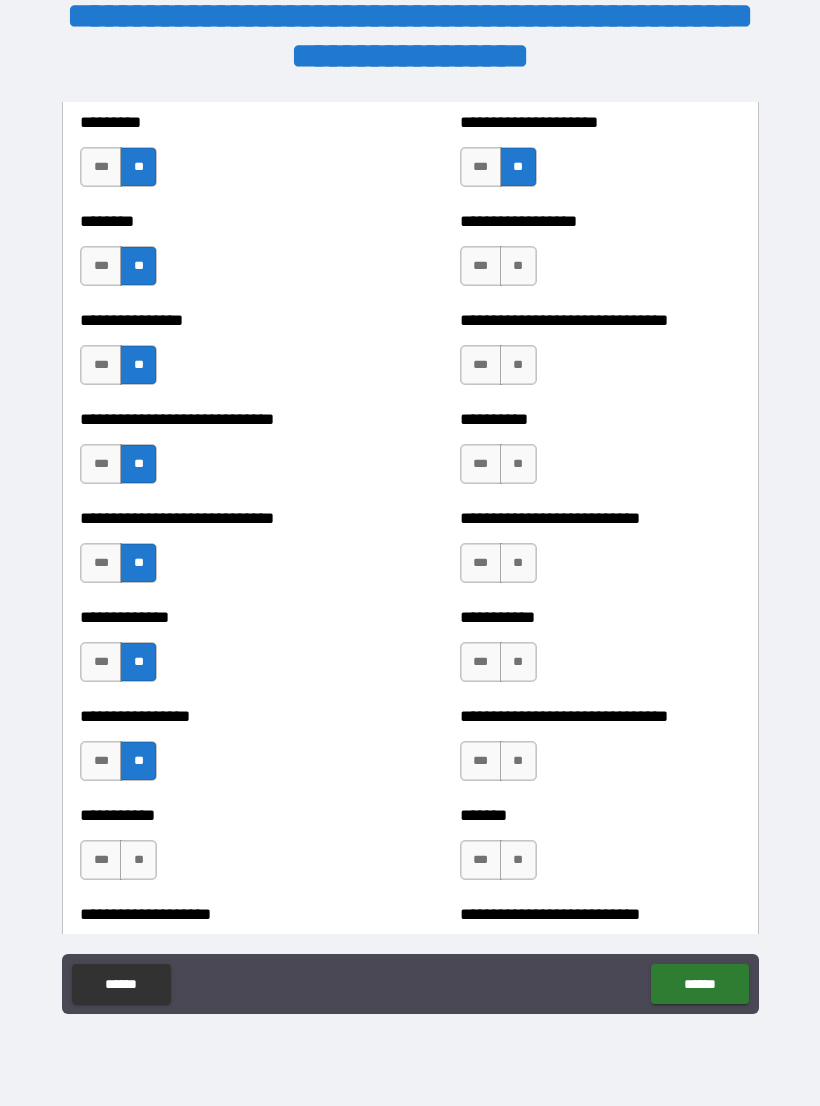 click on "**" at bounding box center [138, 860] 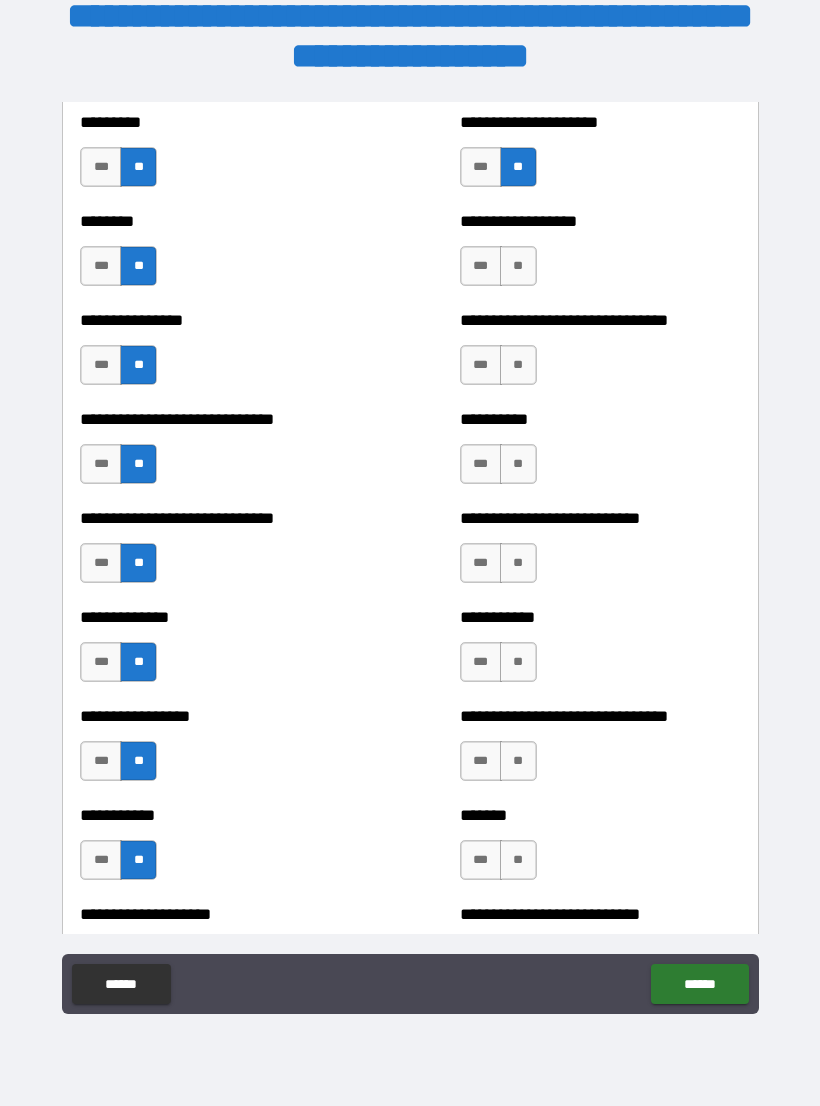 click on "**" at bounding box center [518, 266] 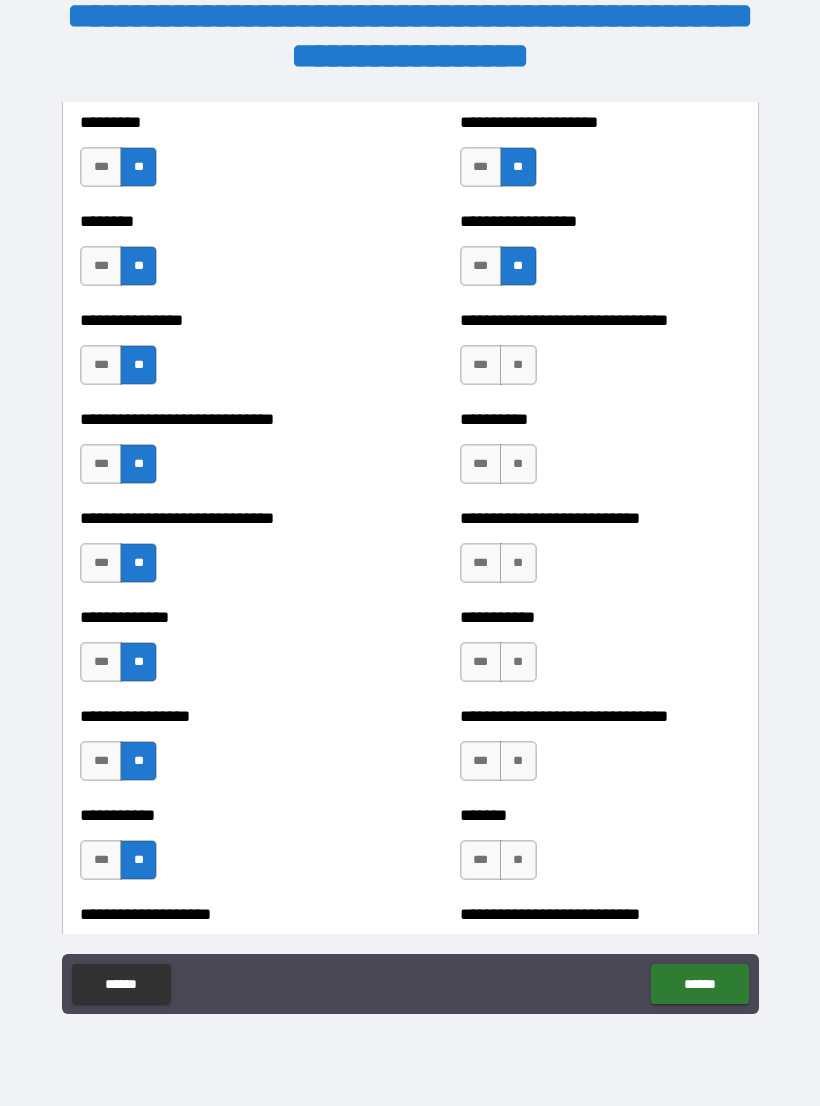 click on "**" at bounding box center [518, 365] 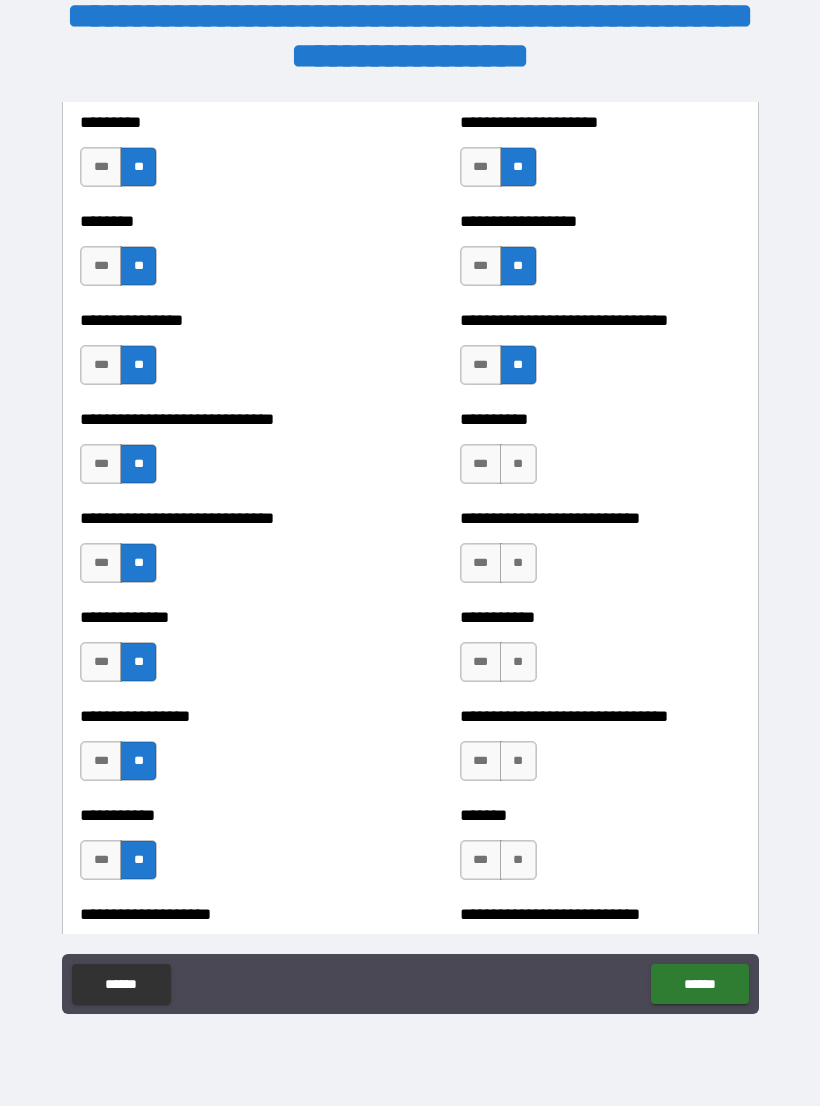 click on "**" at bounding box center (518, 464) 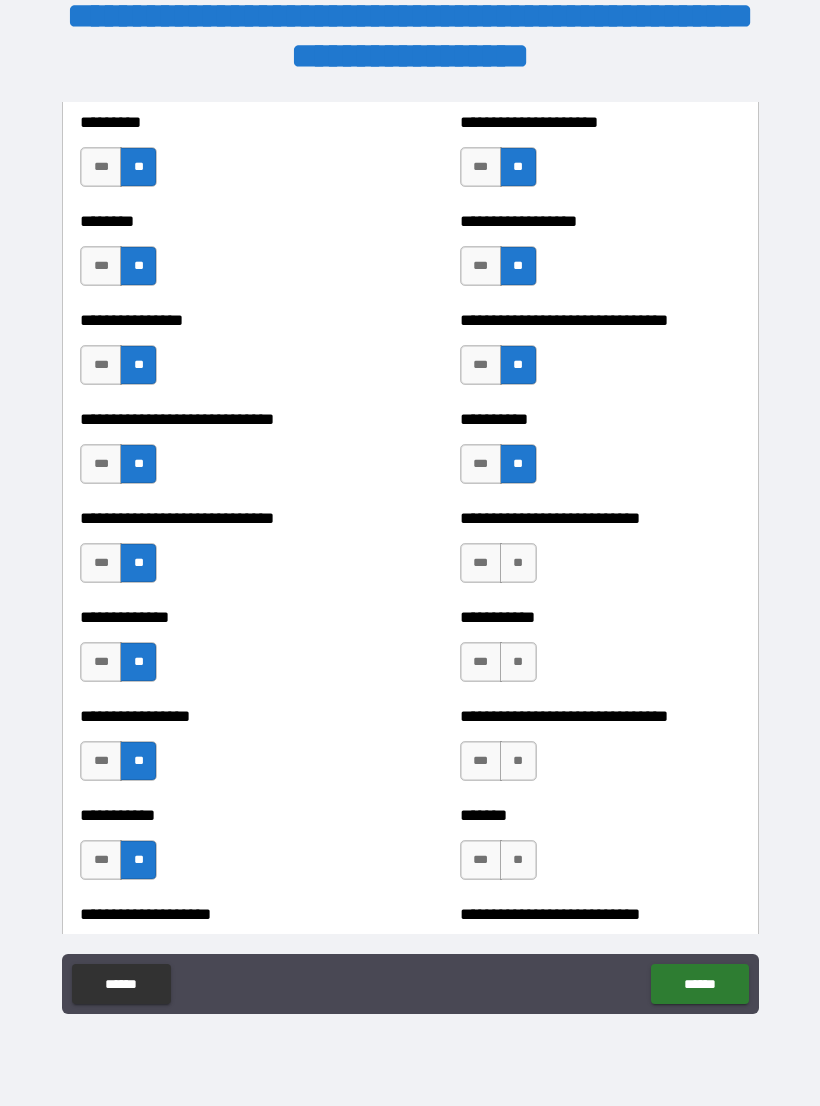 click on "**" at bounding box center [518, 563] 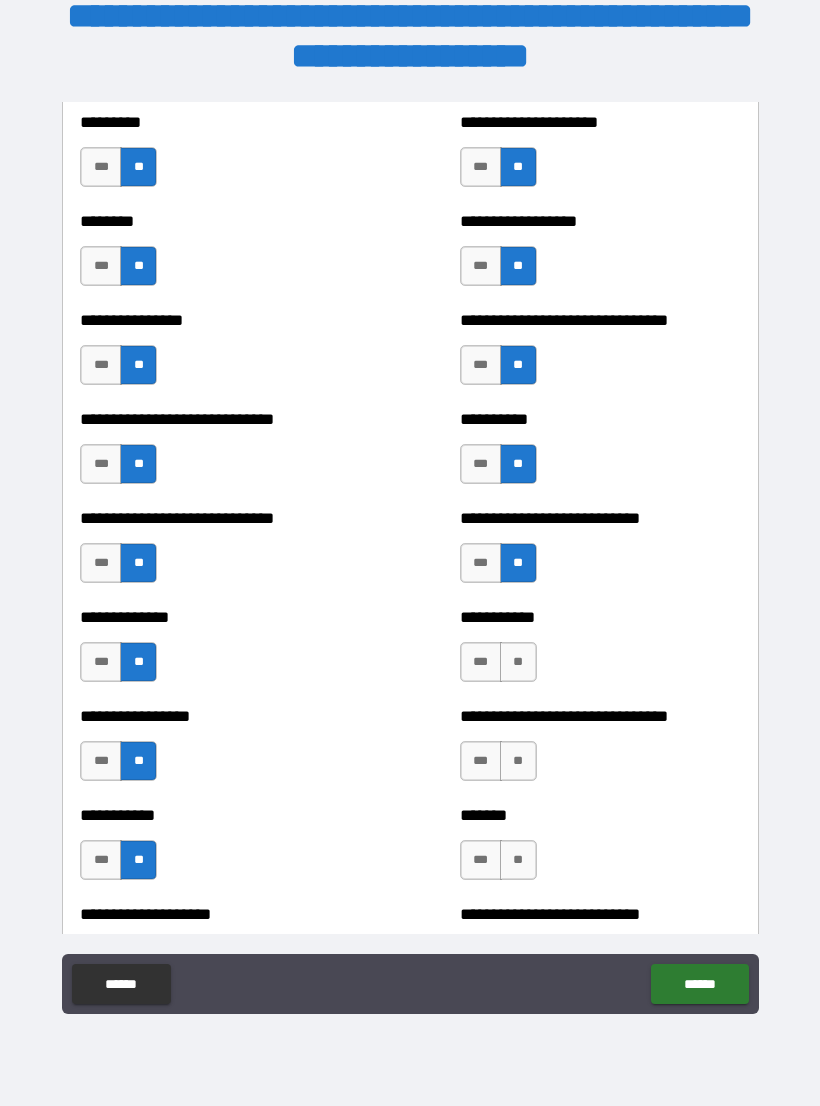 click on "**" at bounding box center (518, 662) 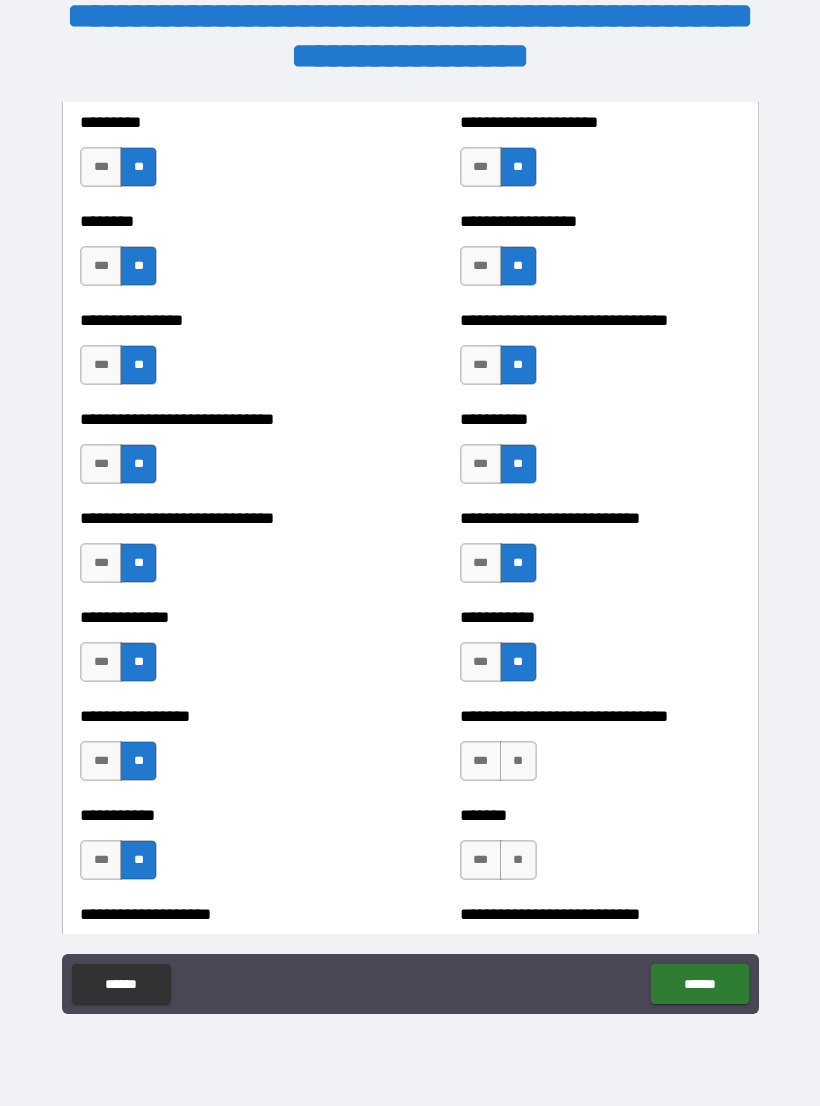click on "**" at bounding box center [518, 761] 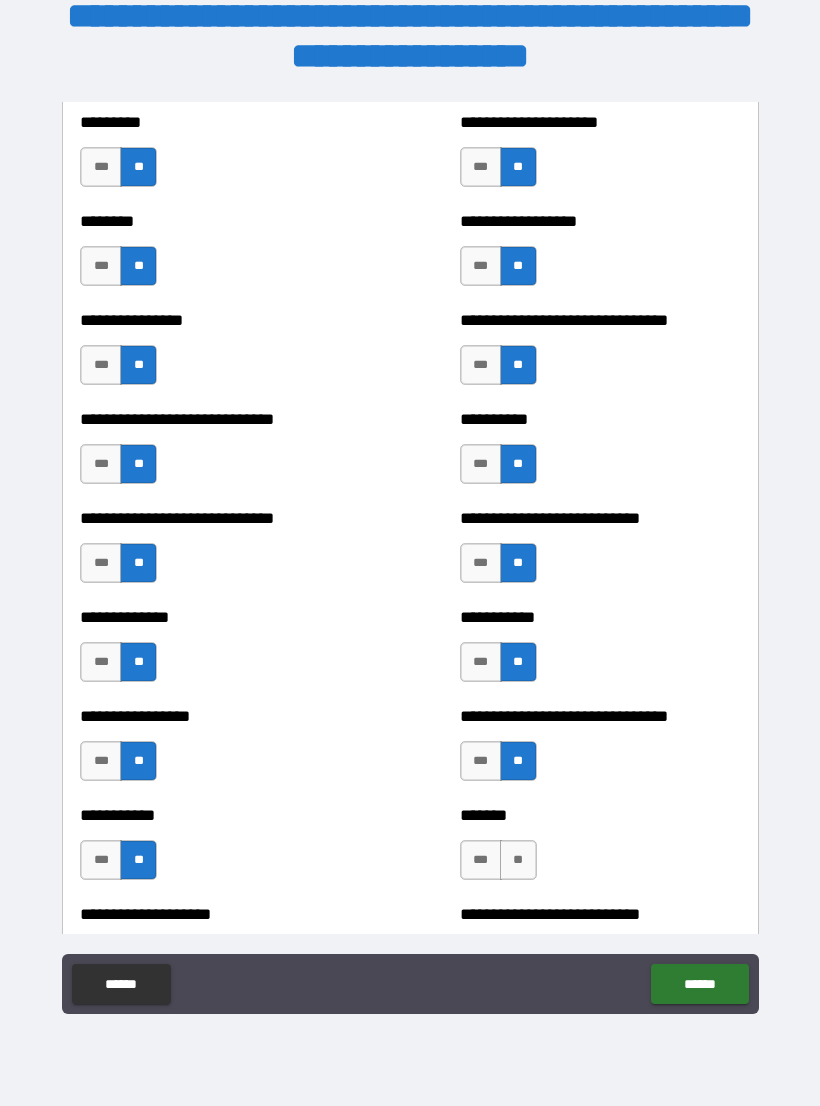 click on "**" at bounding box center (518, 860) 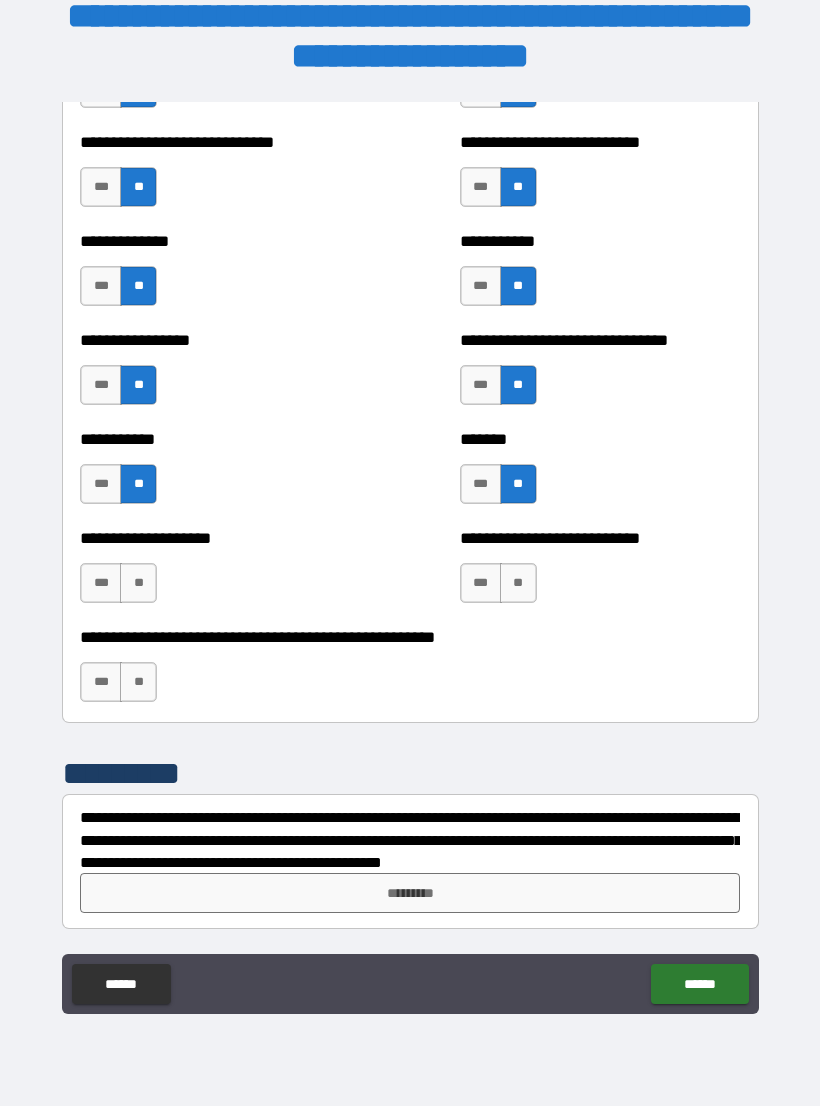 scroll, scrollTop: 7708, scrollLeft: 0, axis: vertical 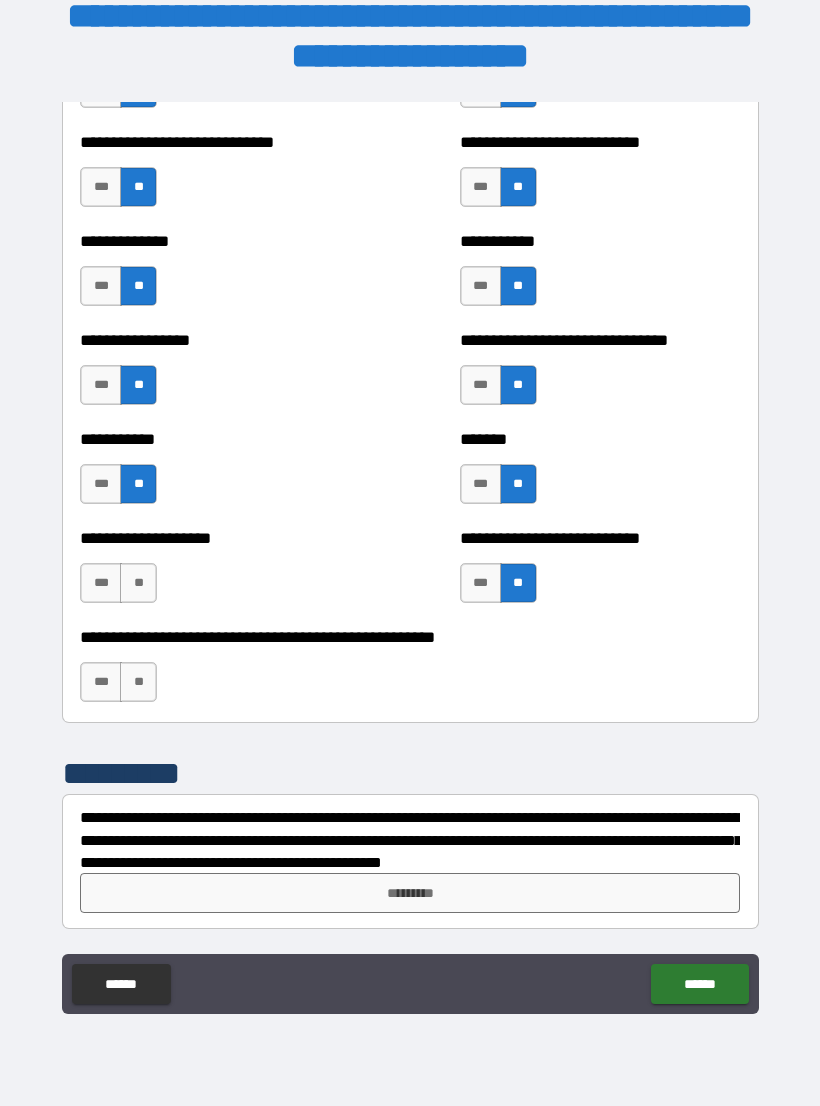 click on "**" at bounding box center (138, 583) 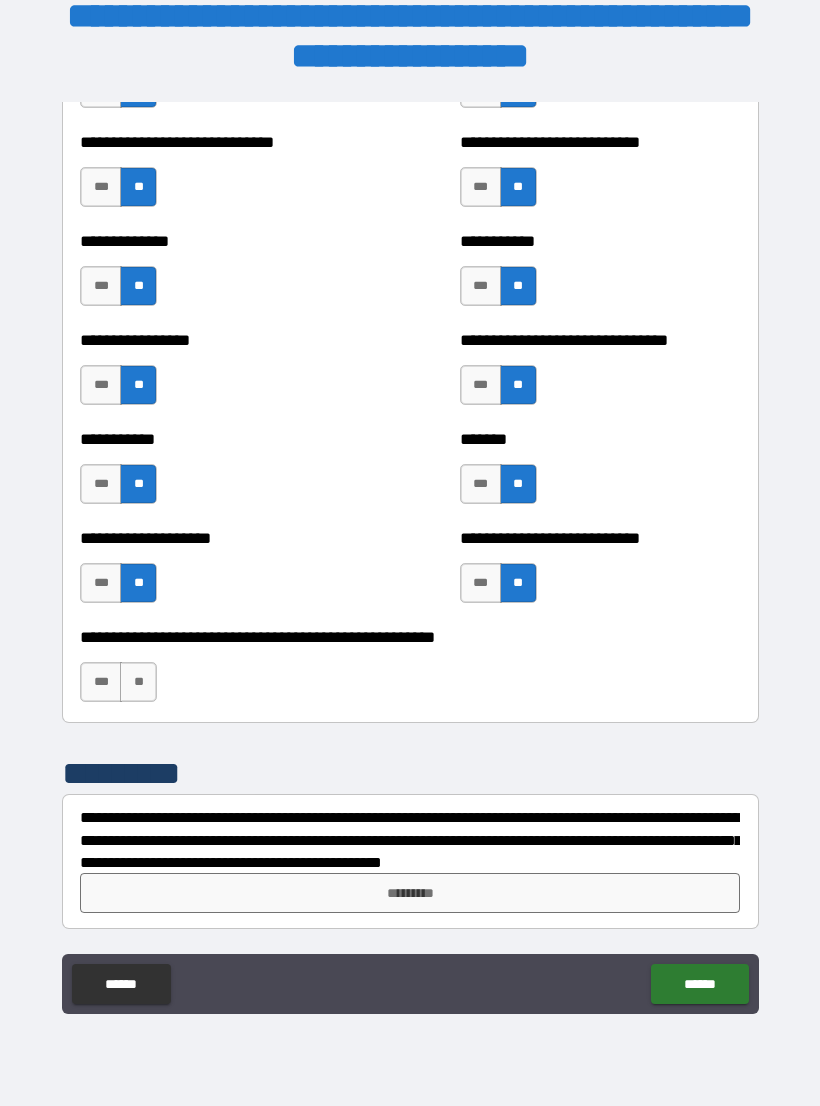 click on "**" at bounding box center [138, 682] 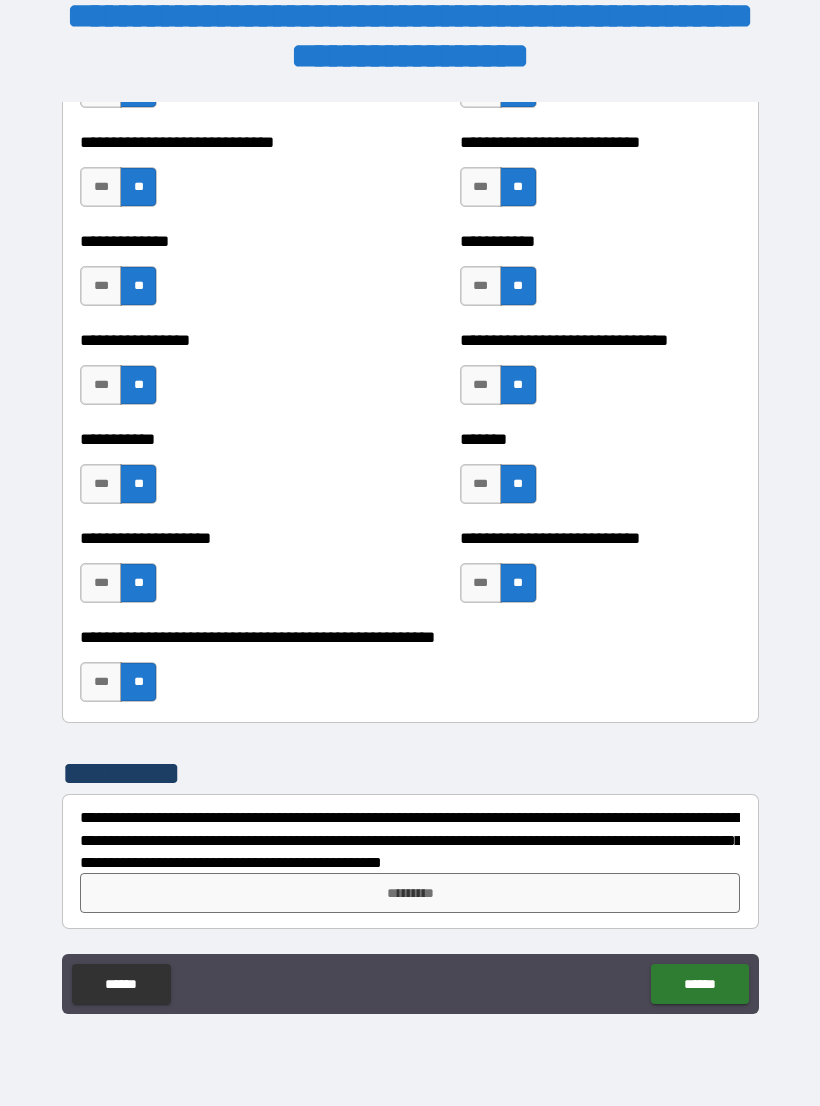 scroll, scrollTop: 7708, scrollLeft: 0, axis: vertical 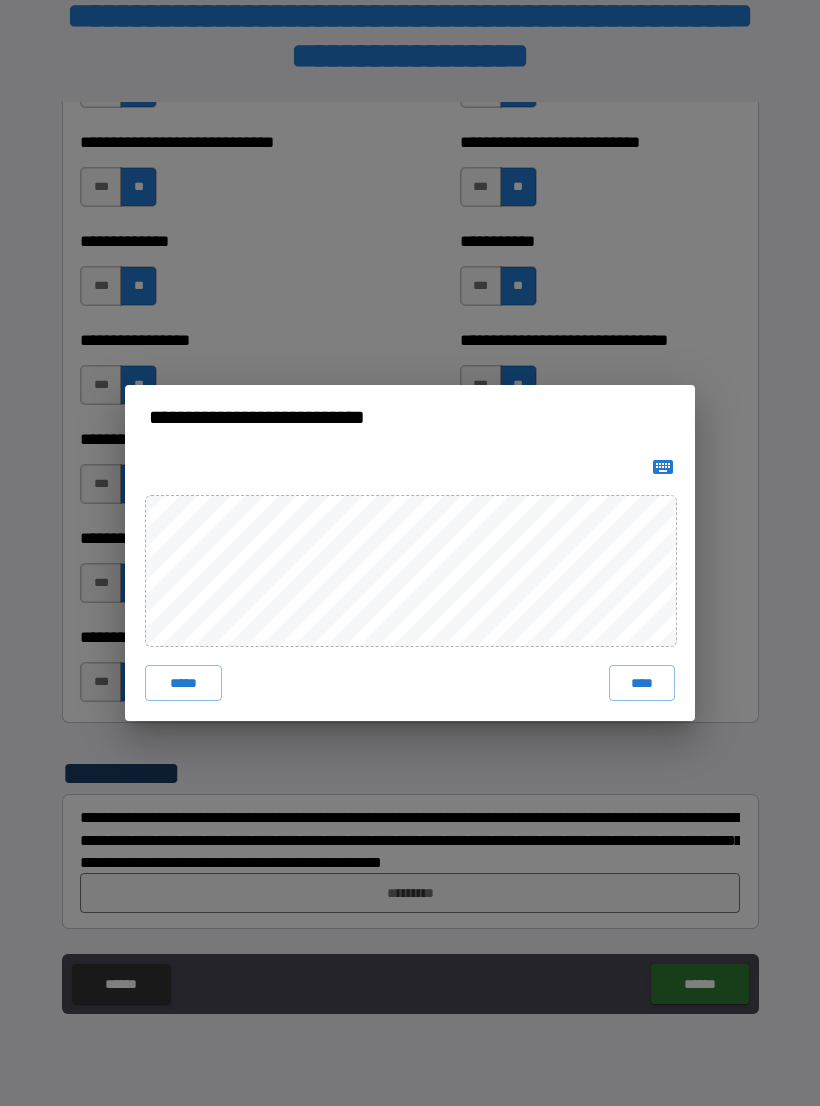 click on "*****" at bounding box center (183, 683) 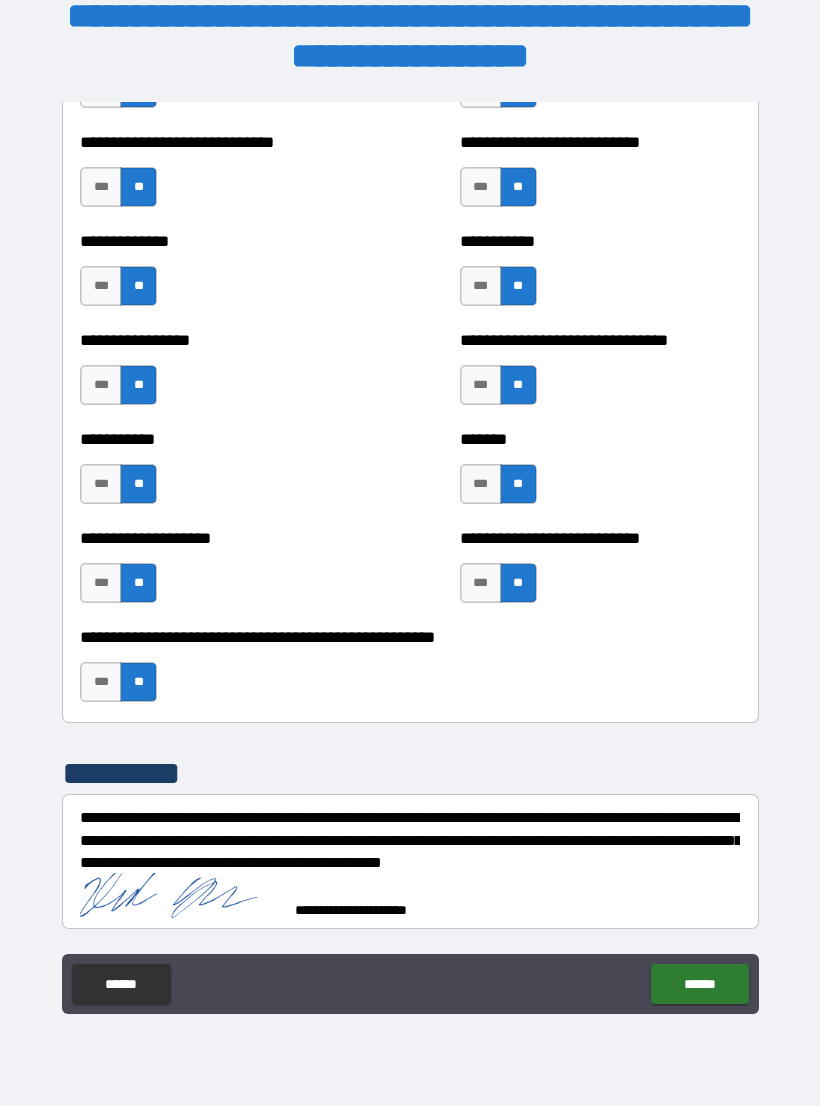 scroll, scrollTop: 7698, scrollLeft: 0, axis: vertical 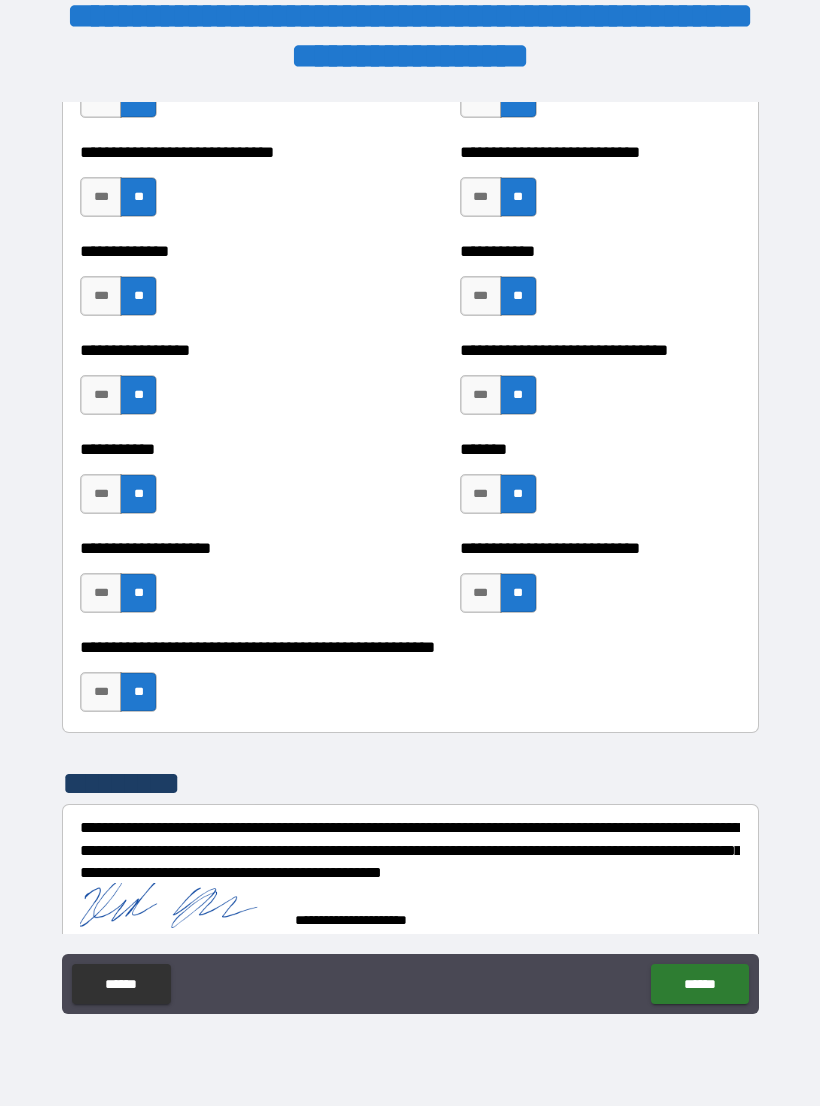 click on "******" at bounding box center [699, 984] 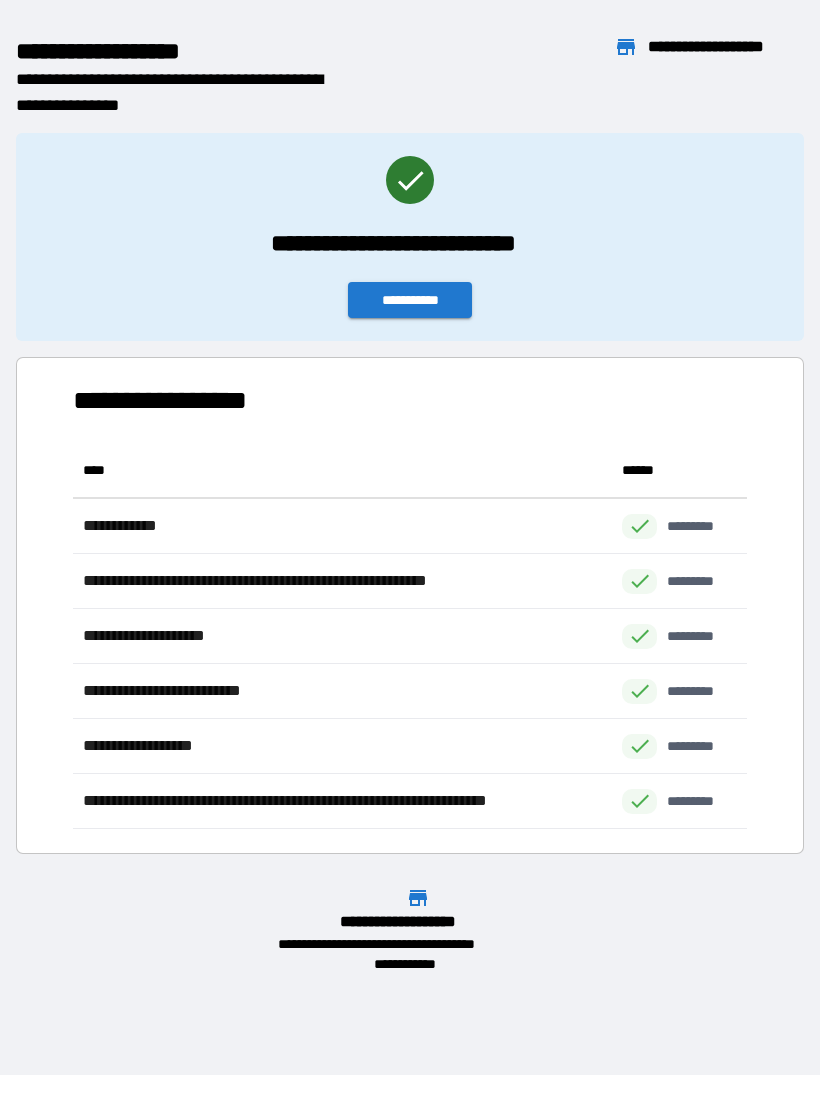 scroll, scrollTop: 1, scrollLeft: 1, axis: both 